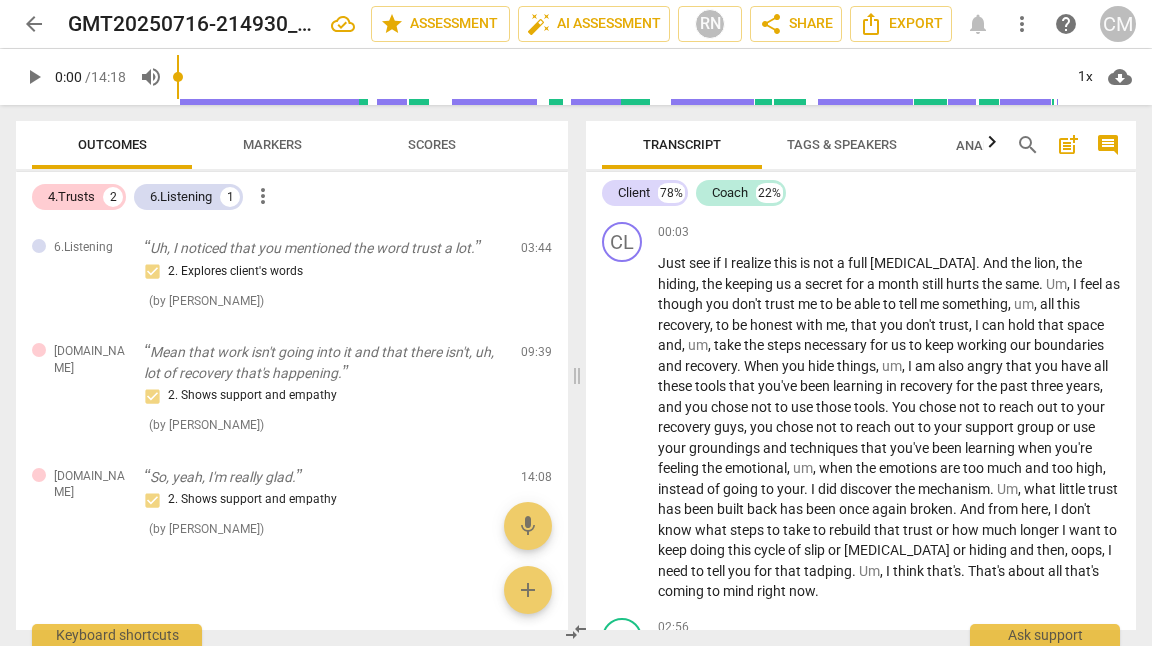 scroll, scrollTop: 0, scrollLeft: 0, axis: both 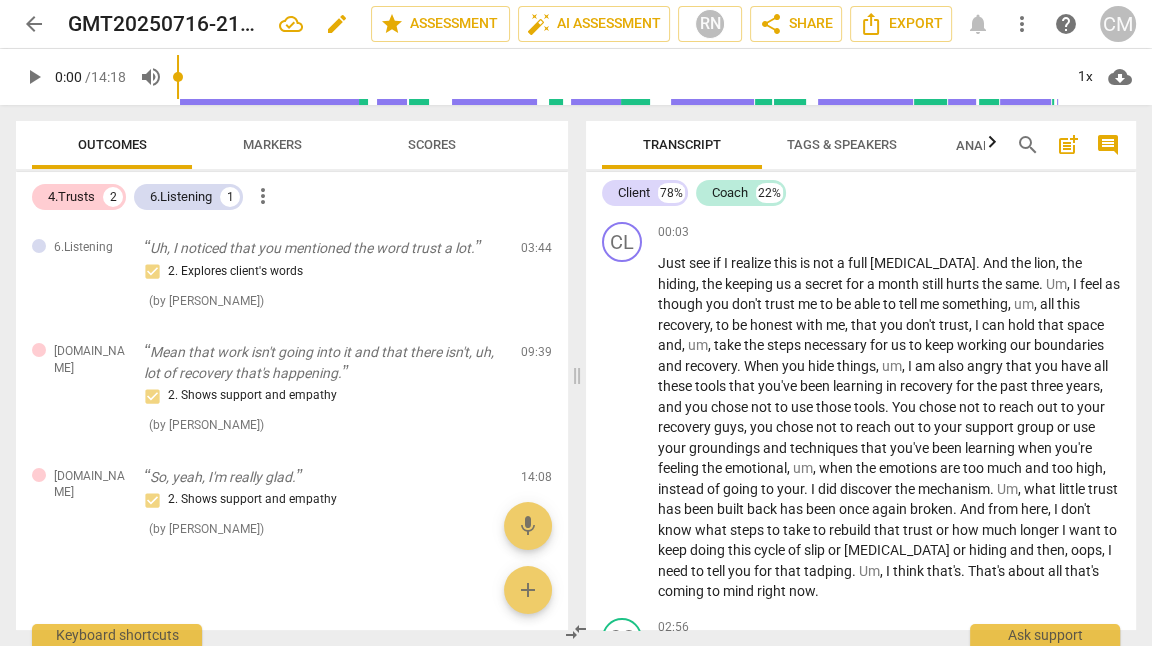 click on "edit" at bounding box center (337, 24) 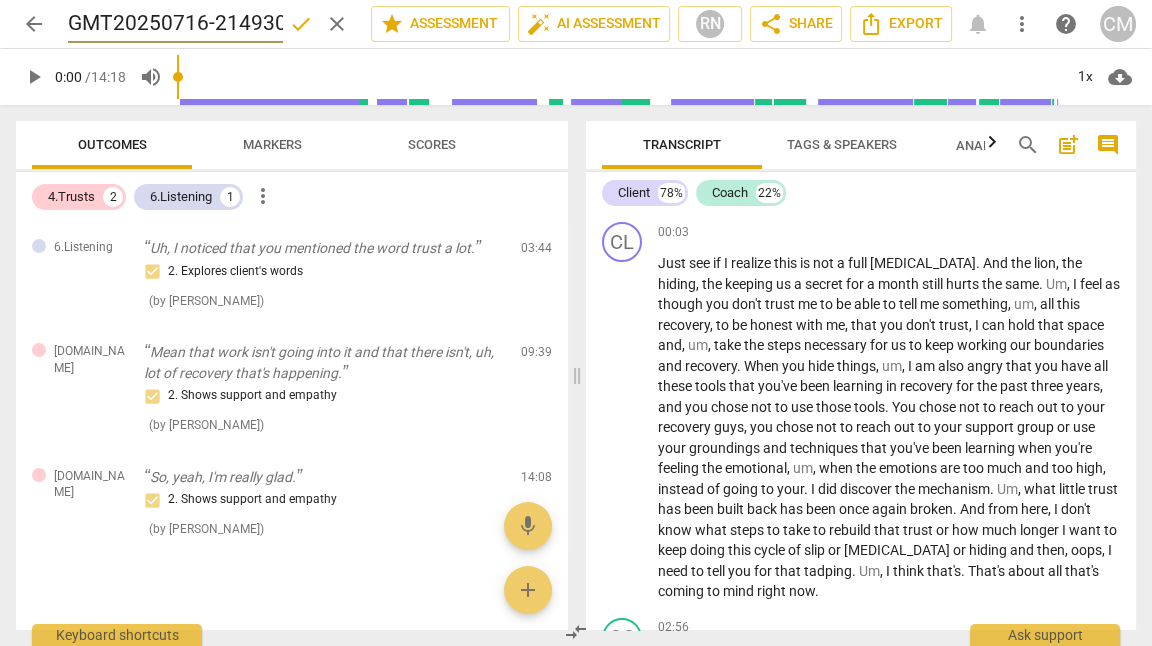 scroll, scrollTop: 0, scrollLeft: 271, axis: horizontal 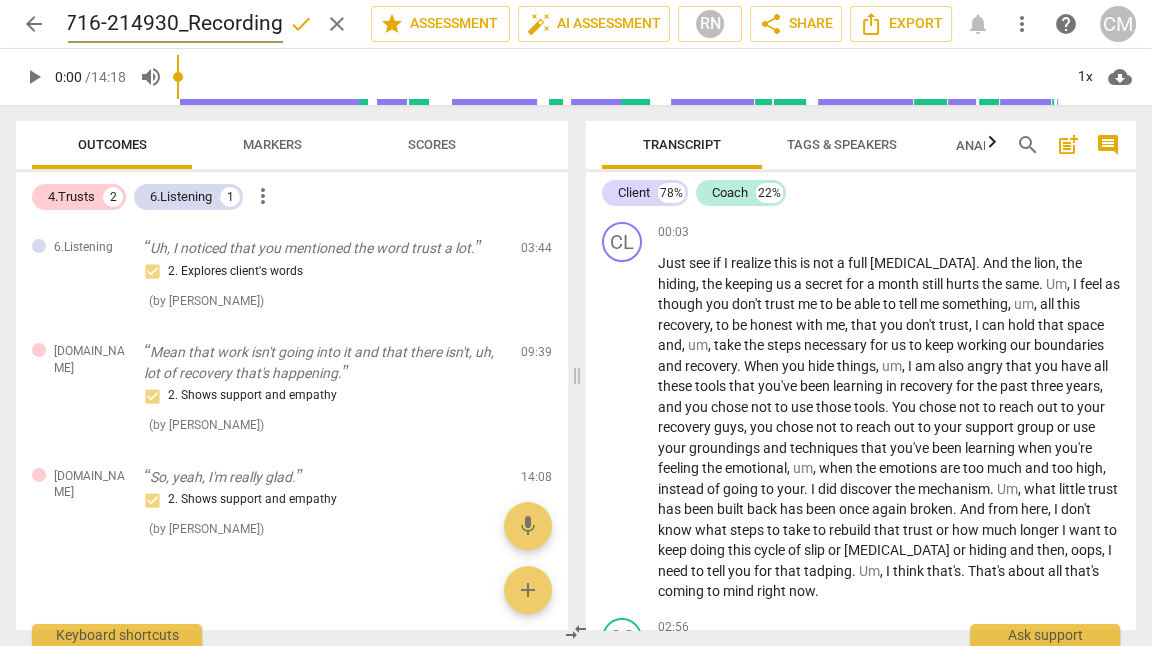 drag, startPoint x: 83, startPoint y: 25, endPoint x: 206, endPoint y: 26, distance: 123.00407 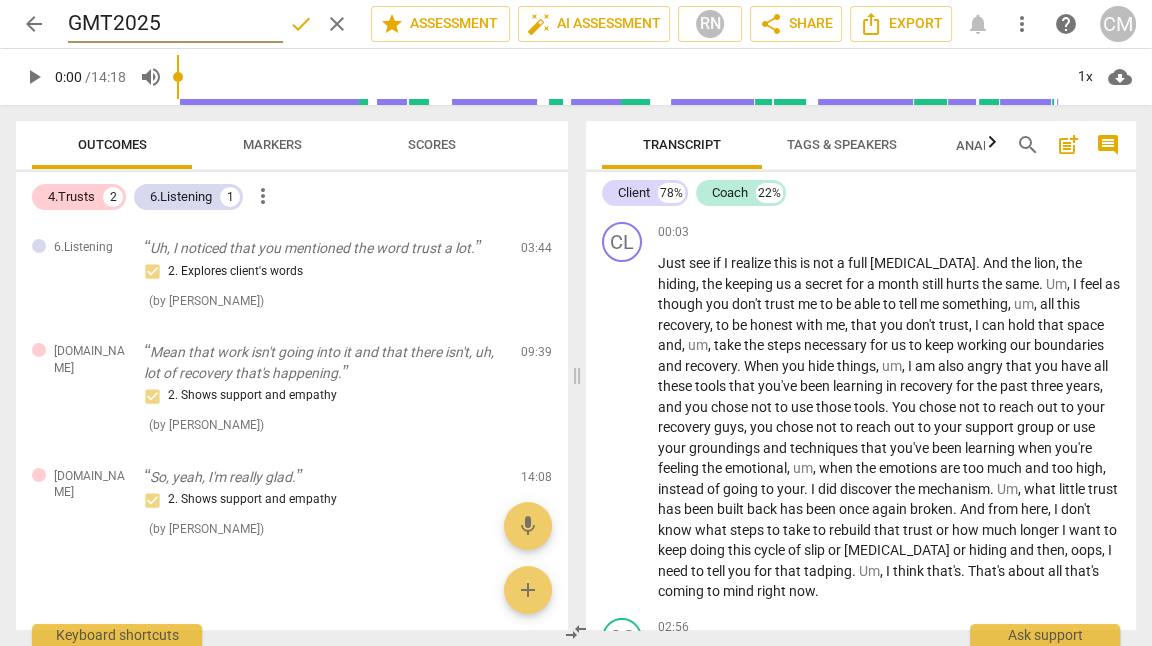 scroll, scrollTop: 0, scrollLeft: 0, axis: both 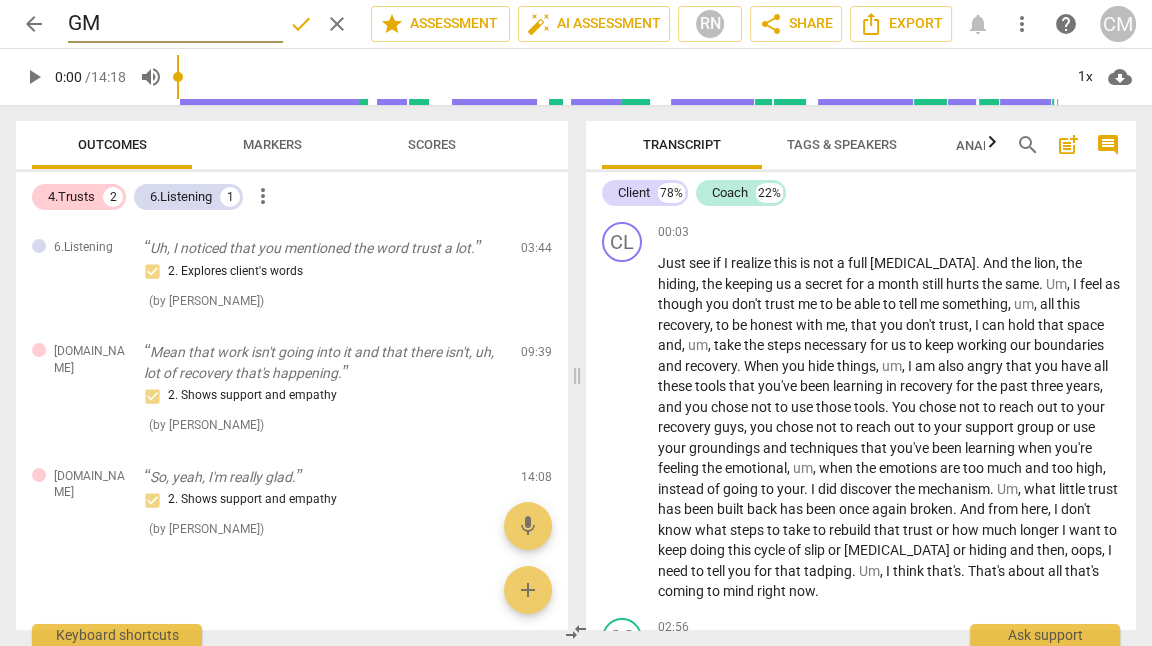 type on "G" 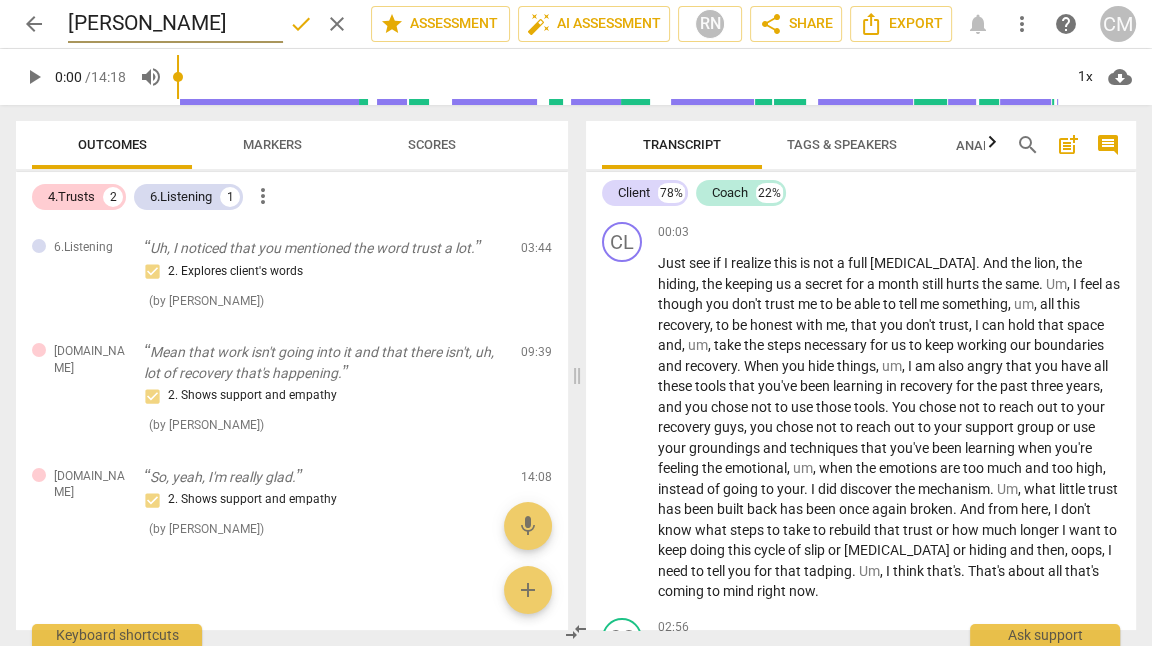type on "[PERSON_NAME]" 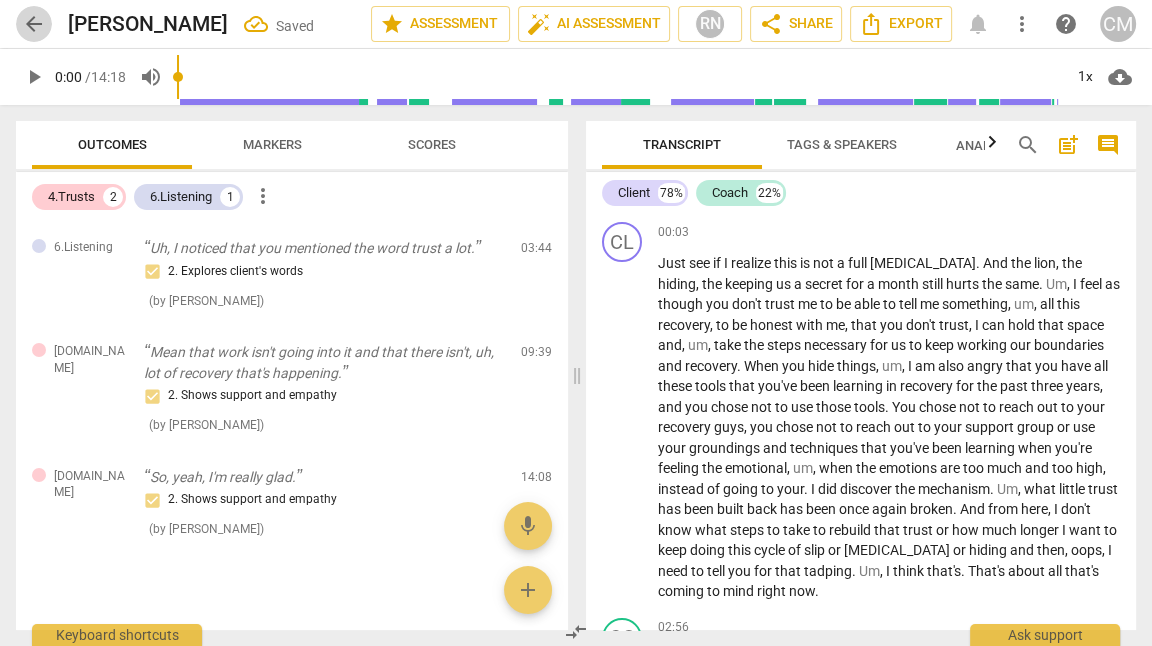 click on "arrow_back" at bounding box center (34, 24) 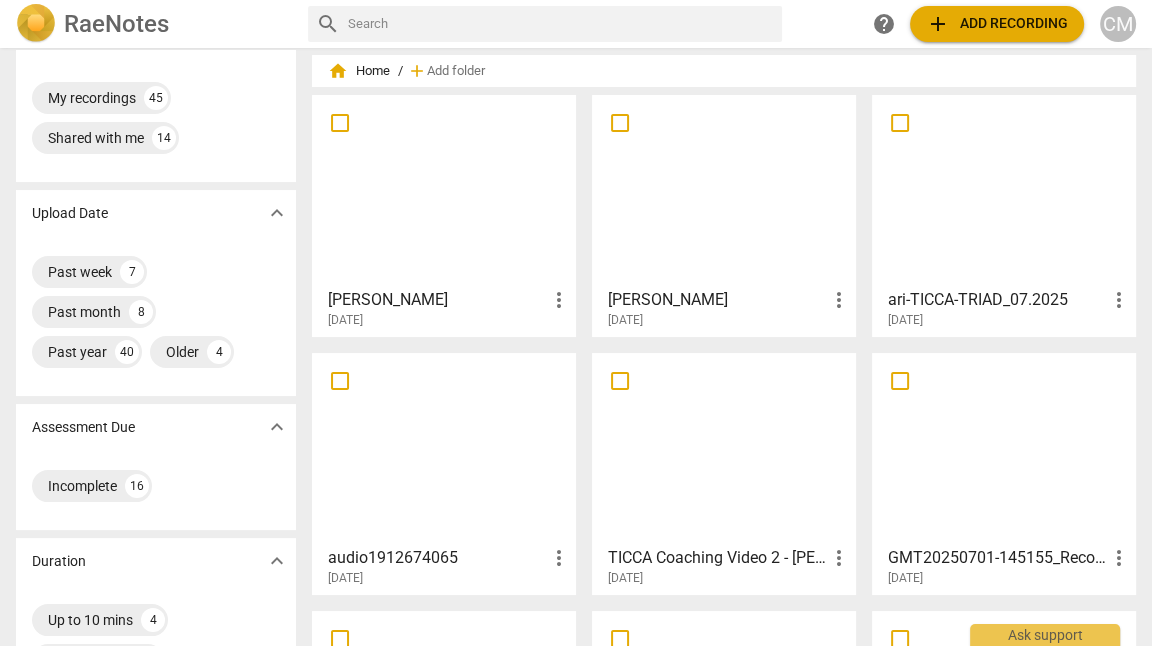 scroll, scrollTop: 50, scrollLeft: 0, axis: vertical 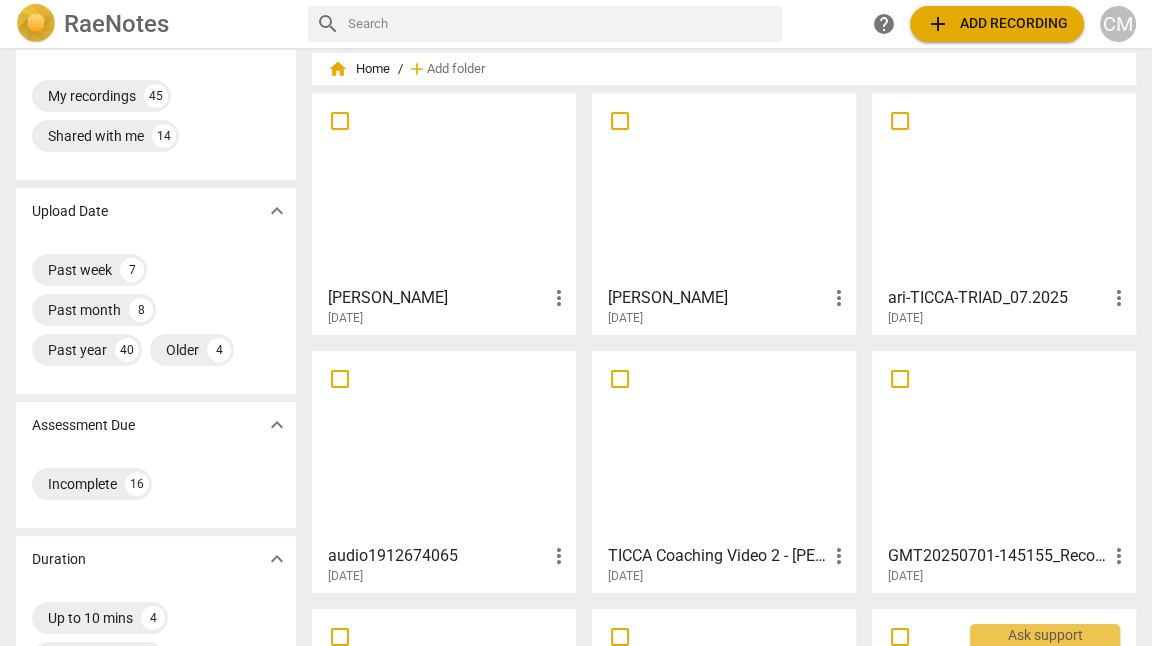 click at bounding box center (444, 446) 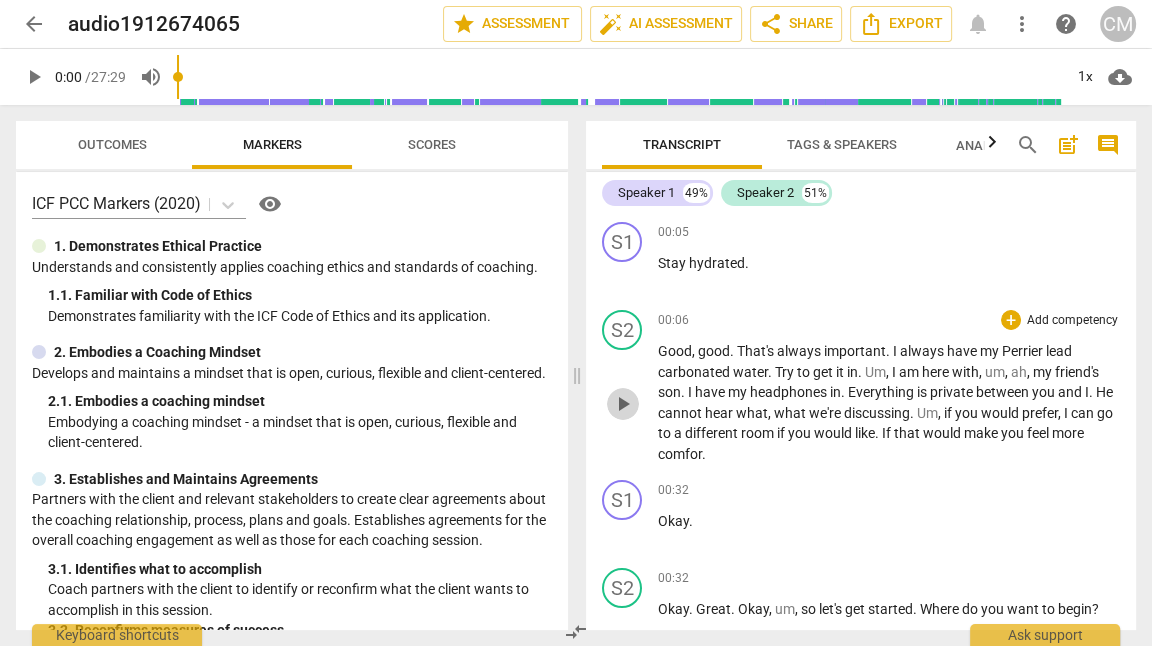 click on "play_arrow" at bounding box center [623, 404] 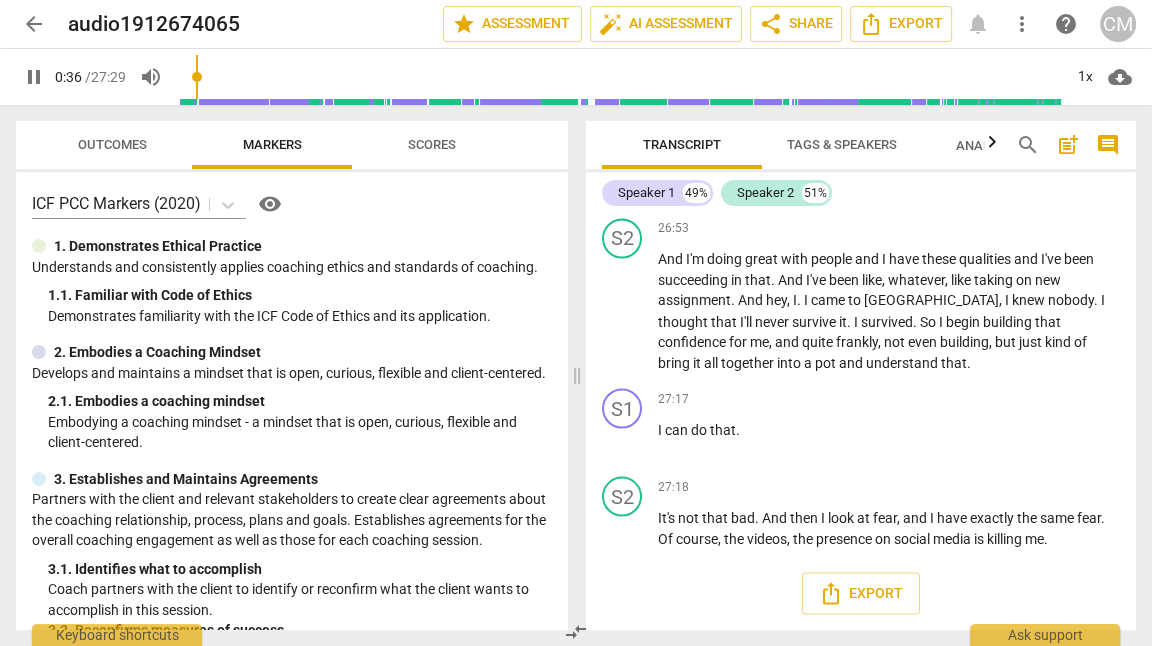 scroll, scrollTop: 11385, scrollLeft: 0, axis: vertical 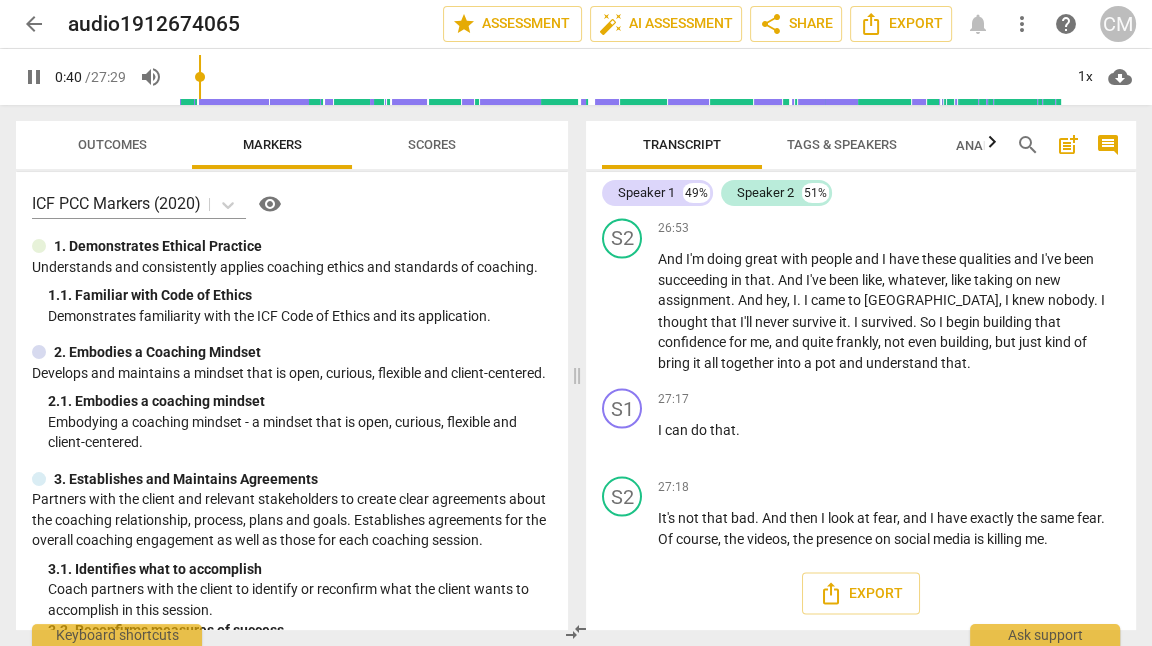 click on "pause" at bounding box center [623, -595] 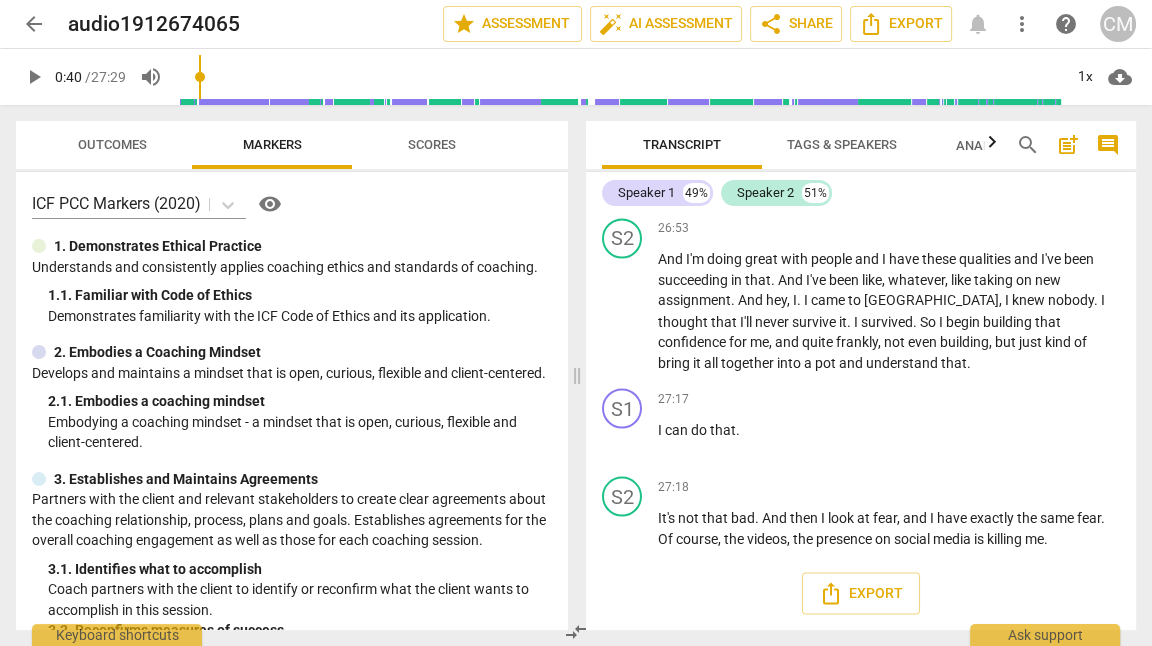 click on "play_arrow" at bounding box center (623, -595) 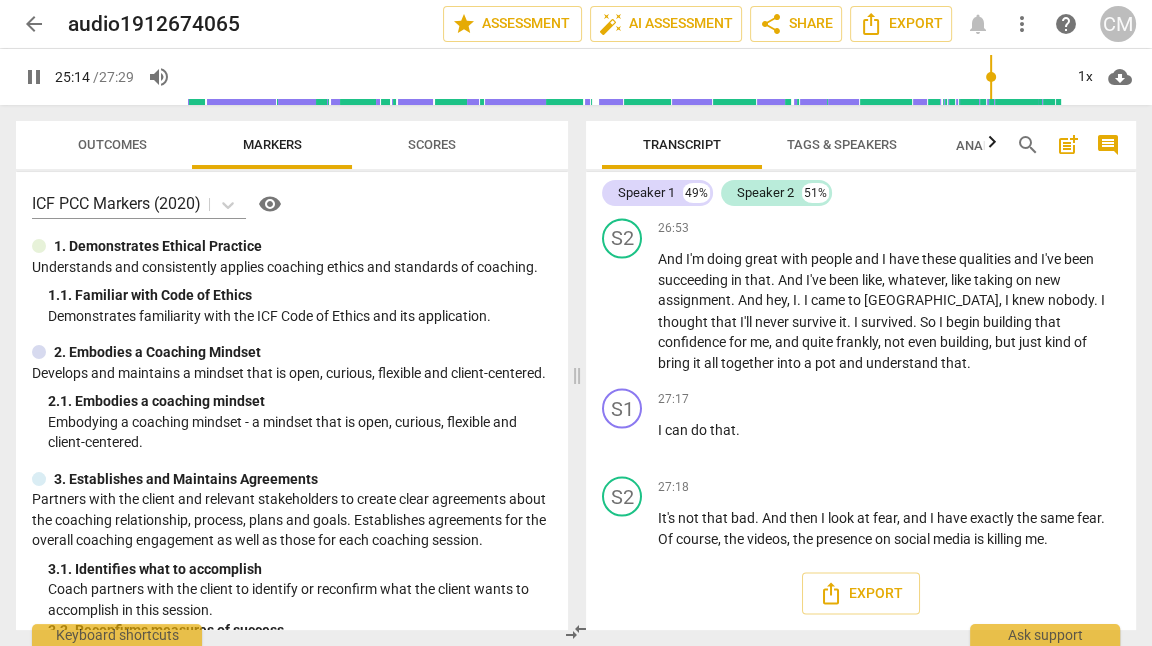 type on "1514" 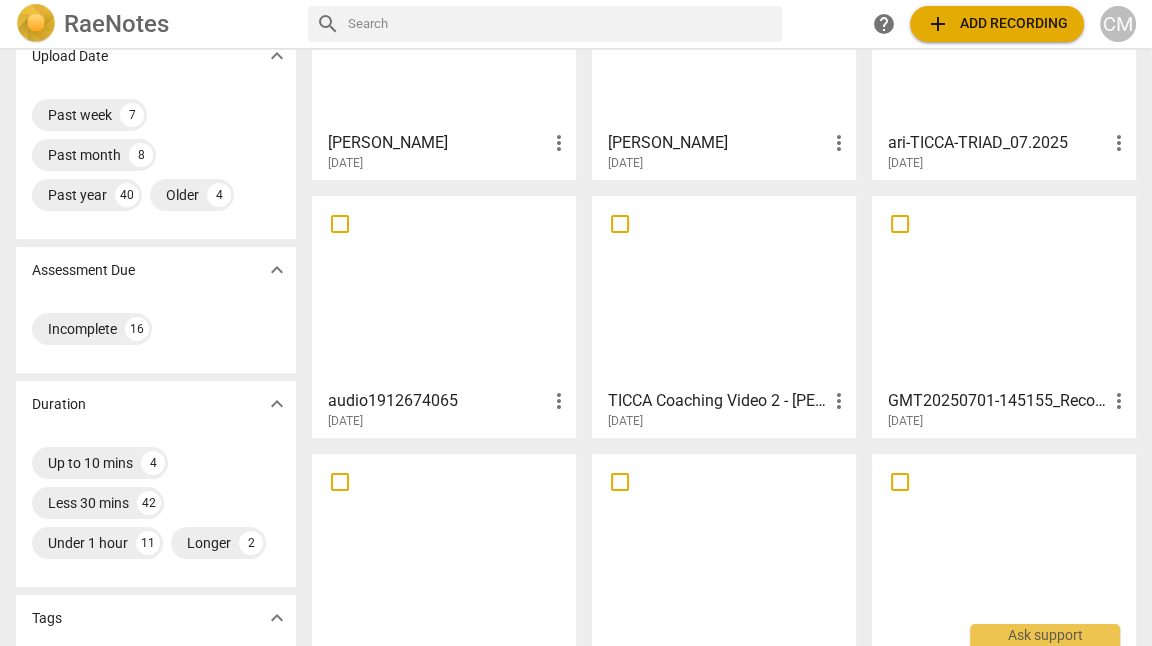 scroll, scrollTop: 212, scrollLeft: 0, axis: vertical 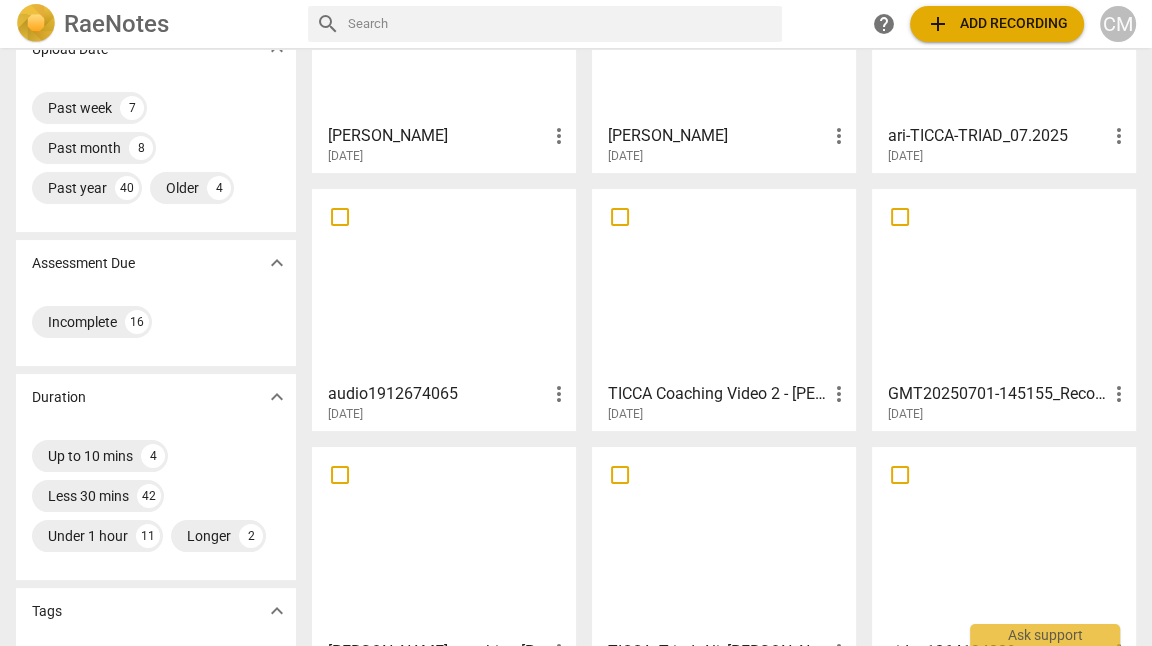 click on "[DATE]" at bounding box center (729, 414) 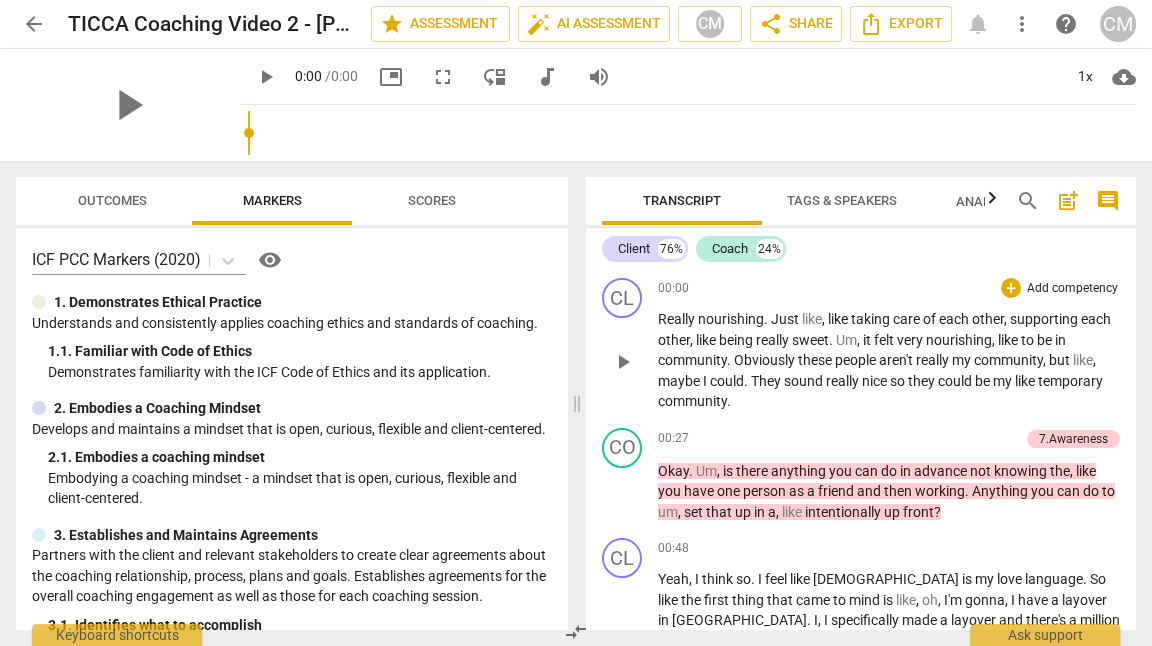 click on "play_arrow" at bounding box center [623, 362] 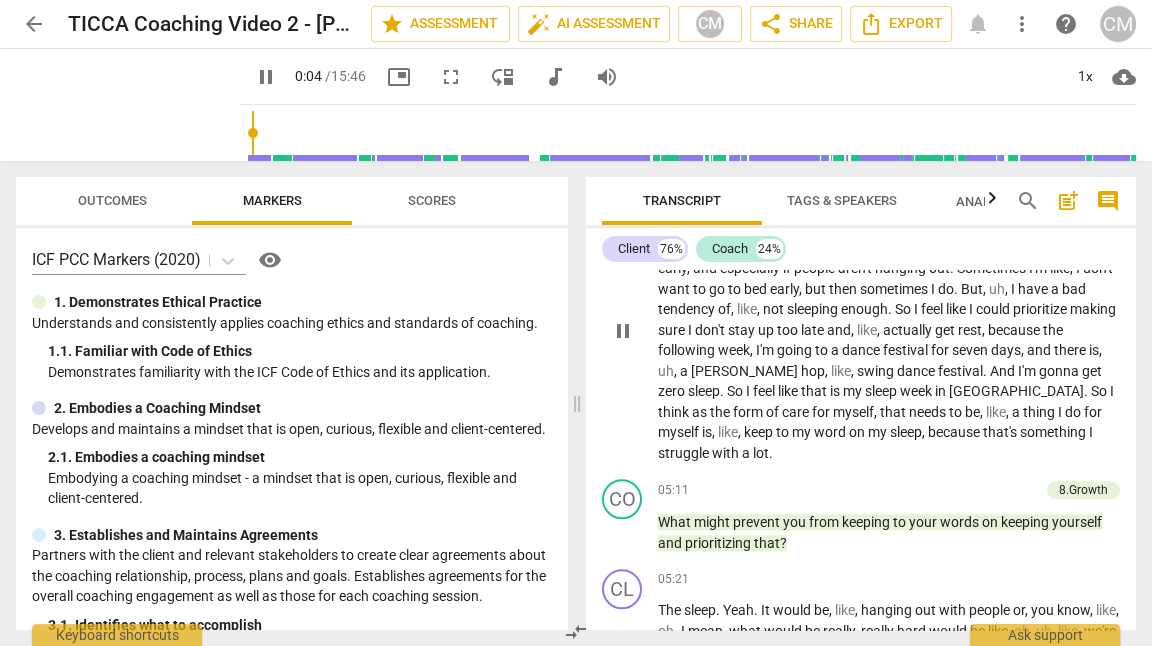 scroll, scrollTop: 1663, scrollLeft: 0, axis: vertical 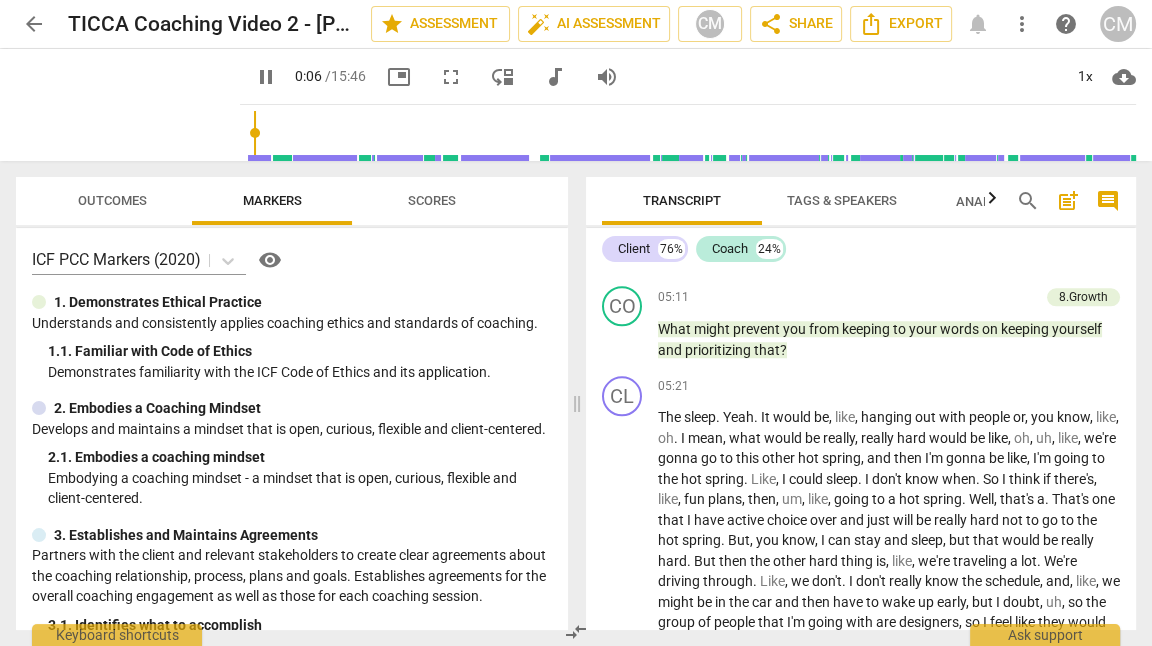 click at bounding box center [692, 133] 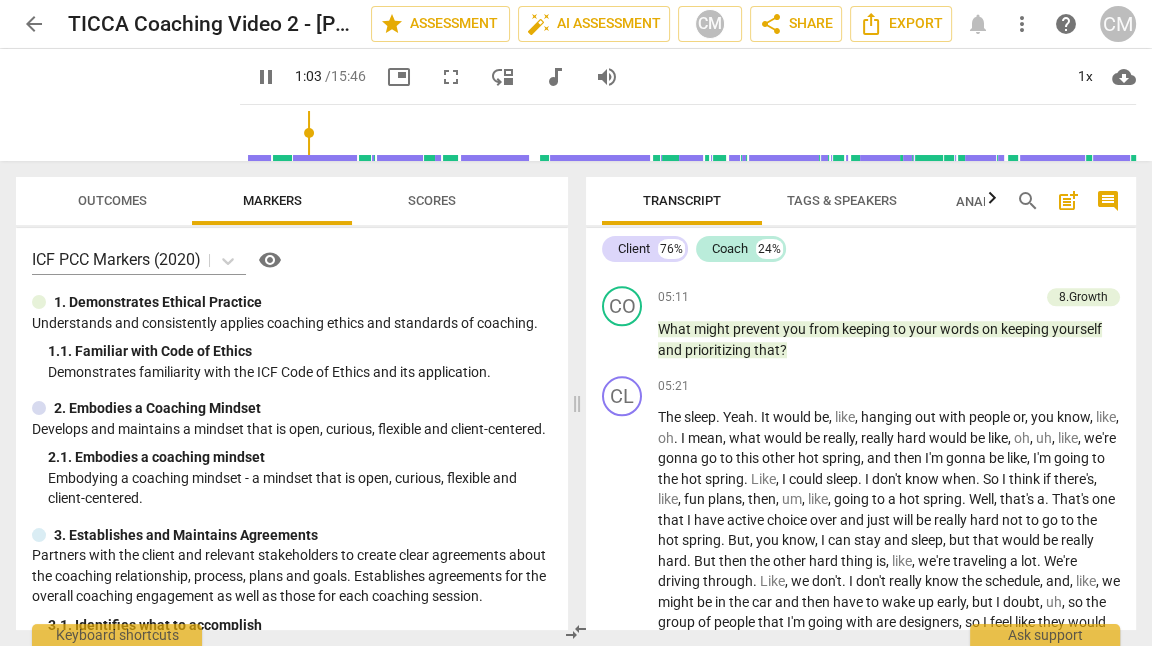 drag, startPoint x: 369, startPoint y: 138, endPoint x: 397, endPoint y: 138, distance: 28 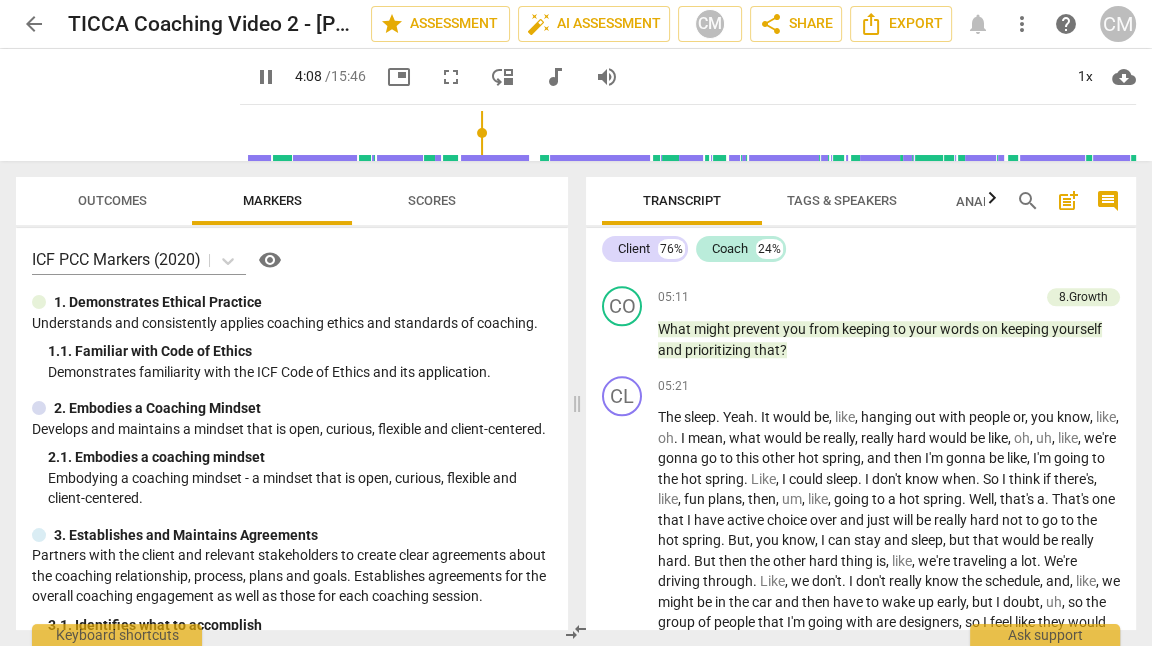 click at bounding box center (692, 133) 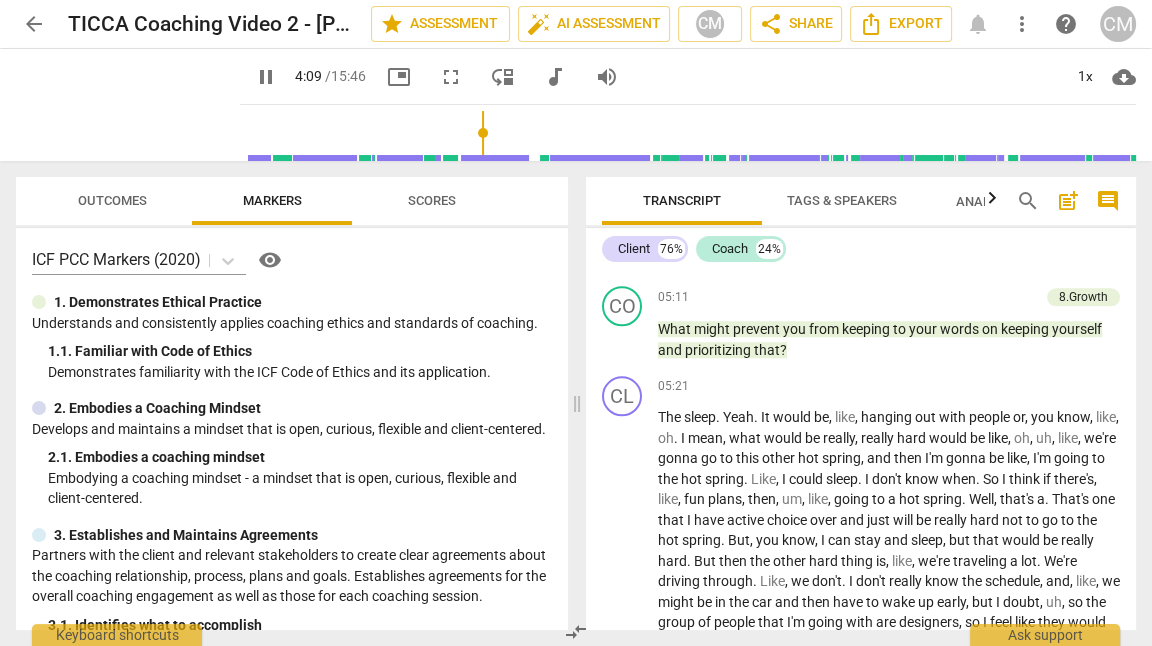 click at bounding box center [692, 133] 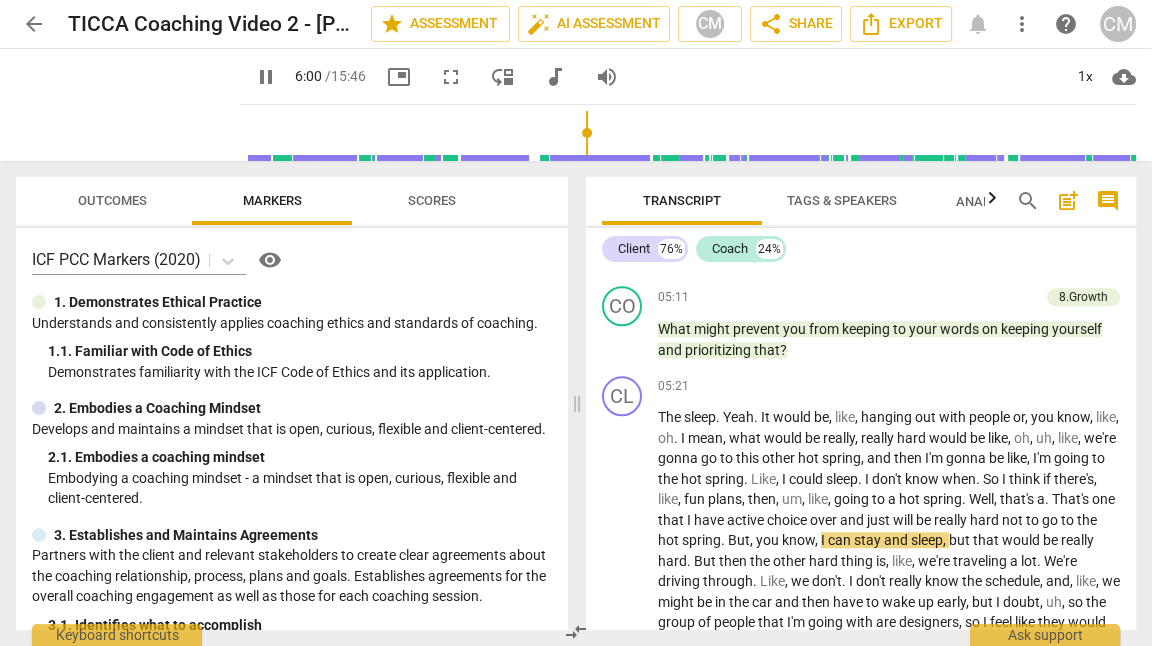 click at bounding box center (692, 133) 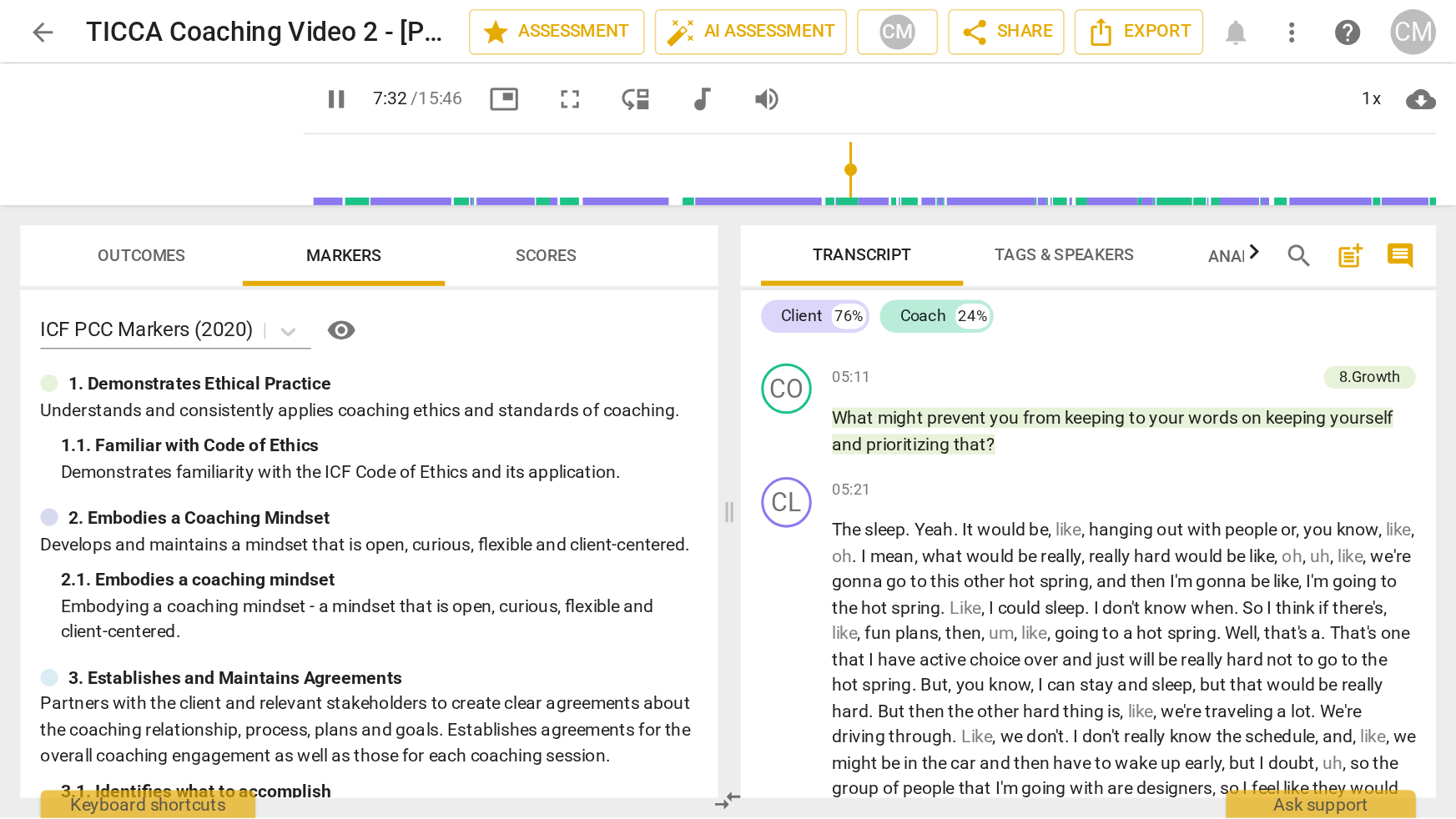 scroll, scrollTop: 2788, scrollLeft: 0, axis: vertical 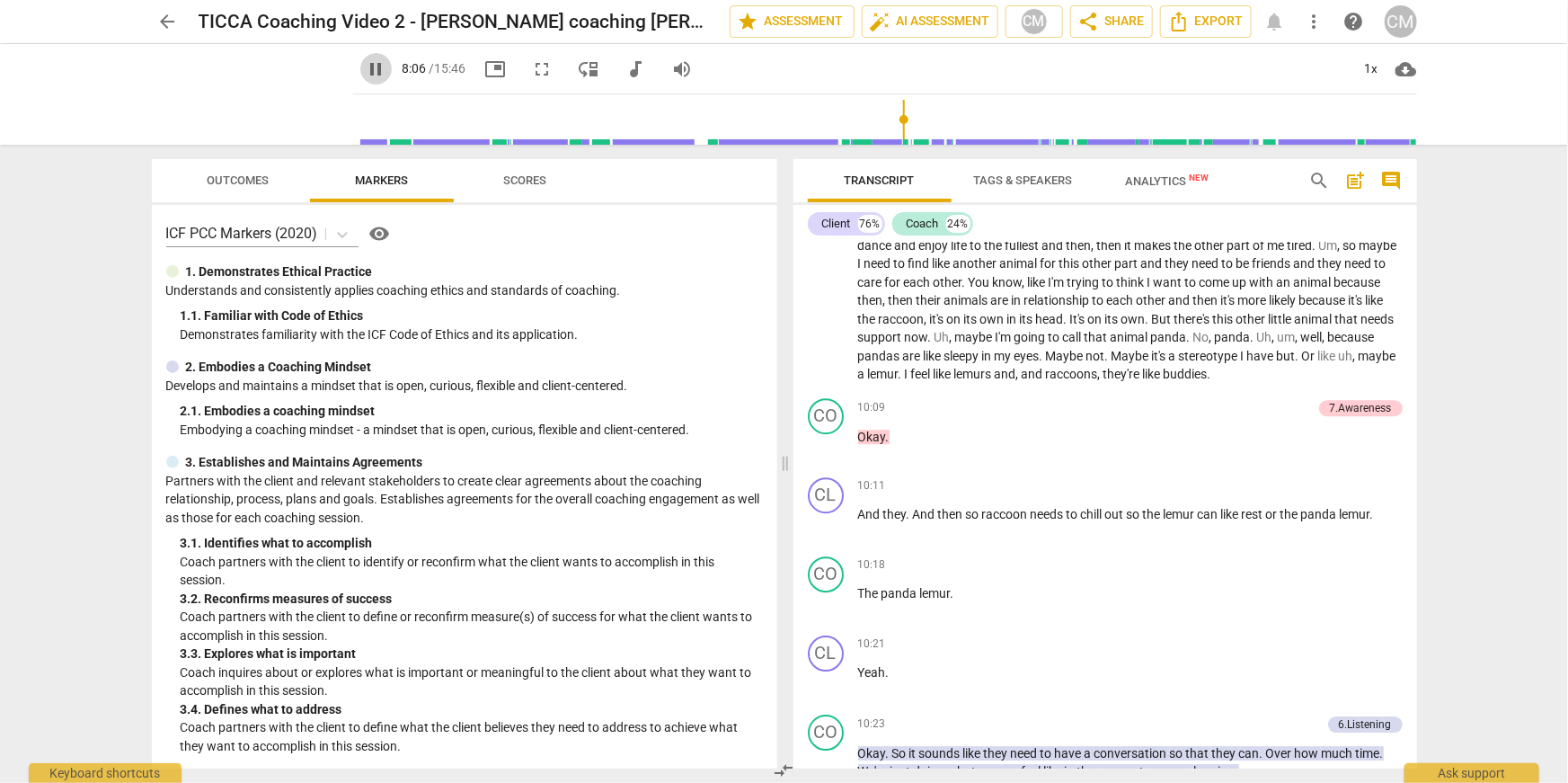click on "pause" at bounding box center (376, 69) 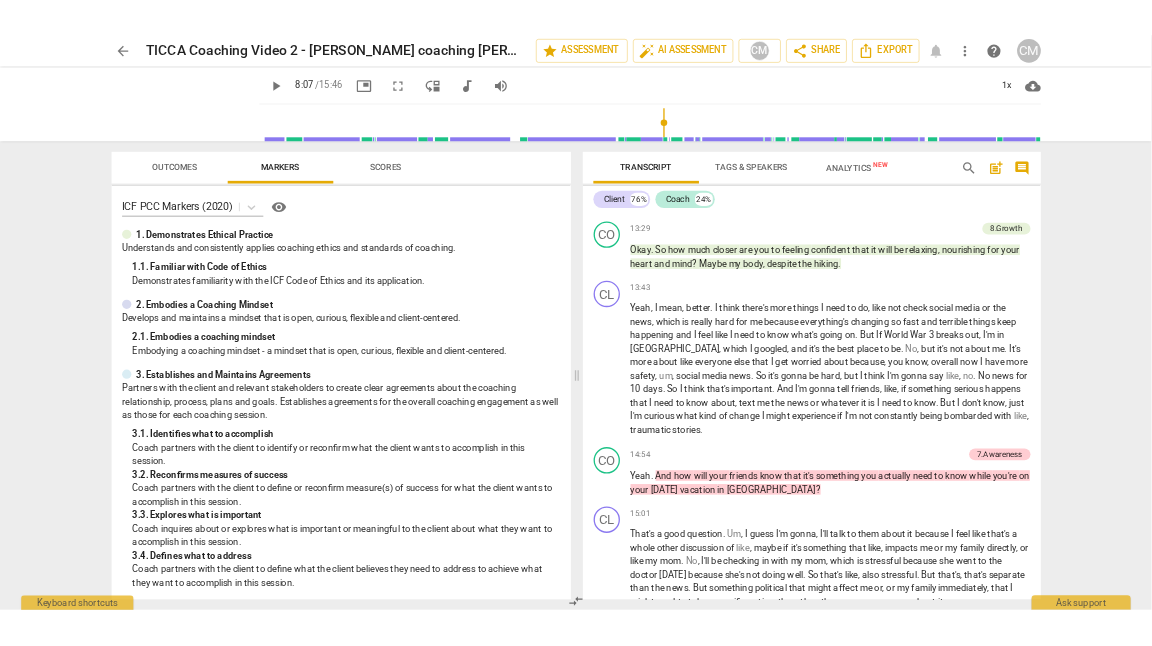 scroll, scrollTop: 5150, scrollLeft: 0, axis: vertical 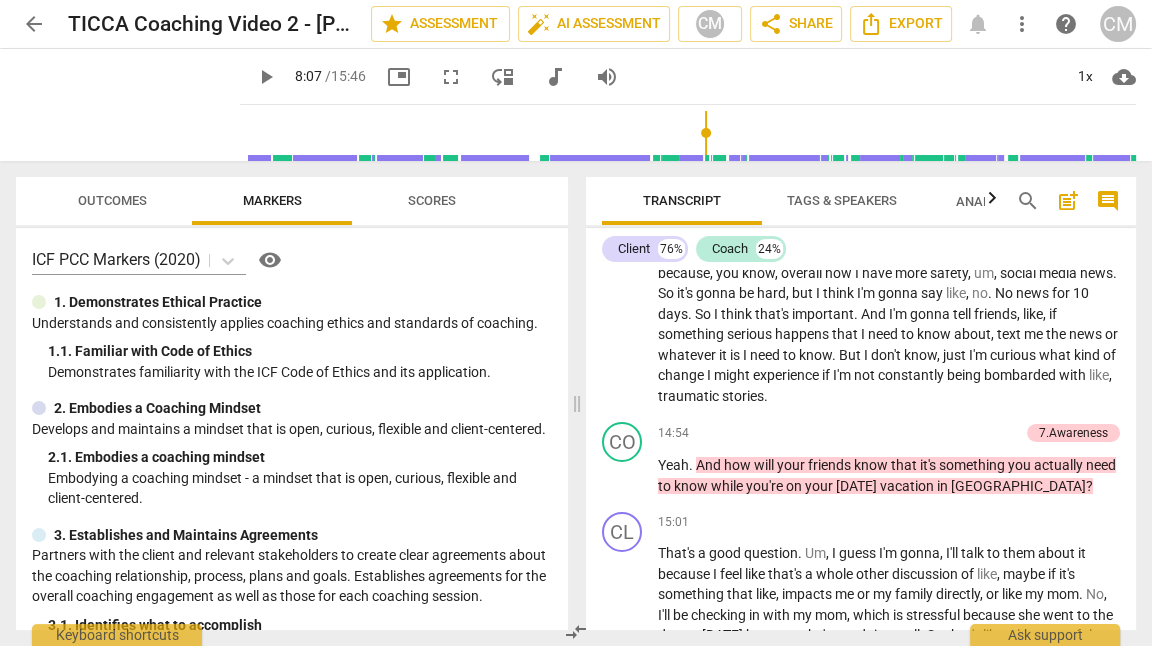 click on "Outcomes" at bounding box center (112, 201) 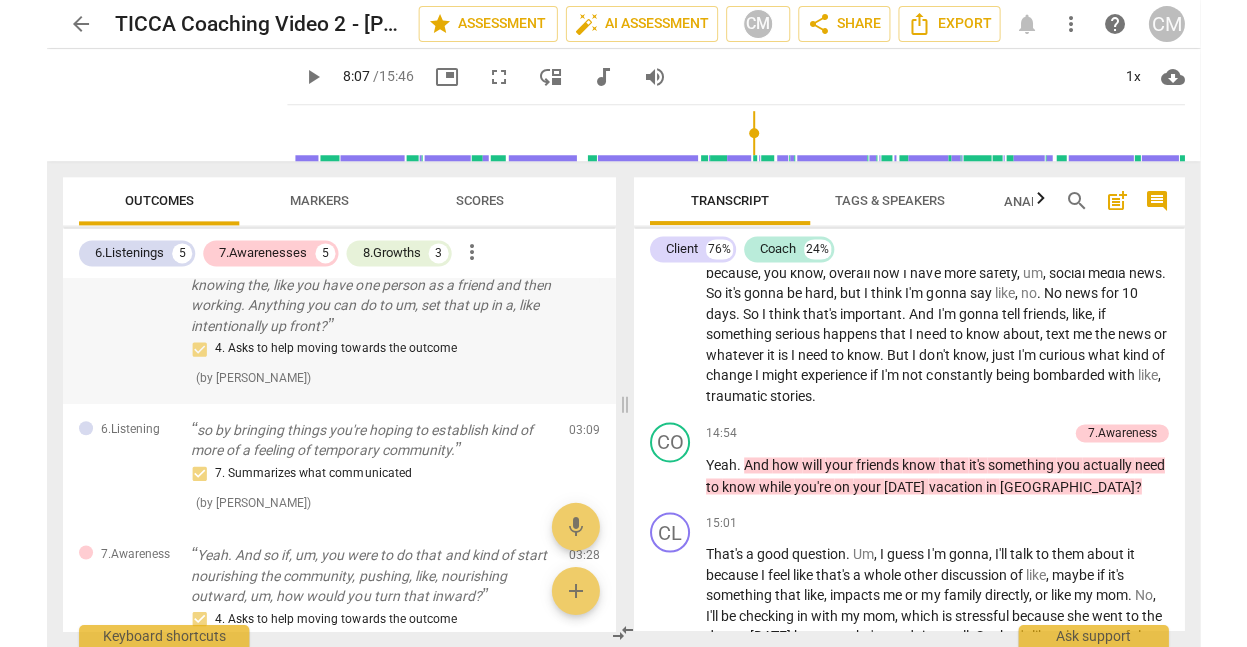 scroll, scrollTop: 0, scrollLeft: 0, axis: both 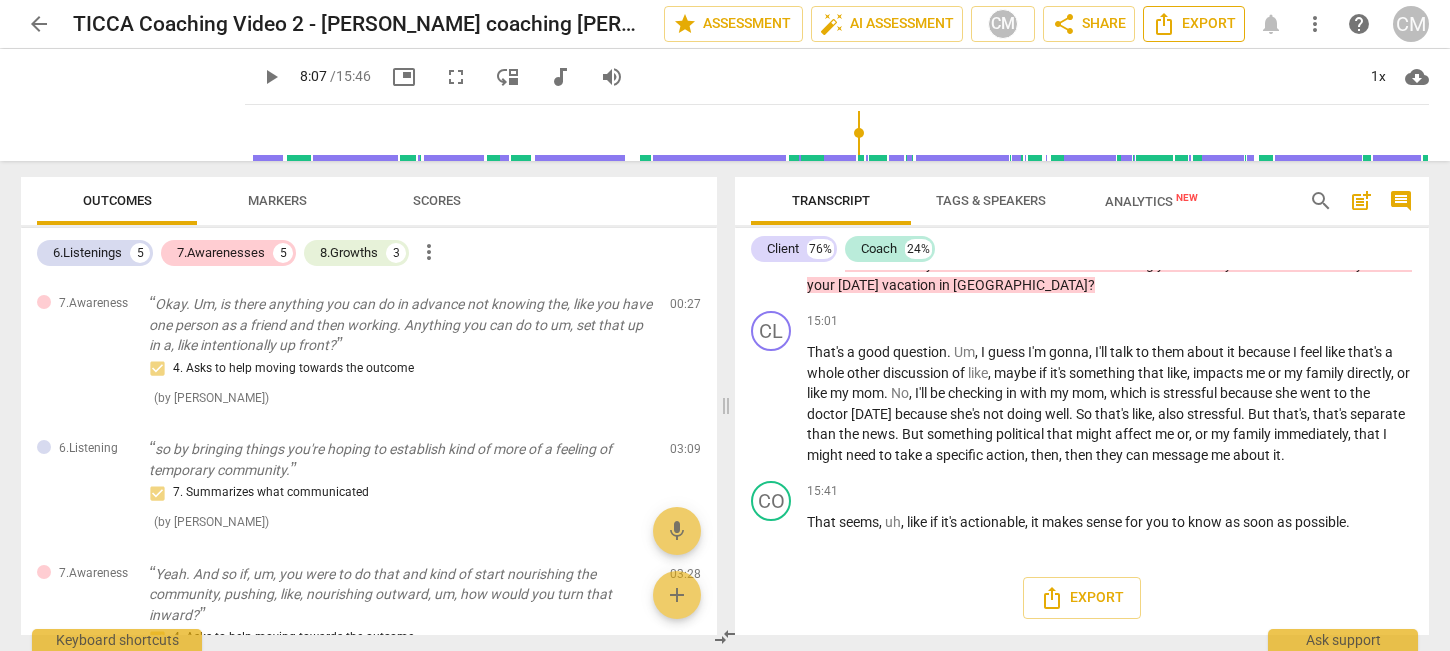 click on "Export" at bounding box center (1194, 24) 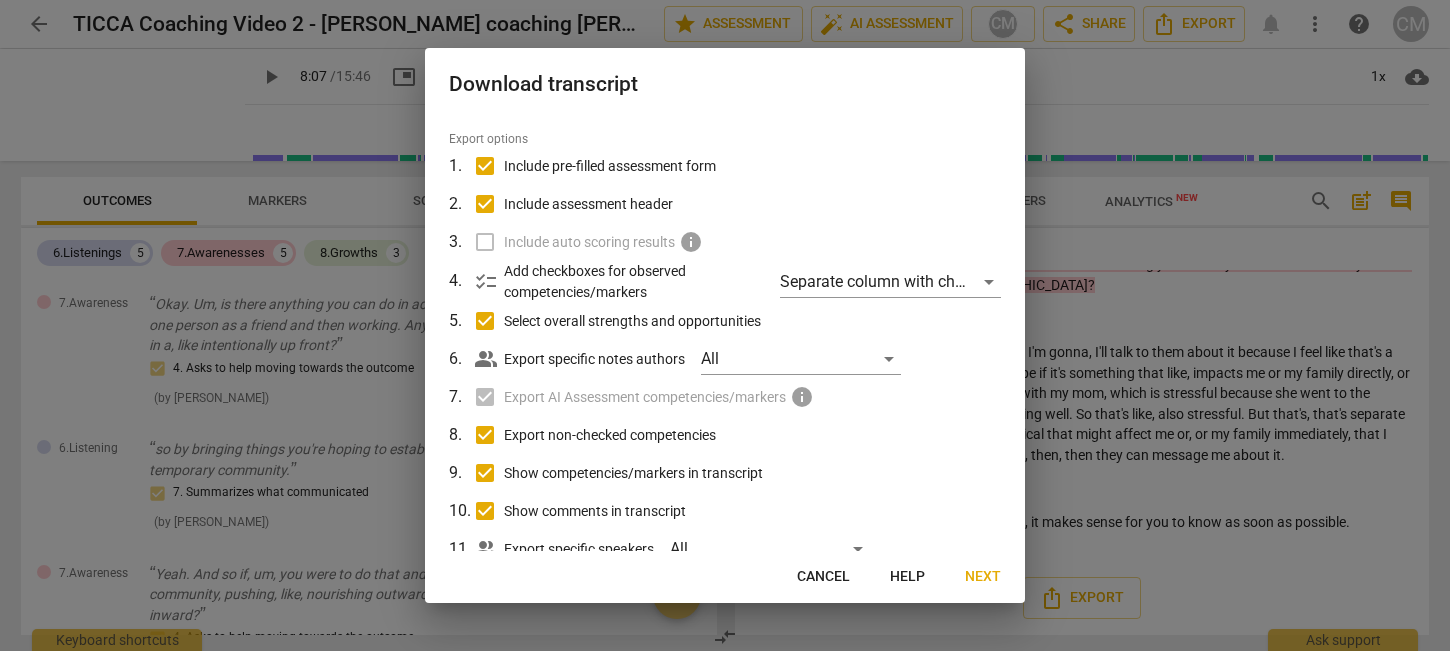 scroll, scrollTop: 136, scrollLeft: 0, axis: vertical 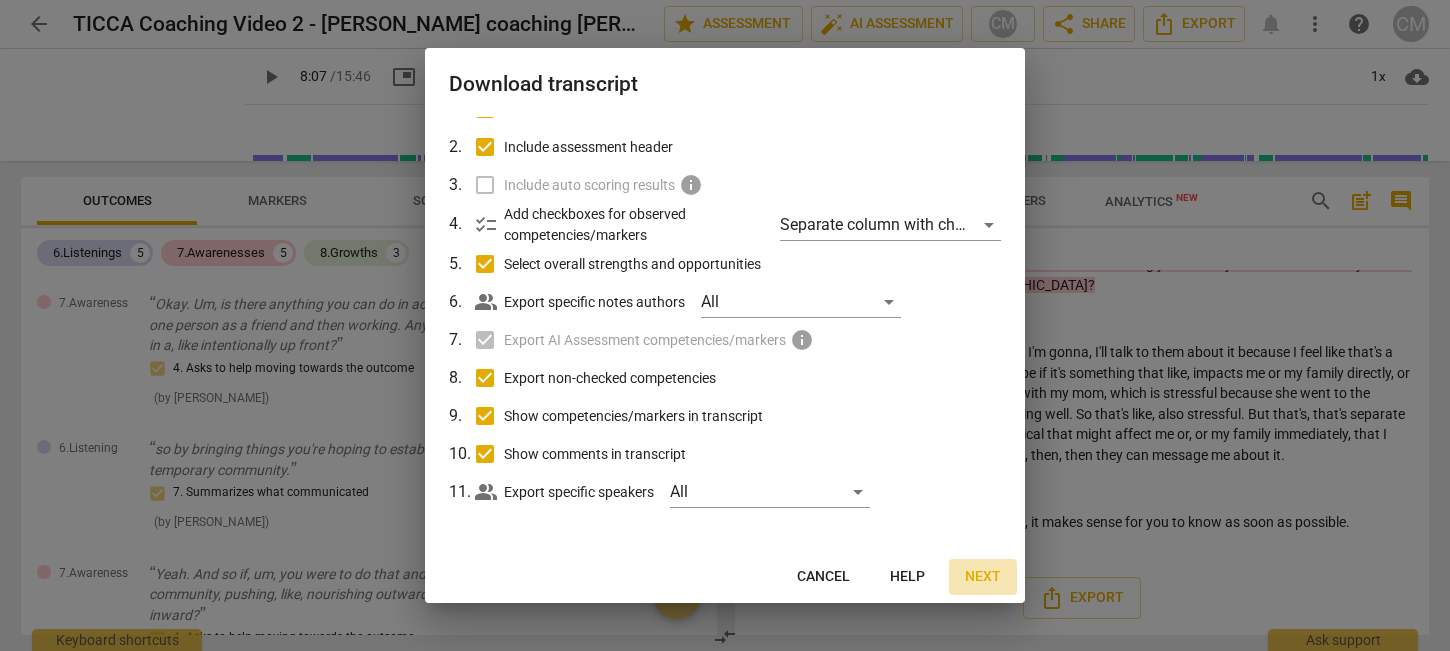 click on "Next" at bounding box center (983, 577) 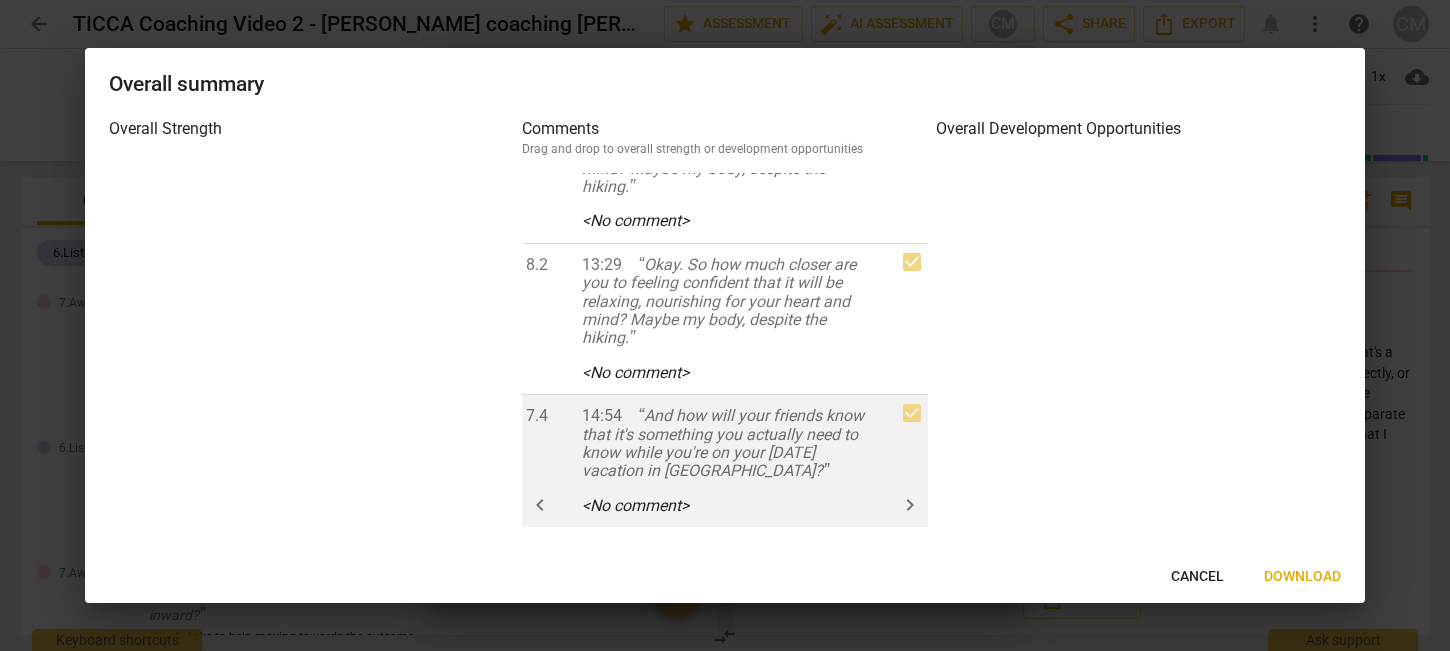 scroll, scrollTop: 3228, scrollLeft: 0, axis: vertical 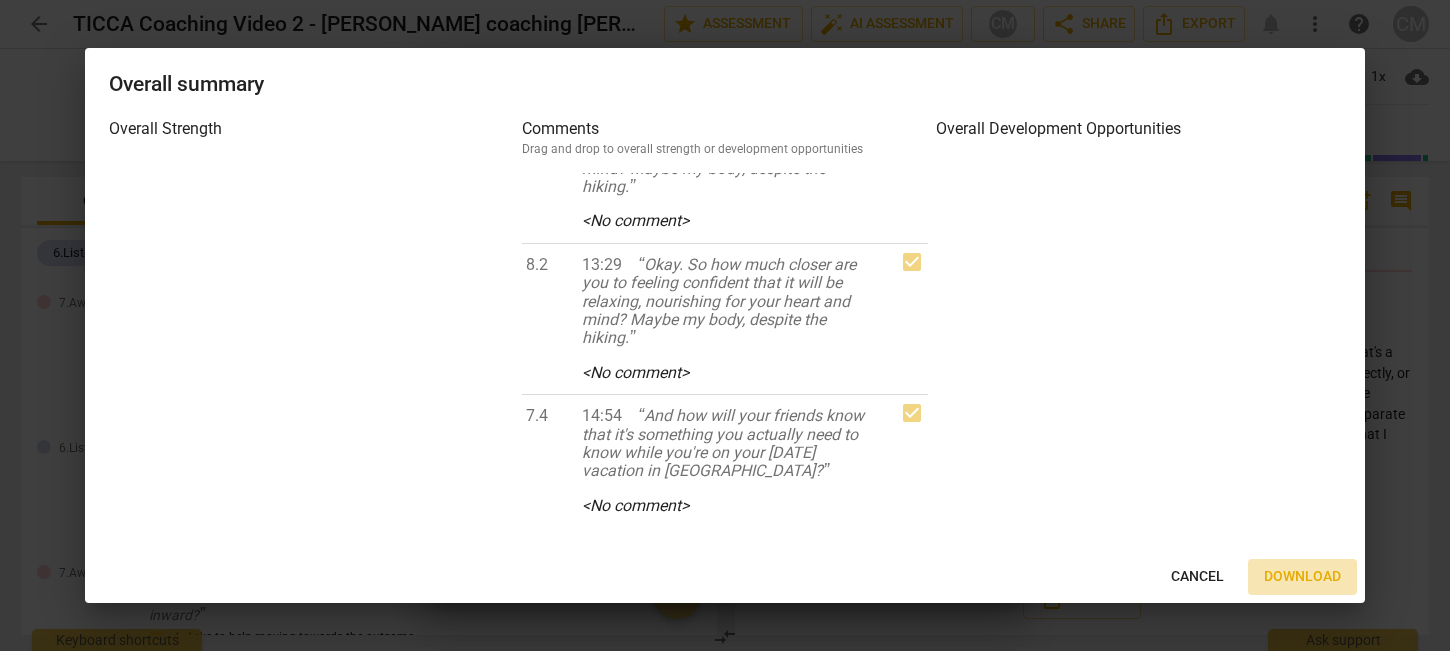 click on "Download" at bounding box center (1302, 577) 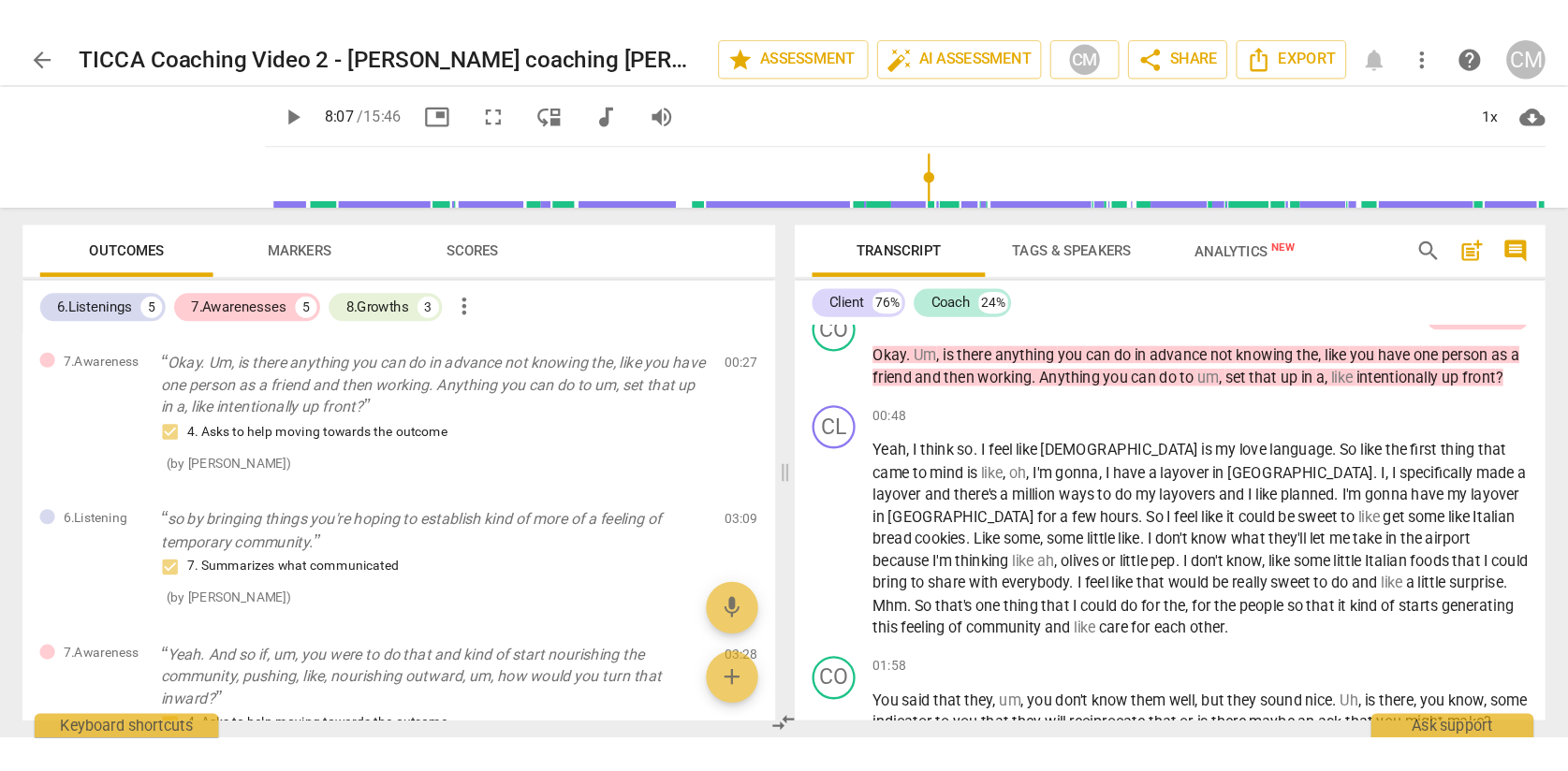 scroll, scrollTop: 0, scrollLeft: 0, axis: both 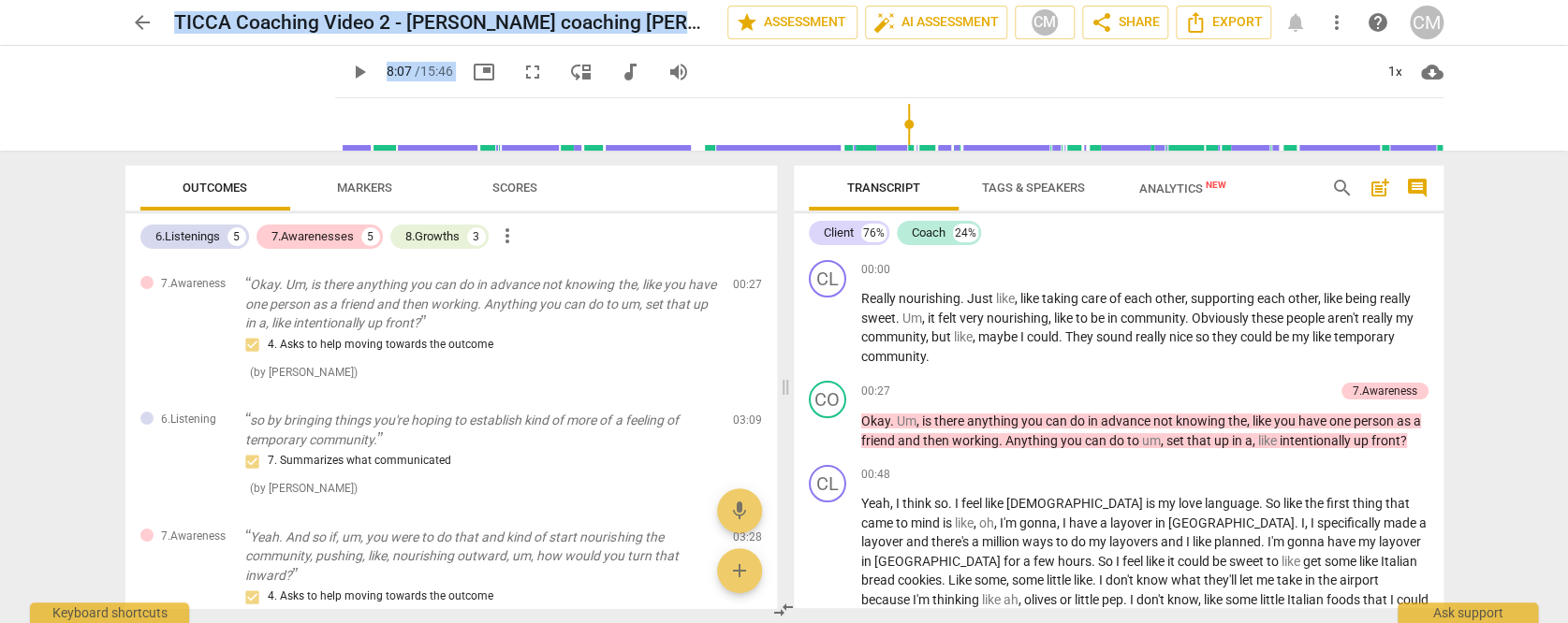 drag, startPoint x: 1553, startPoint y: 620, endPoint x: 1561, endPoint y: 754, distance: 134.23859 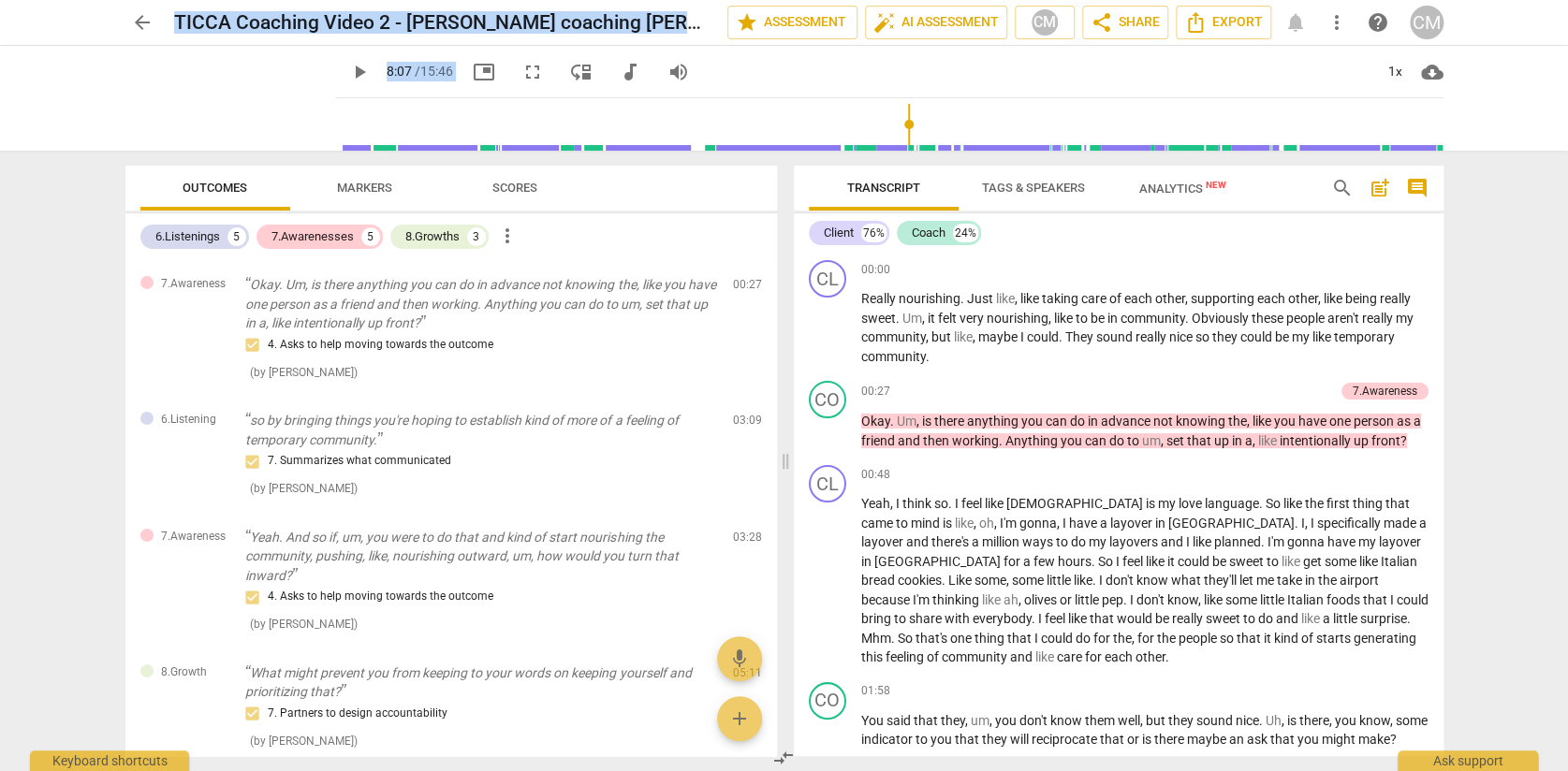 click at bounding box center [893, 124] 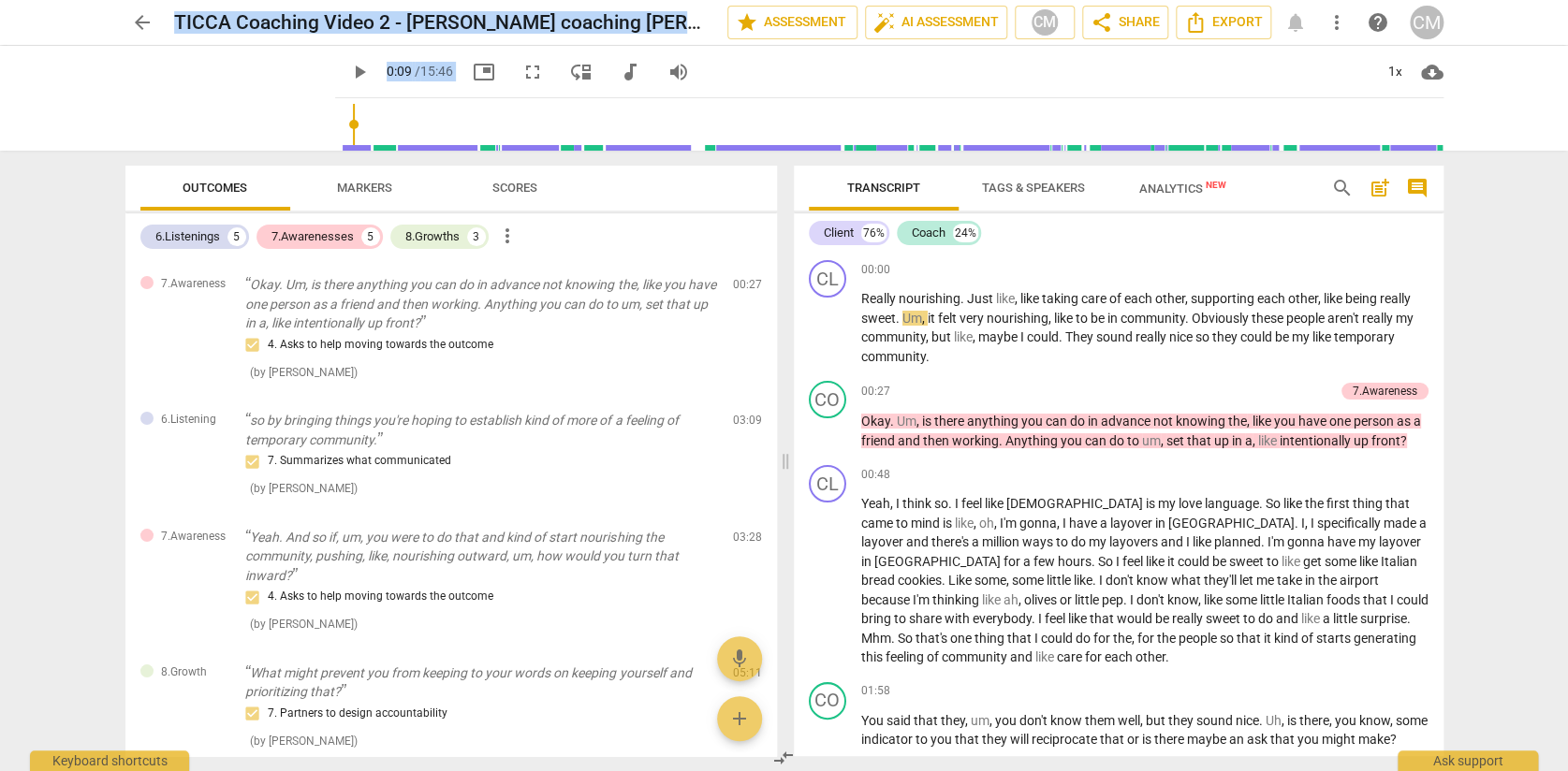 click on "play_arrow" at bounding box center [359, 72] 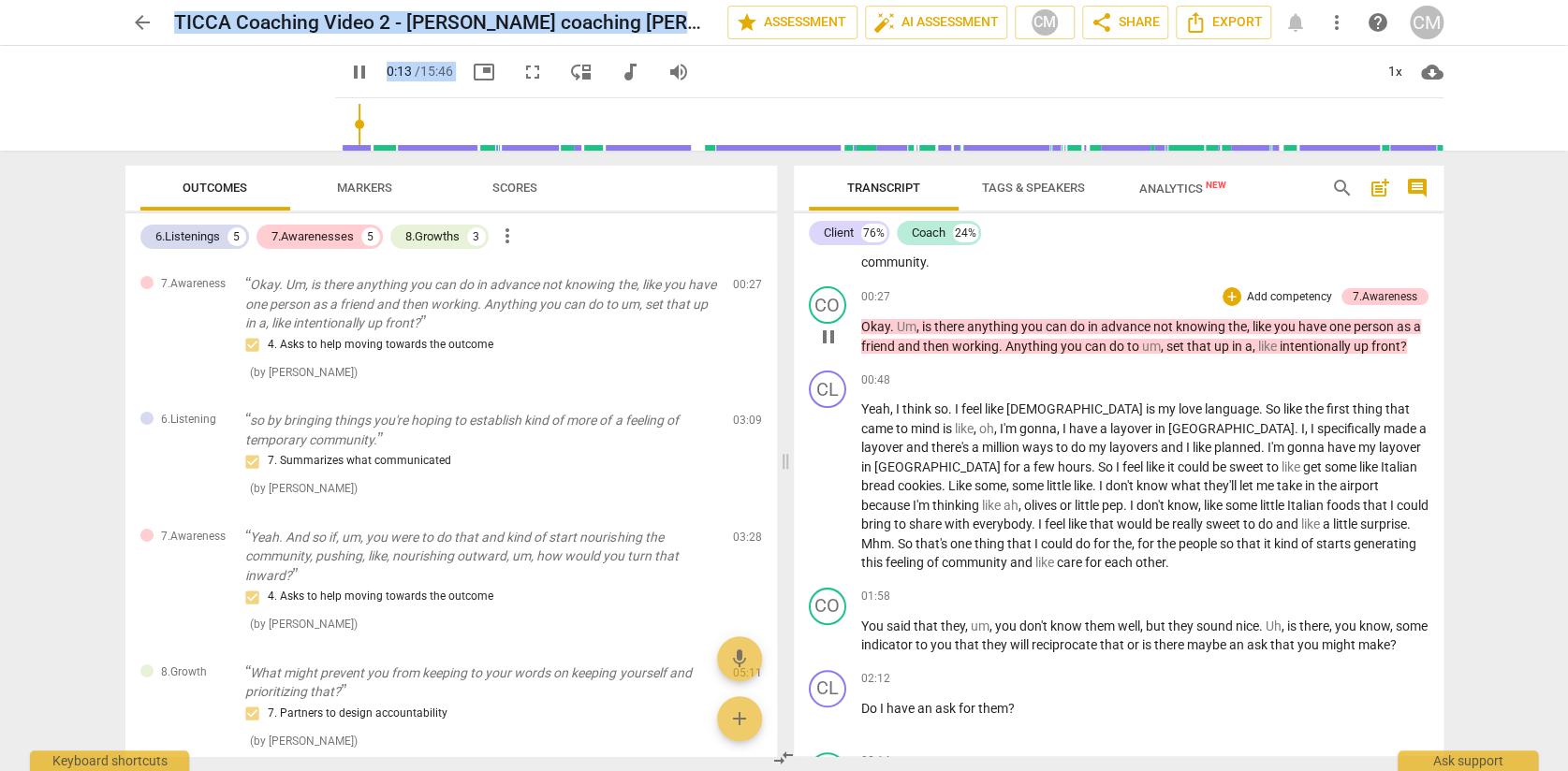 scroll, scrollTop: 96, scrollLeft: 0, axis: vertical 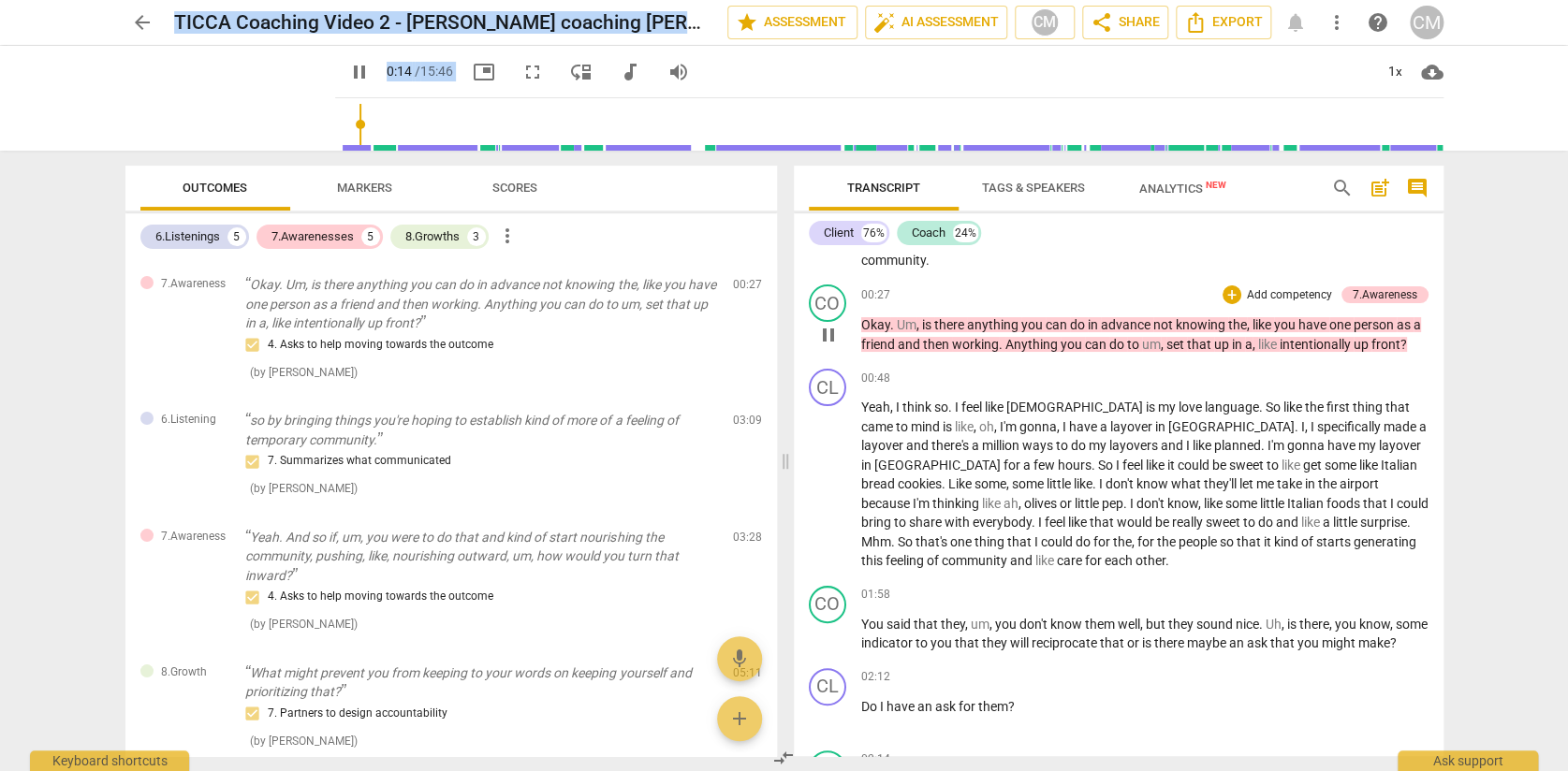 click on "pause" at bounding box center (828, 335) 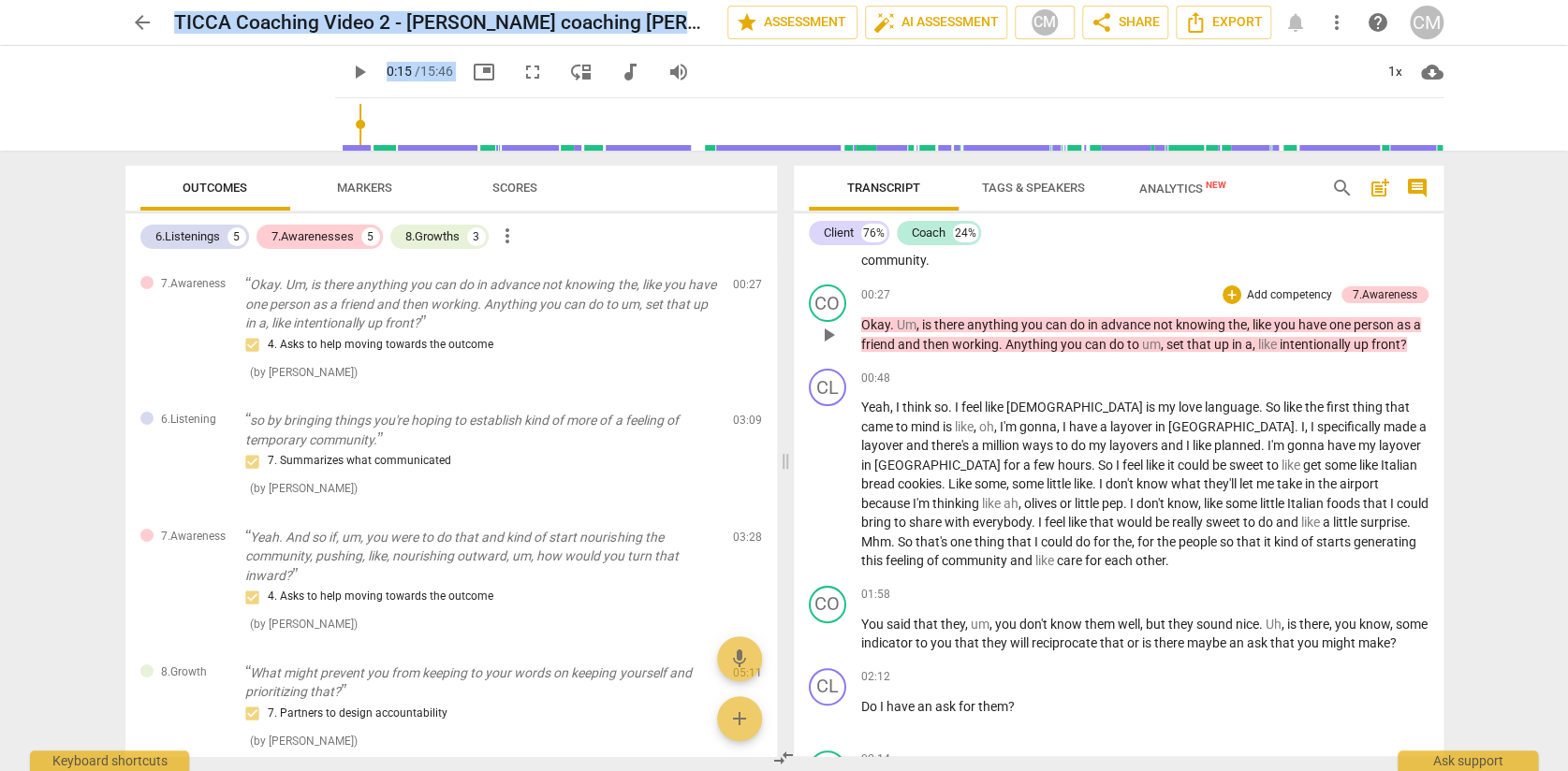 click on "play_arrow" at bounding box center [828, 335] 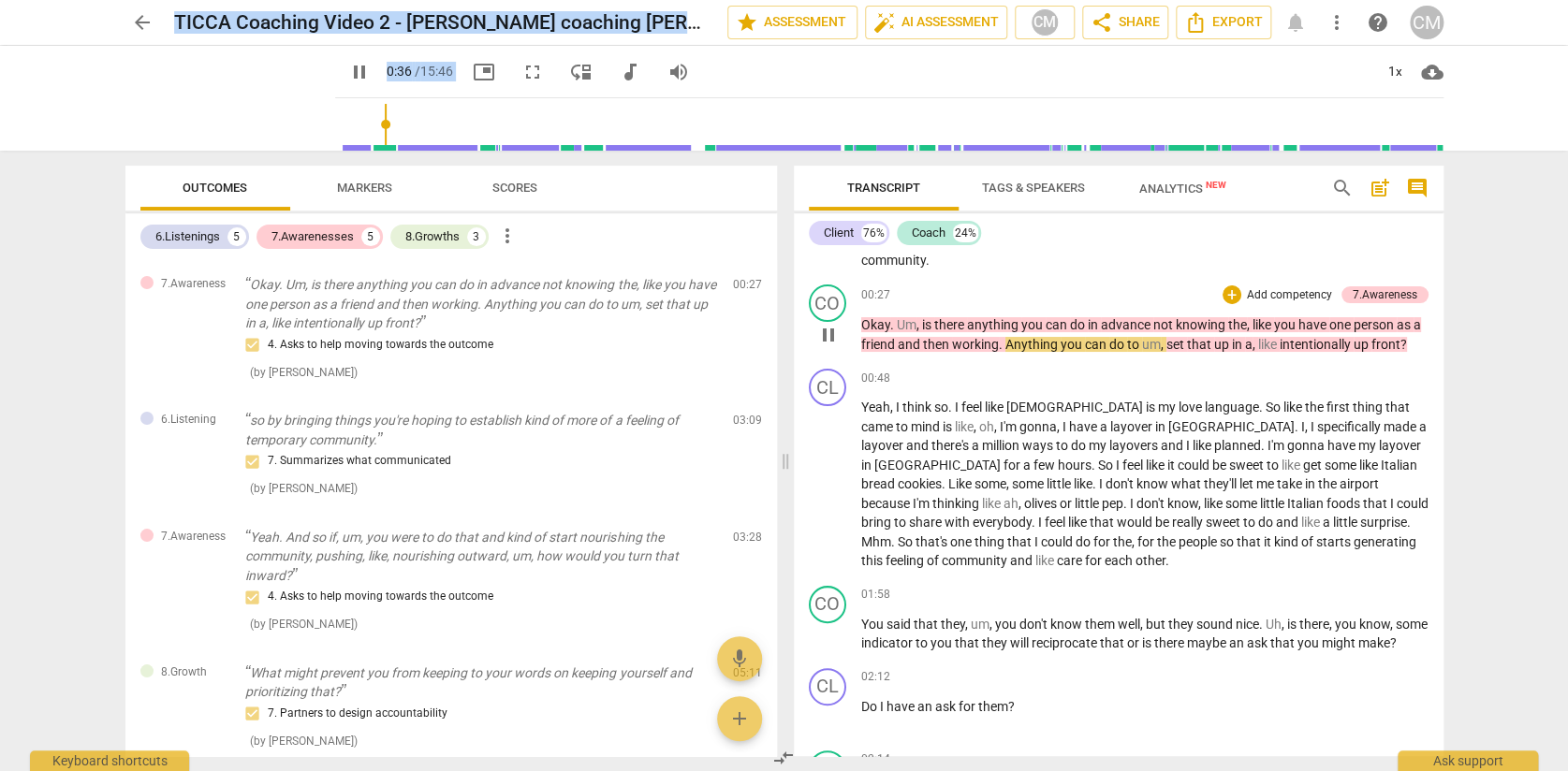 click on "pause" at bounding box center [828, 335] 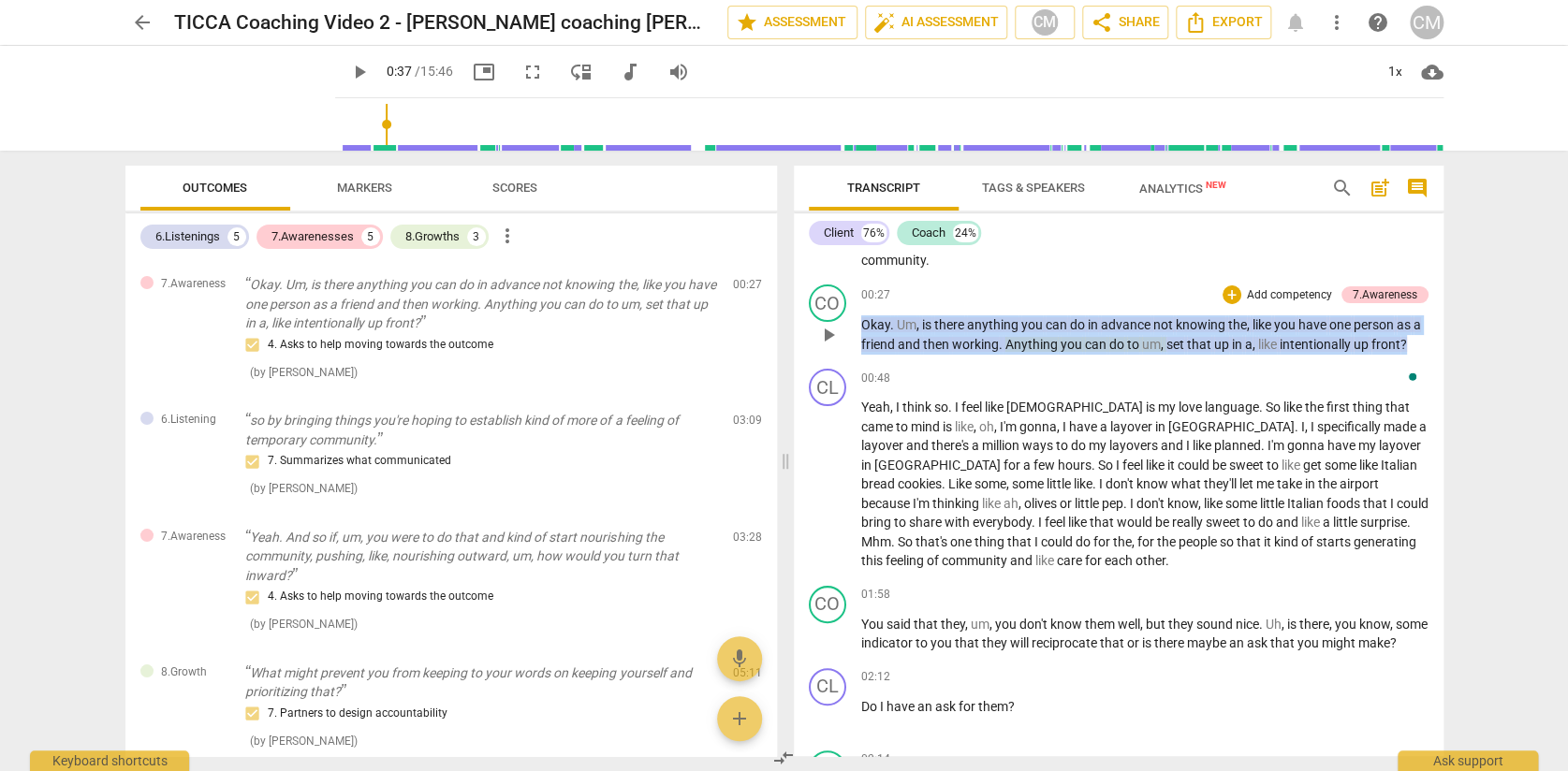 drag, startPoint x: 1145, startPoint y: 419, endPoint x: 866, endPoint y: 361, distance: 284.96491 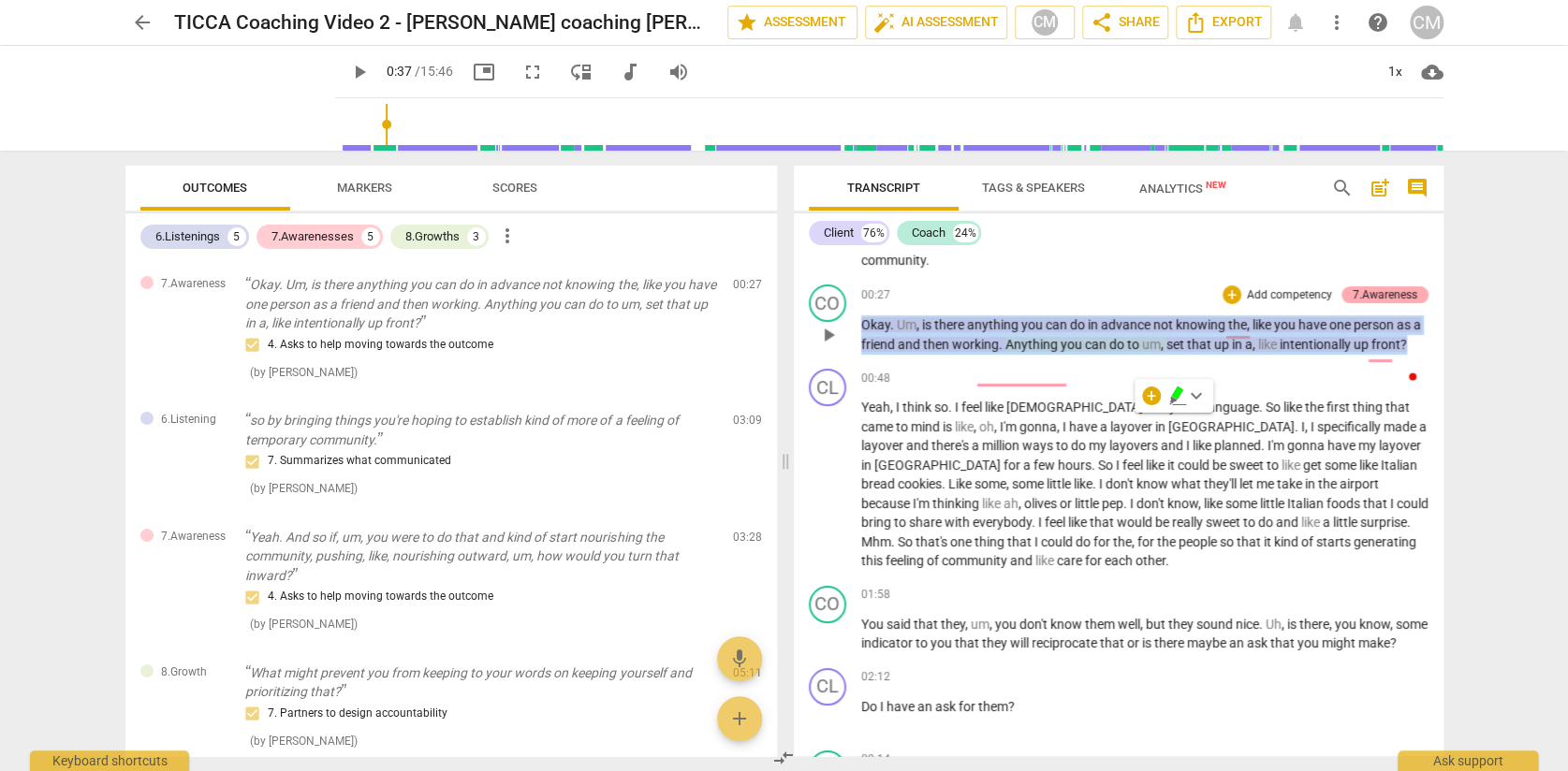 click on "7.Awareness" at bounding box center (1385, 295) 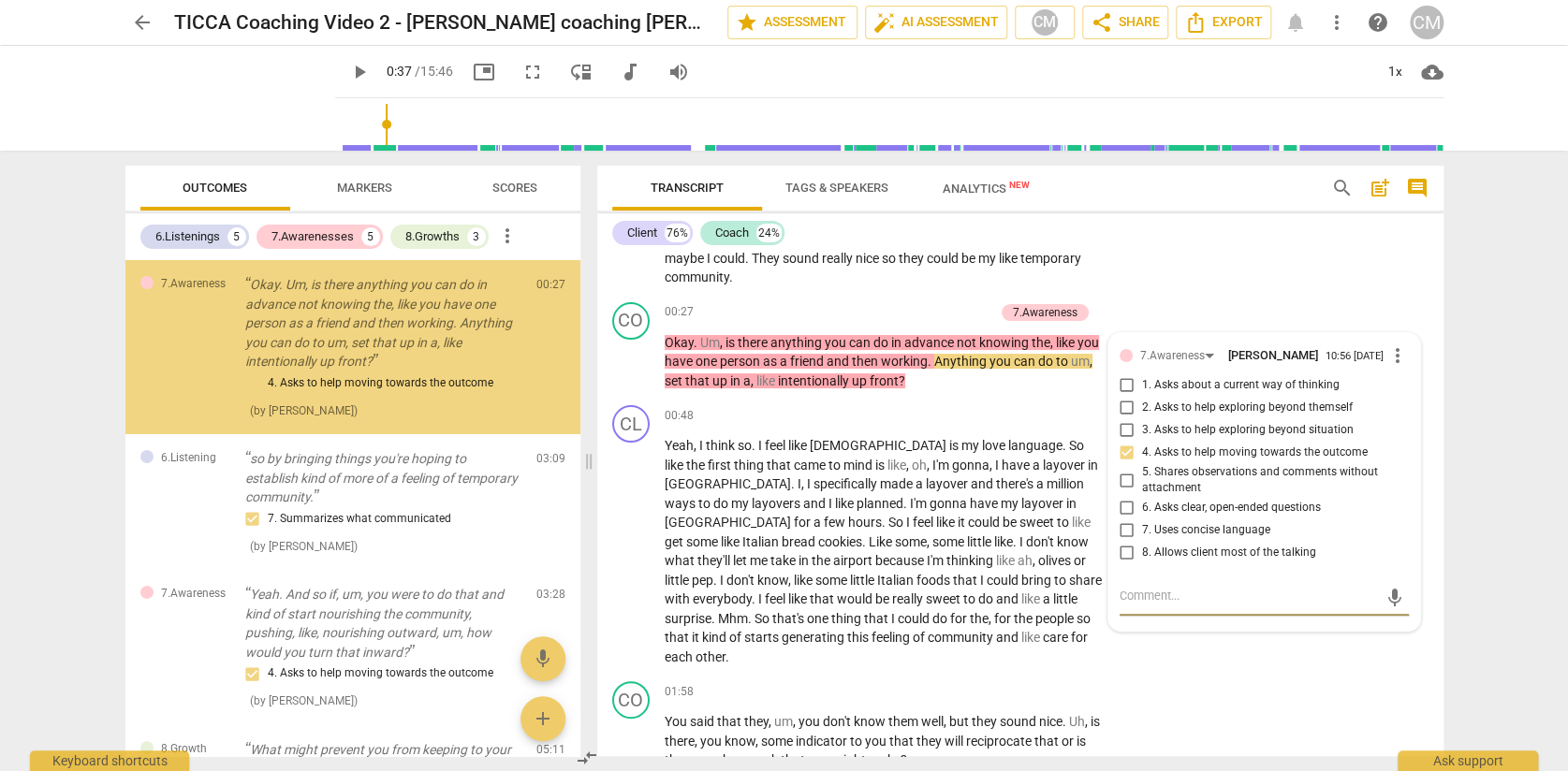 scroll, scrollTop: 77, scrollLeft: 0, axis: vertical 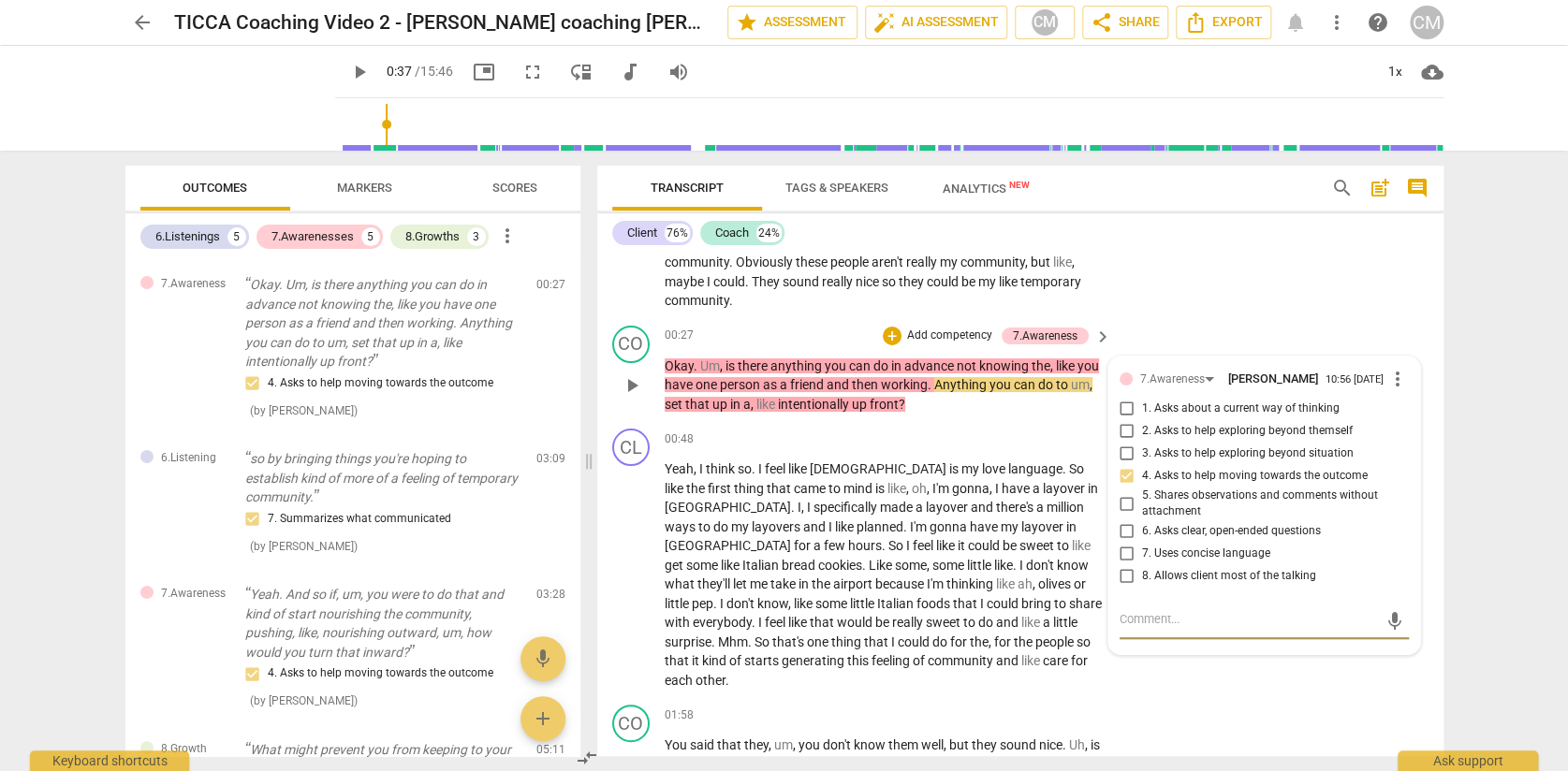 click on "00:27 + Add competency 7.Awareness keyboard_arrow_right" at bounding box center (889, 336) 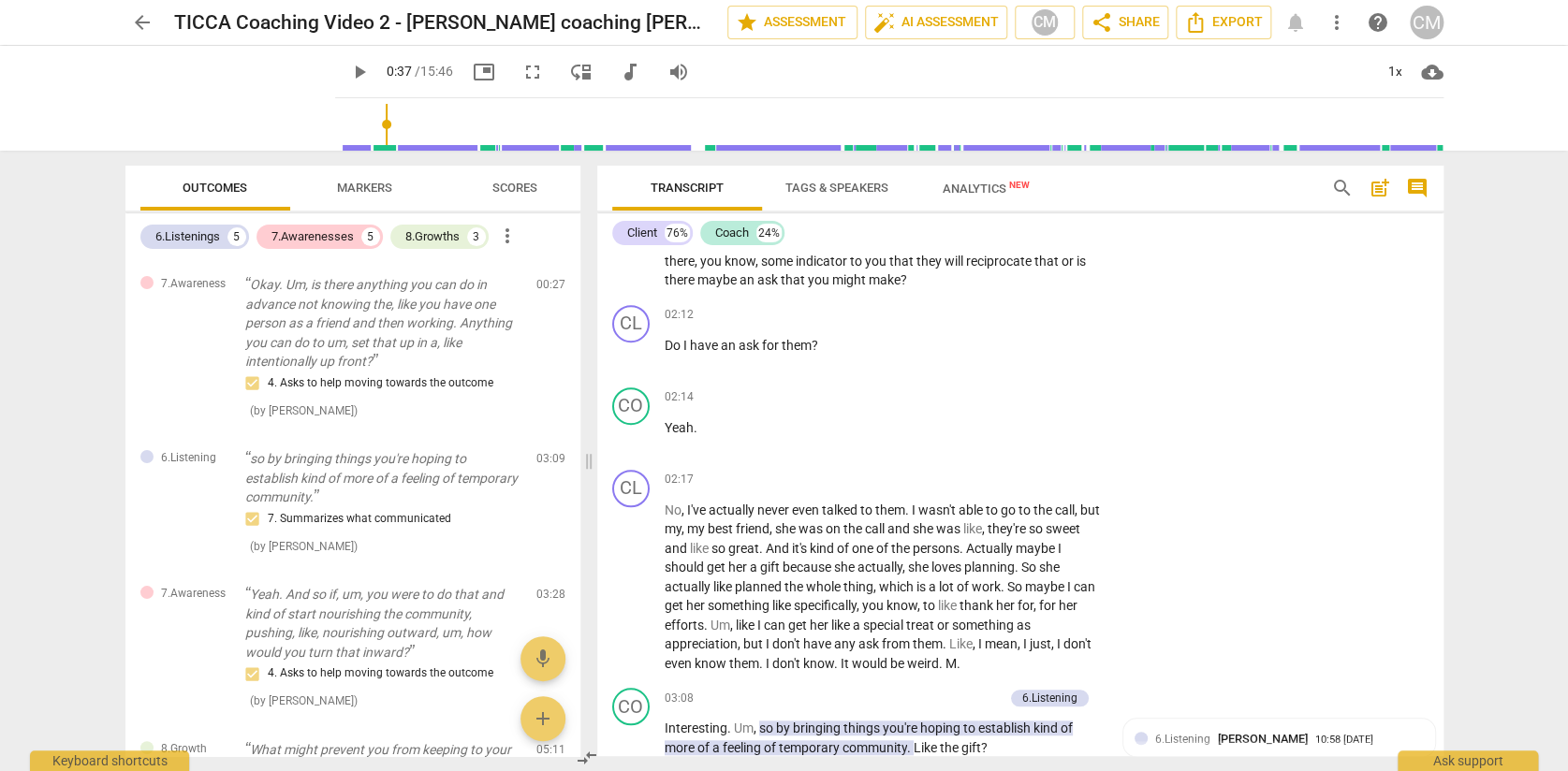 scroll, scrollTop: 581, scrollLeft: 0, axis: vertical 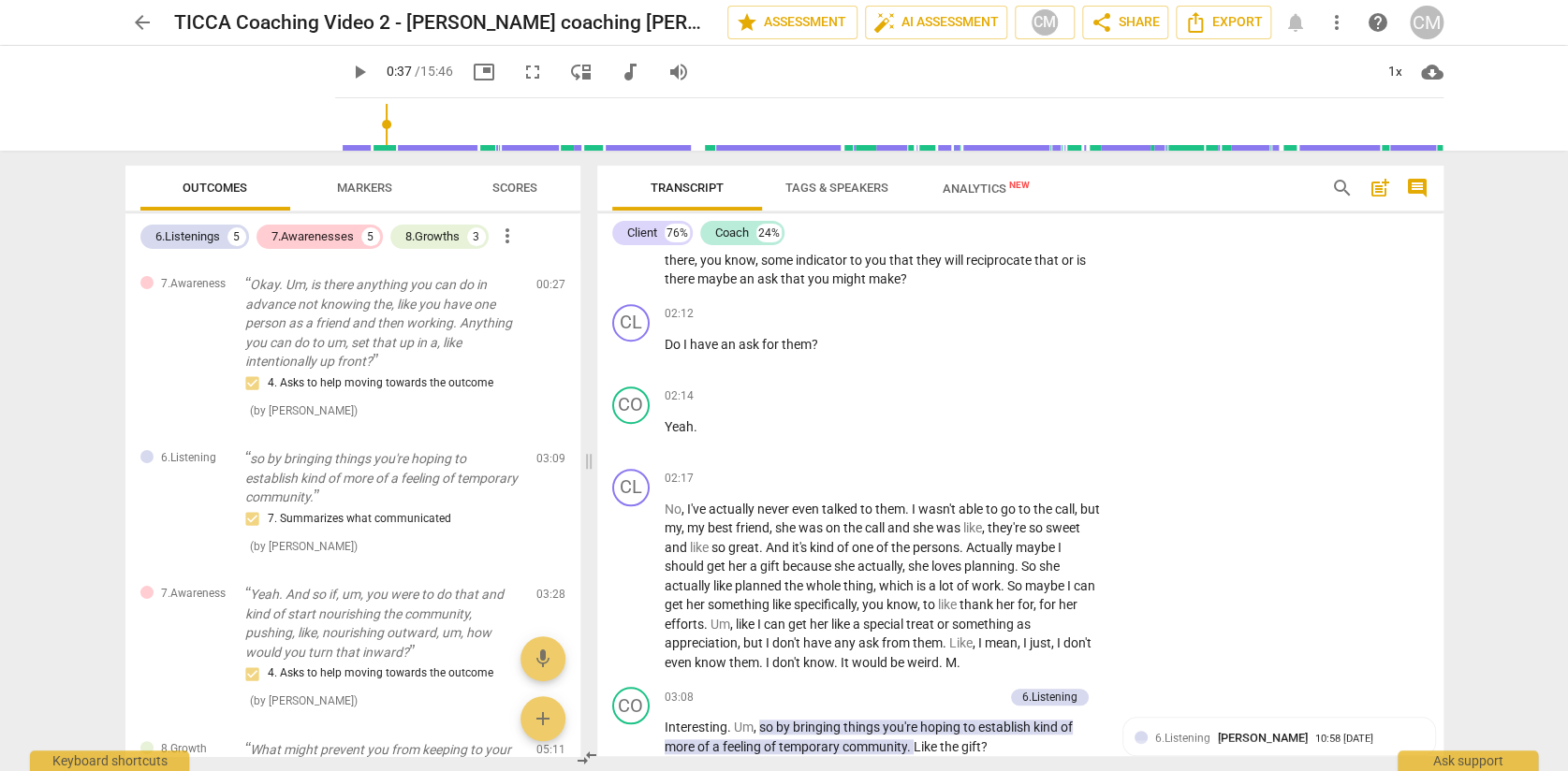 click on "arrow_back" at bounding box center [142, 22] 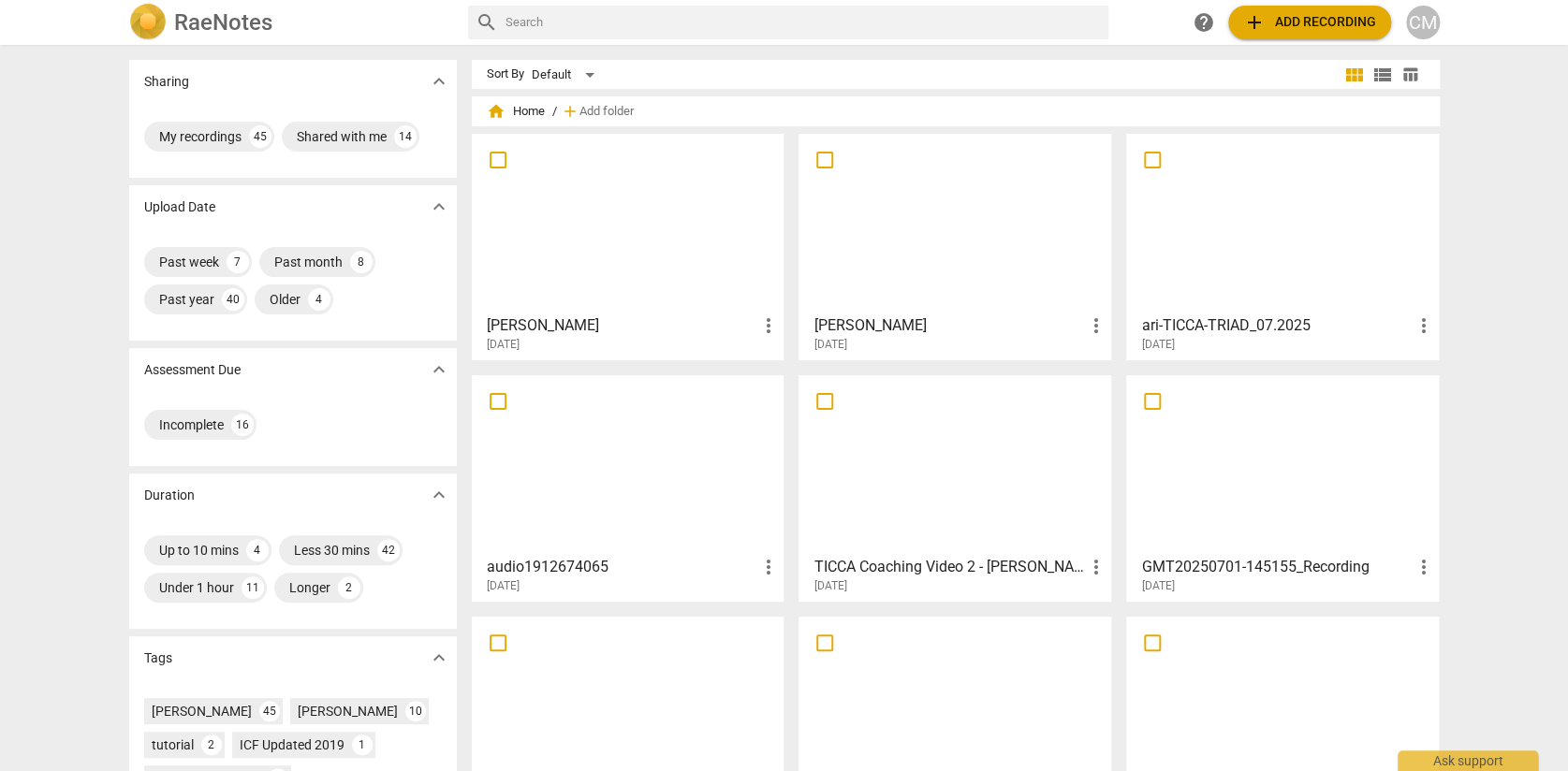click on "[DATE]" at bounding box center [633, 344] 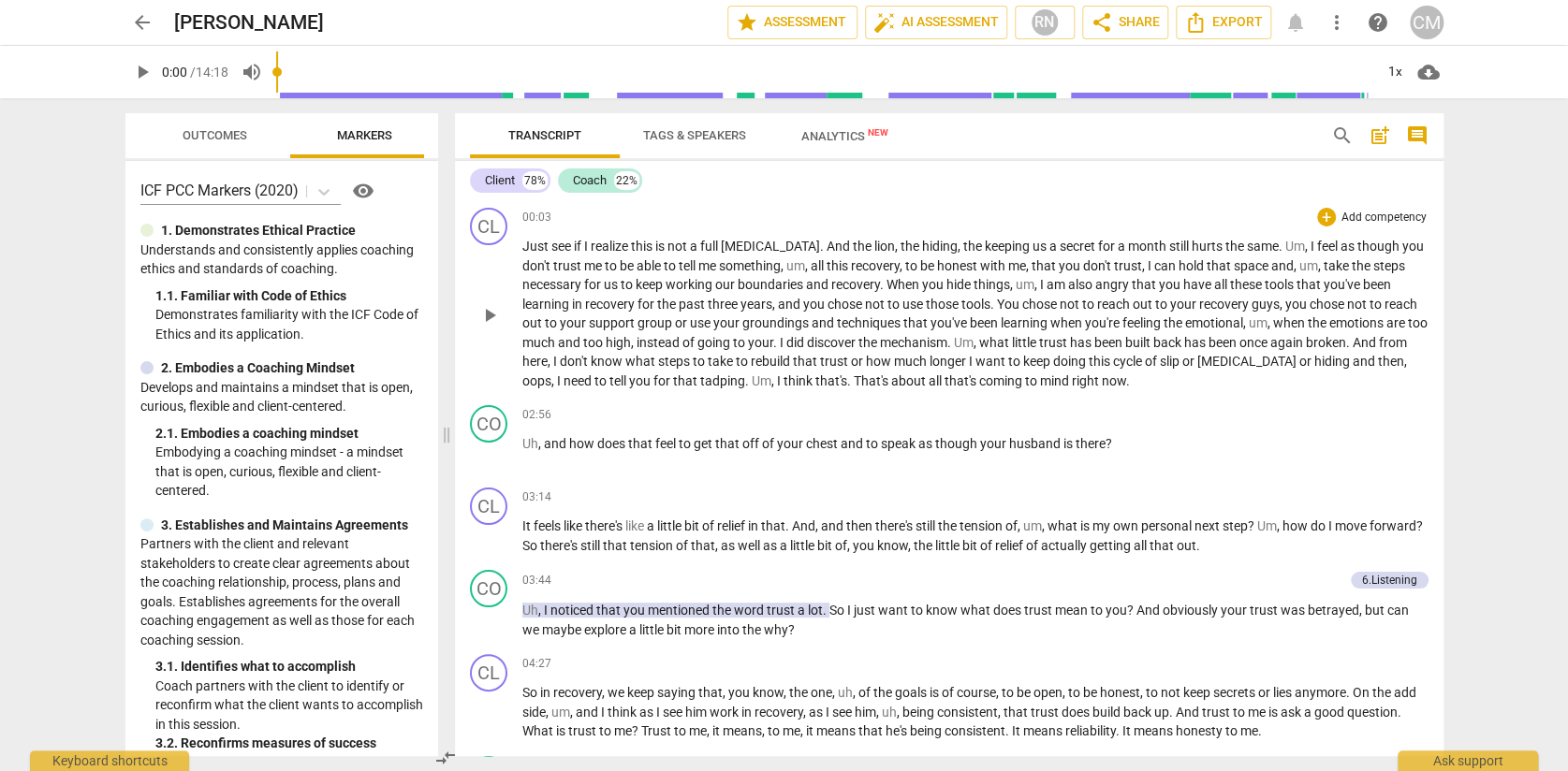 drag, startPoint x: 785, startPoint y: 437, endPoint x: 447, endPoint y: 432, distance: 338.03698 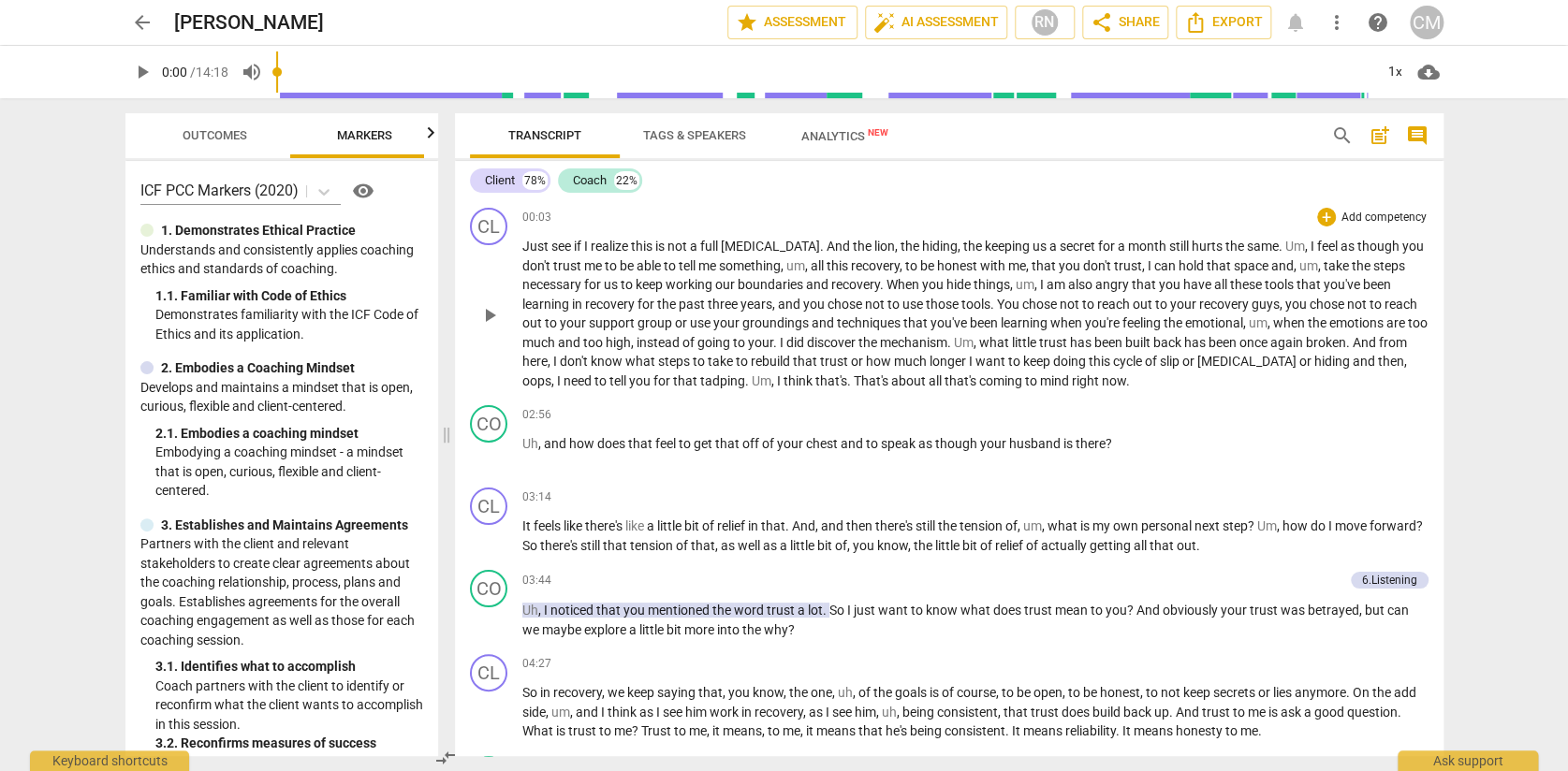 click on "play_arrow" at bounding box center (490, 315) 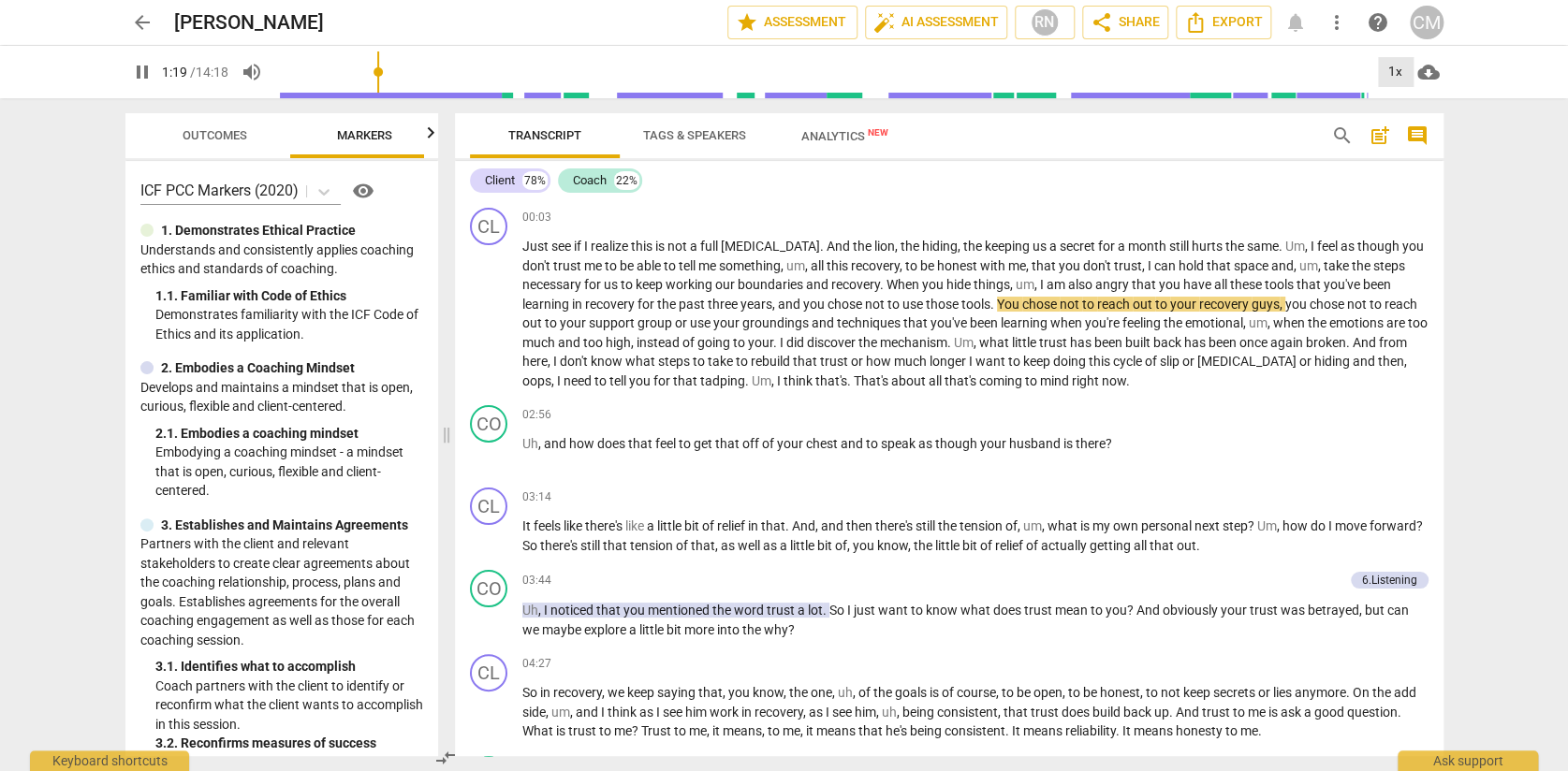 click on "1x" at bounding box center (1396, 72) 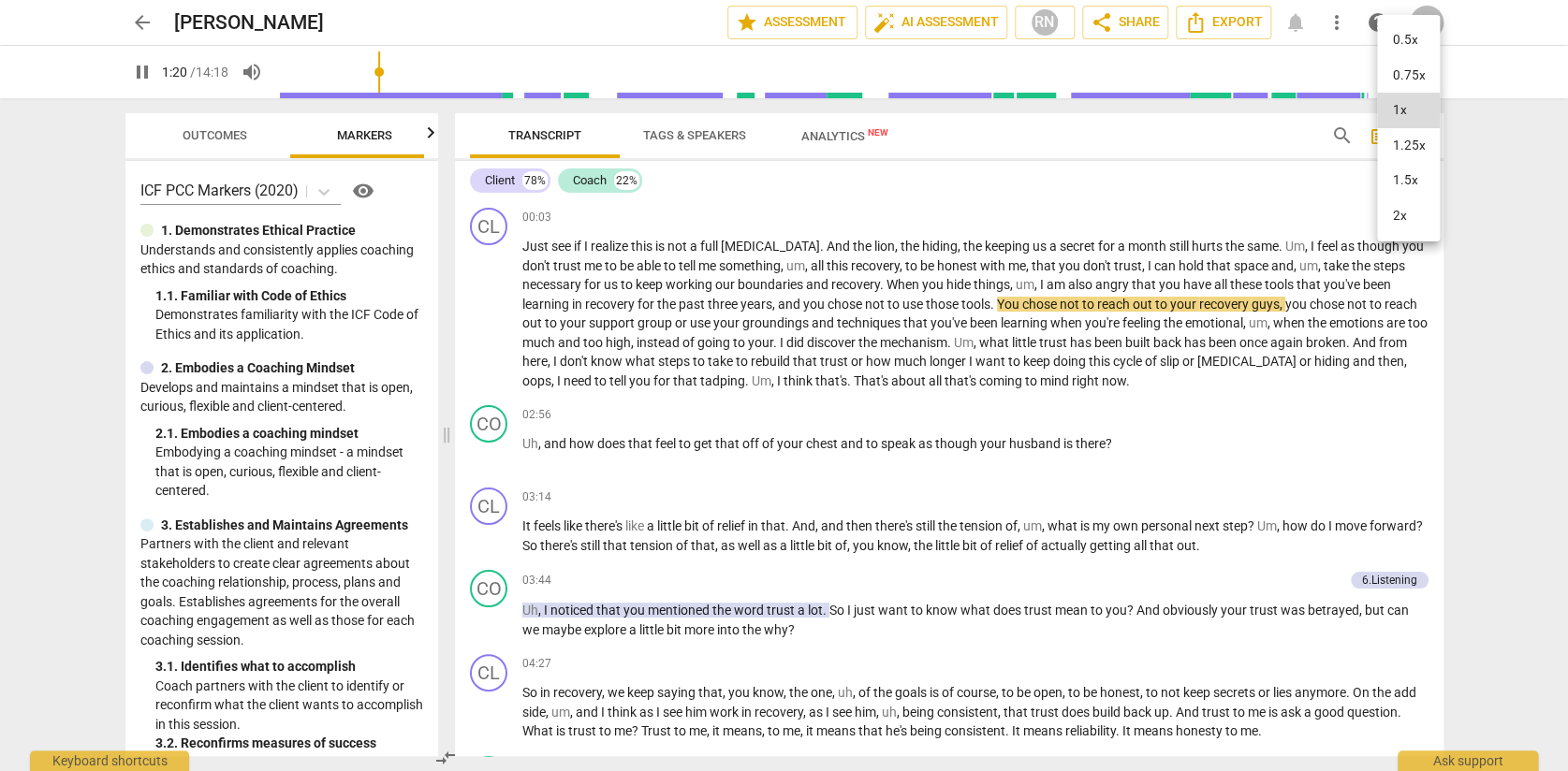 click on "2x" at bounding box center (1408, 216) 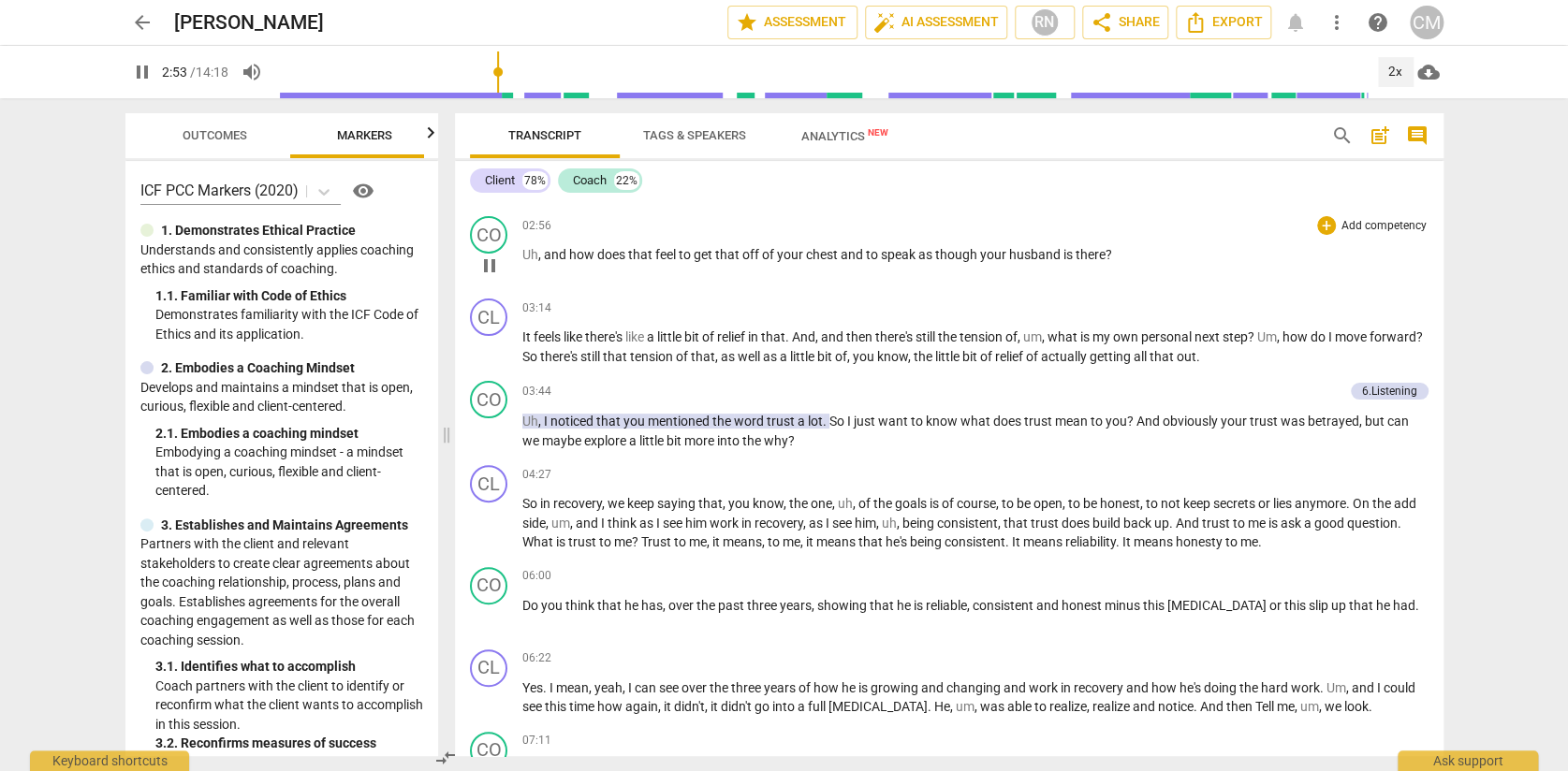 scroll, scrollTop: 192, scrollLeft: 0, axis: vertical 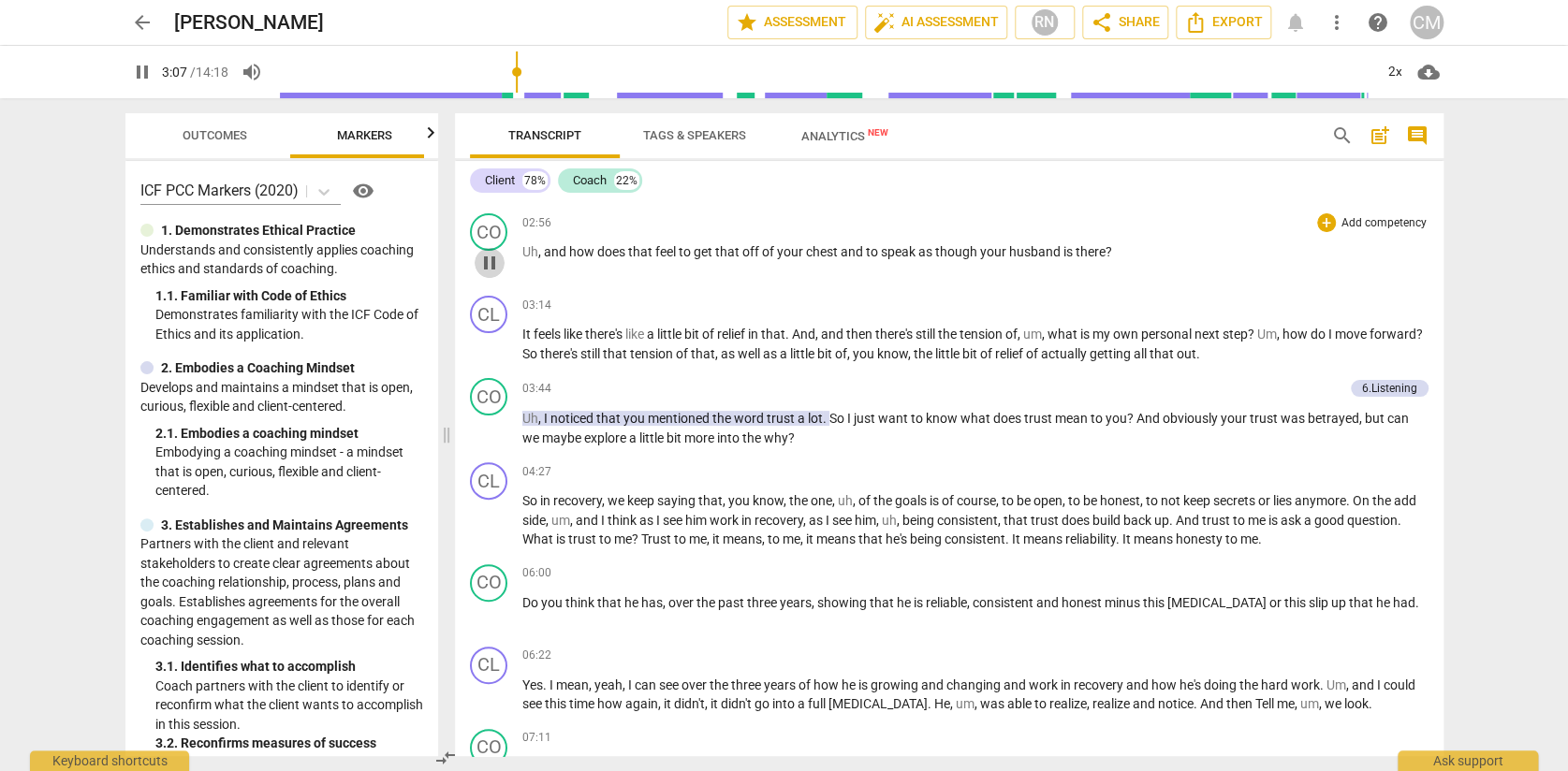 click on "pause" at bounding box center [490, 263] 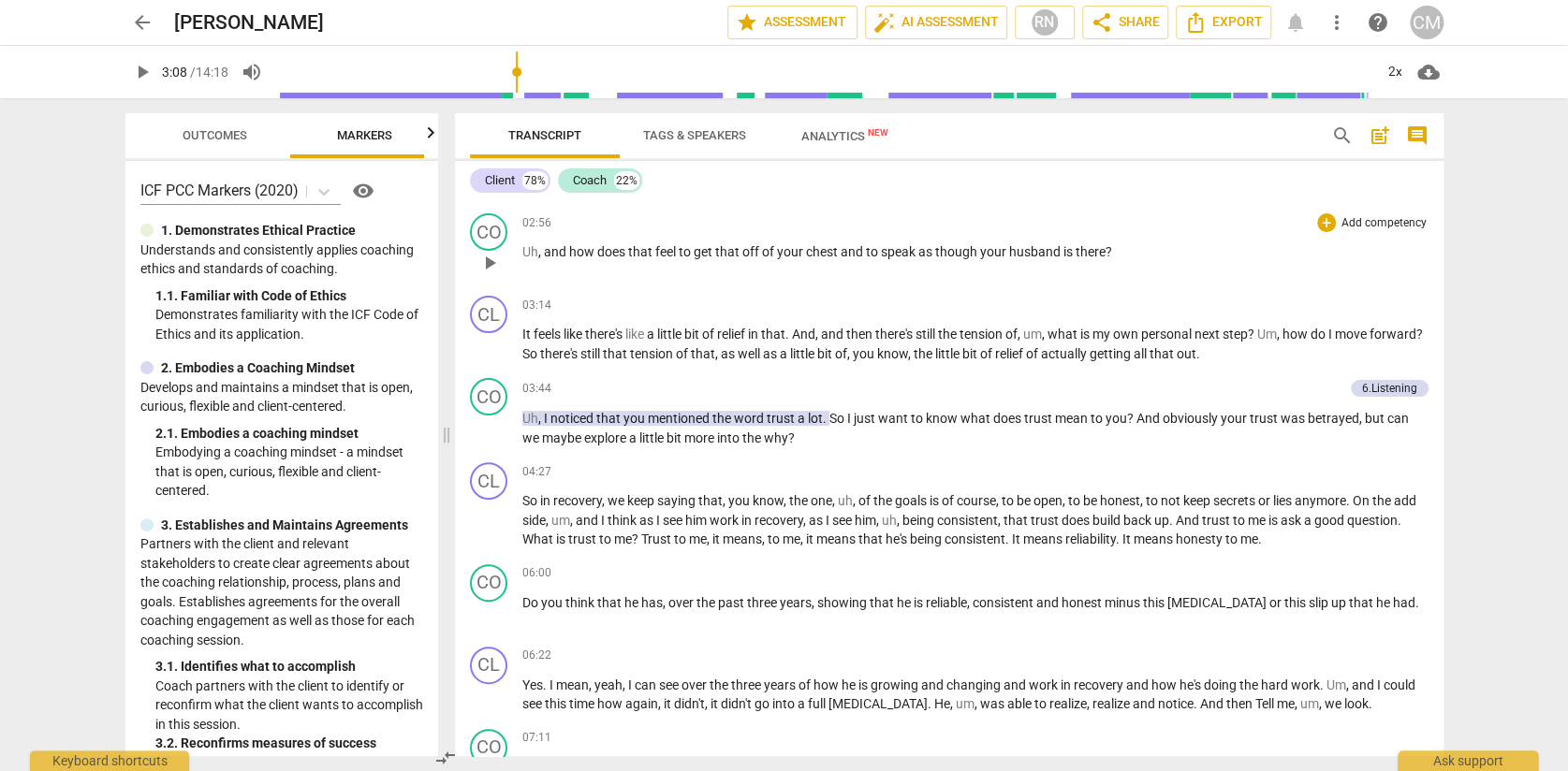 drag, startPoint x: 547, startPoint y: 341, endPoint x: 1334, endPoint y: 343, distance: 787.0025 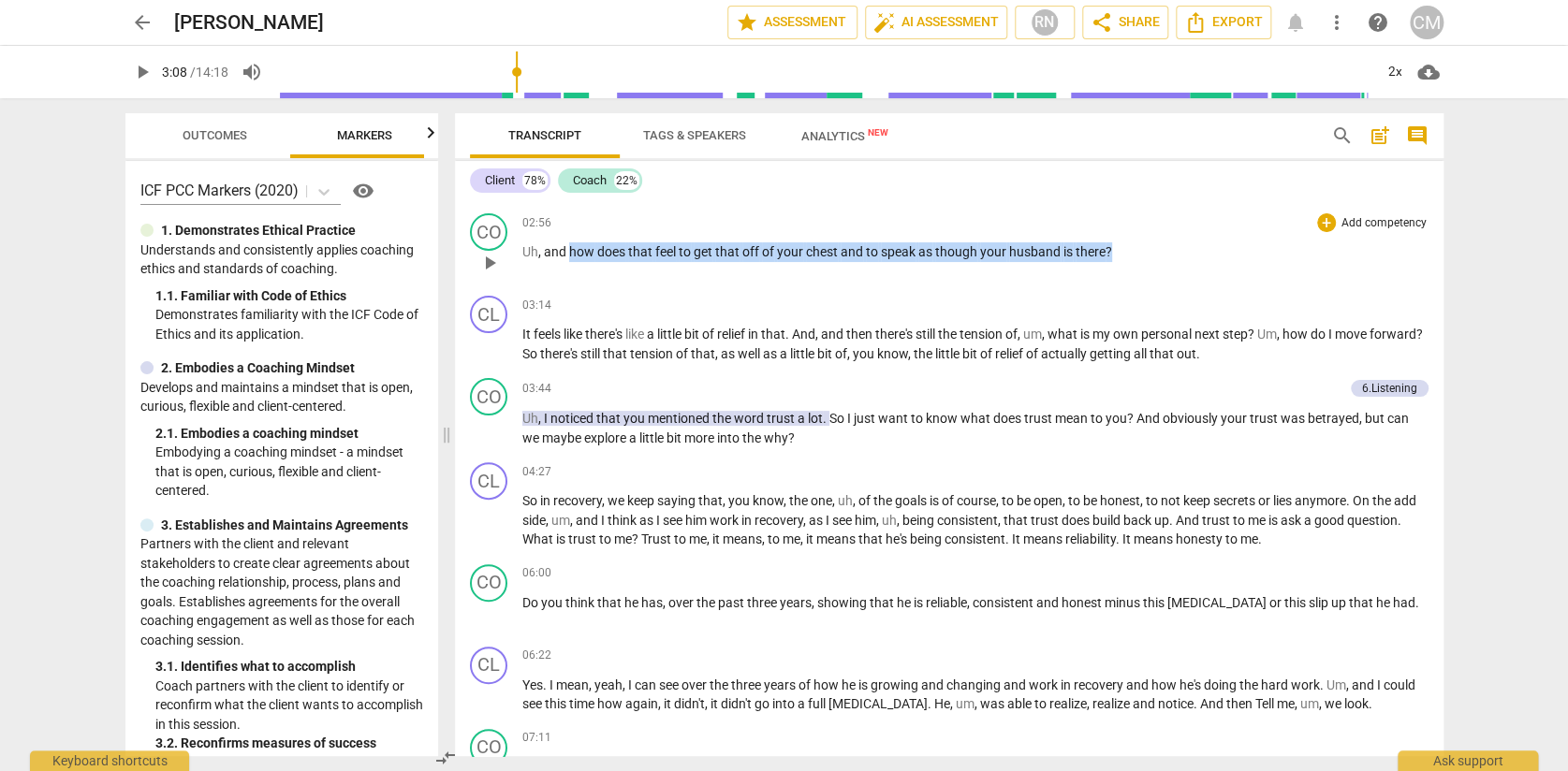 drag, startPoint x: 1266, startPoint y: 335, endPoint x: 581, endPoint y: 341, distance: 685.0263 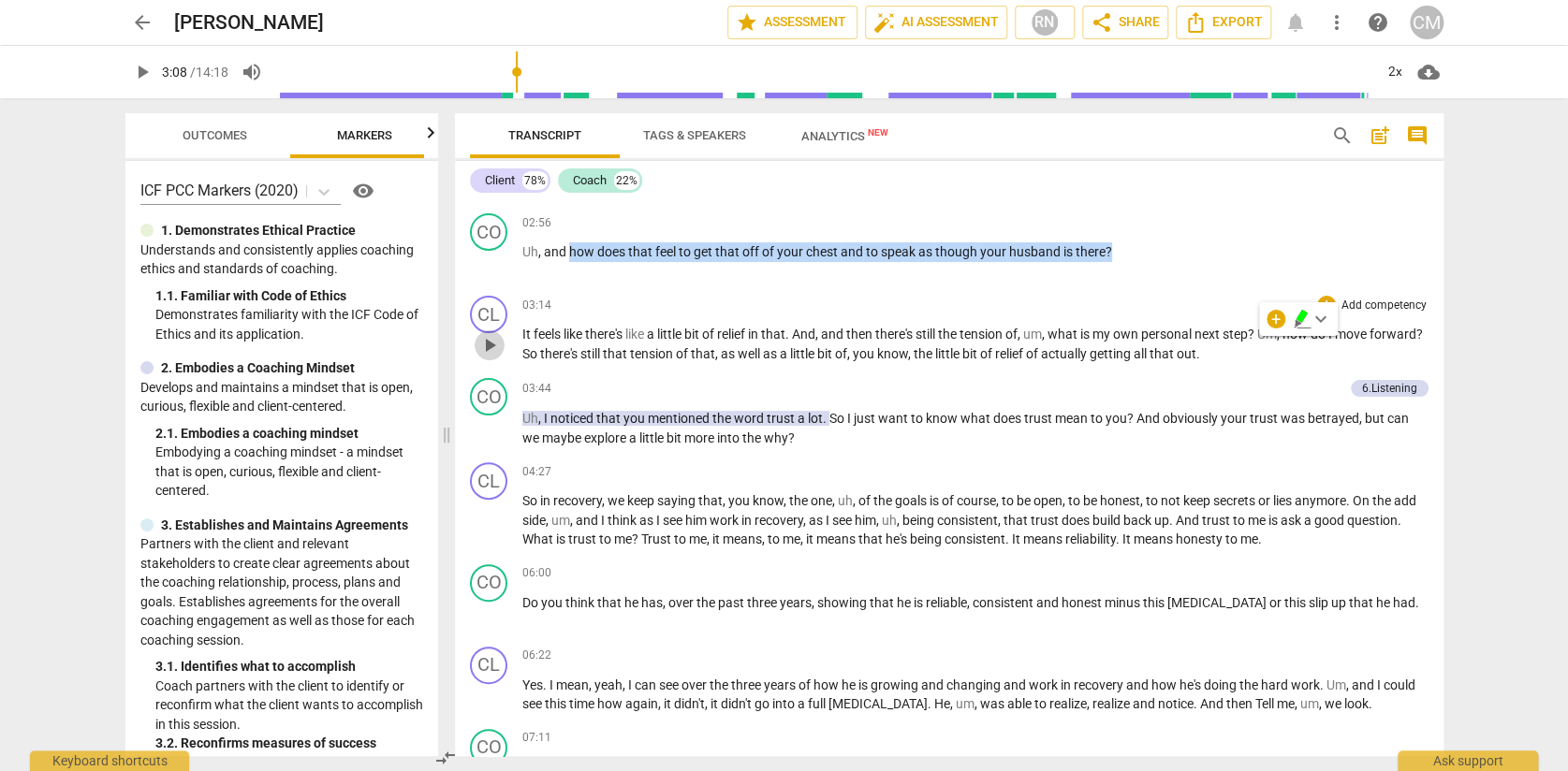 click on "play_arrow" at bounding box center (490, 345) 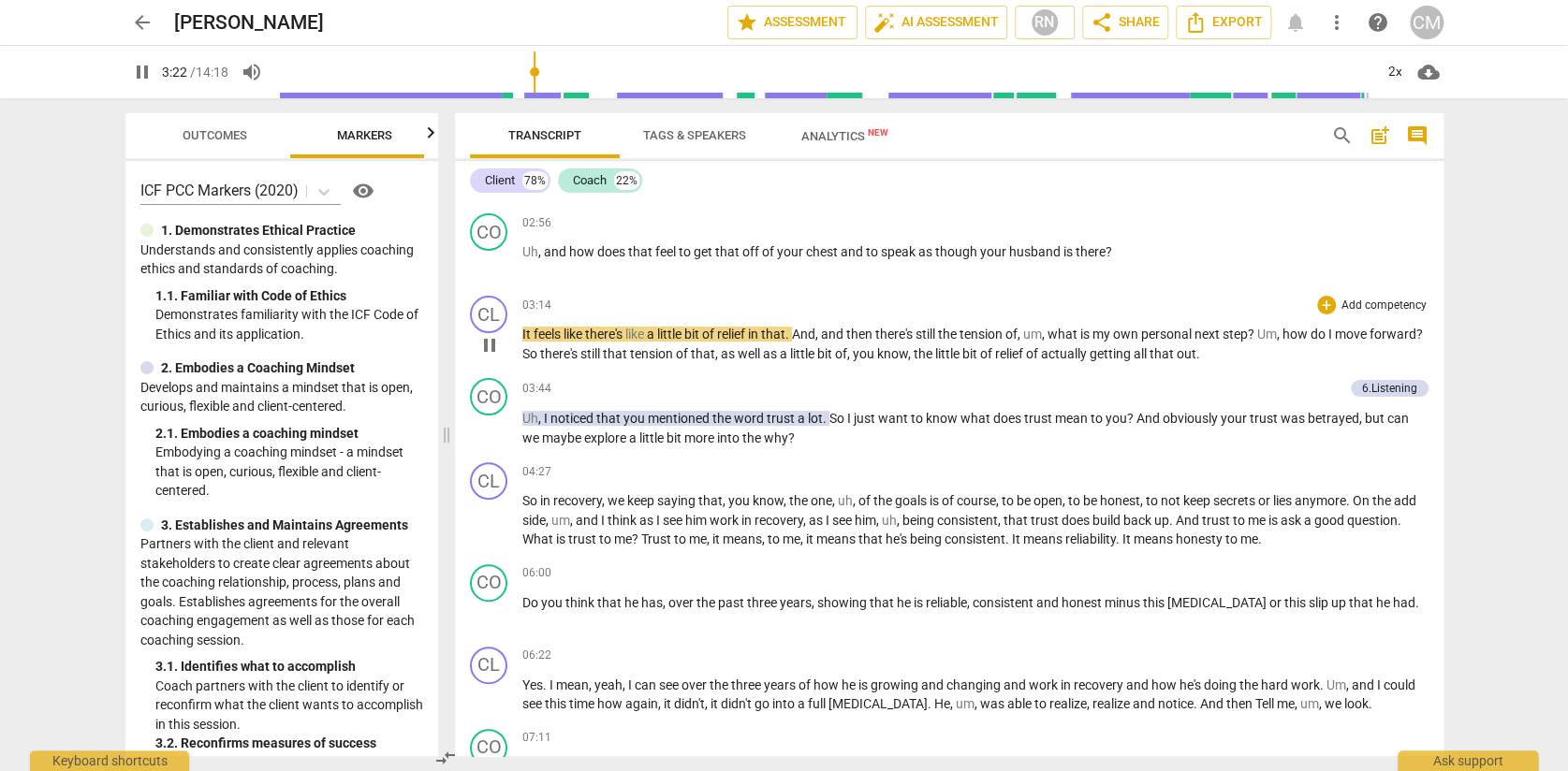 click on "It   feels   like   there's   like   a   little   bit   of   relief   in   that .   And ,   and   then   there's   still   the   tension   of ,   um ,   what   is   my   own   personal   next   step ?   Um ,   how   do   I   move   forward ?   So   there's   still   that   tension   of   that ,   as   well   as   a   little   bit   of ,   you   know ,   the   little   bit   of   relief   of   actually   getting   all   that   out ." at bounding box center (975, 343) 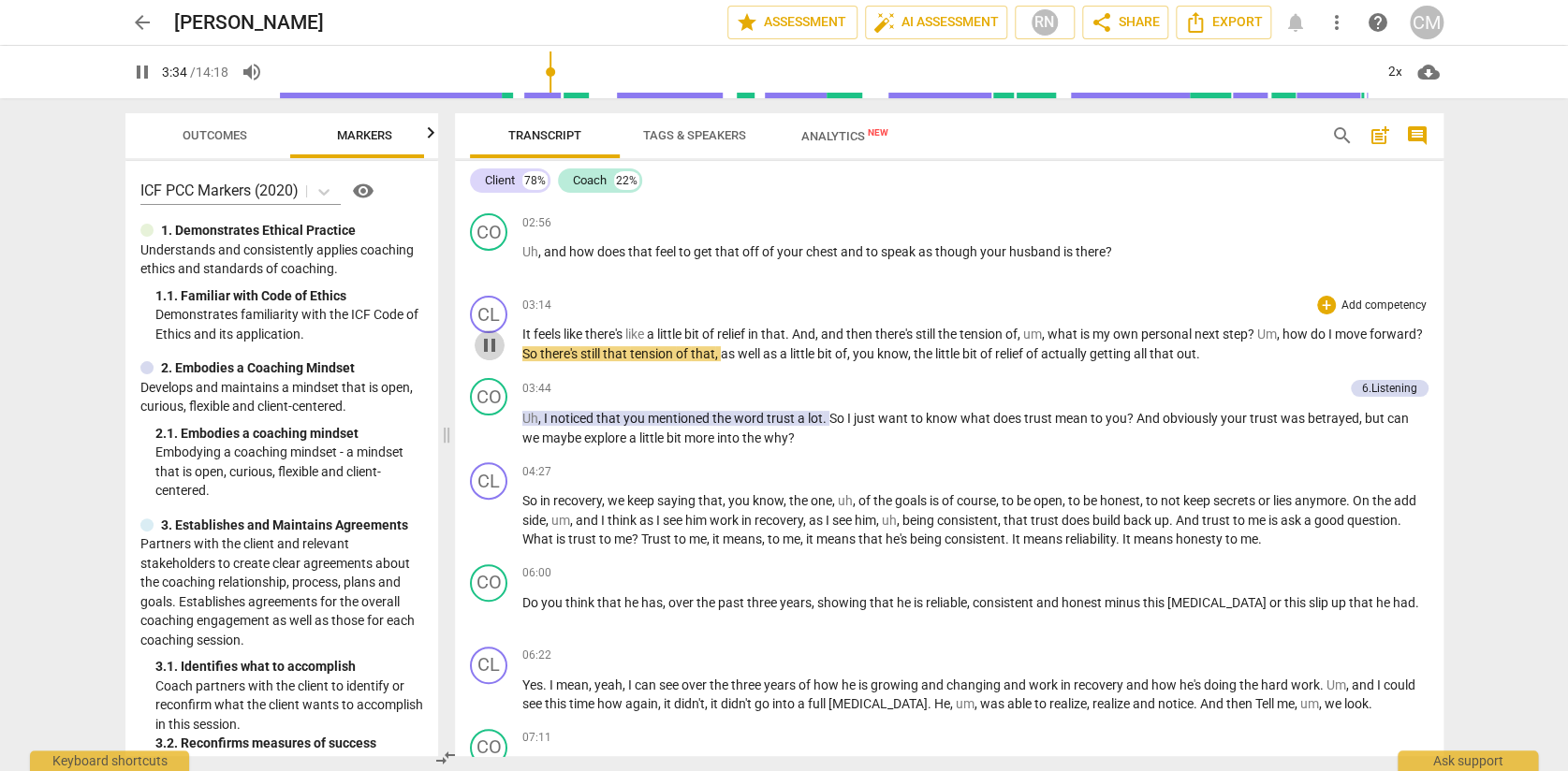 click on "pause" at bounding box center [490, 345] 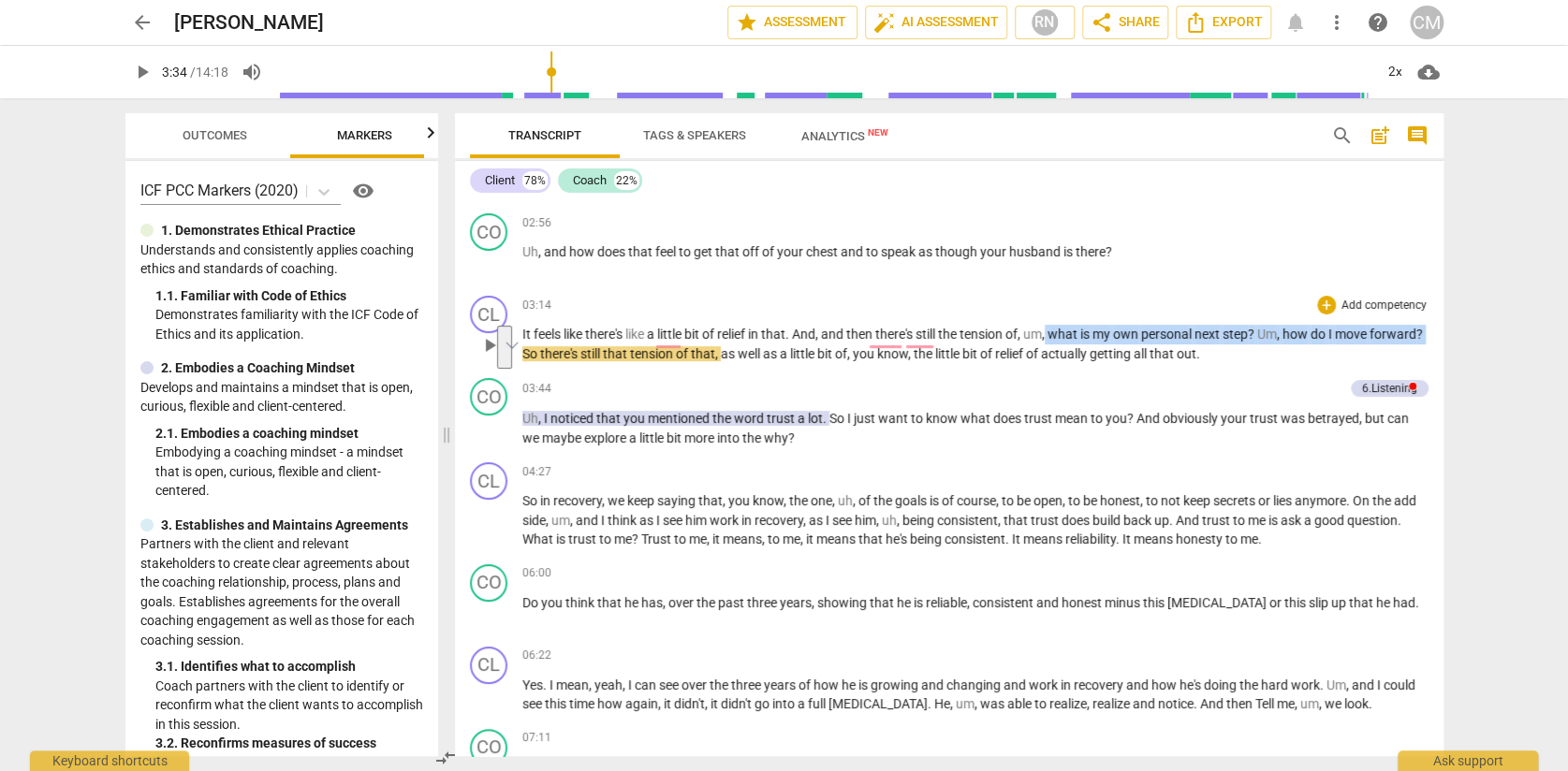 drag, startPoint x: 1194, startPoint y: 422, endPoint x: 776, endPoint y: 441, distance: 418.4316 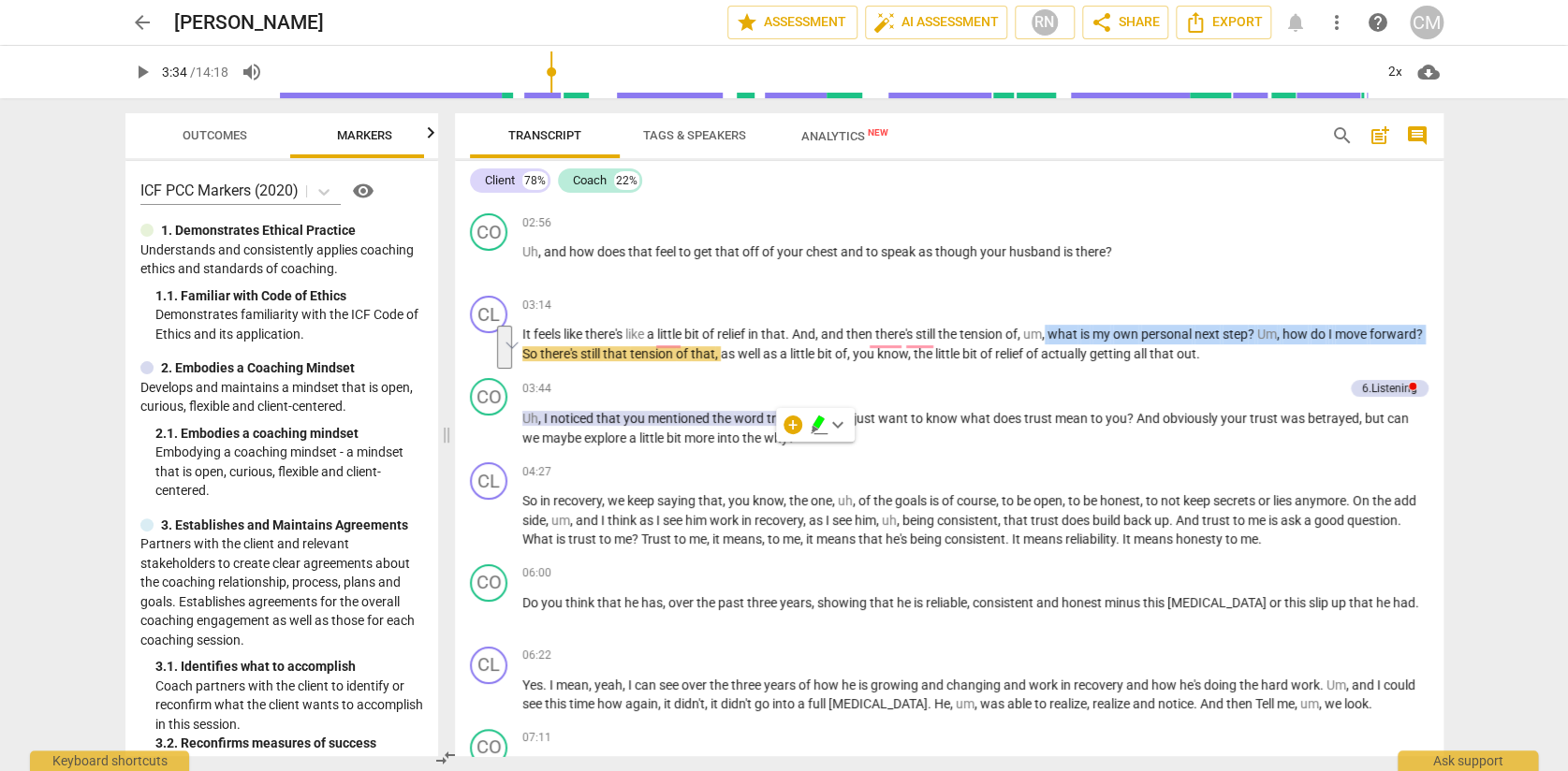 click 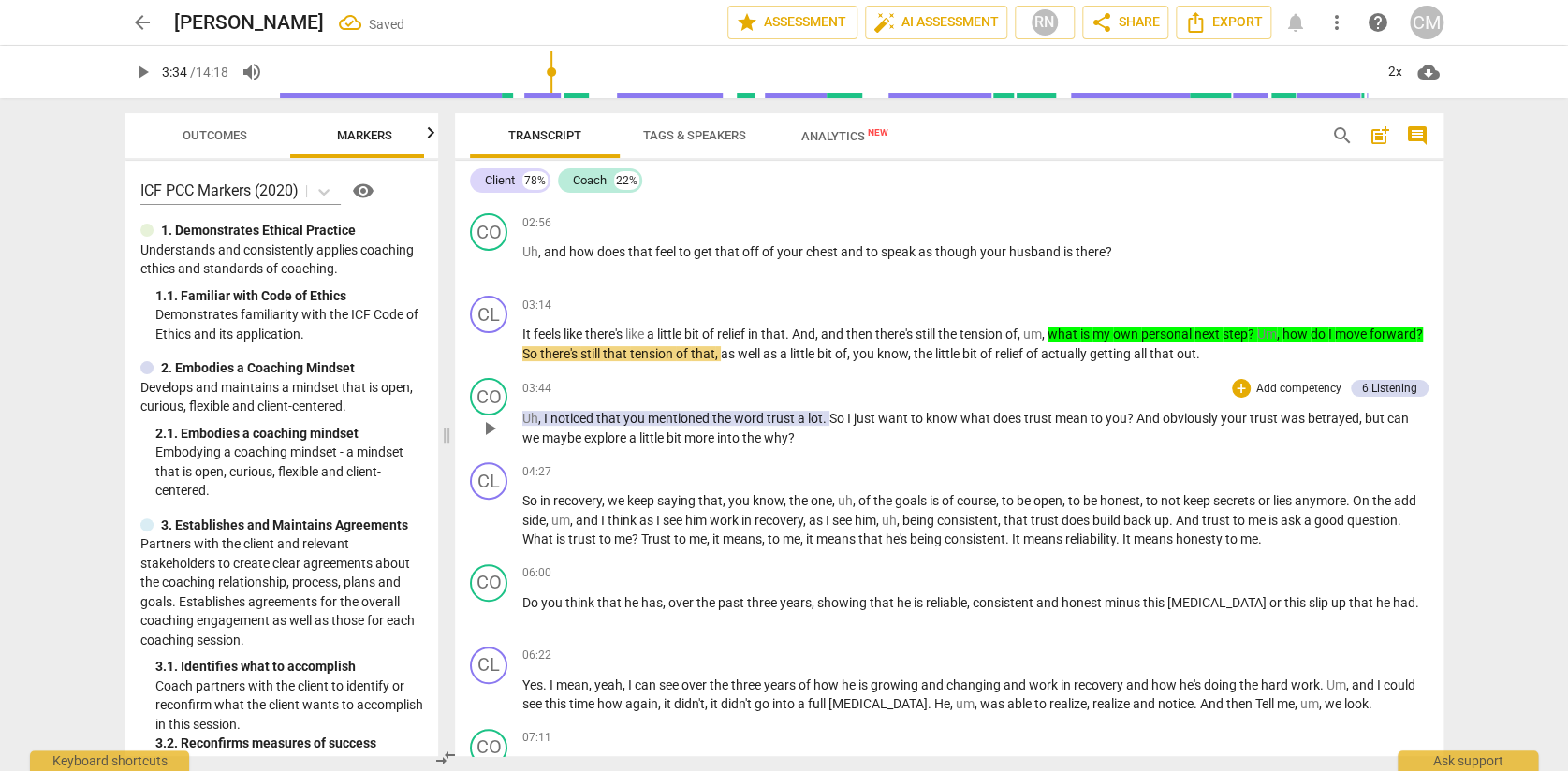 click on "play_arrow" at bounding box center [490, 429] 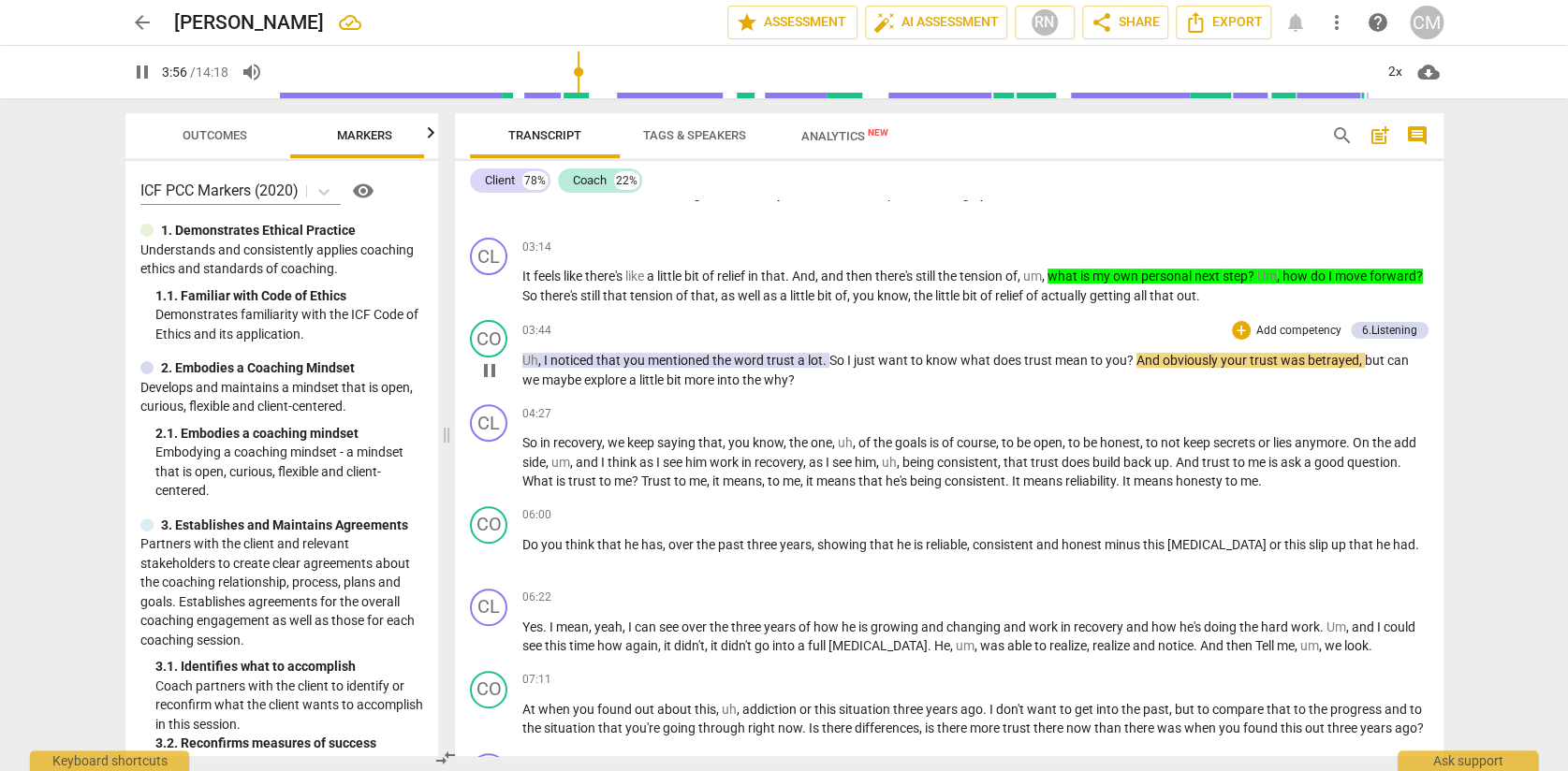 scroll, scrollTop: 251, scrollLeft: 0, axis: vertical 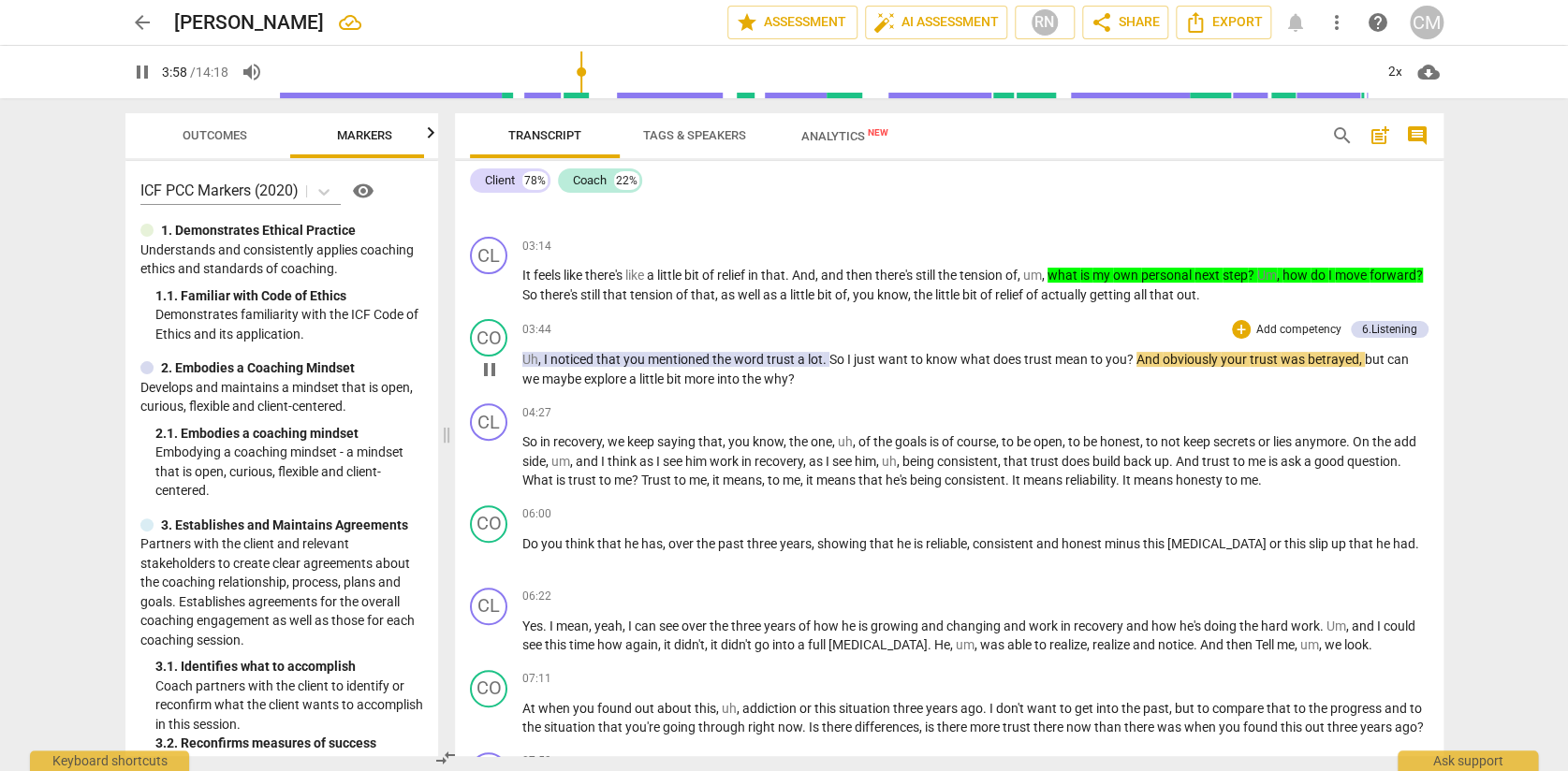 click on "a" at bounding box center [802, 359] 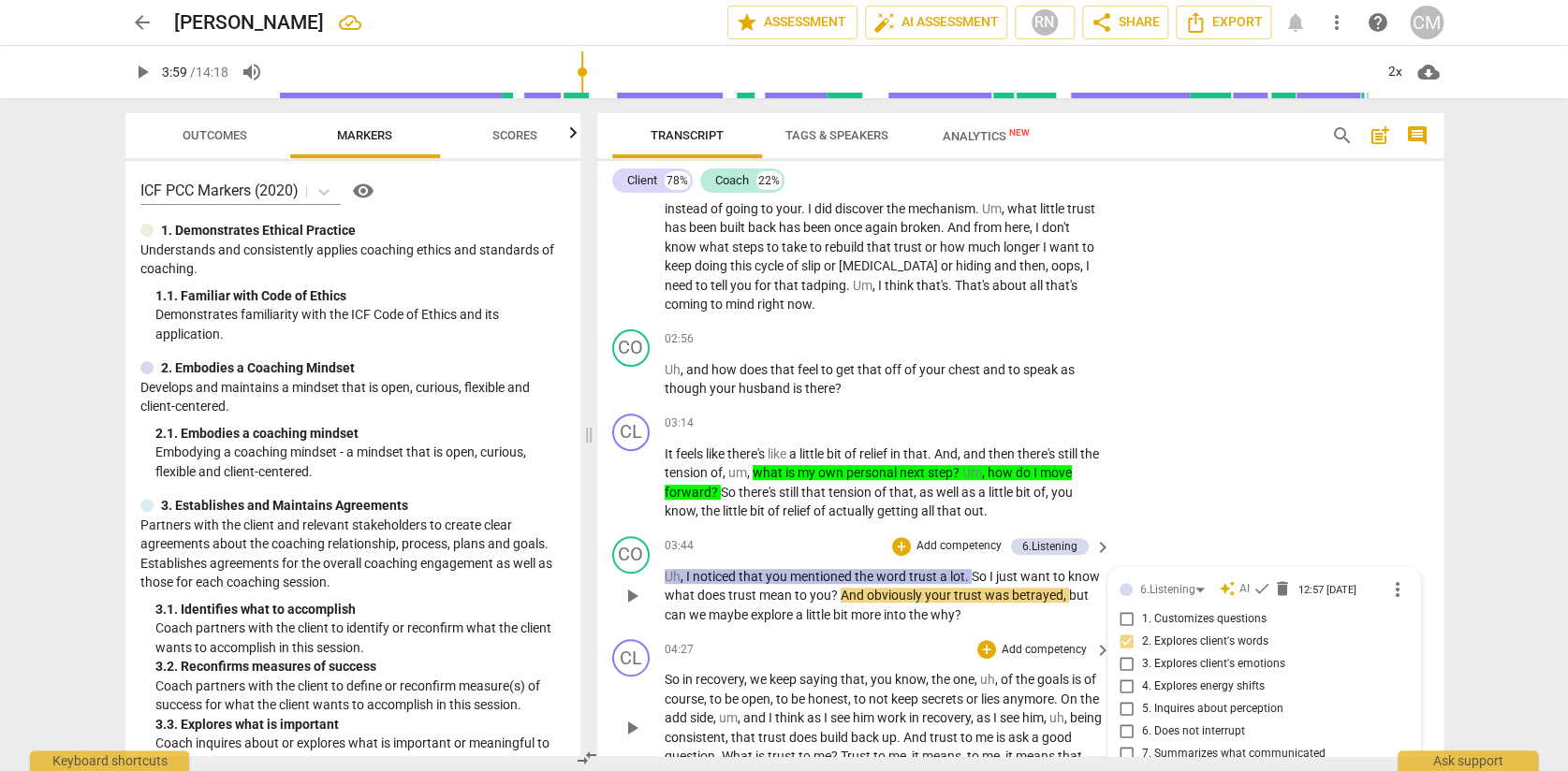 scroll, scrollTop: 799, scrollLeft: 0, axis: vertical 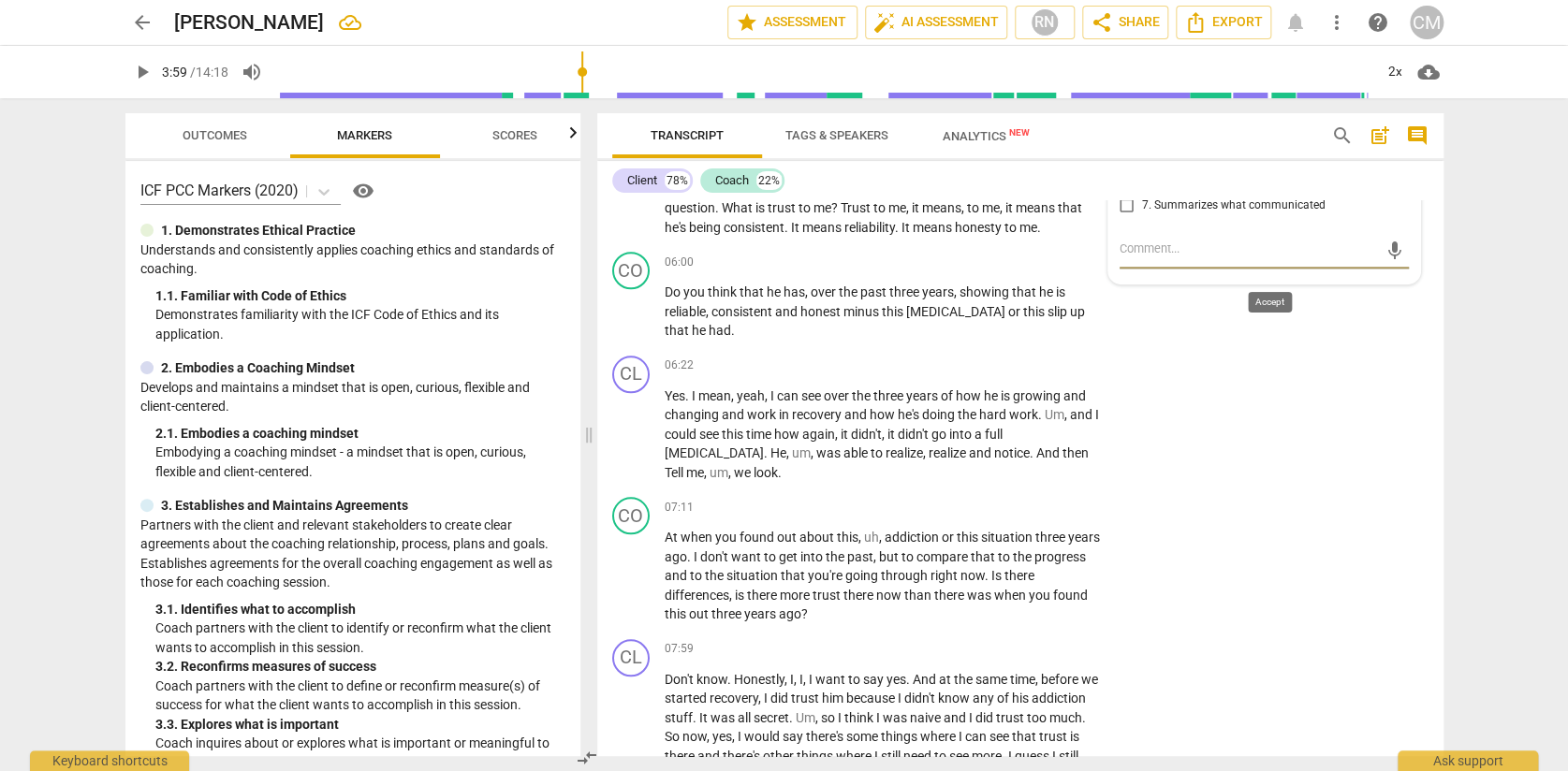 click on "check" at bounding box center (1262, 40) 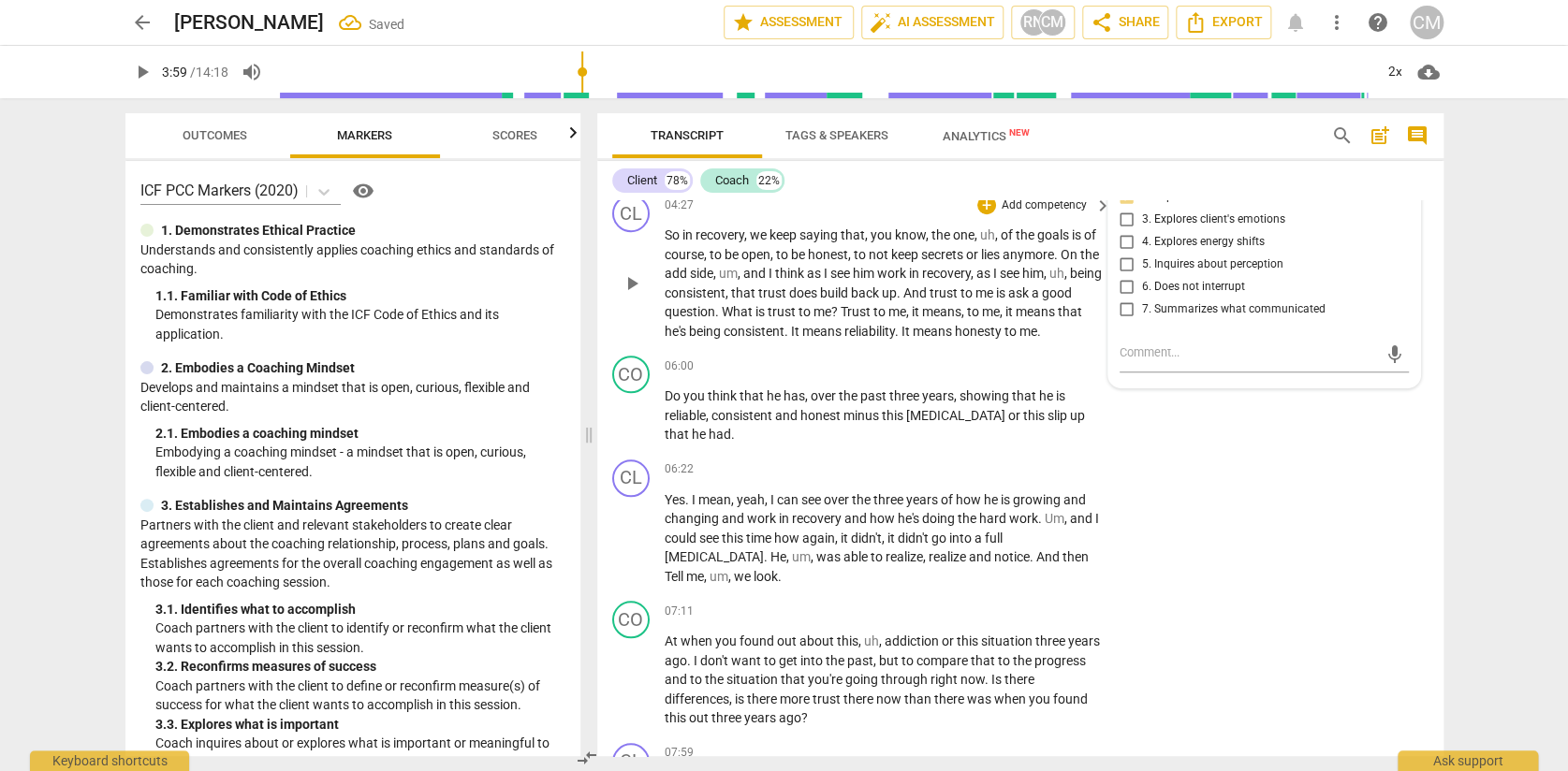scroll, scrollTop: 570, scrollLeft: 0, axis: vertical 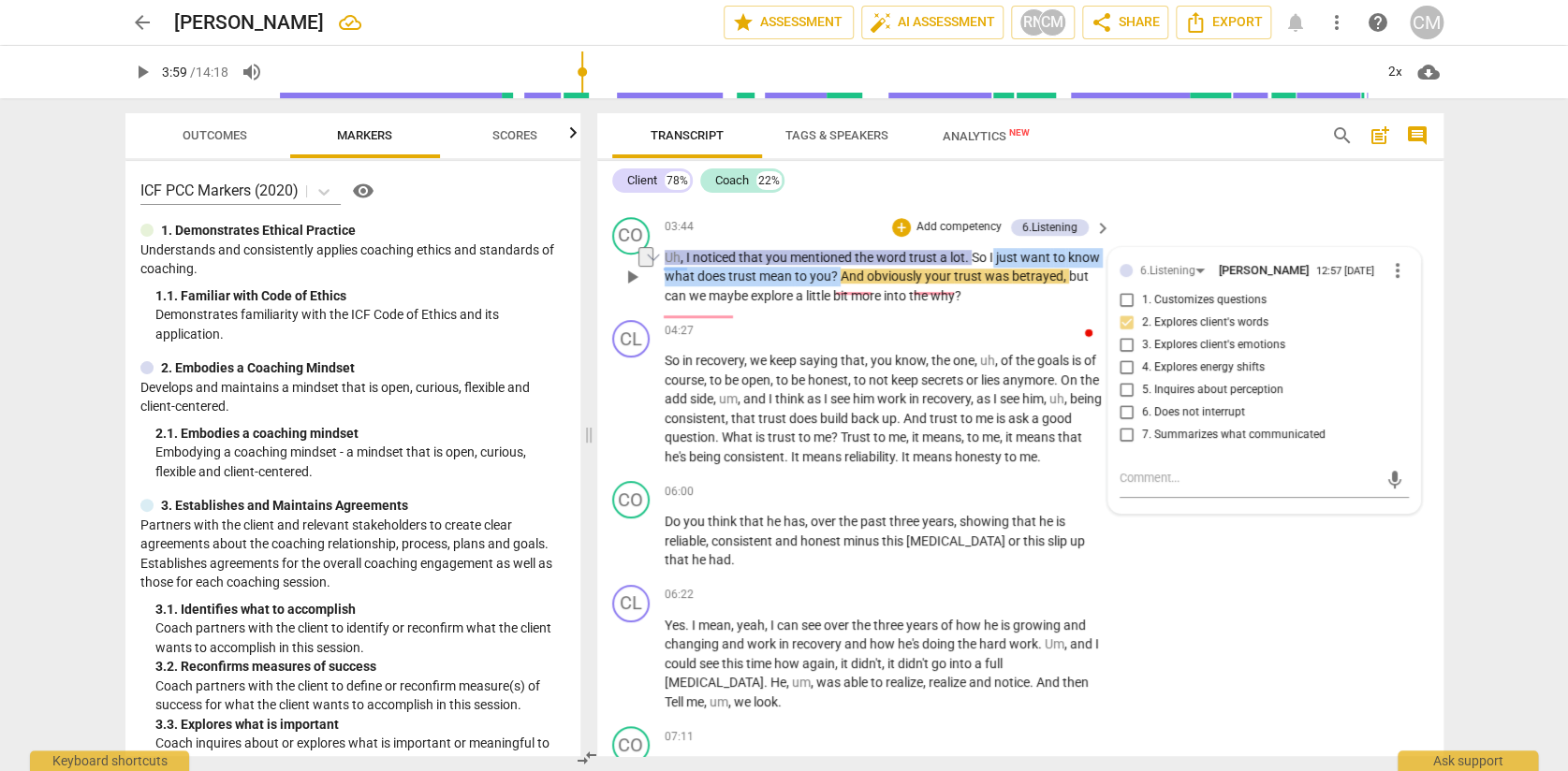drag, startPoint x: 1084, startPoint y: 492, endPoint x: 1014, endPoint y: 512, distance: 72.8011 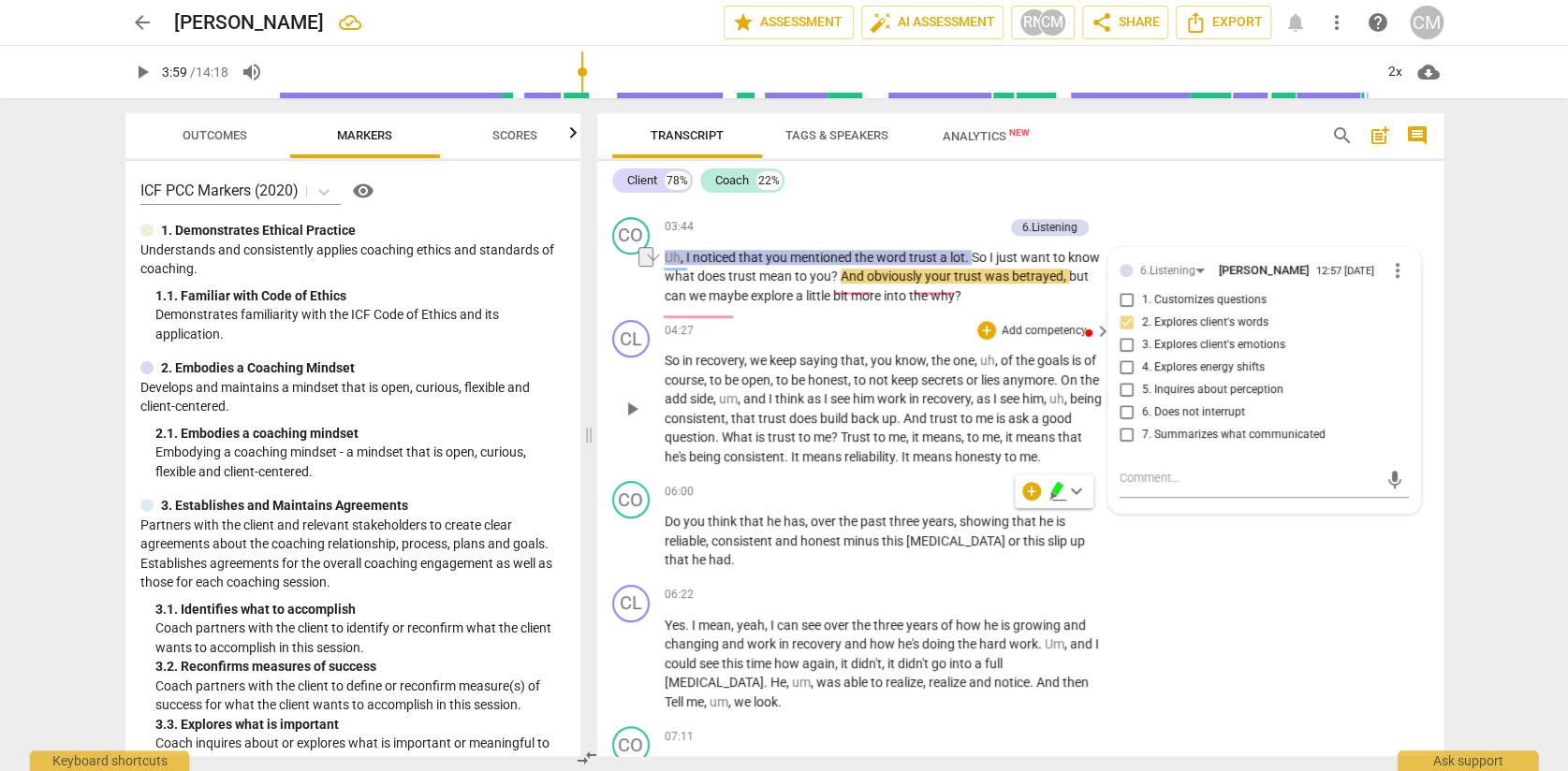 click on "CL play_arrow pause 04:27 + Add competency keyboard_arrow_right So   in   recovery ,   we   keep   saying   that ,   you   know ,   the   one ,   uh ,   of   the   goals   is   of   course ,   to   be   open ,   to   be   honest ,   to   not   keep   secrets   or   lies   anymore .   On   the   add   side ,   um ,   and   I   think   as   I   see   him   work   in   recovery ,   as   I   see   him ,   uh ,   being   consistent ,   that   trust   does   build   back   up .   And   trust   to   me   is   ask   a   good   question .   What   is   trust   to   me ?   Trust   to   me ,   it   means ,   to   me ,   it   means   that   he's   being   consistent .   It   means   reliability .   It   means   honesty   to   me ." at bounding box center (1020, 393) 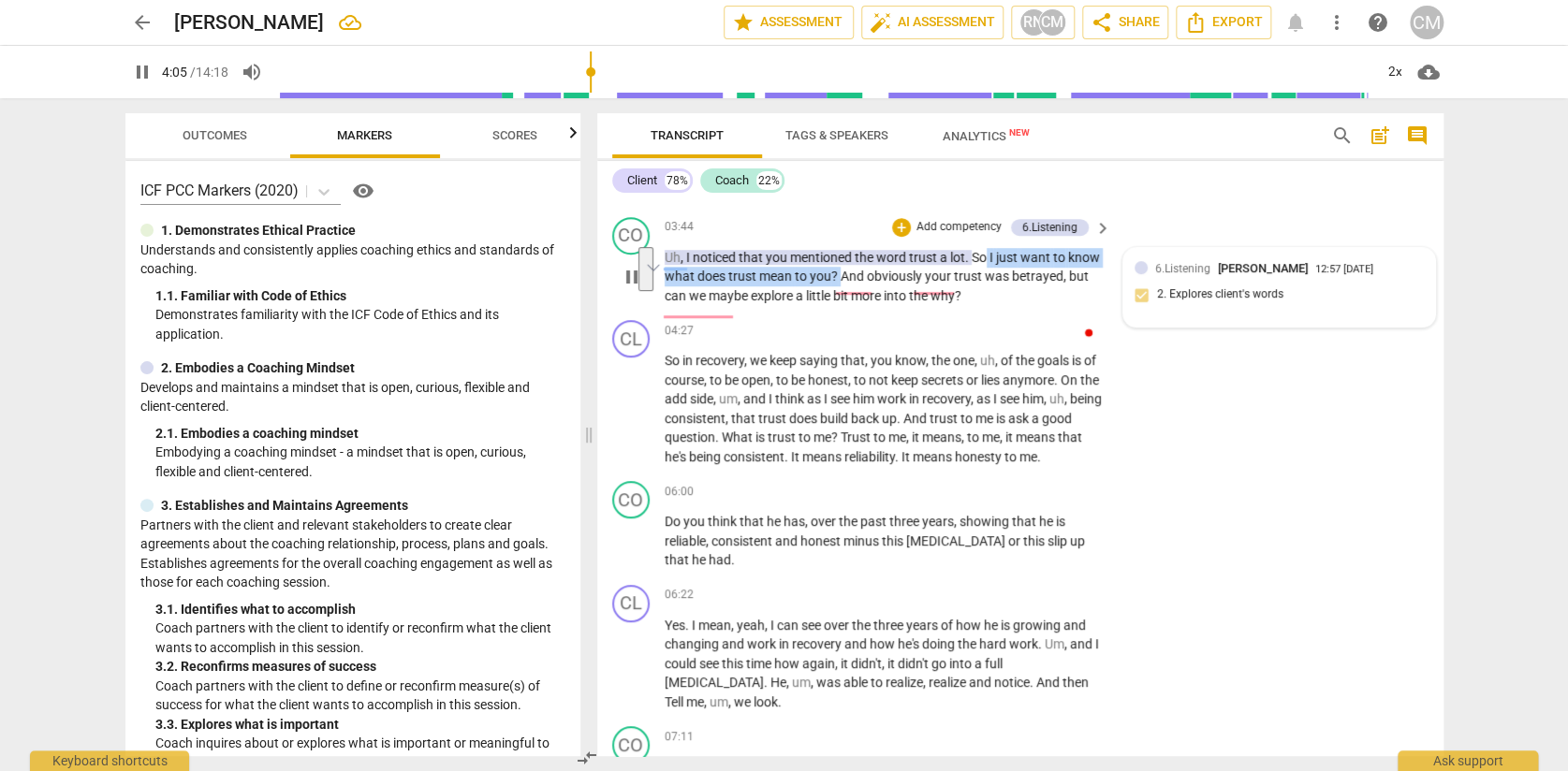 drag, startPoint x: 1064, startPoint y: 486, endPoint x: 1014, endPoint y: 515, distance: 57.80138 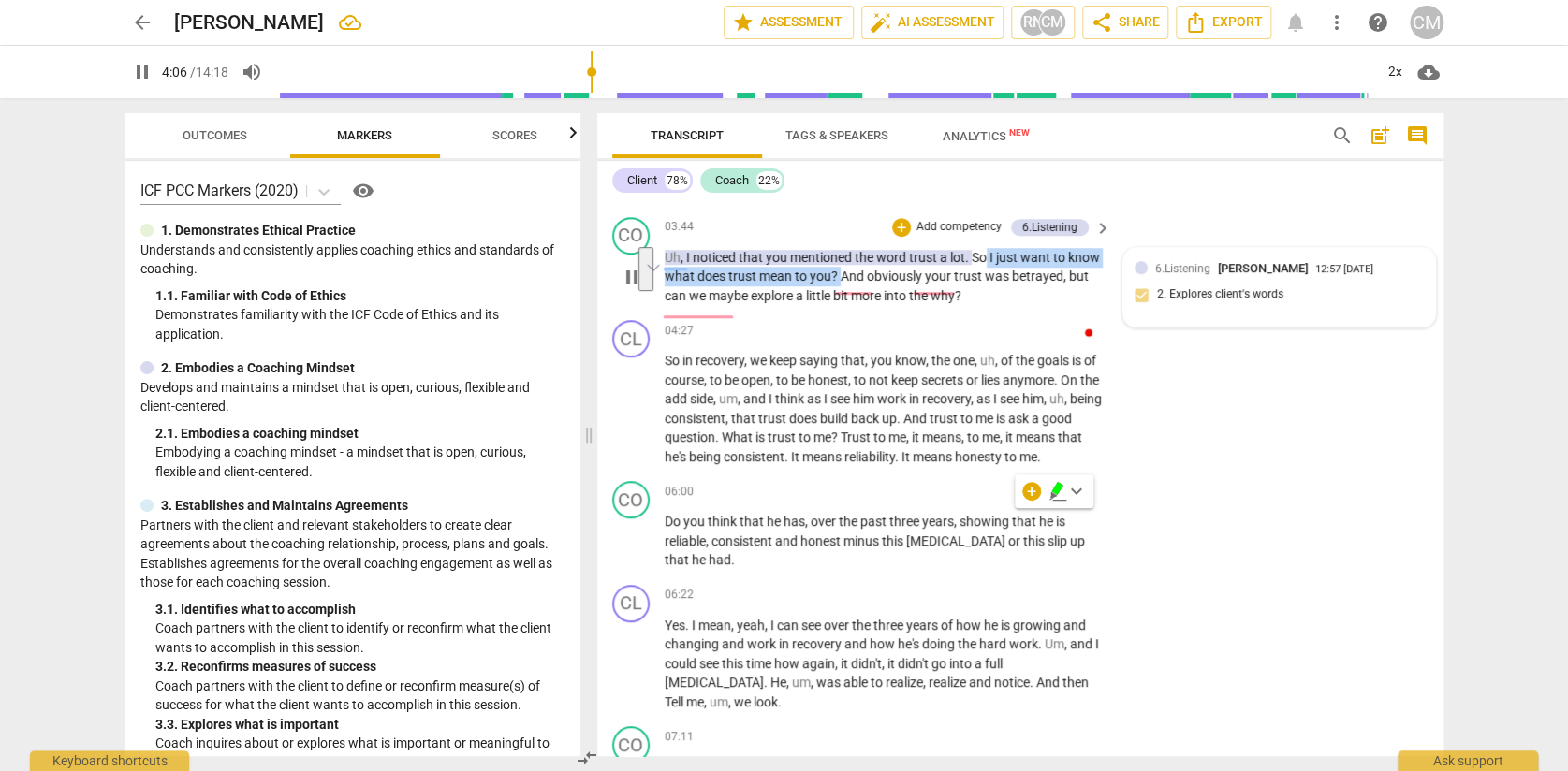 click on "Add competency" at bounding box center [959, 227] 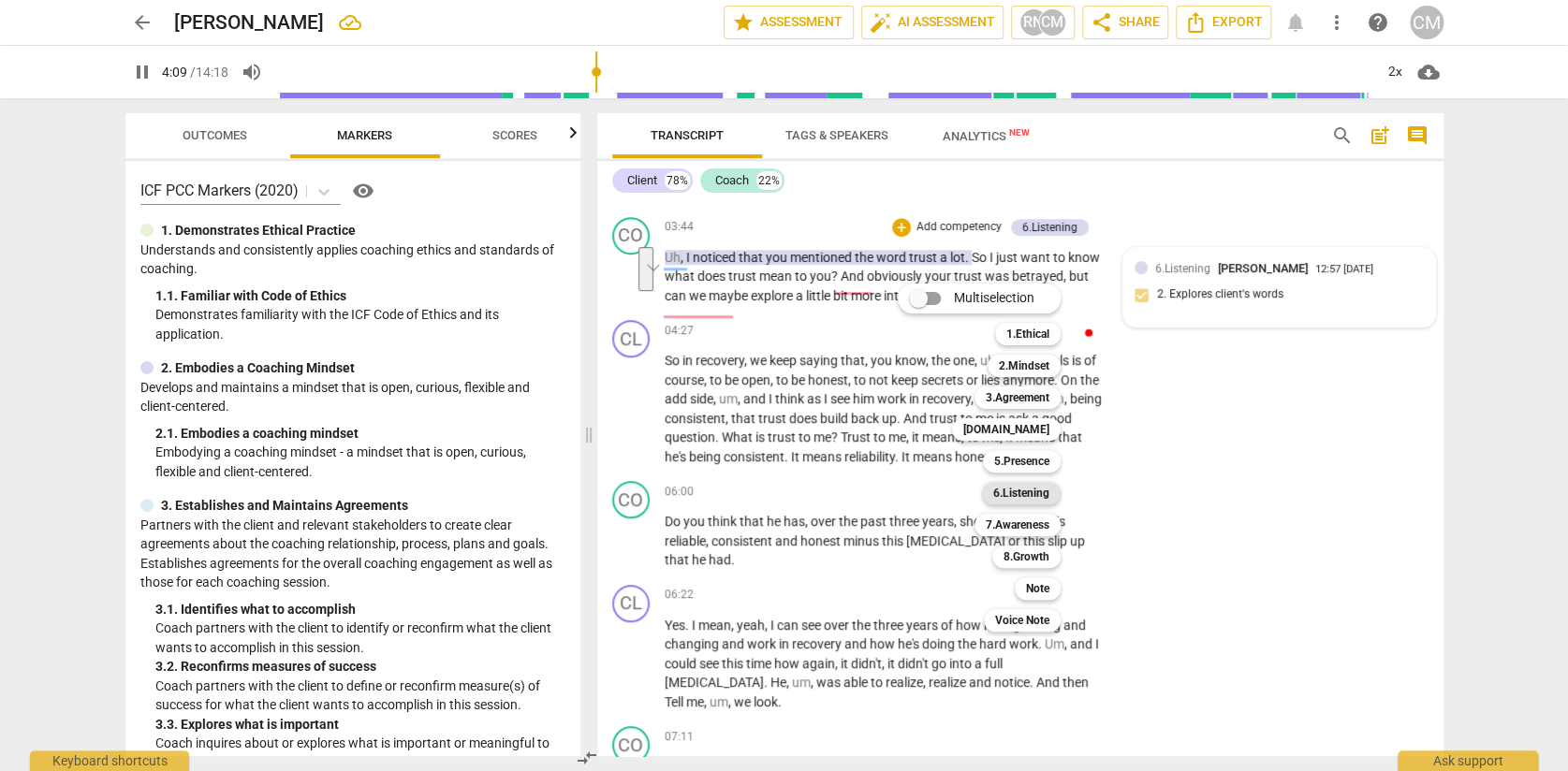 click on "6.Listening" at bounding box center [1021, 493] 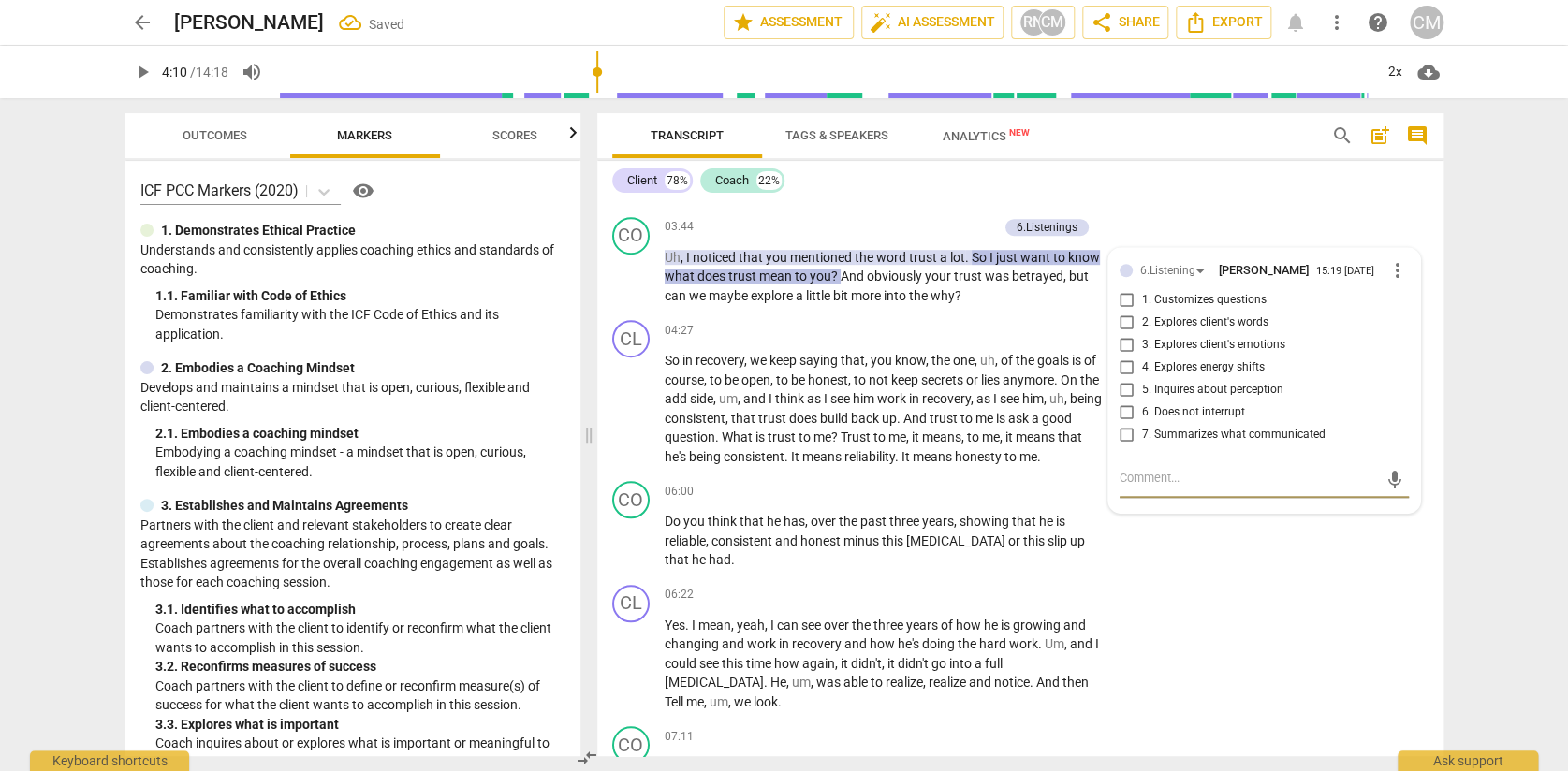 click on "2. Explores client's words" at bounding box center [1127, 323] 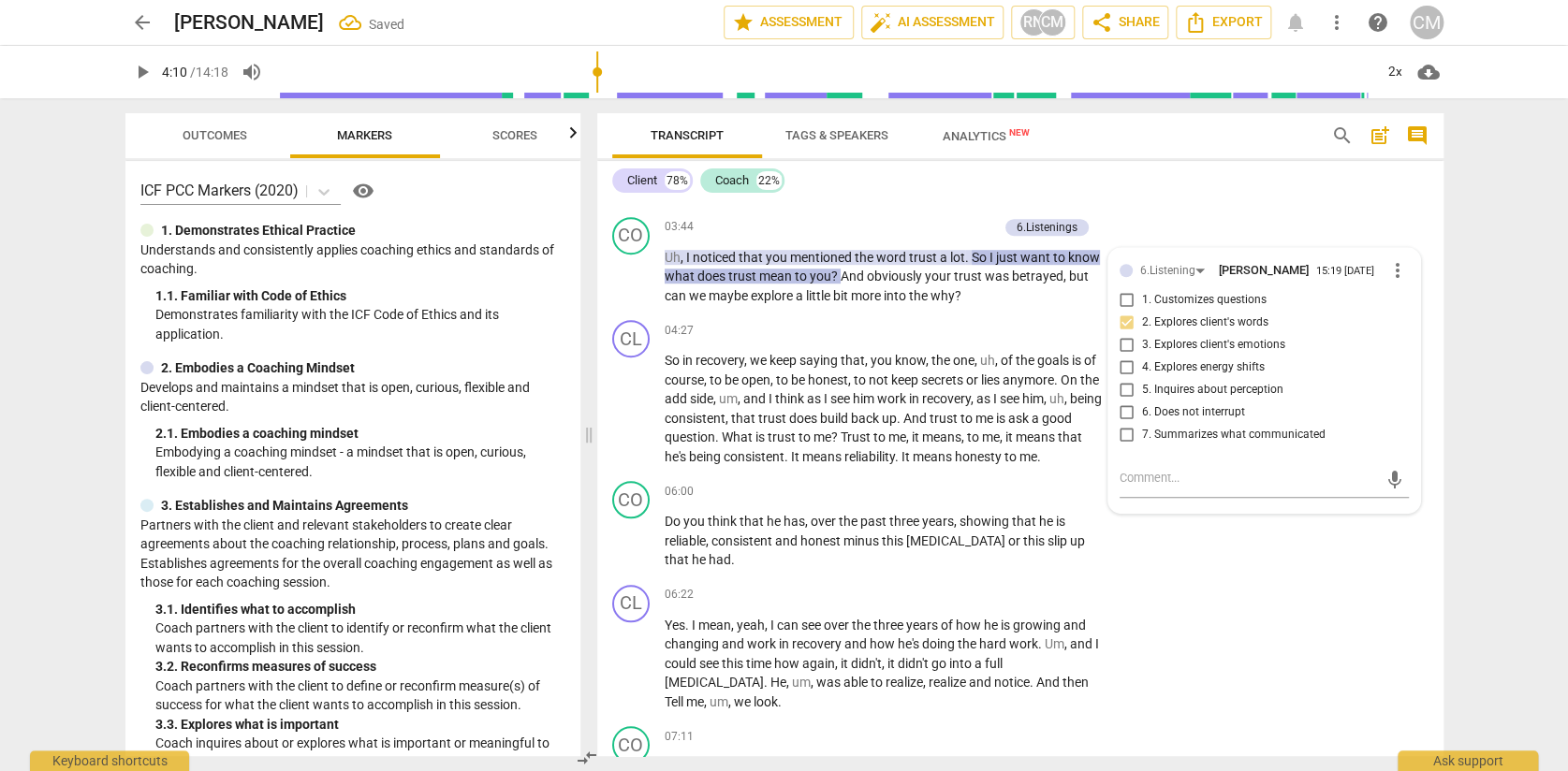 click on "CO play_arrow pause 03:44 + Add competency 6.Listenings keyboard_arrow_right Uh ,   I   noticed   that   you   mentioned   the   word   trust   a   lot .   So   I   just   want   to   know   what   does   trust   mean   to   you ?   And   obviously   your   trust   was   betrayed ,   but   can   we   maybe   explore   a   little   bit   more   into   the   why ? 6.Listening [PERSON_NAME] 15:19 [DATE] more_vert 1. Customizes questions 2. Explores client's words 3. Explores client's emotions 4. Explores energy shifts 5. Inquires about perception 6. Does not interrupt 7. Summarizes what communicated mic" at bounding box center [1020, 261] 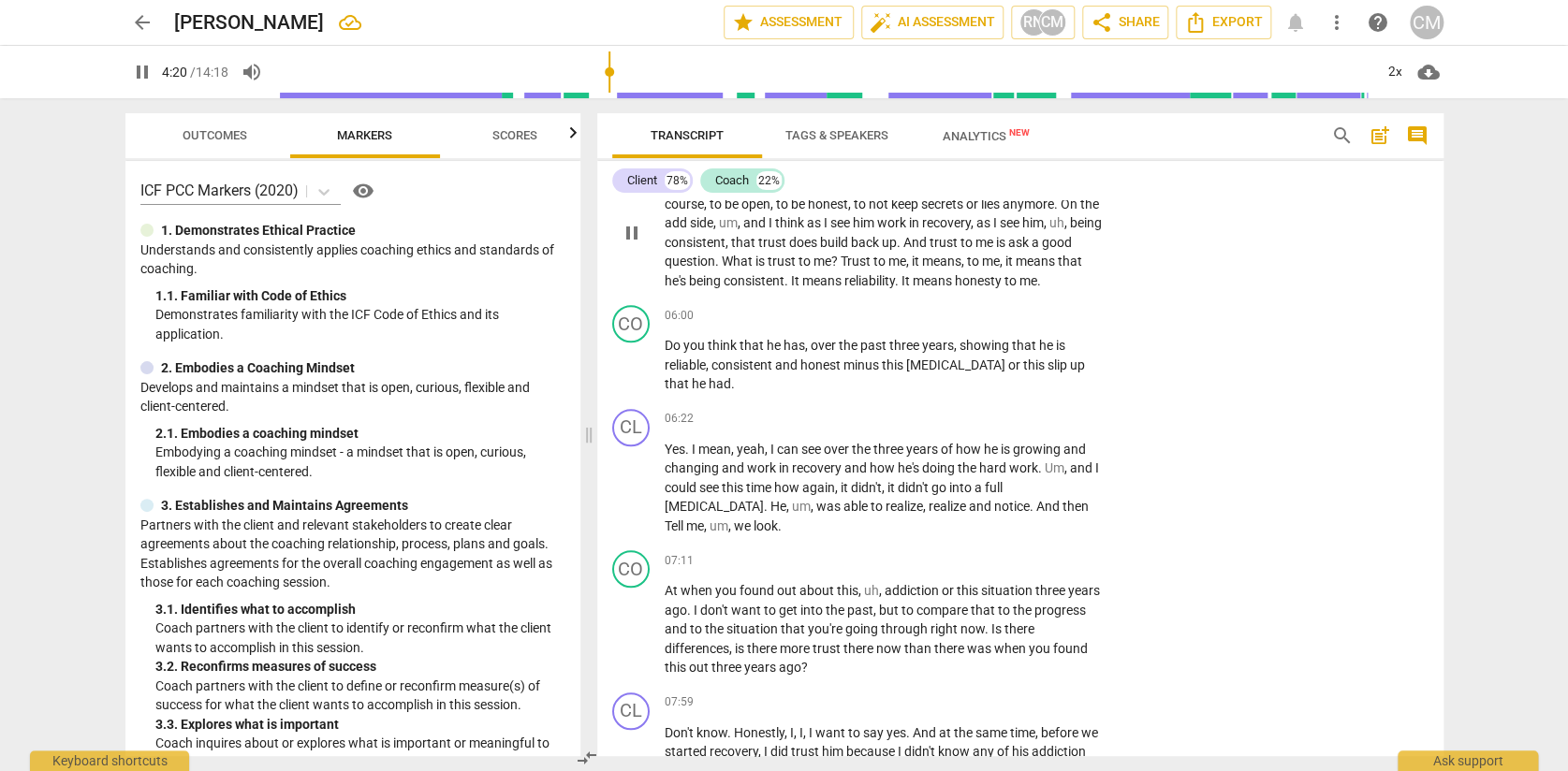 scroll, scrollTop: 749, scrollLeft: 0, axis: vertical 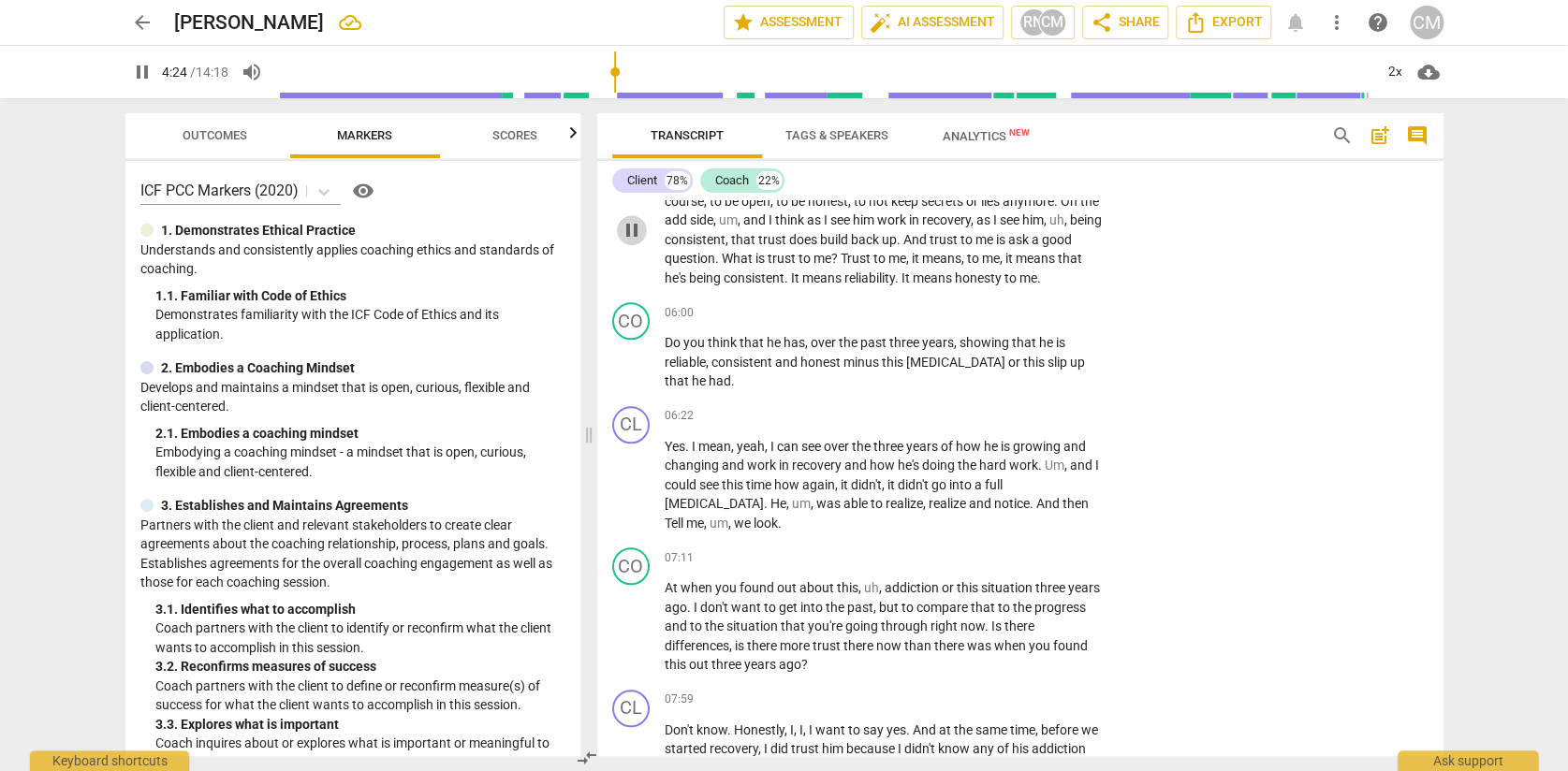 click on "pause" at bounding box center (632, 230) 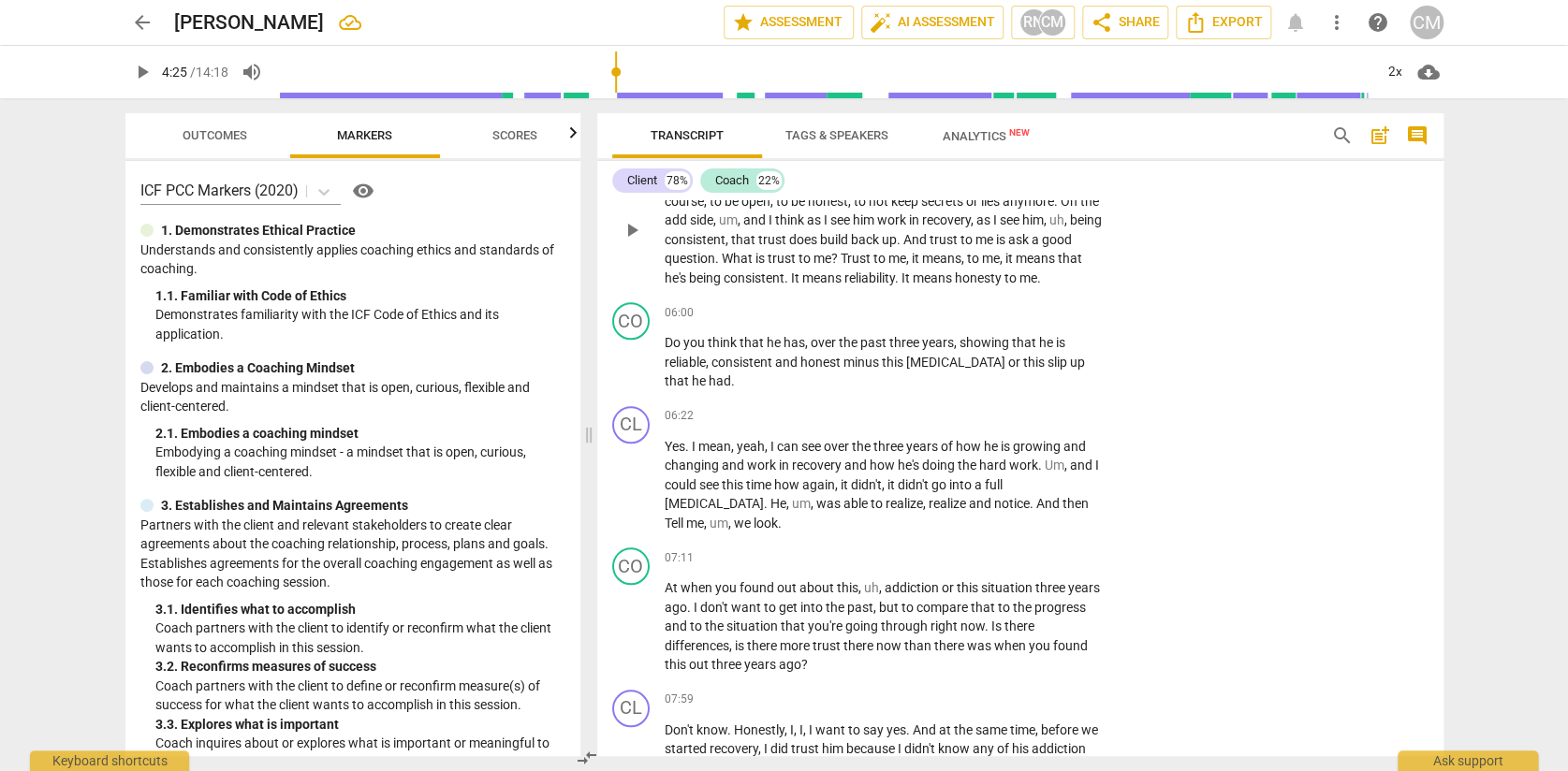 click on "play_arrow" at bounding box center [632, 230] 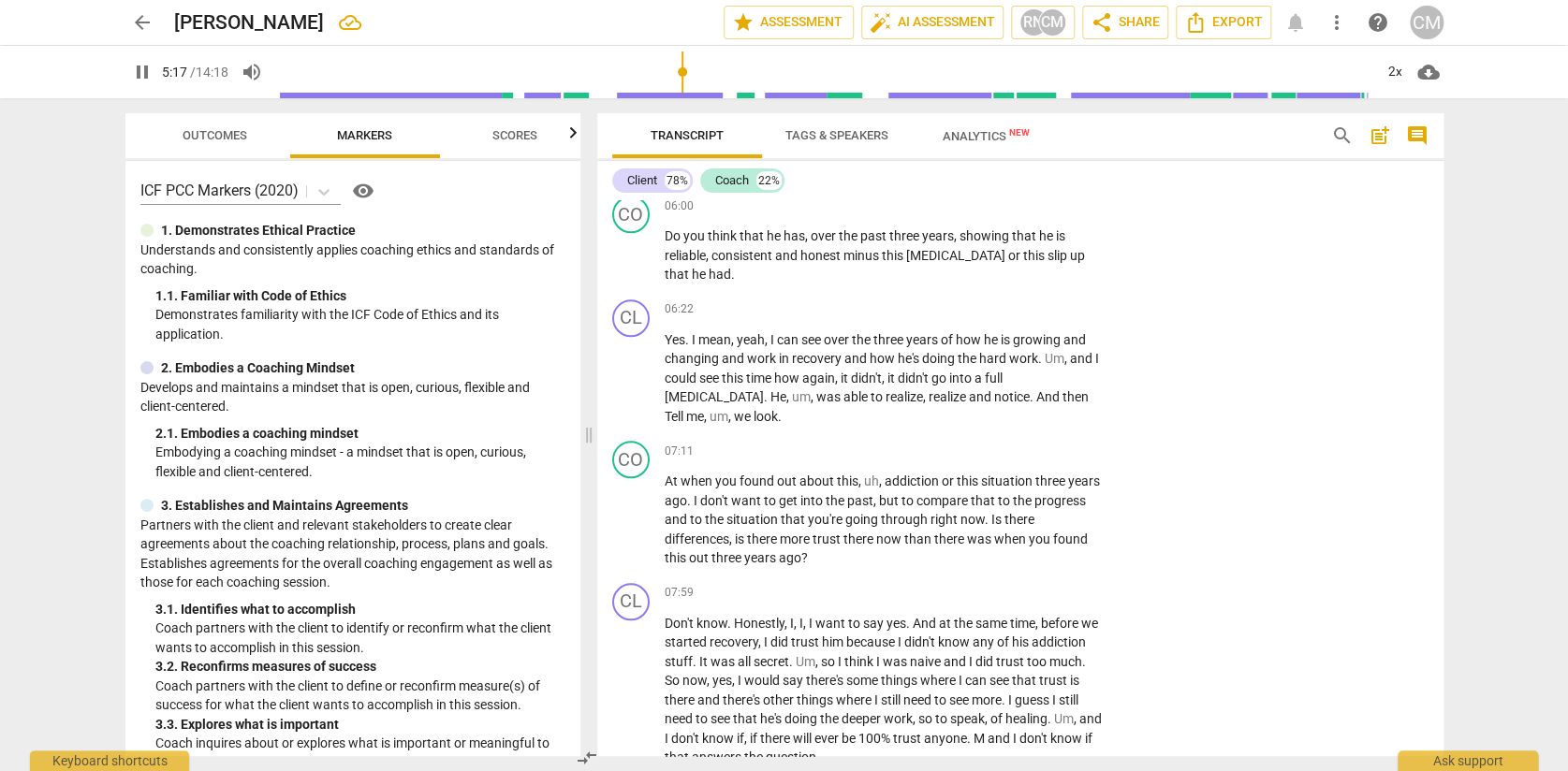 scroll, scrollTop: 869, scrollLeft: 0, axis: vertical 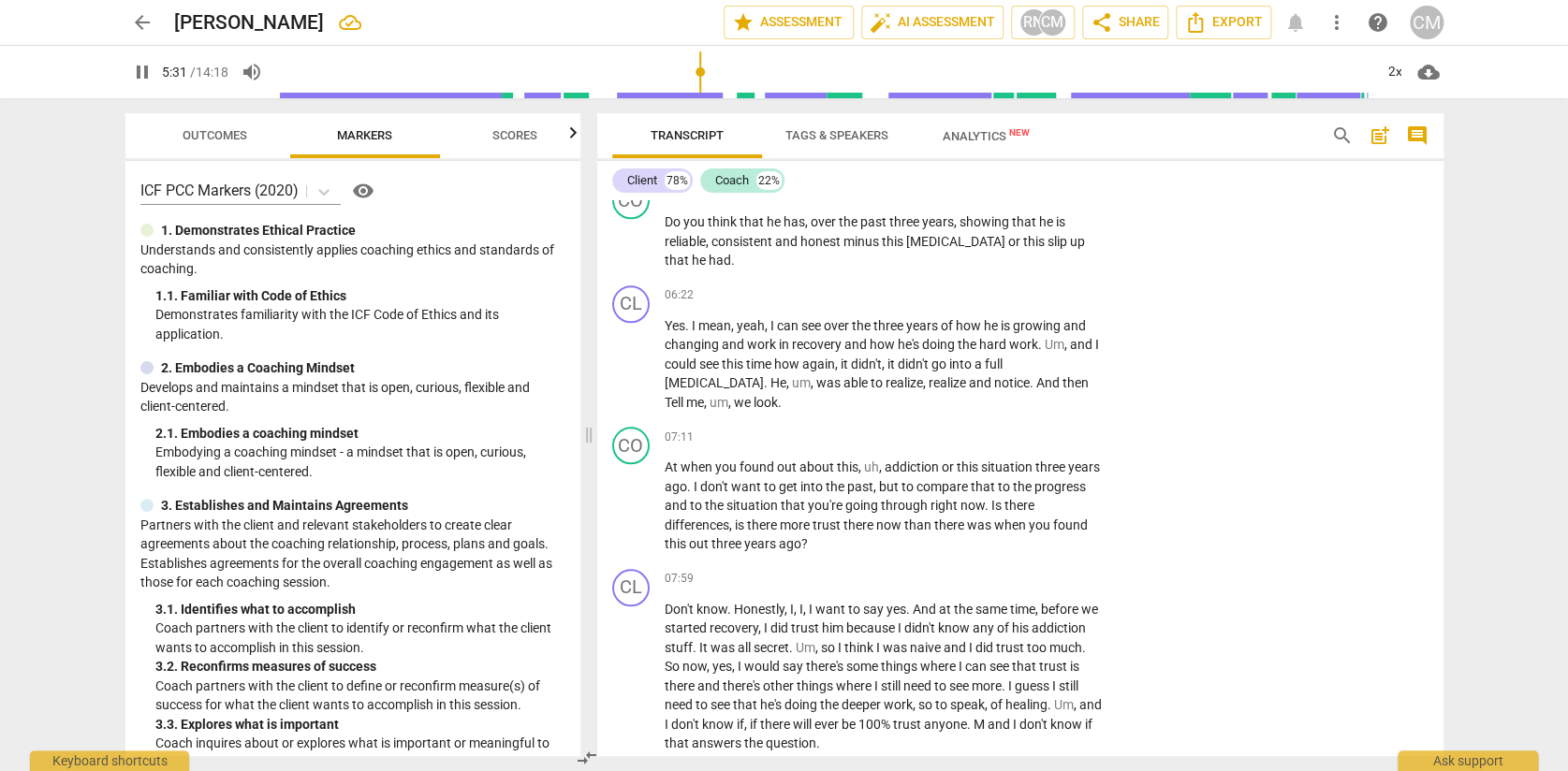 drag, startPoint x: 767, startPoint y: 473, endPoint x: 963, endPoint y: 473, distance: 196 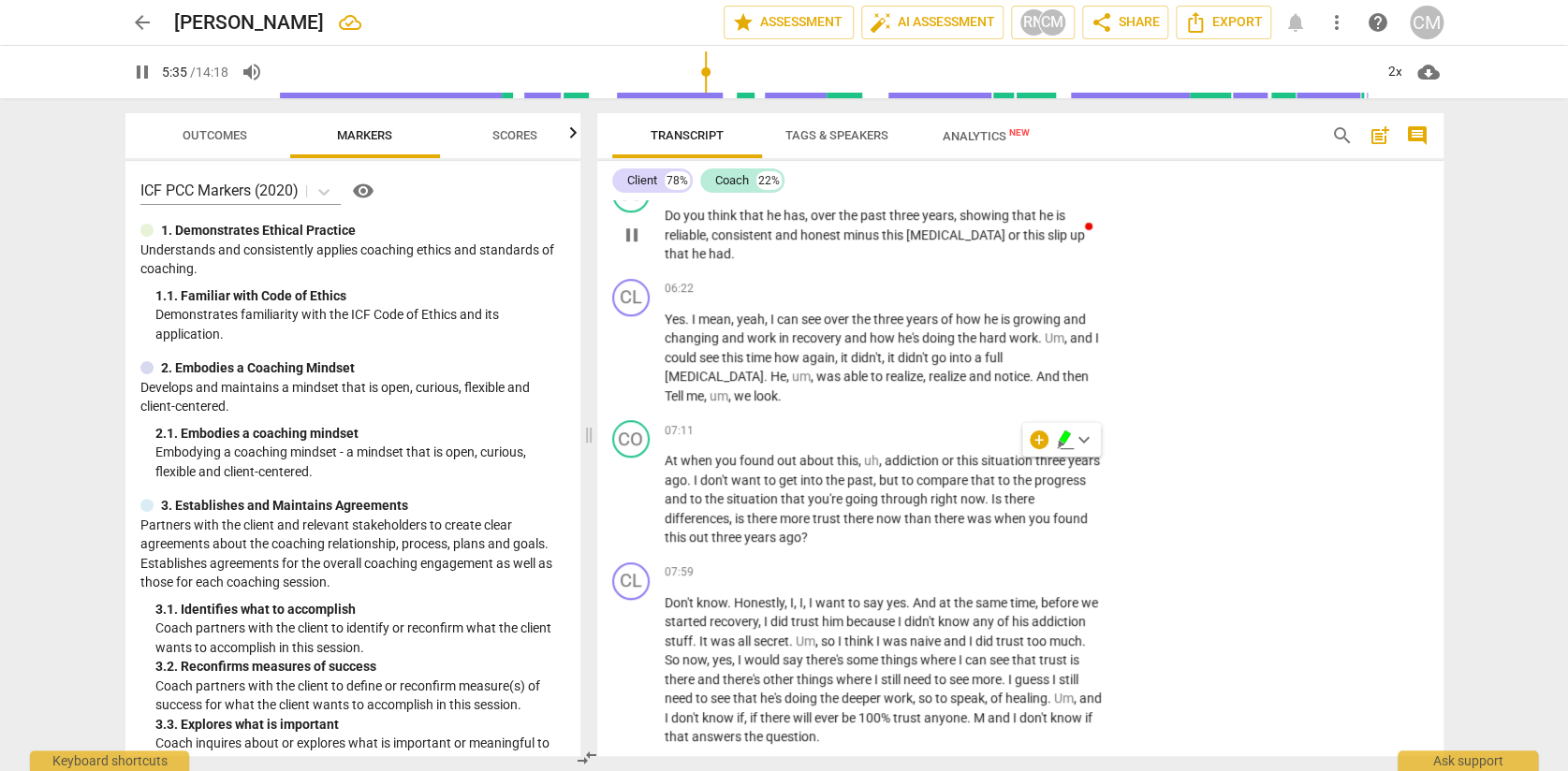 scroll, scrollTop: 882, scrollLeft: 0, axis: vertical 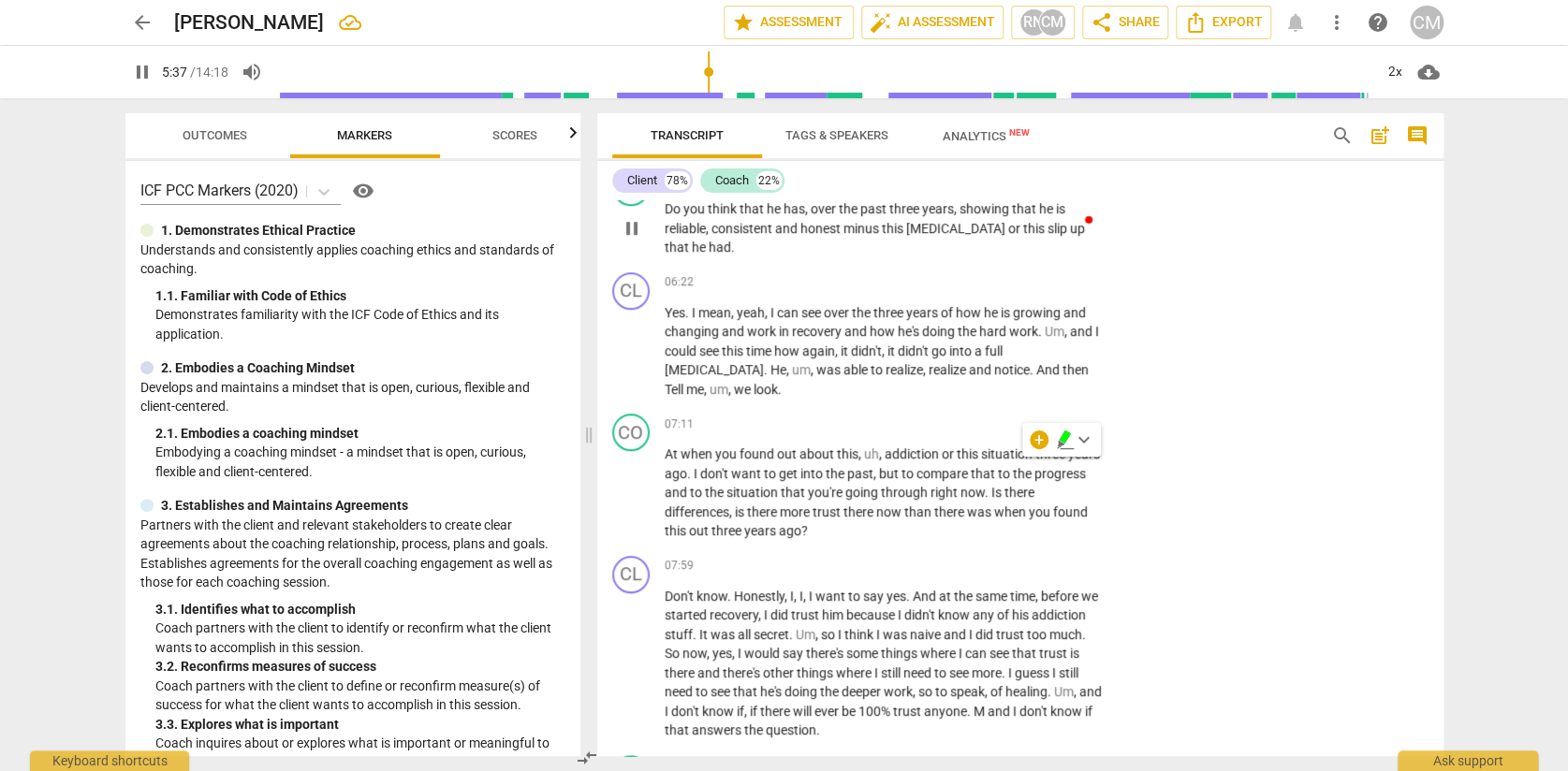 click on "pause" at bounding box center [632, 228] 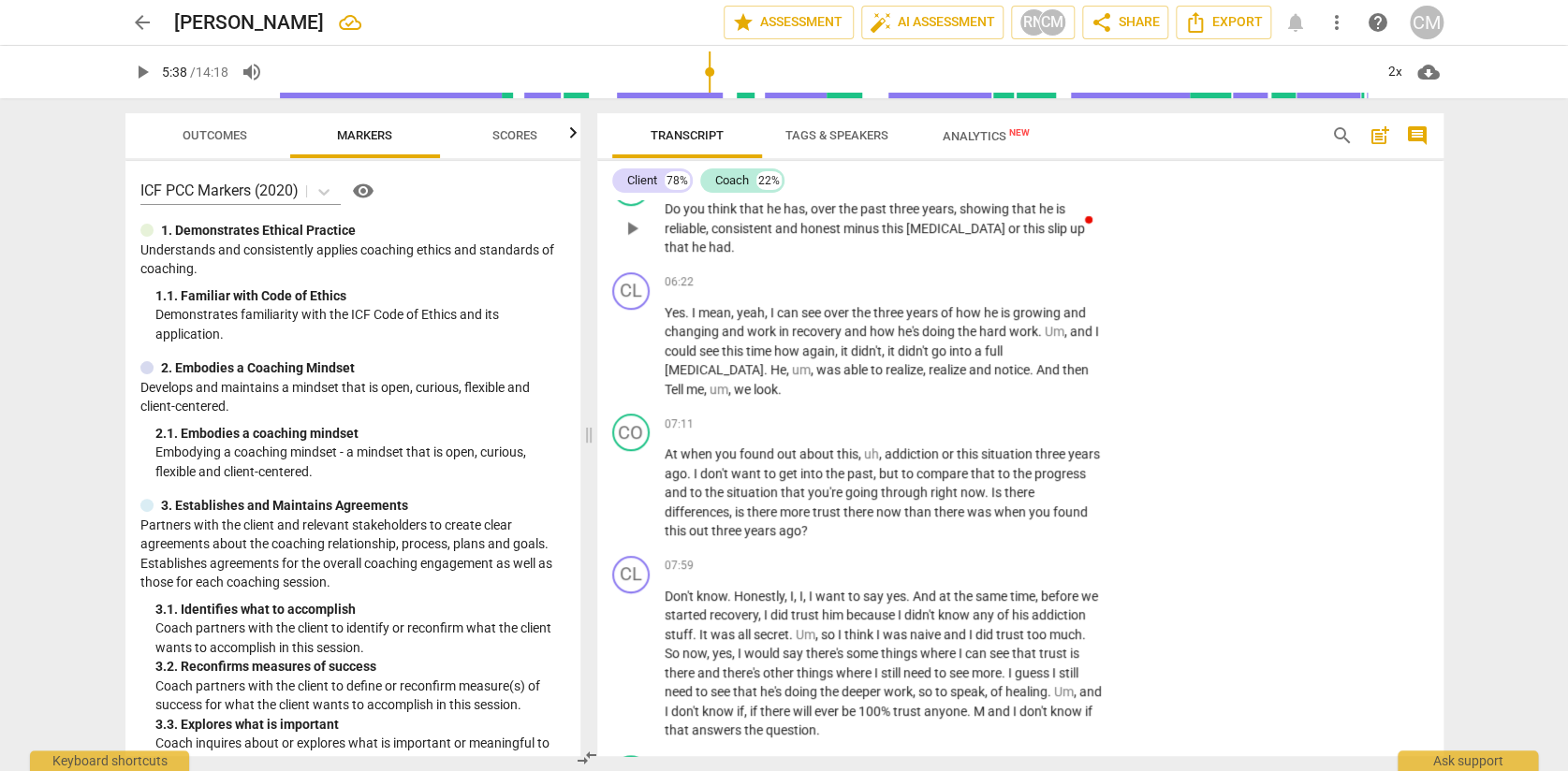 click on "play_arrow" at bounding box center [632, 228] 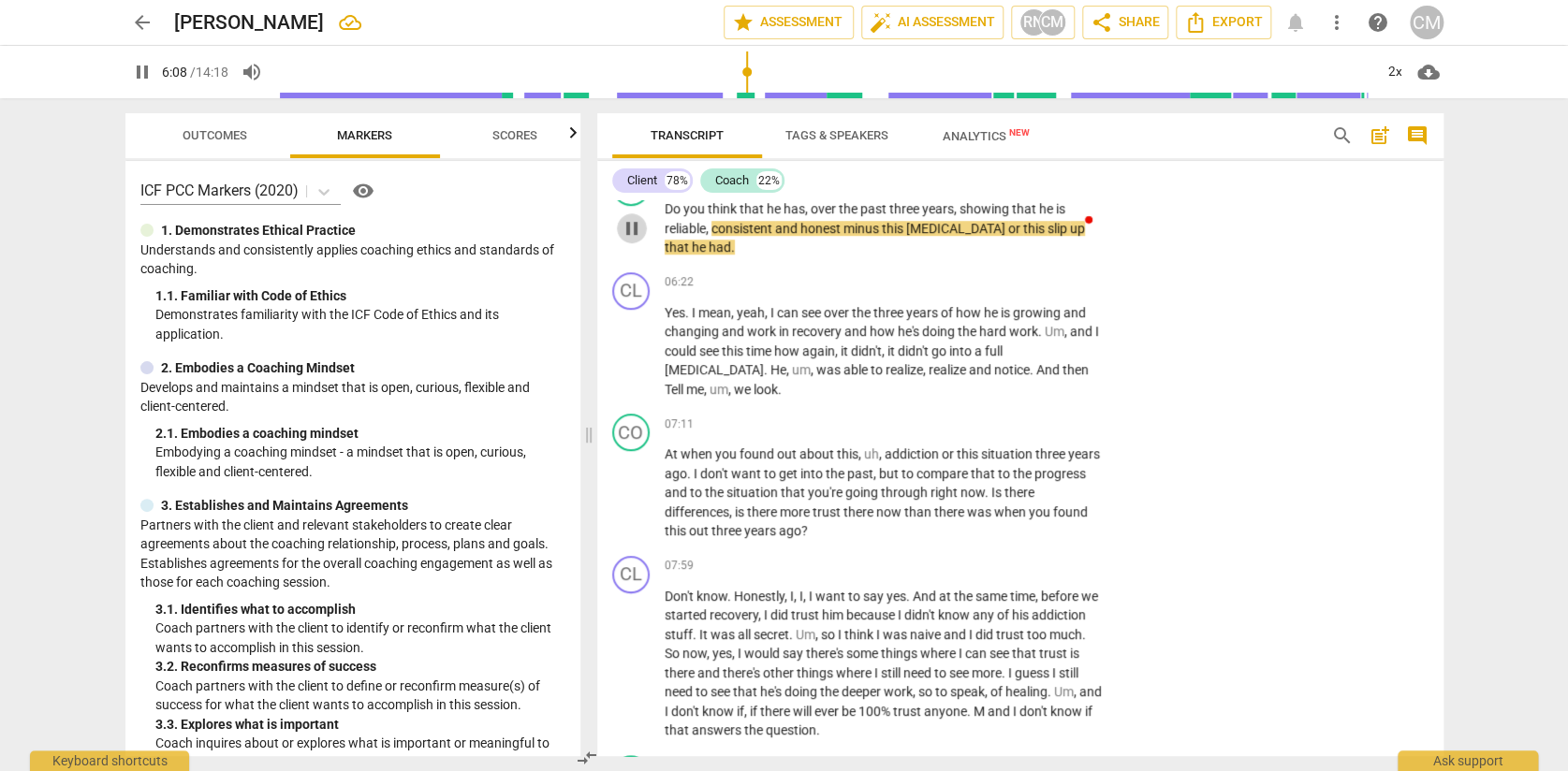 click on "pause" at bounding box center [632, 228] 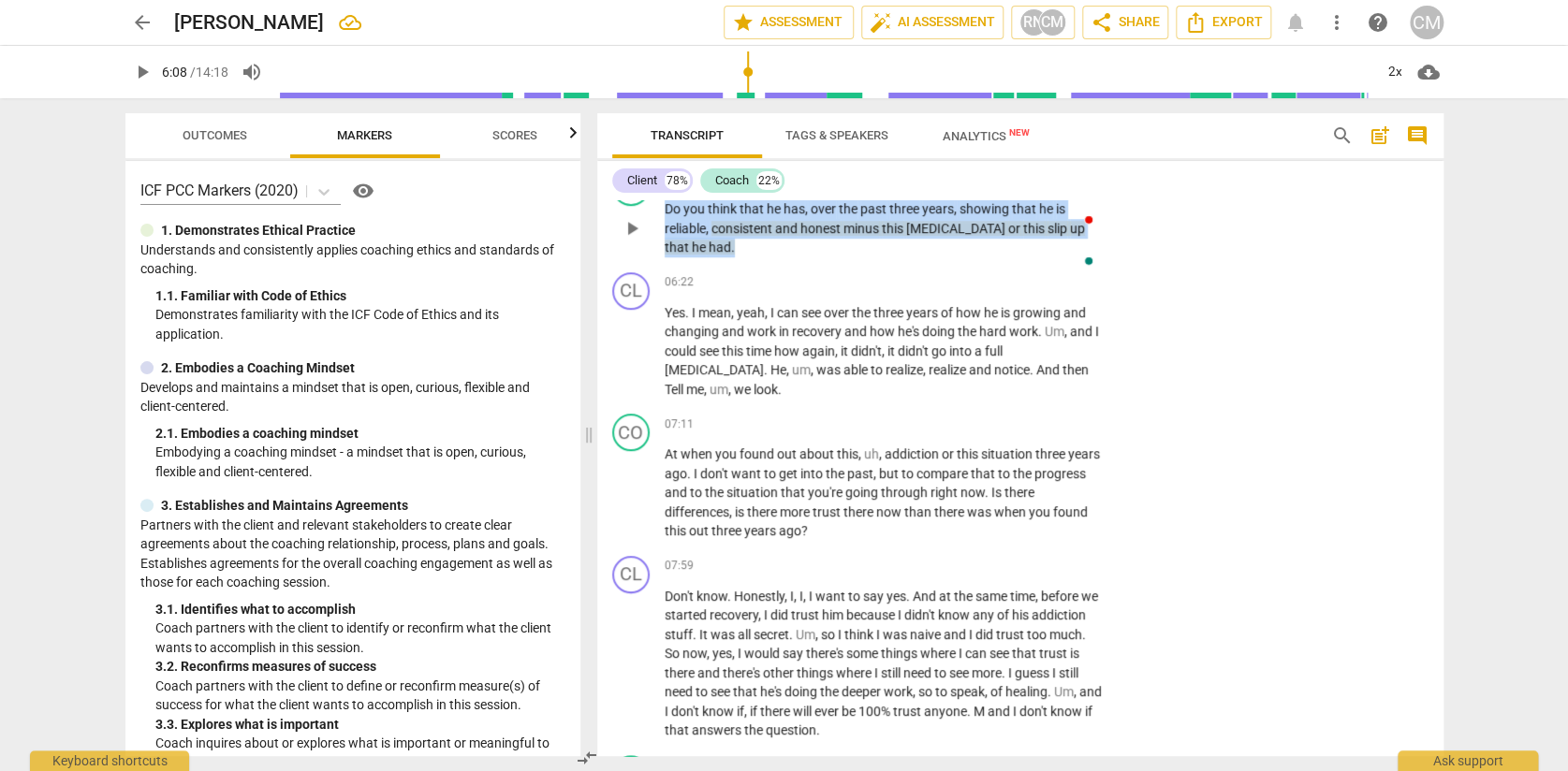 drag, startPoint x: 860, startPoint y: 603, endPoint x: 638, endPoint y: 548, distance: 228.71161 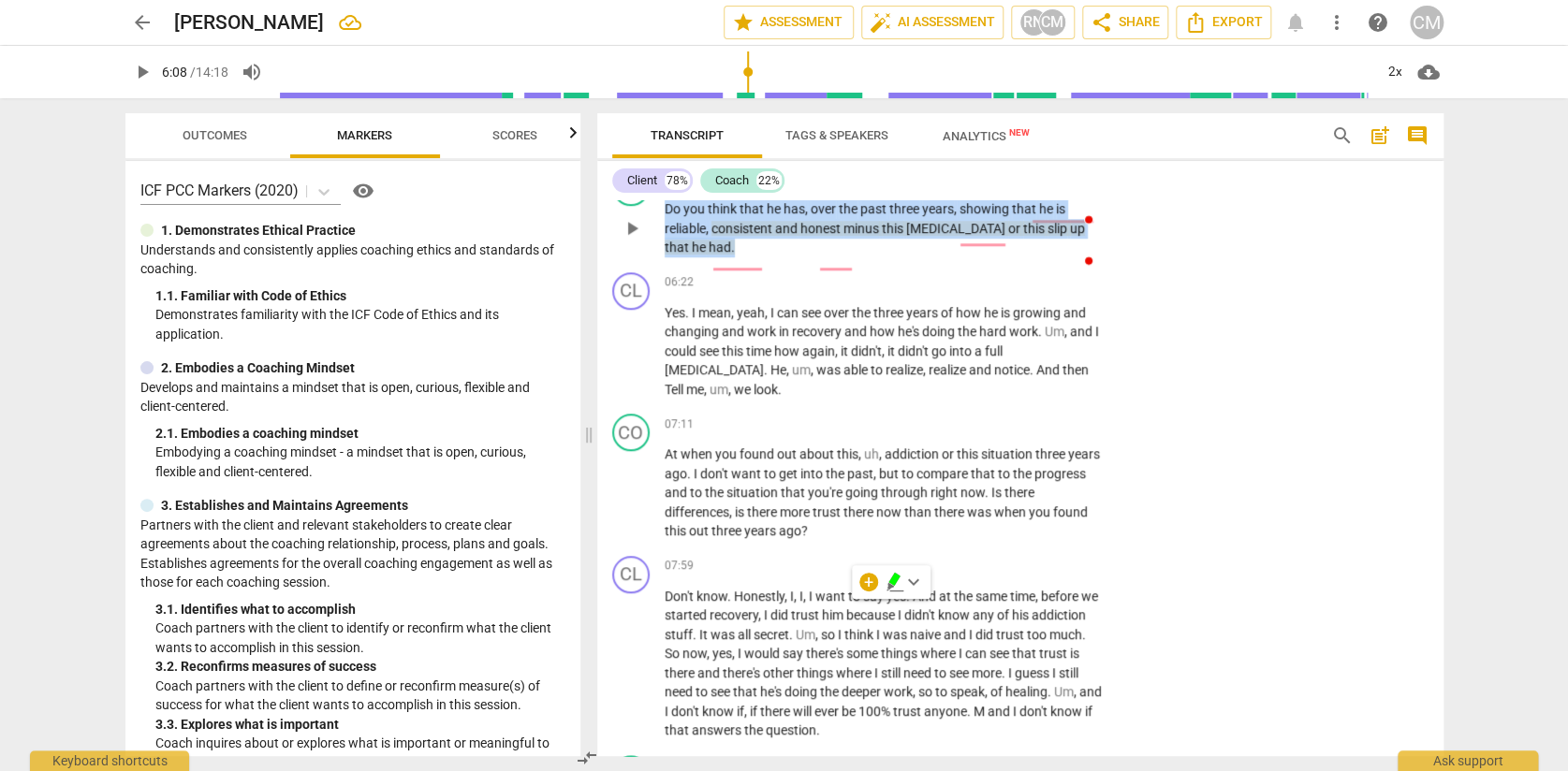 click on "+ Add competency" at bounding box center (1033, 179) 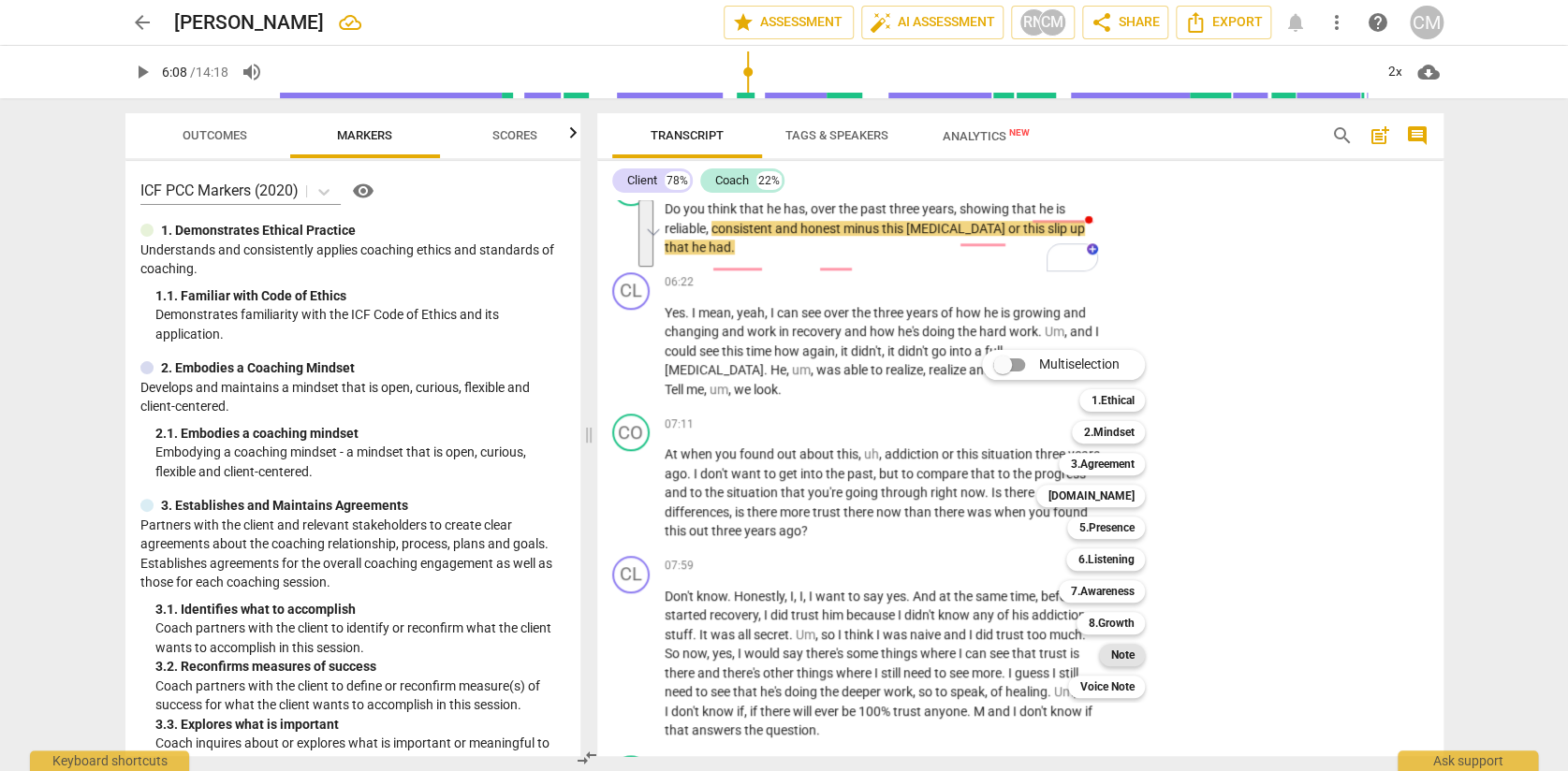 click on "Note" at bounding box center [1121, 655] 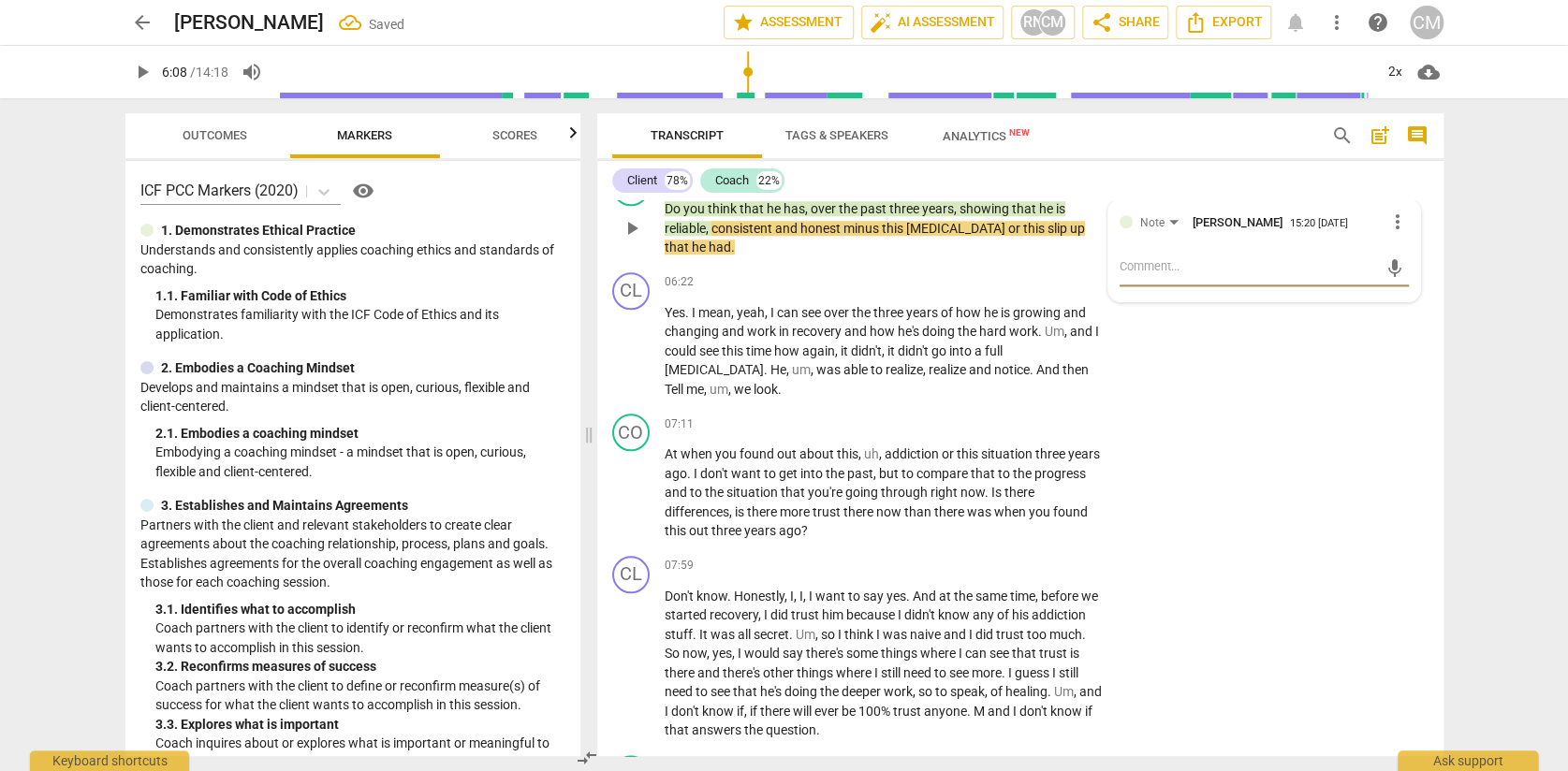 type on "t" 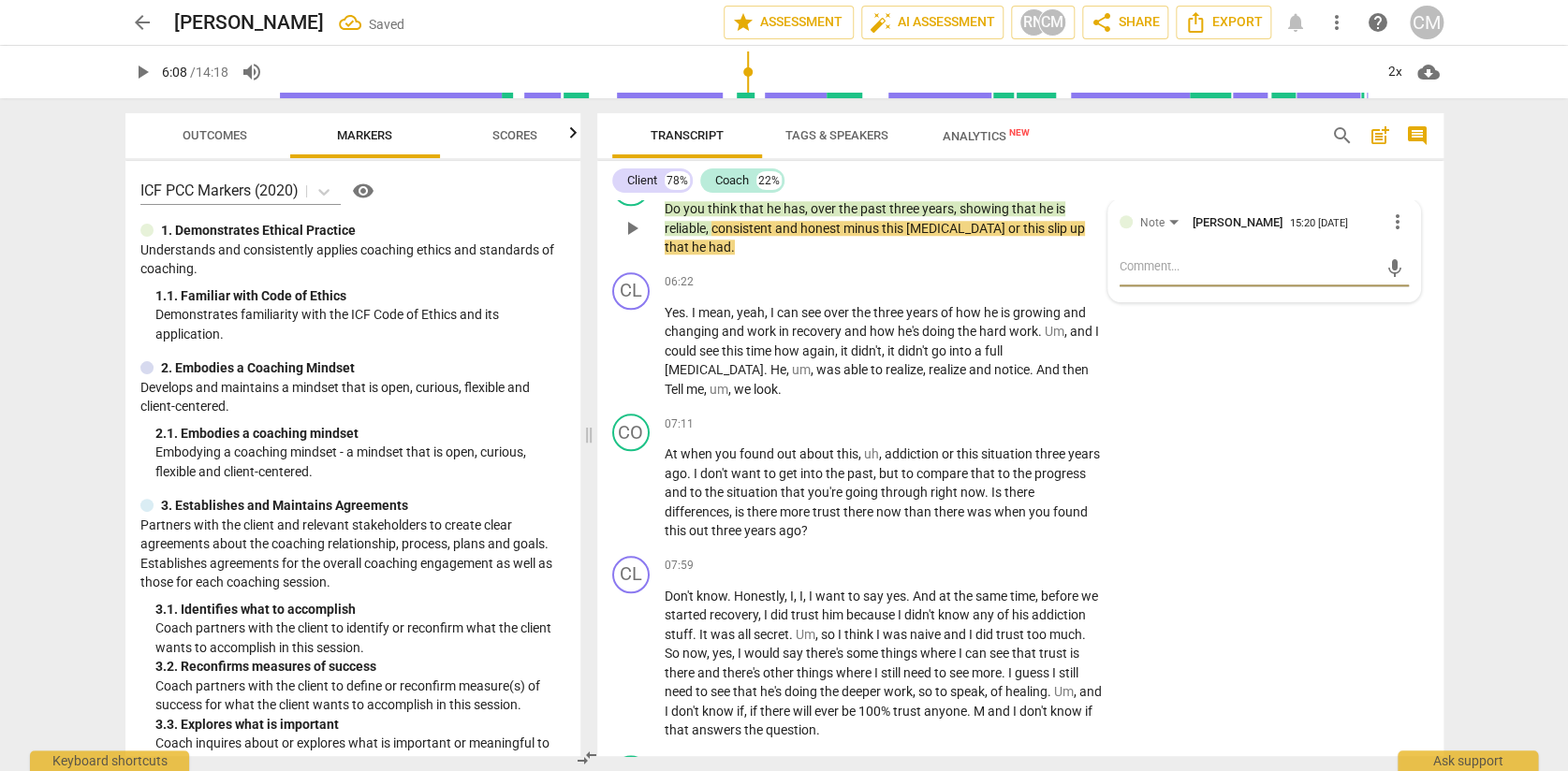 type on "t" 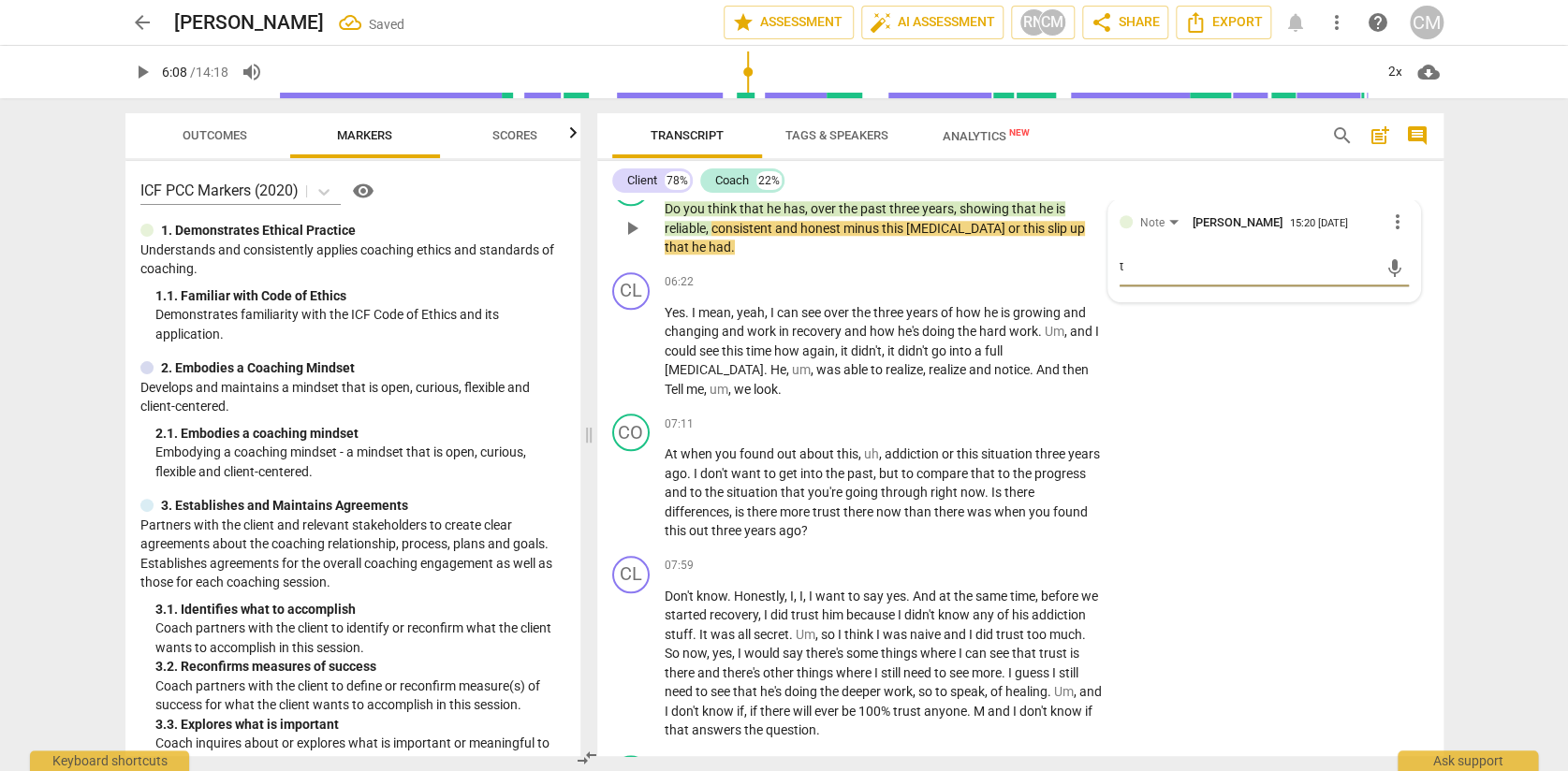 type on "th" 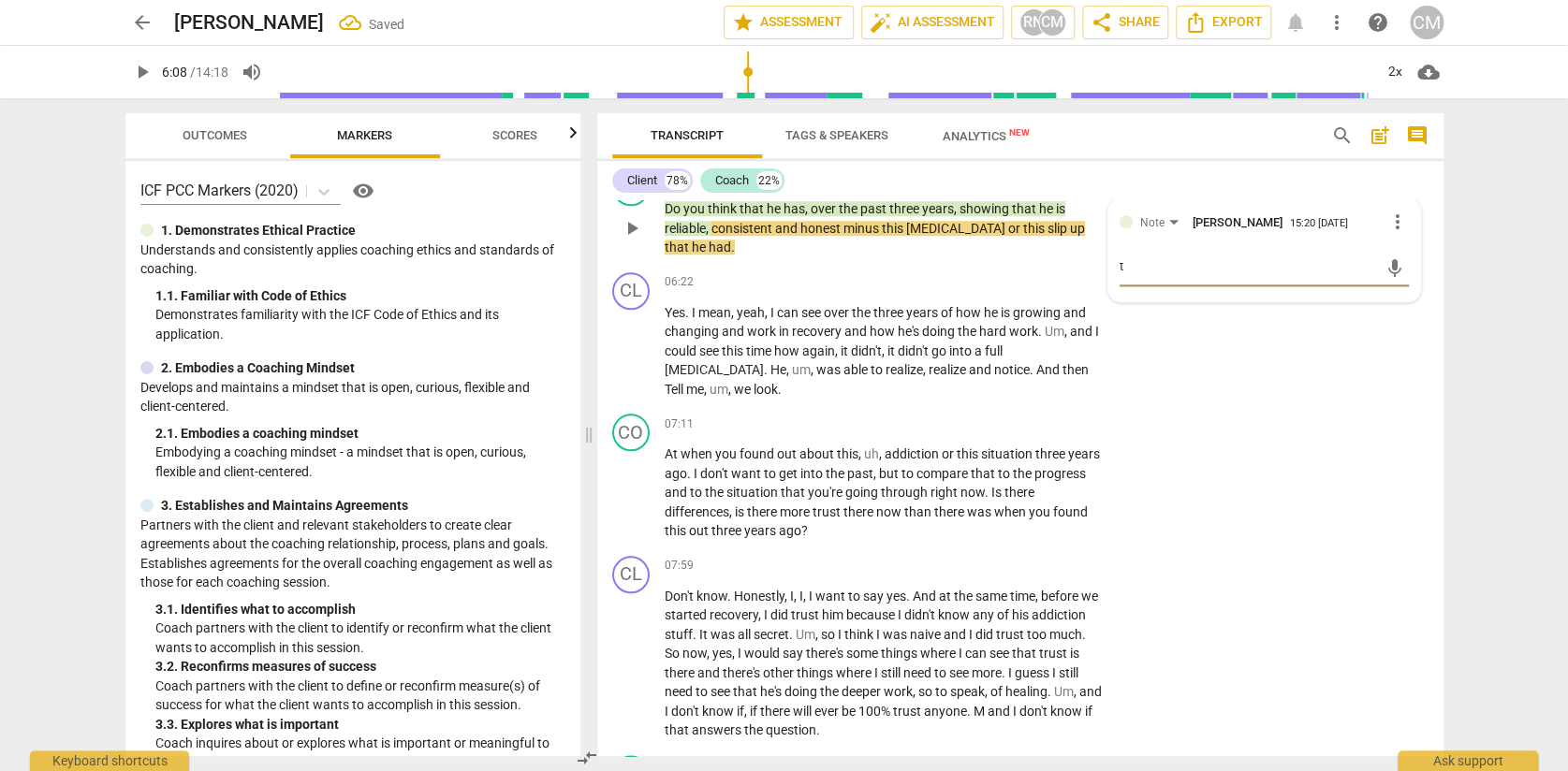type on "th" 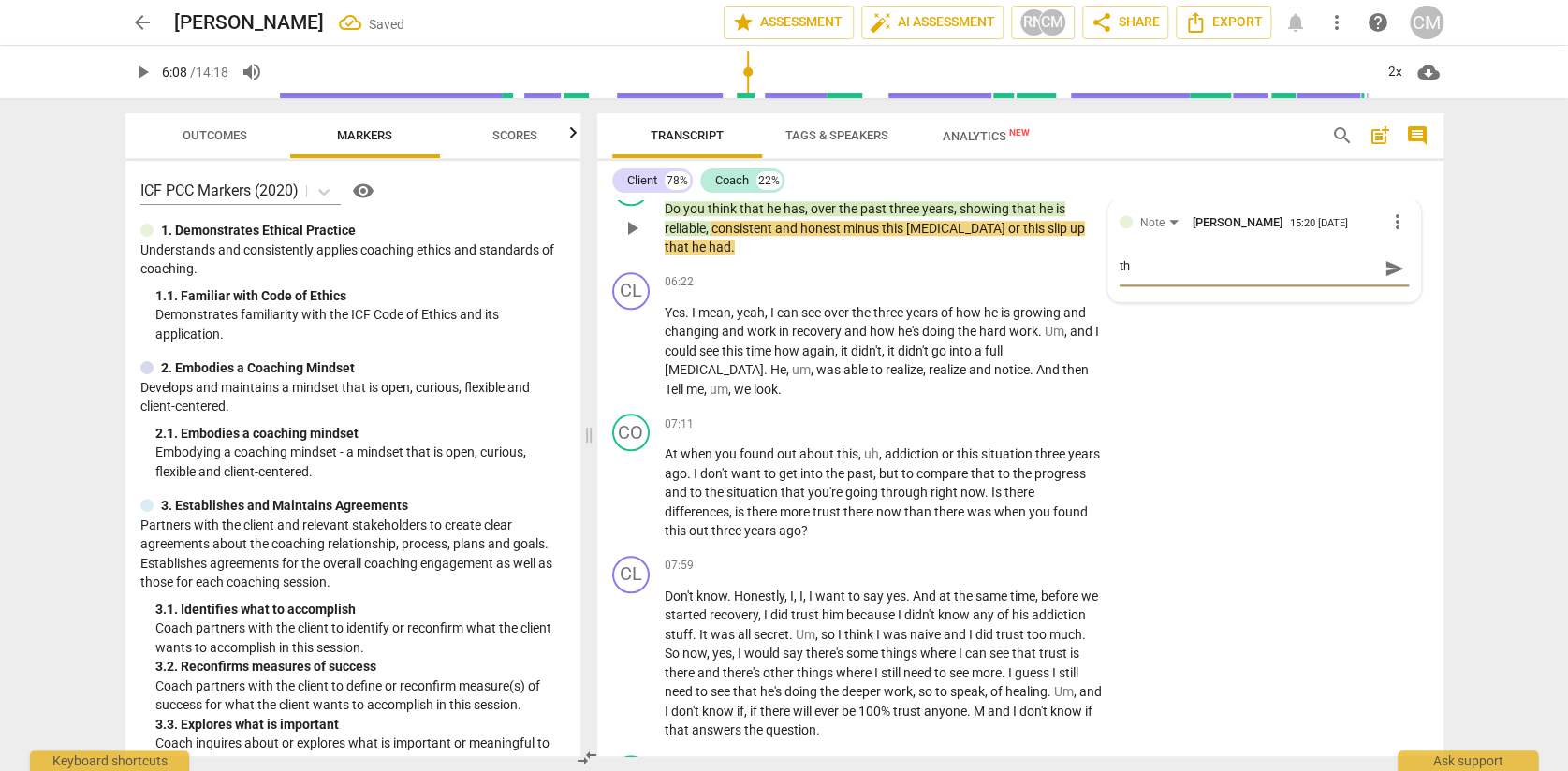 type on "thi" 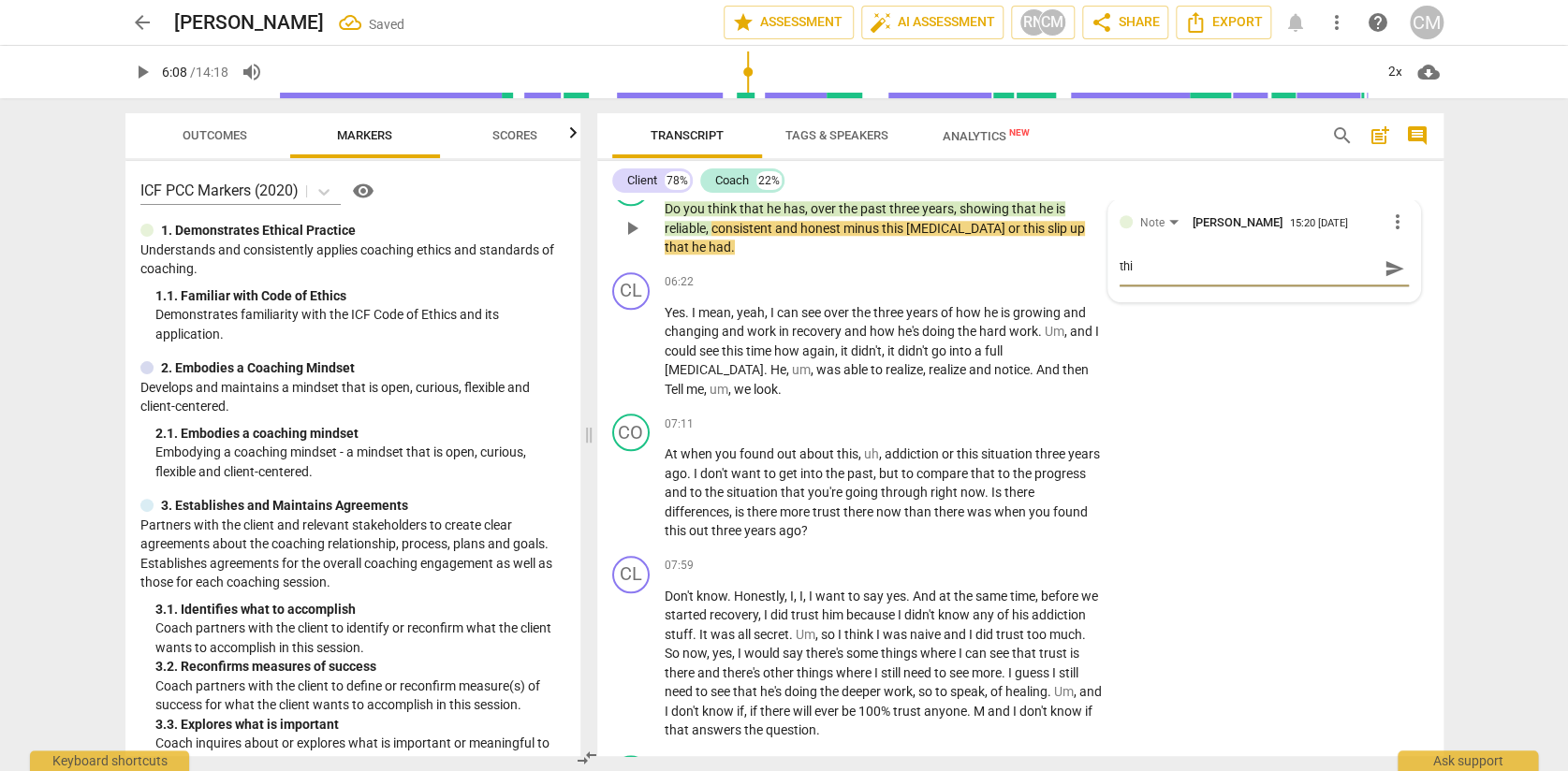 type on "this" 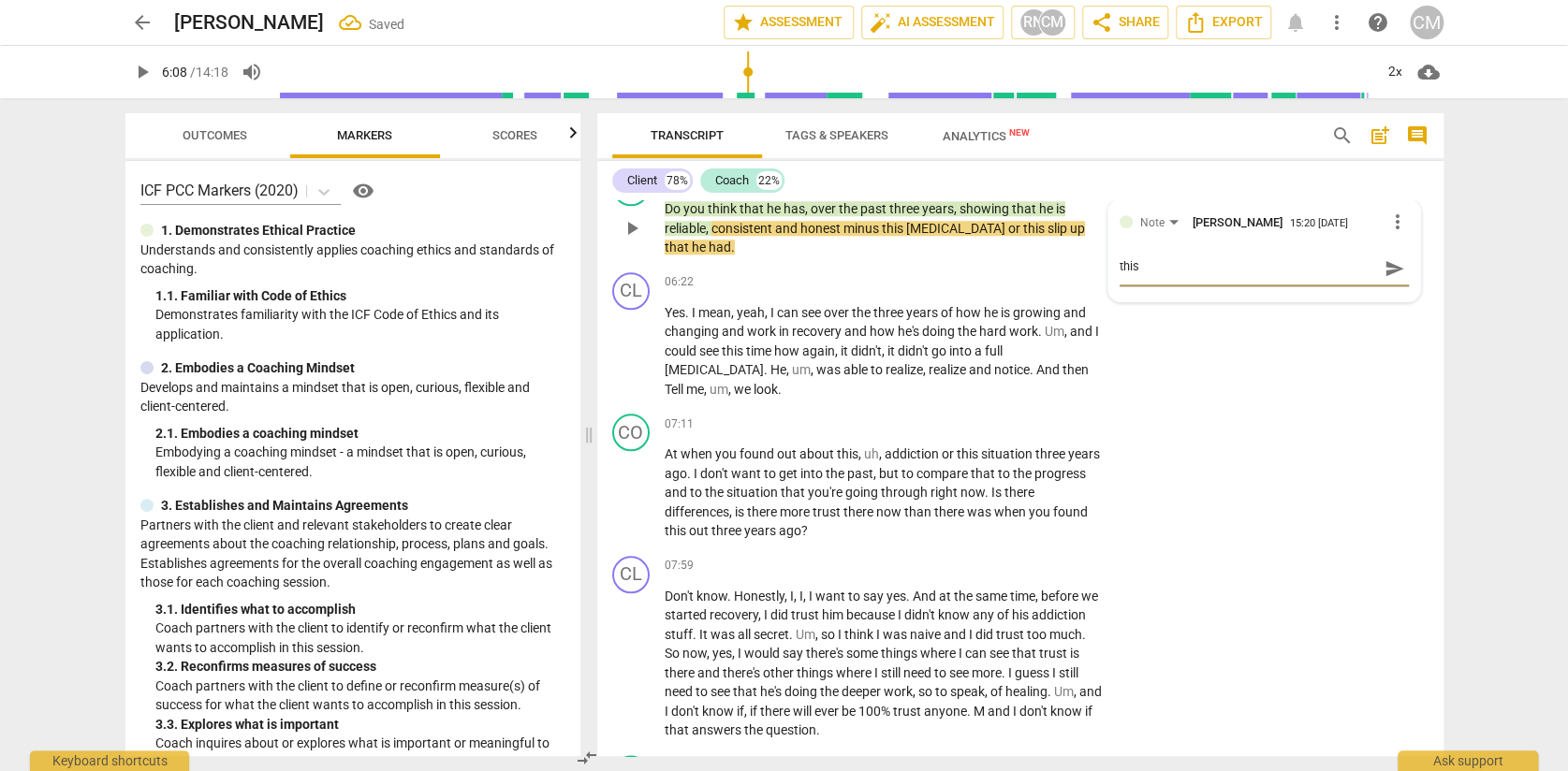 type on "this" 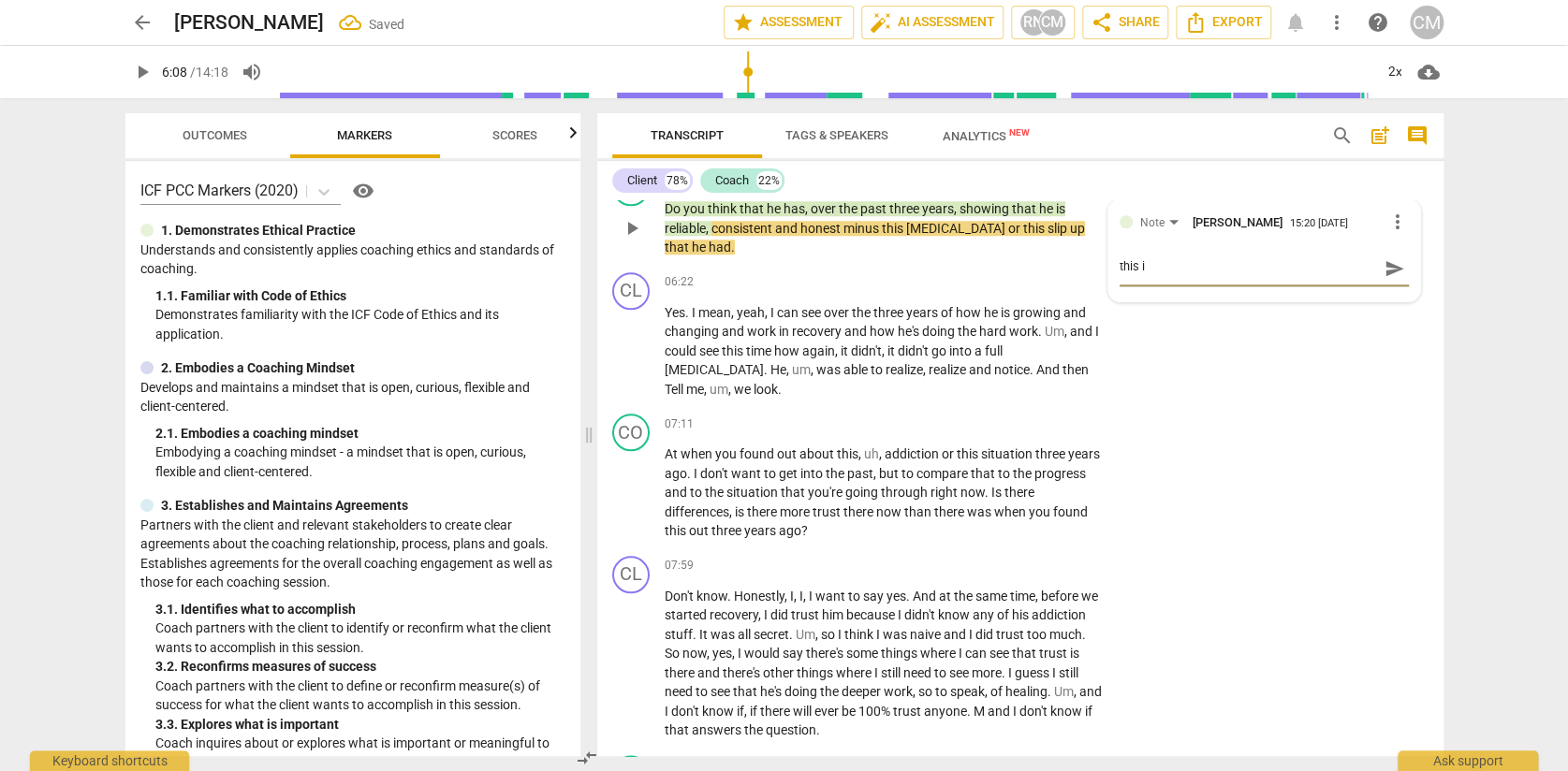 type on "this" 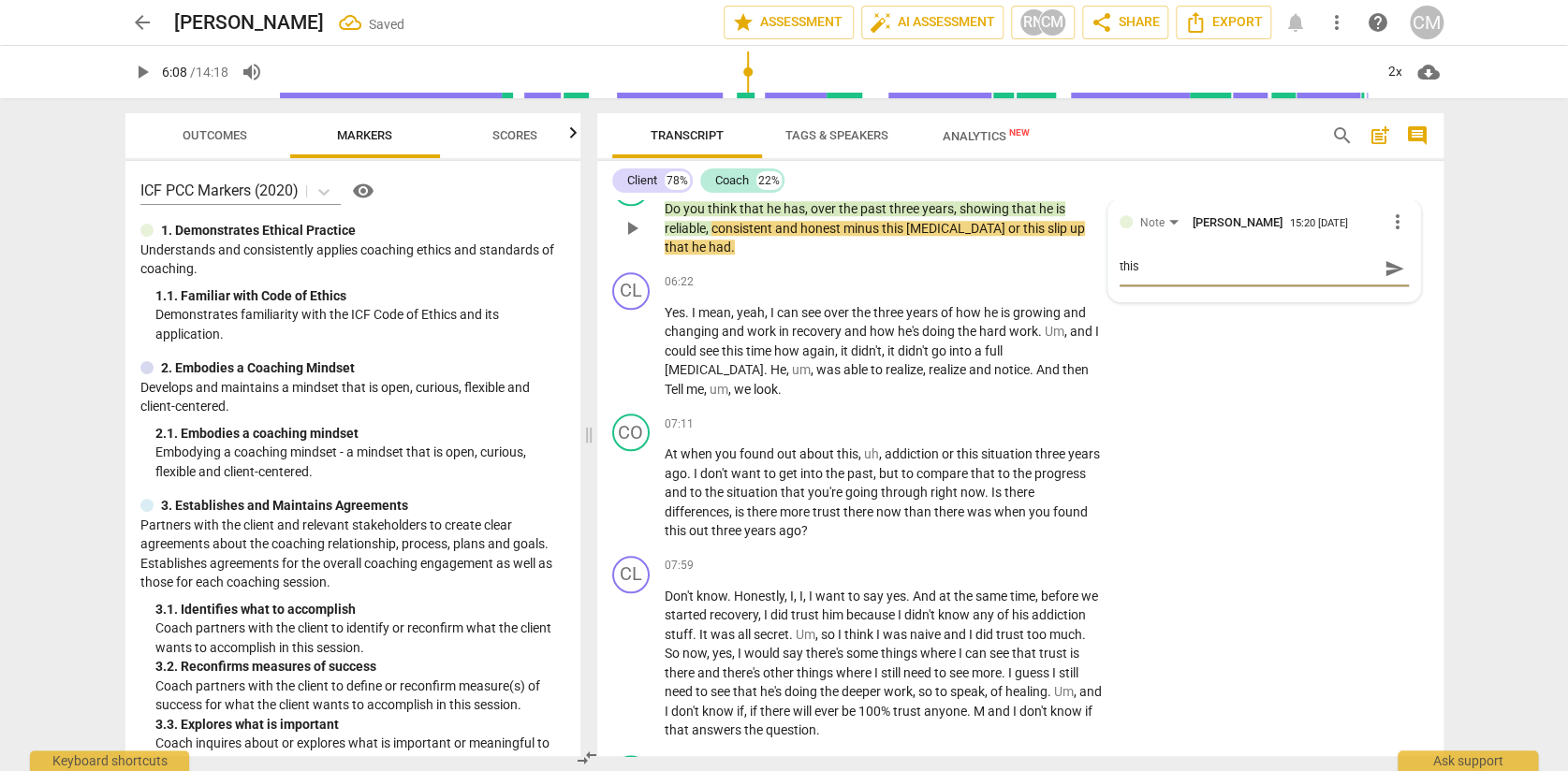 type on "this" 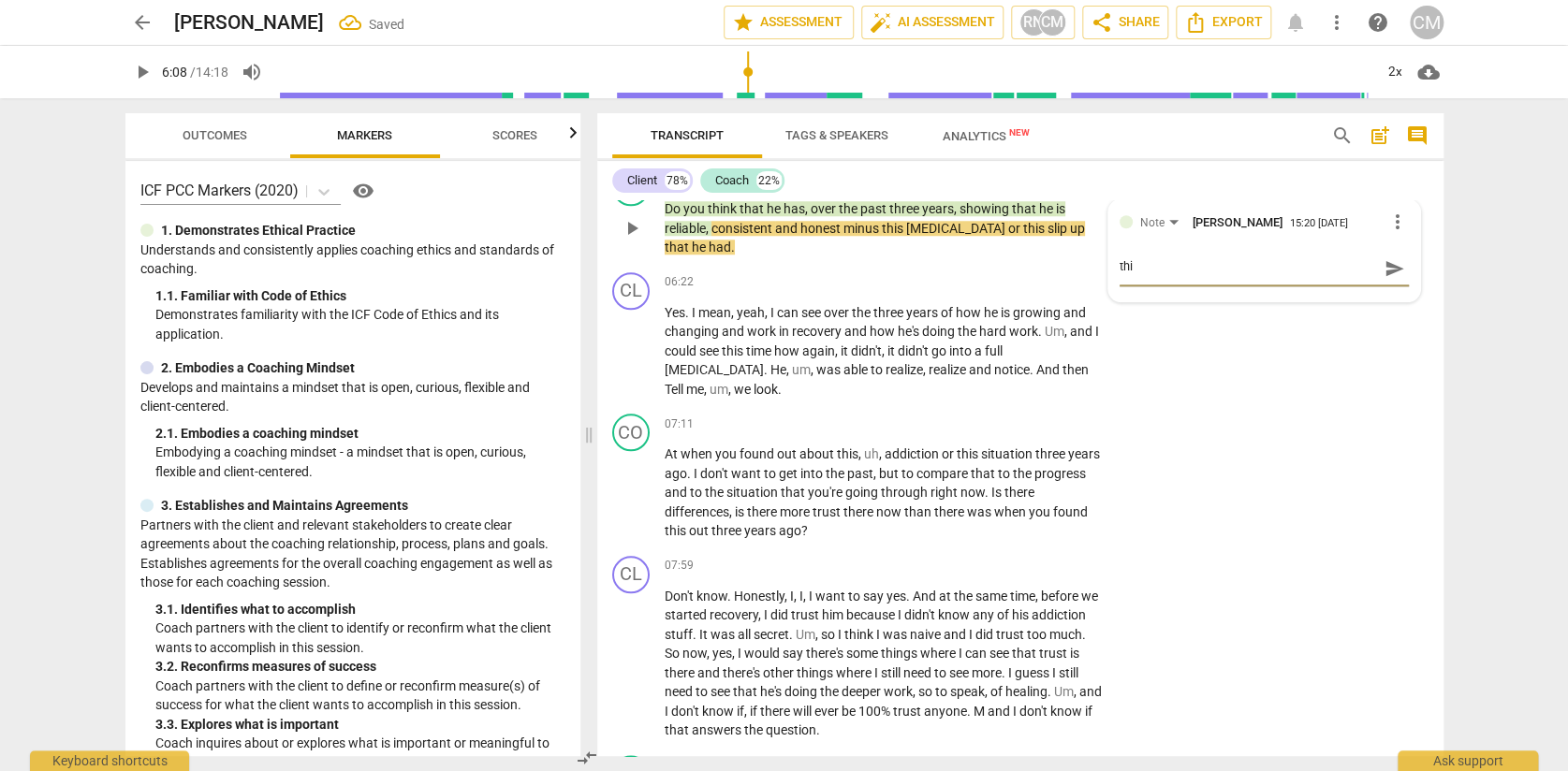 type on "th" 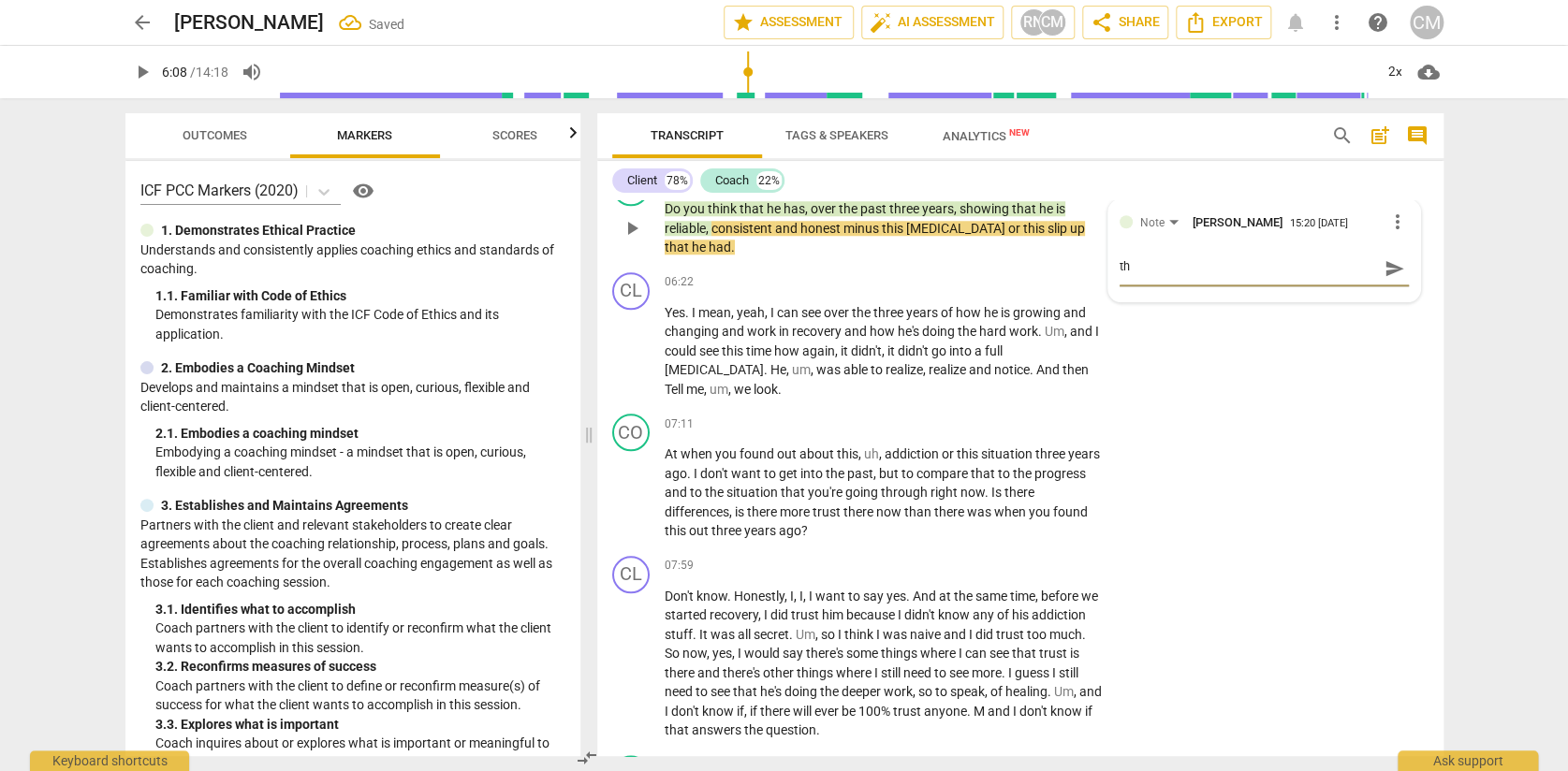 type on "t" 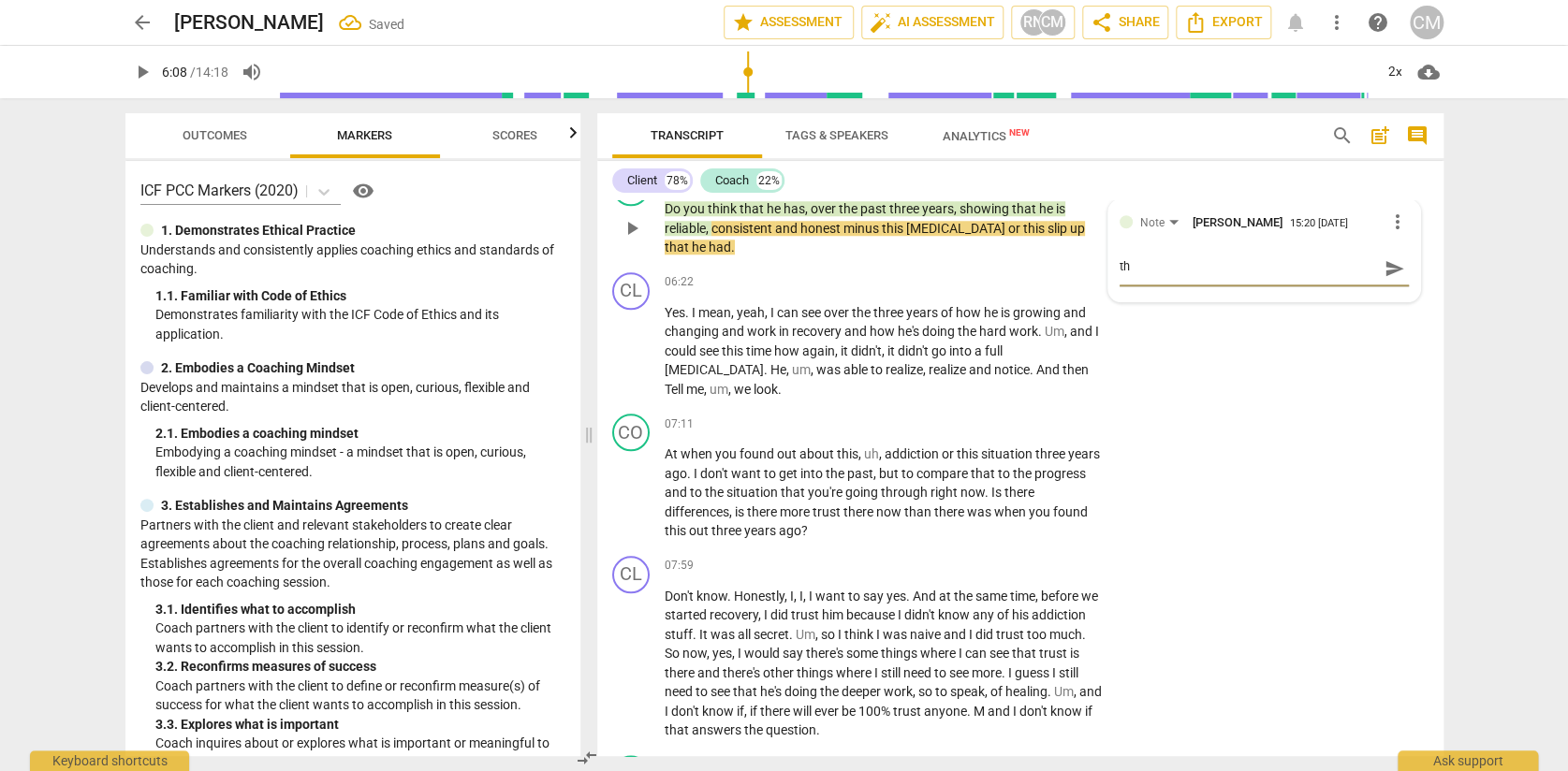 type on "t" 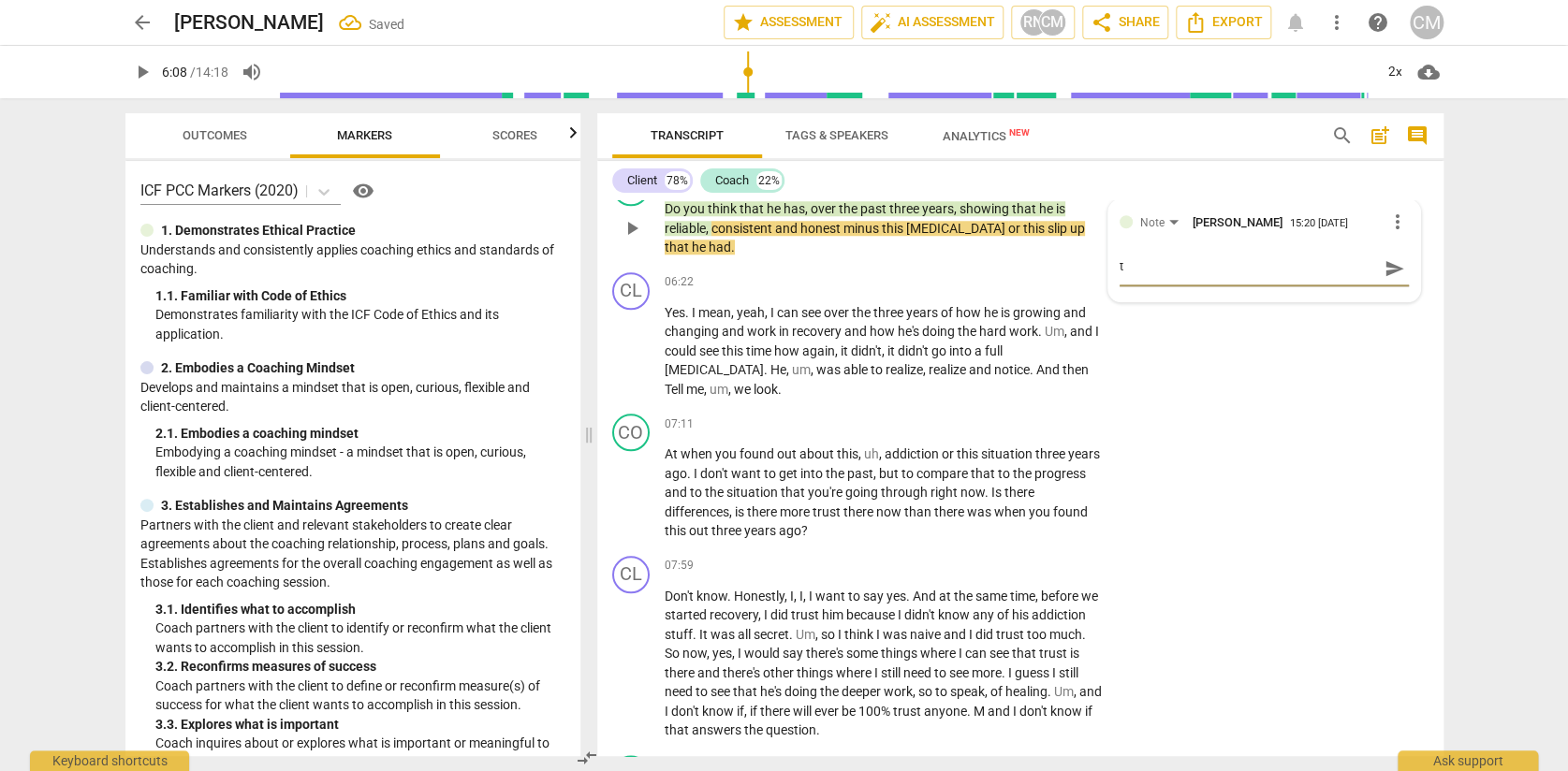 type 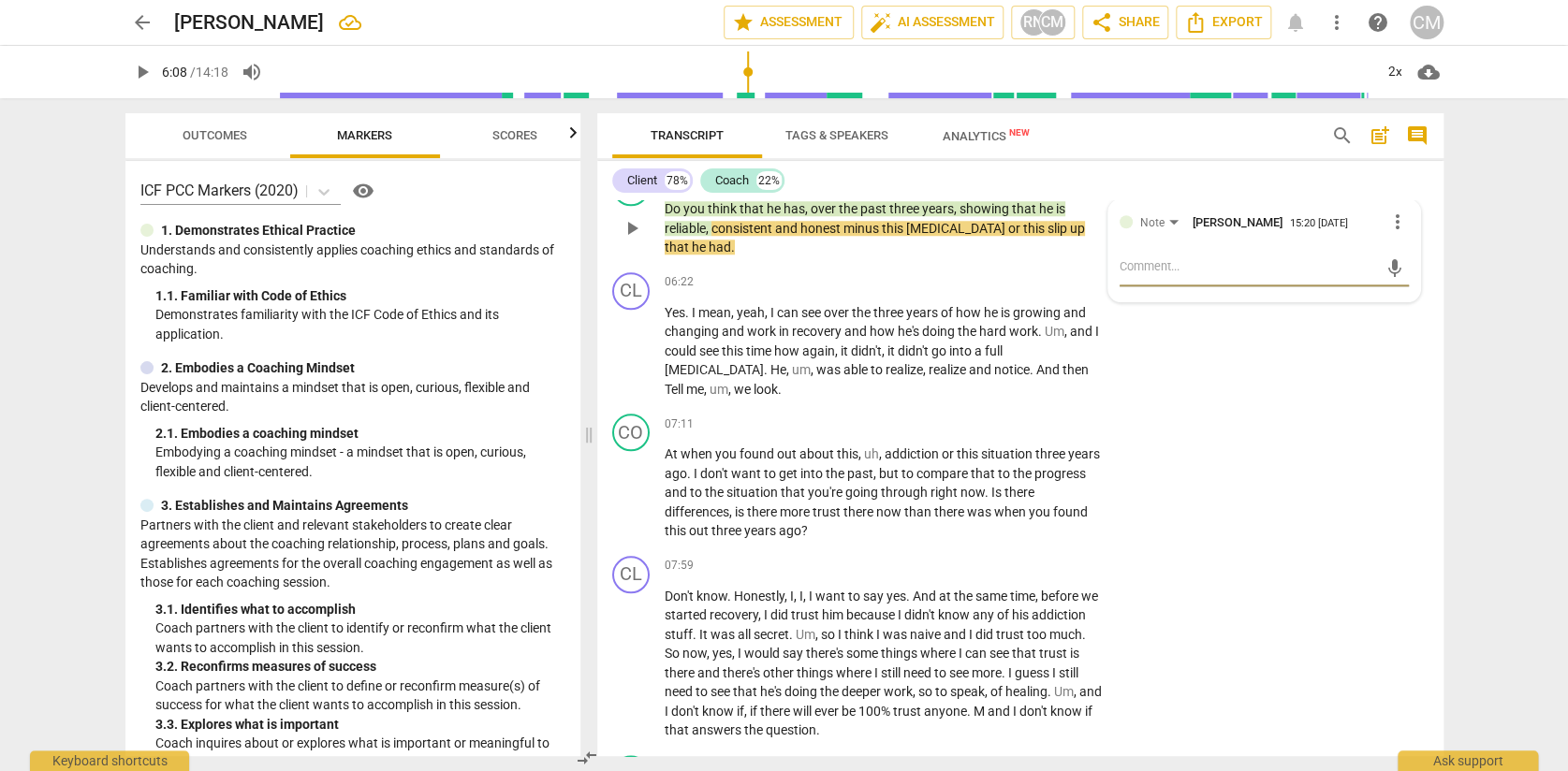 type on "s" 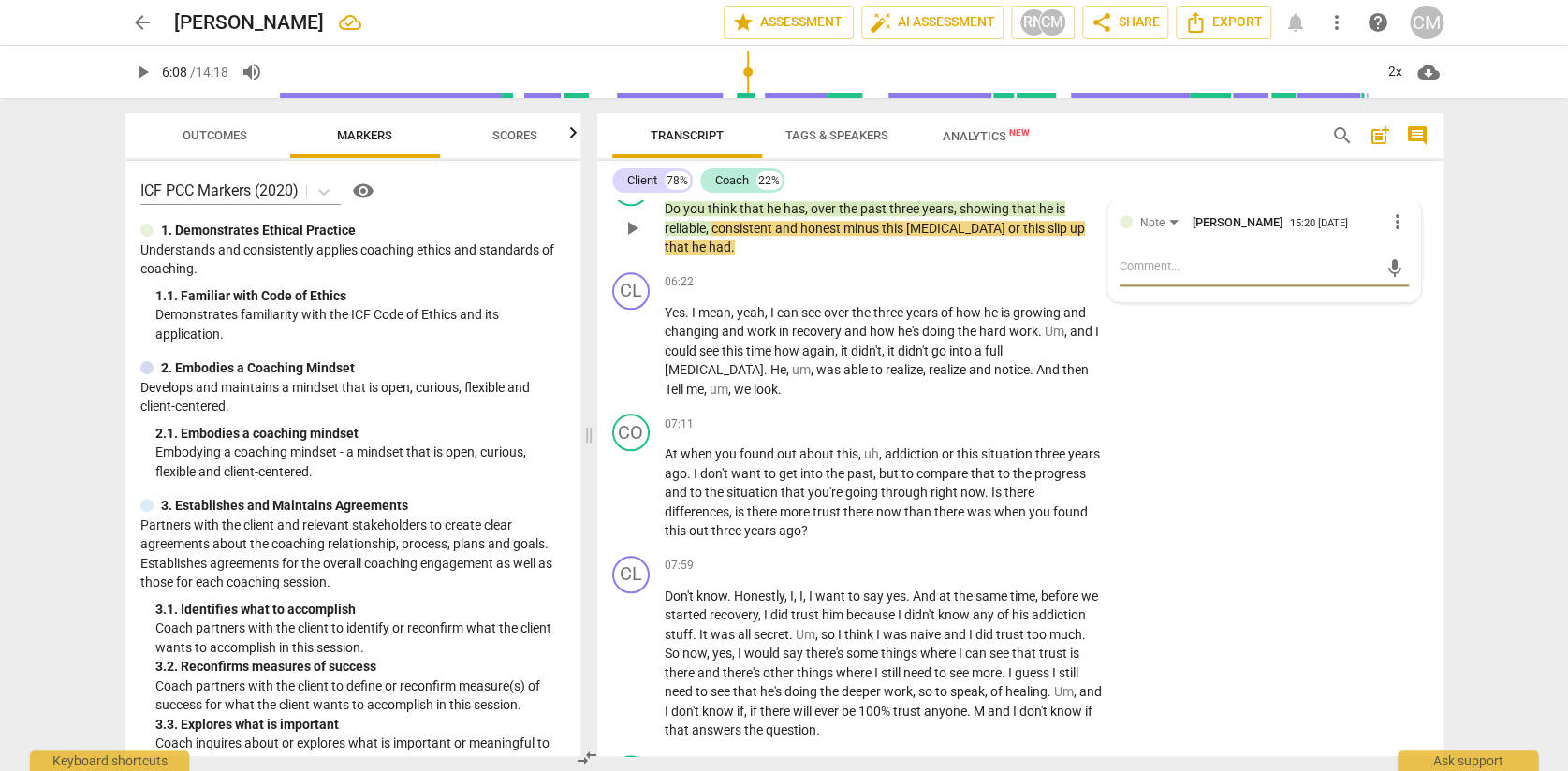 type on "s" 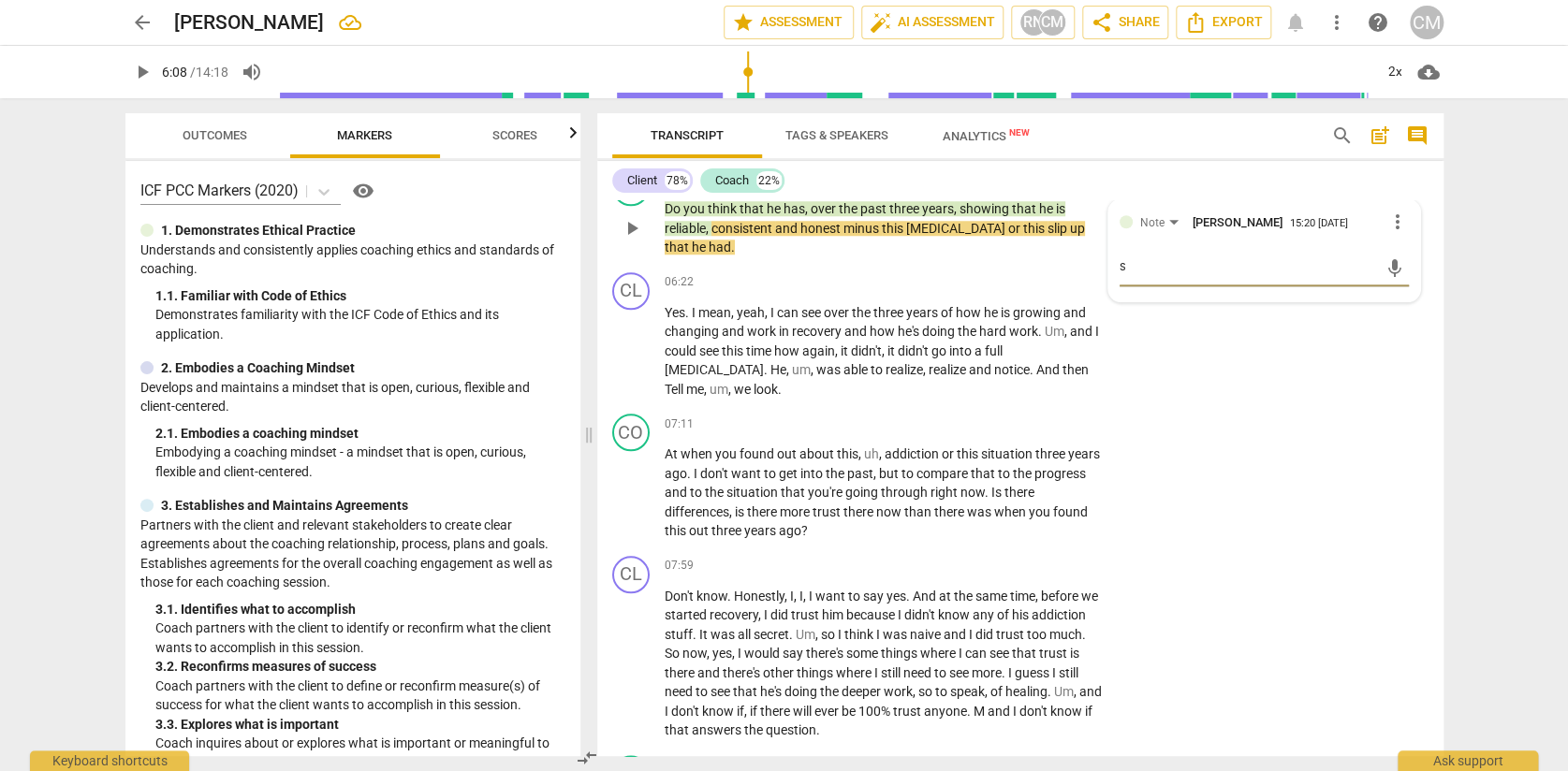 type on "so" 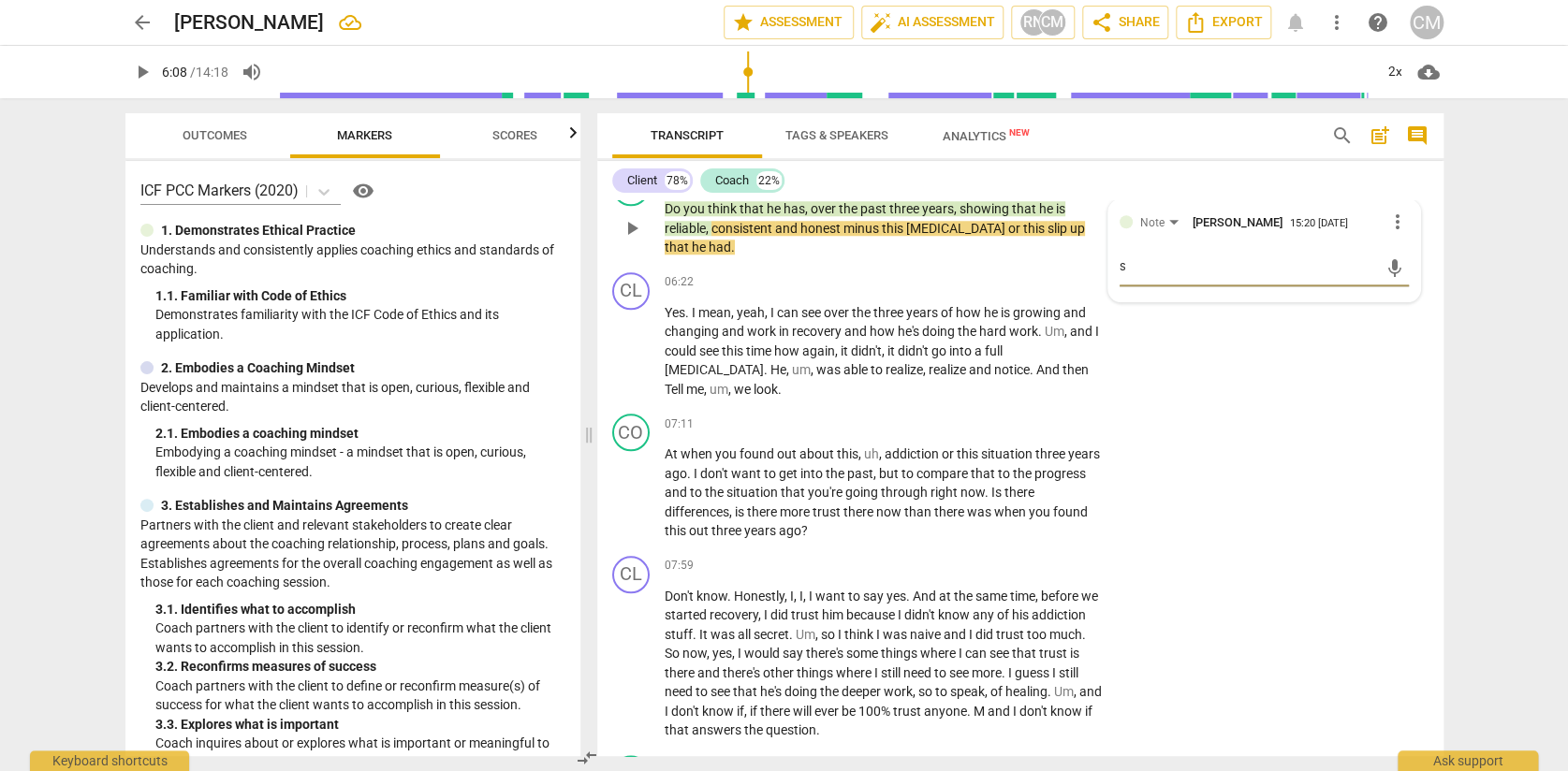 type on "so" 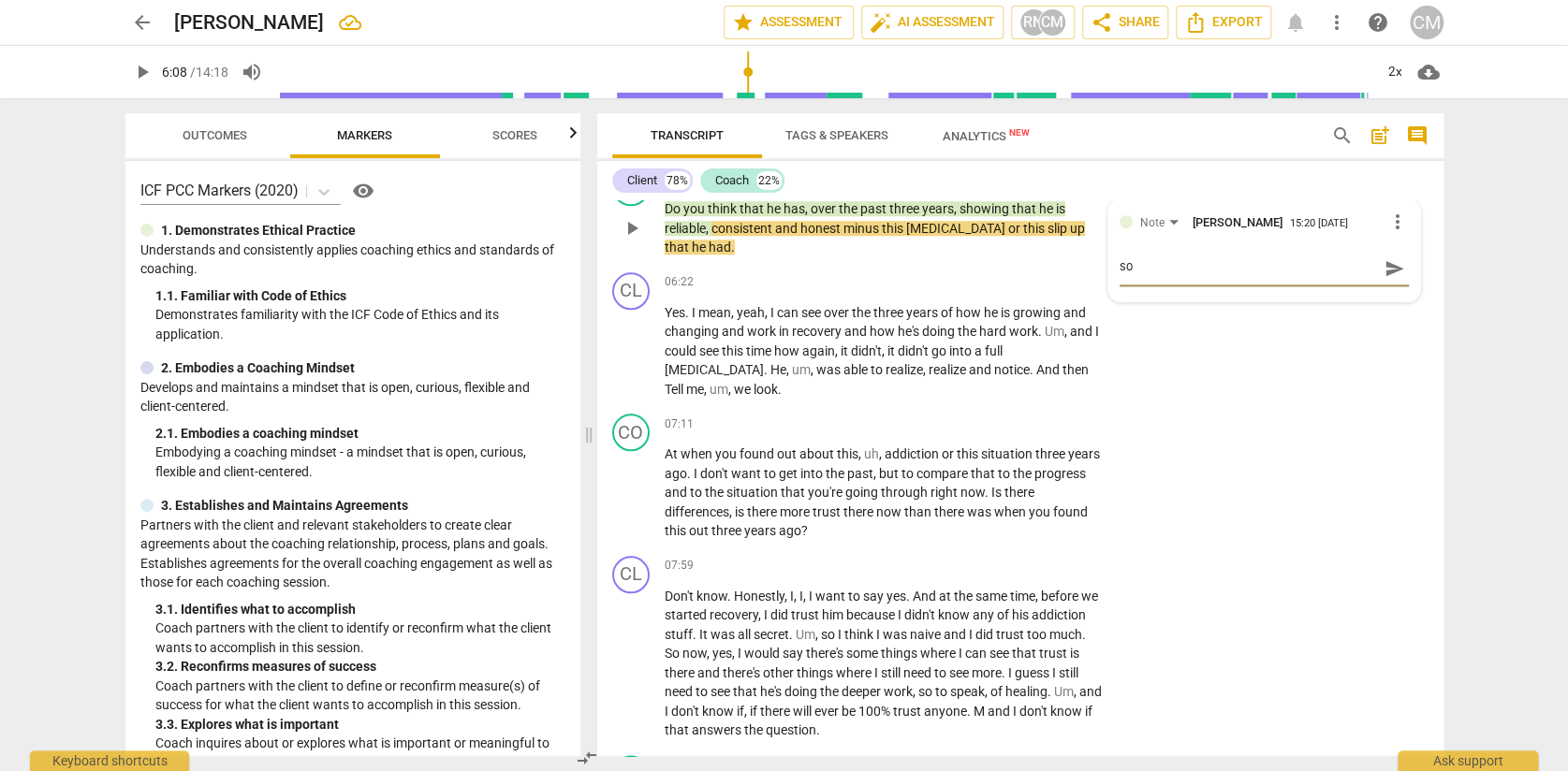 type on "so" 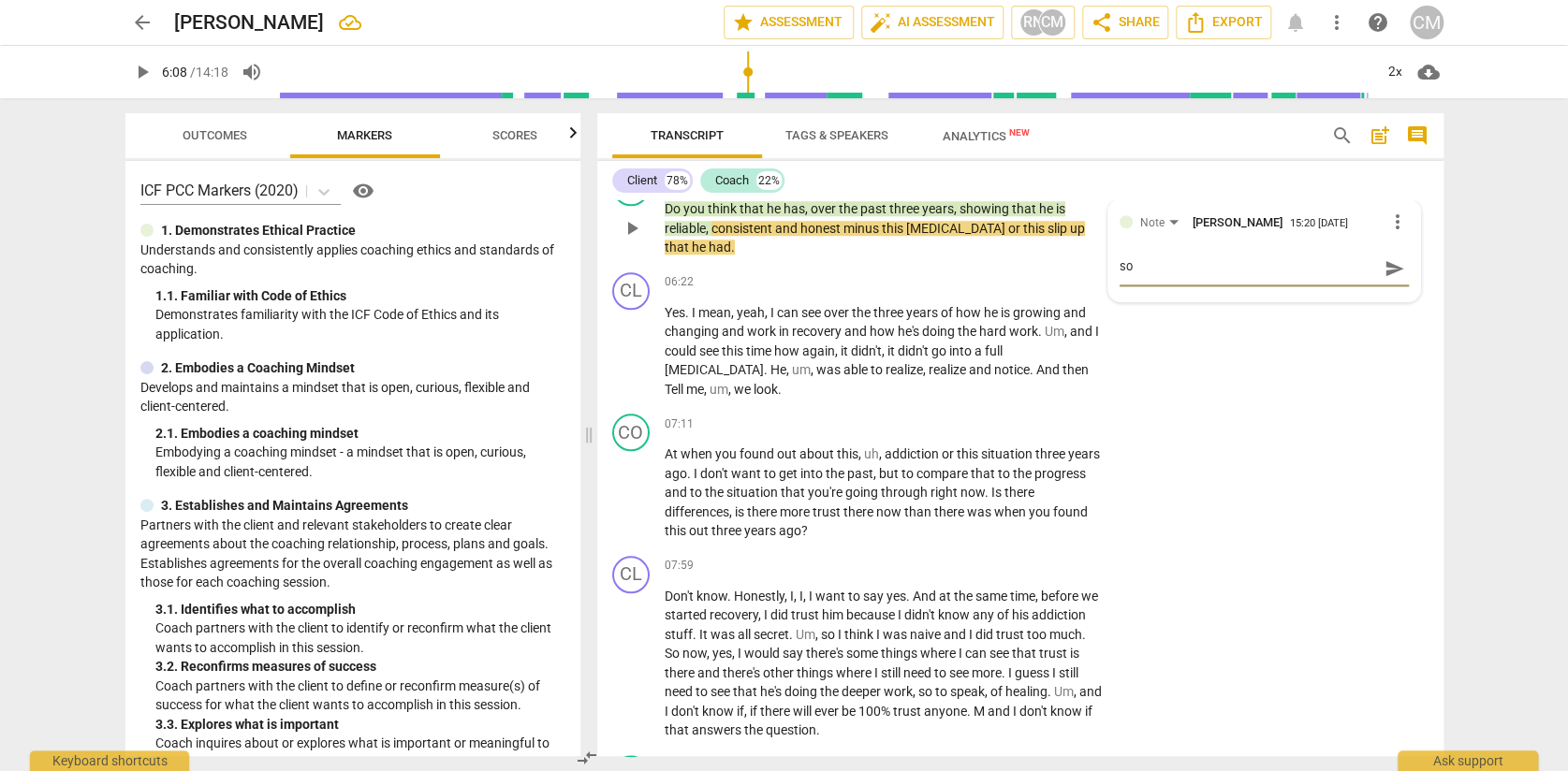 type on "so i" 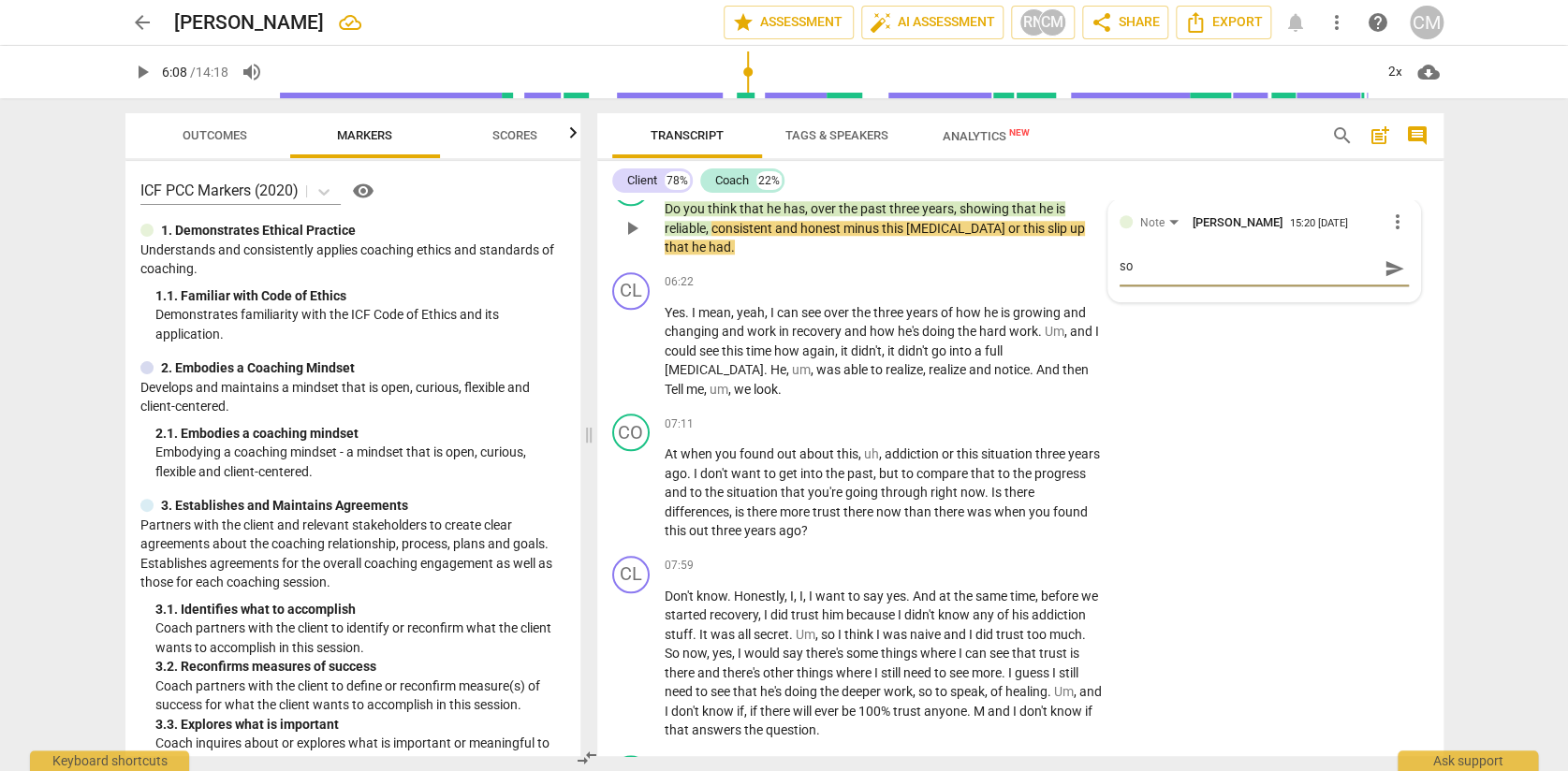 type on "so i" 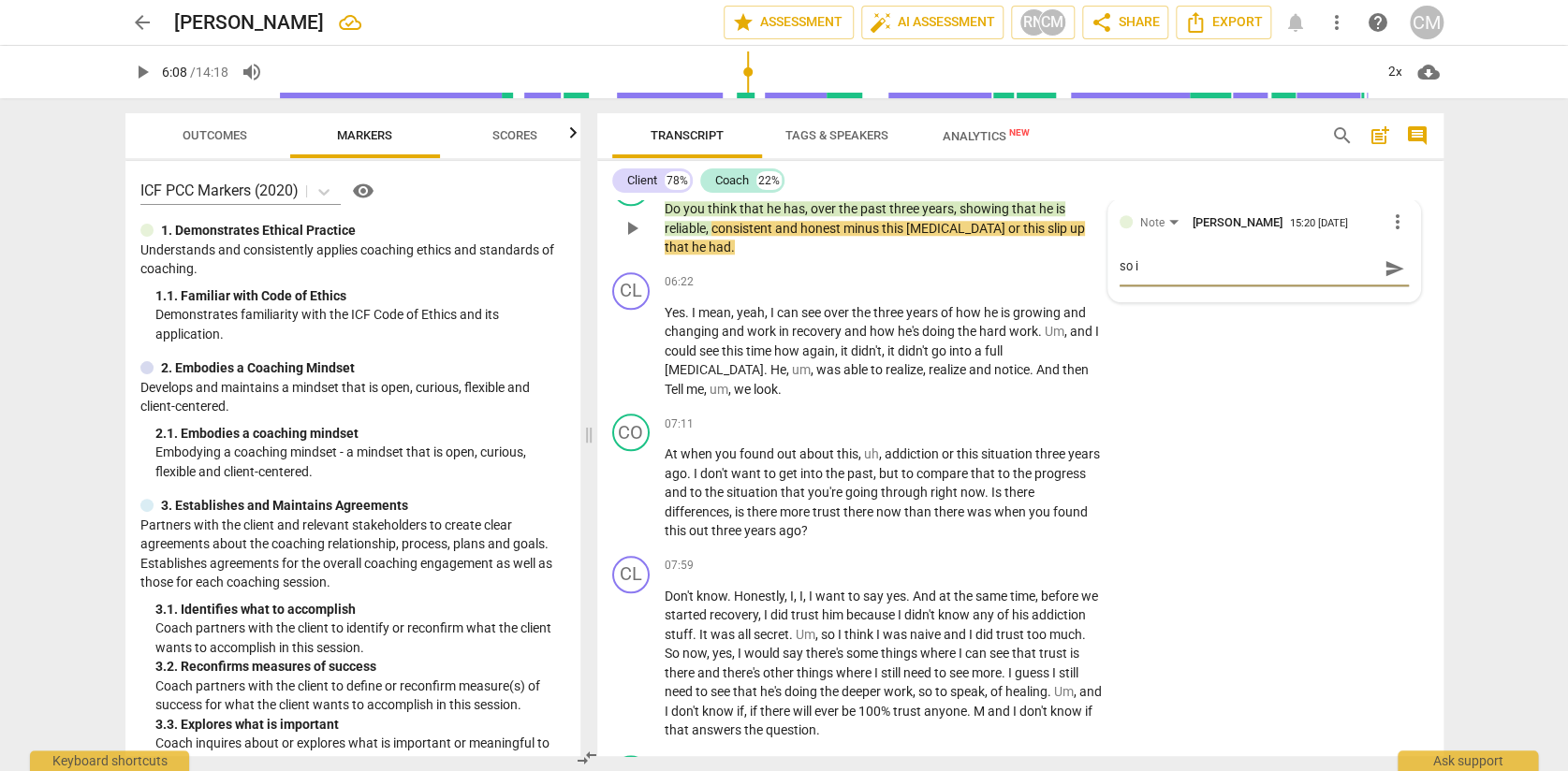 type on "so if" 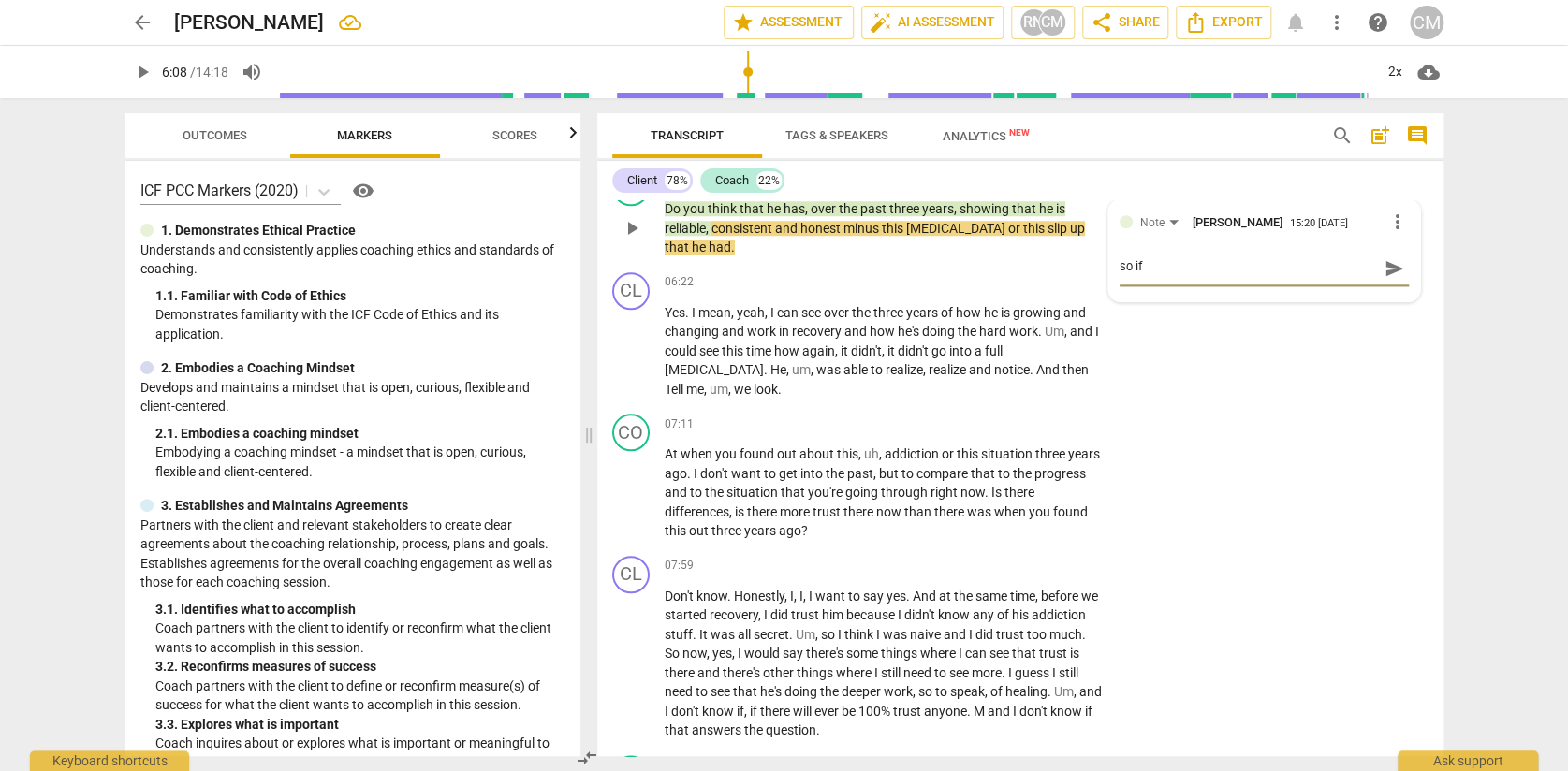 type on "so if" 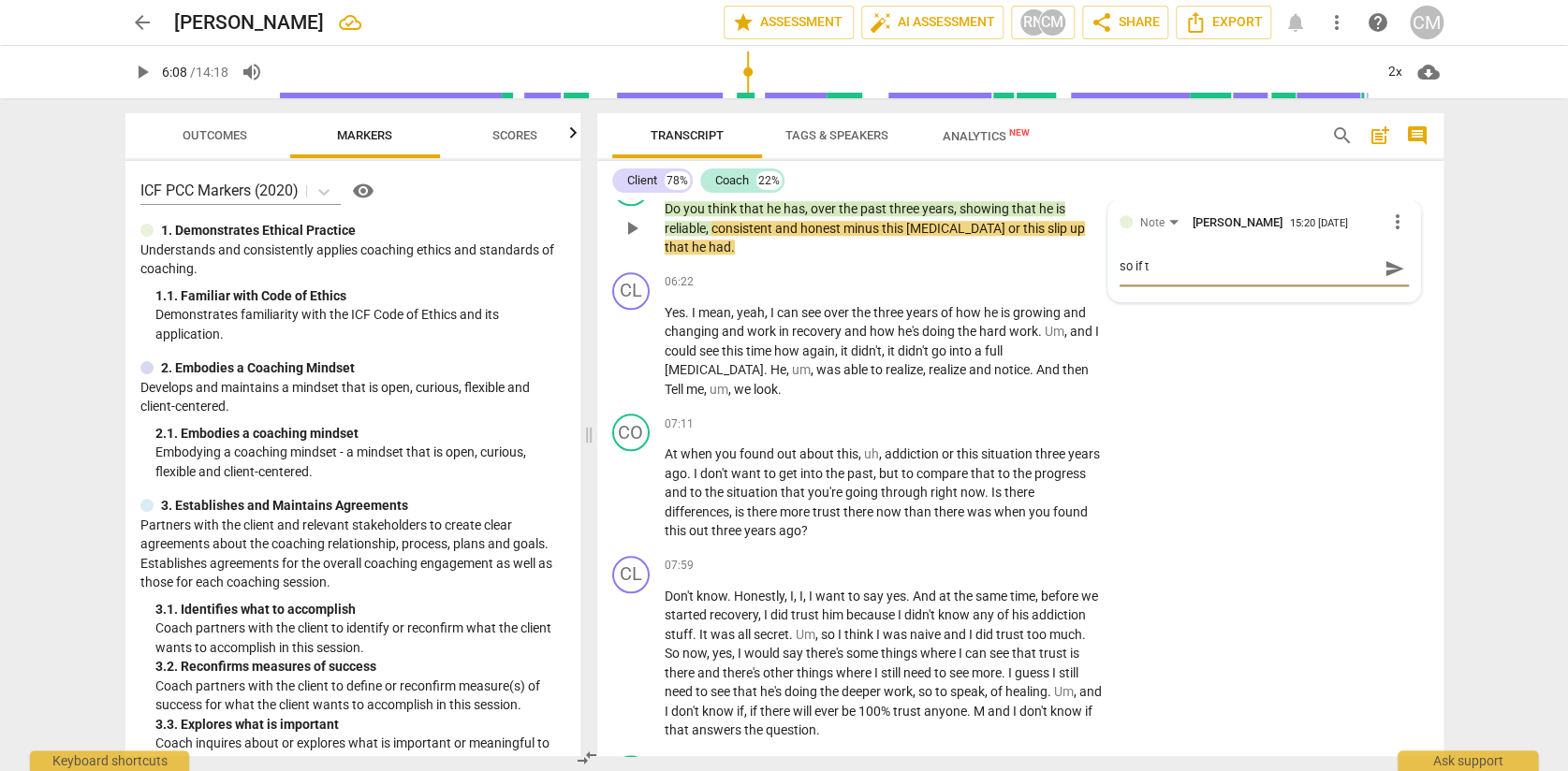 type on "so if ty" 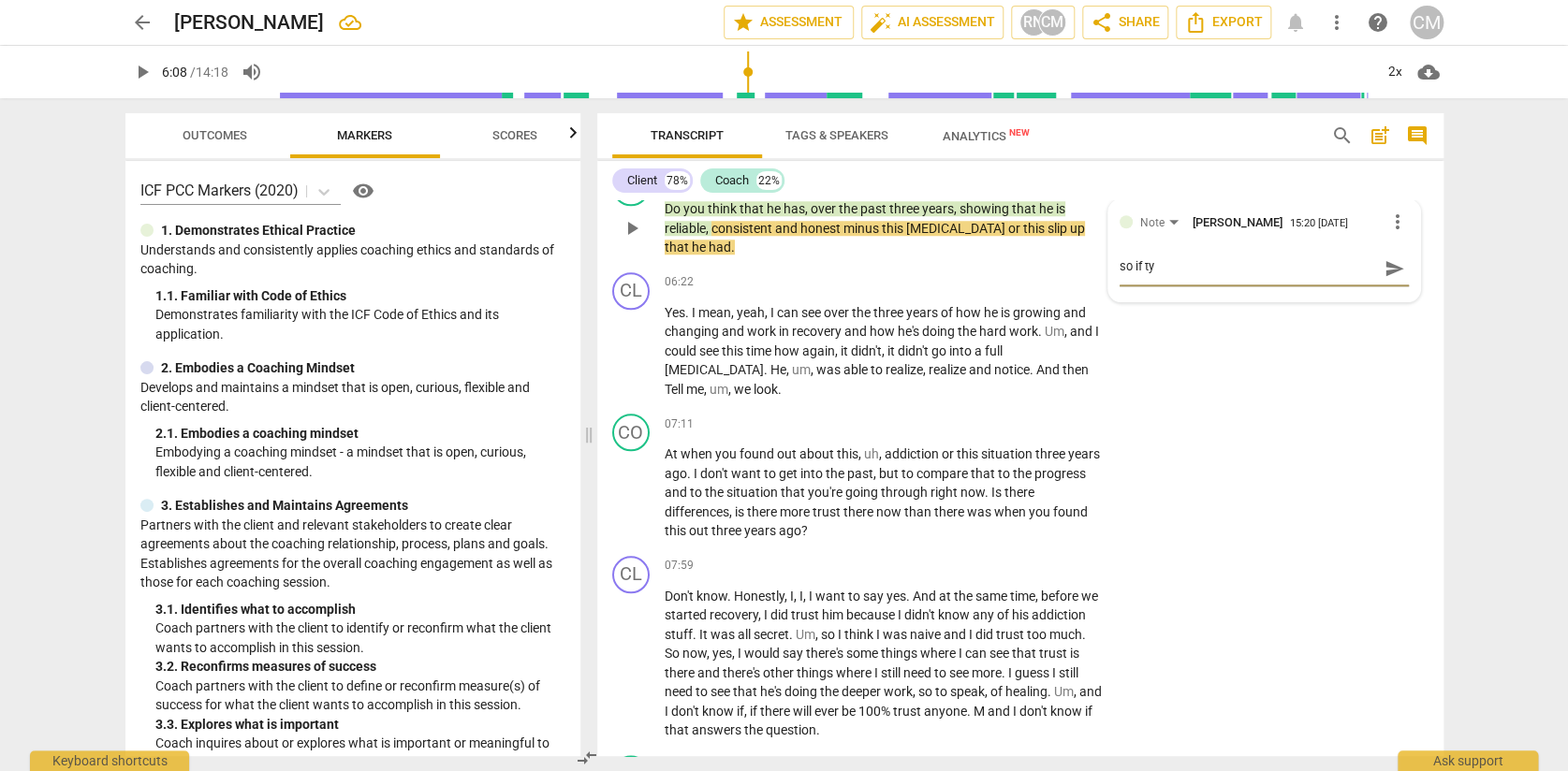 type on "so if tyr" 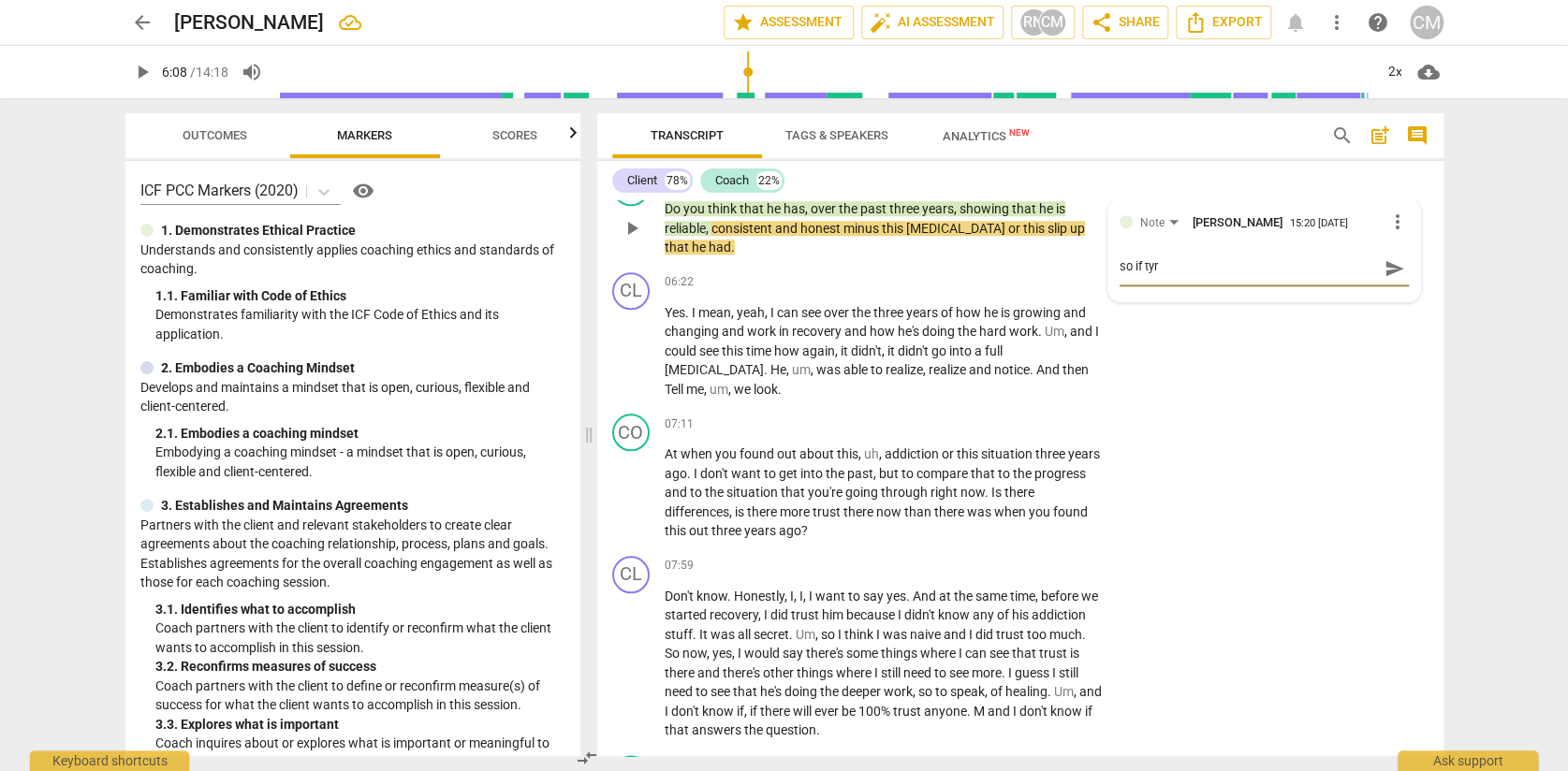 type on "so if tyrs" 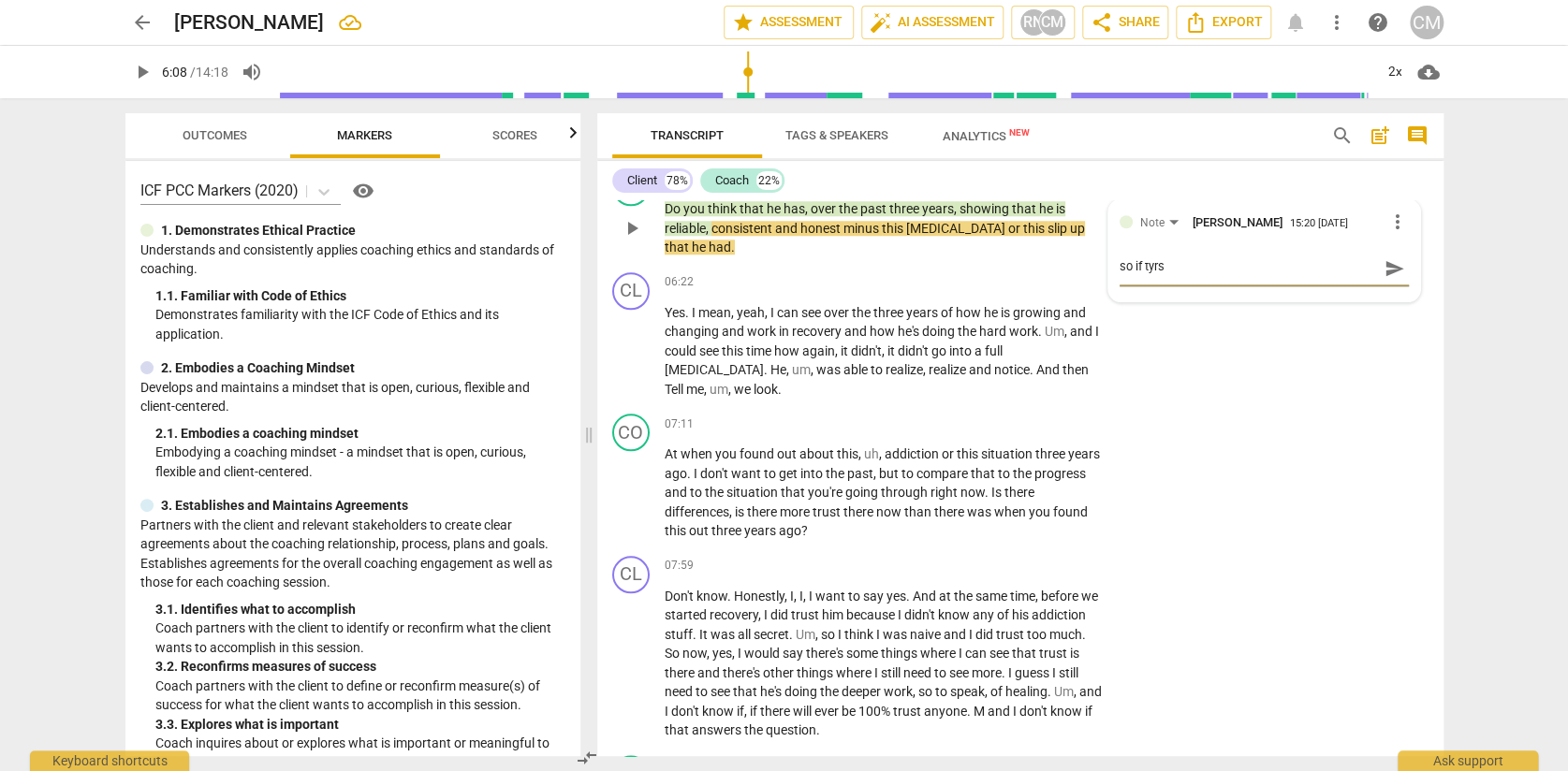 type on "so if tyrst" 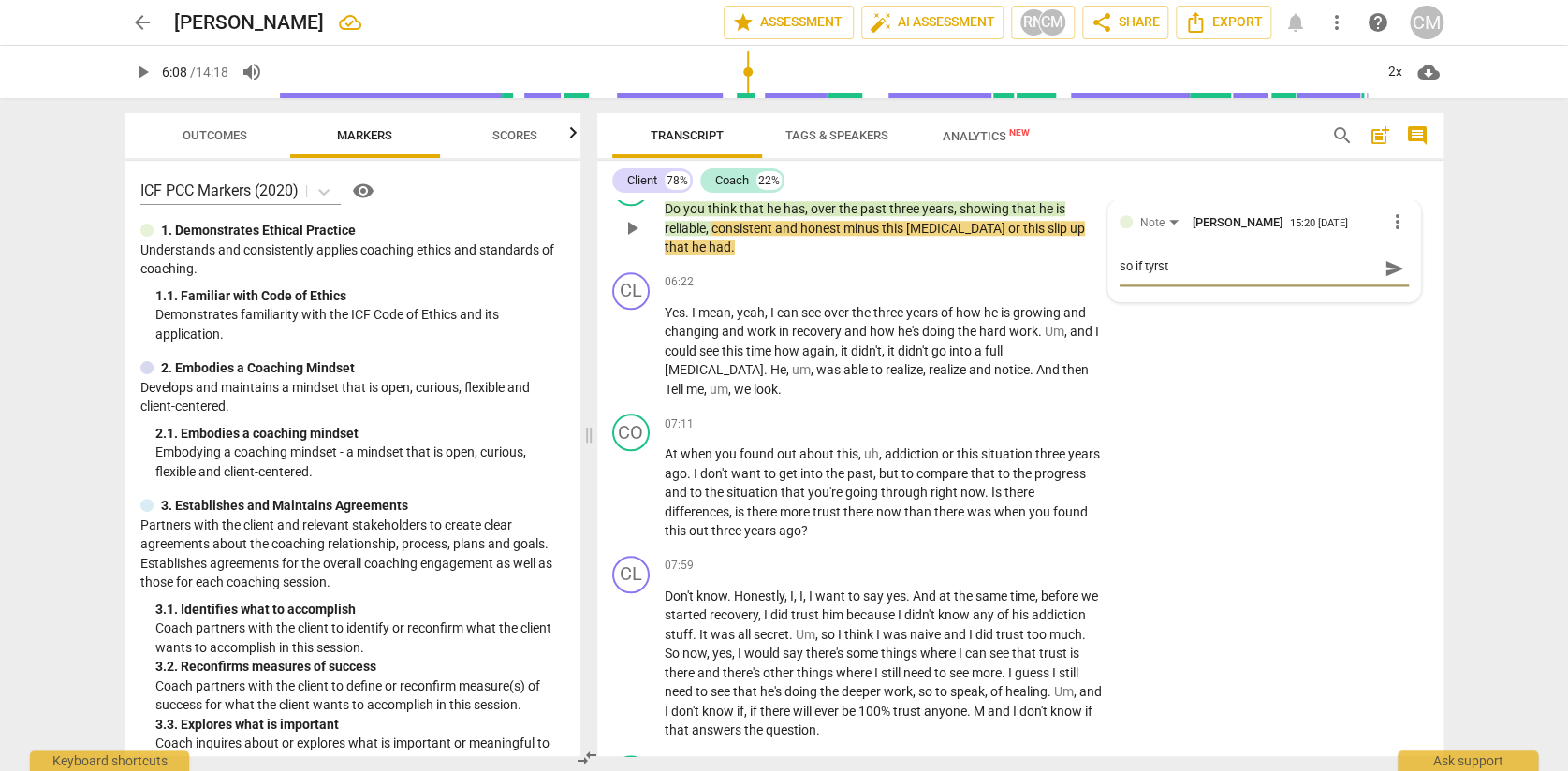 type on "so if tyrs" 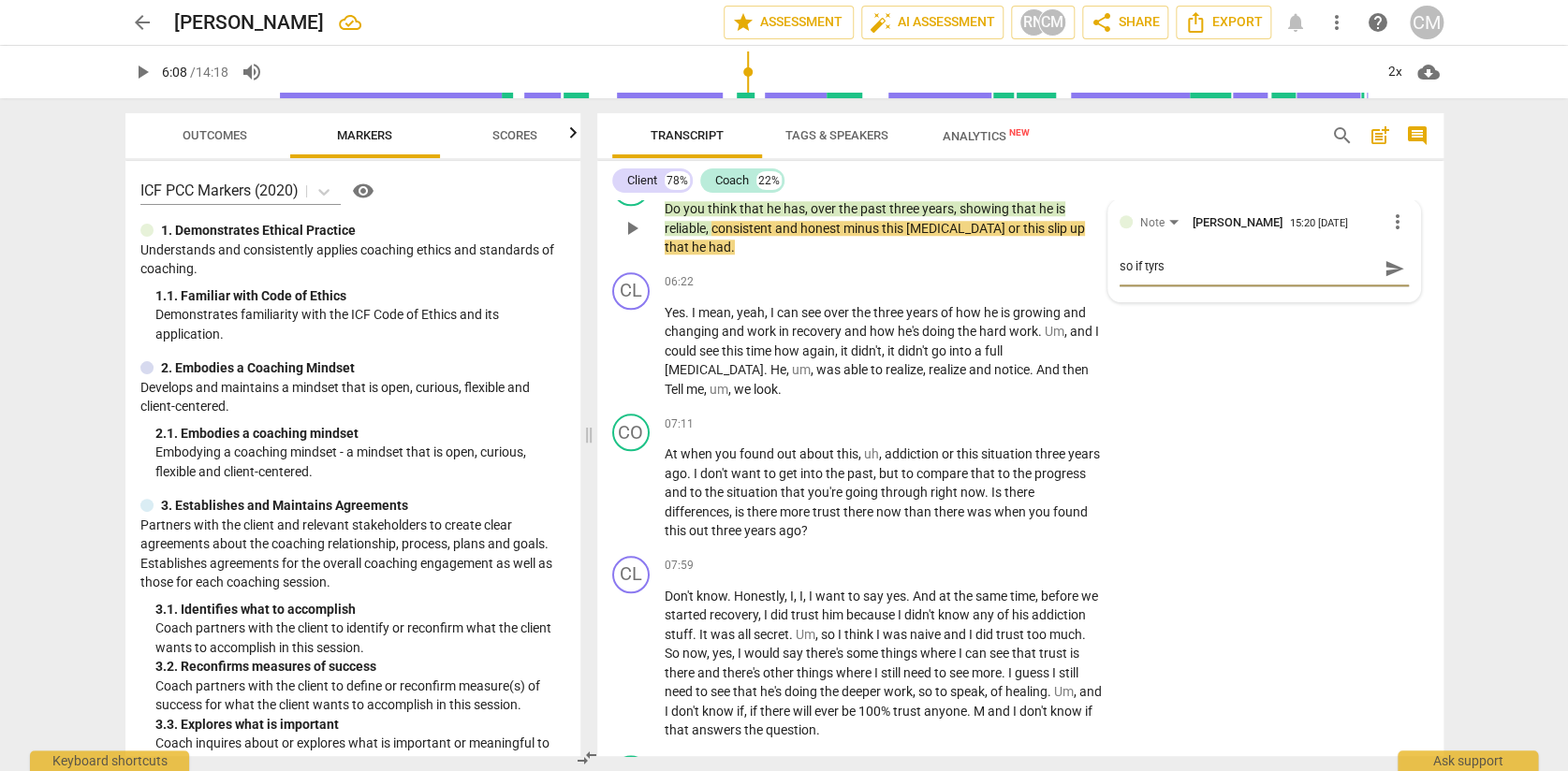 type on "so if tyr" 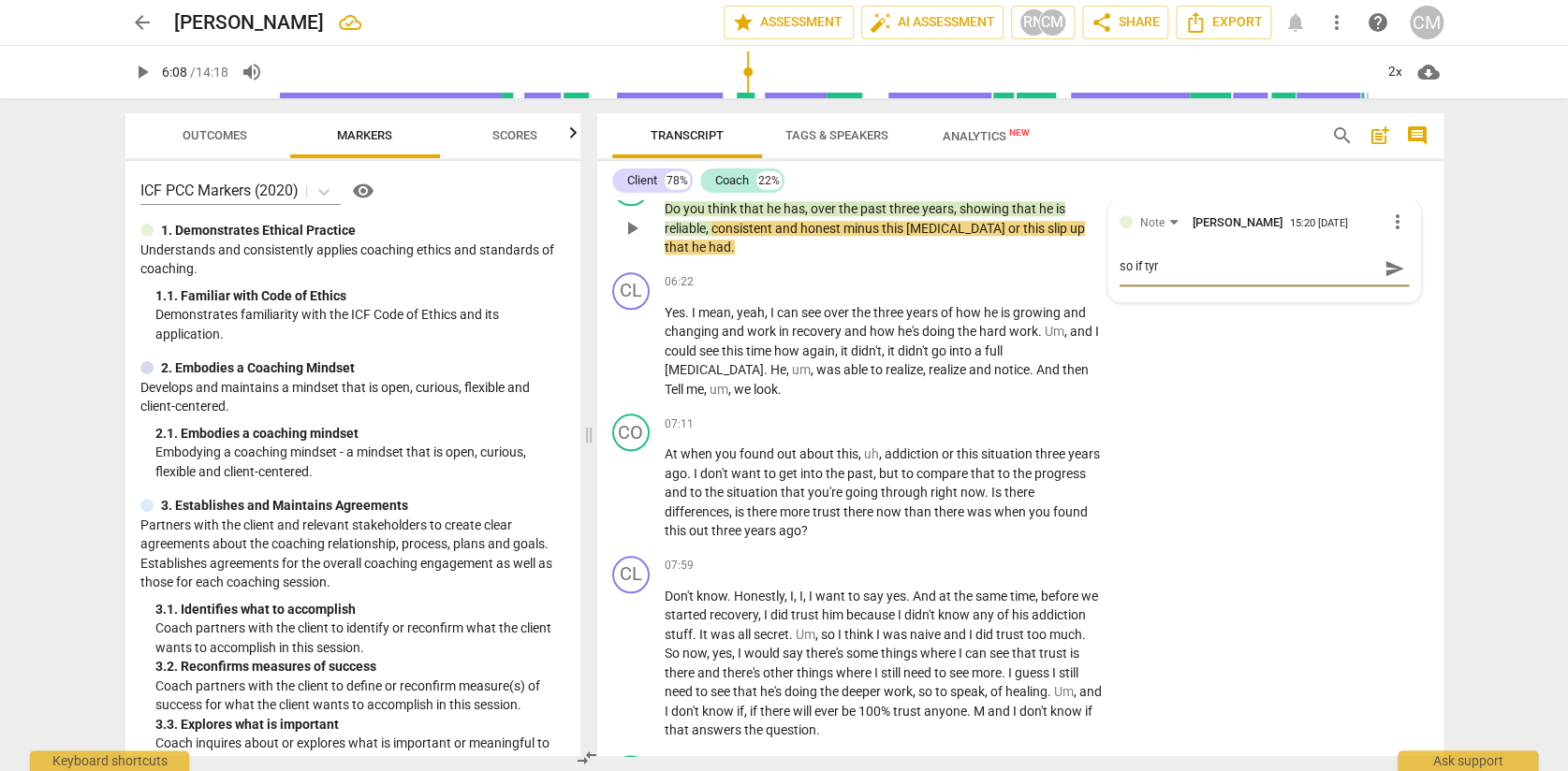 type on "so if ty" 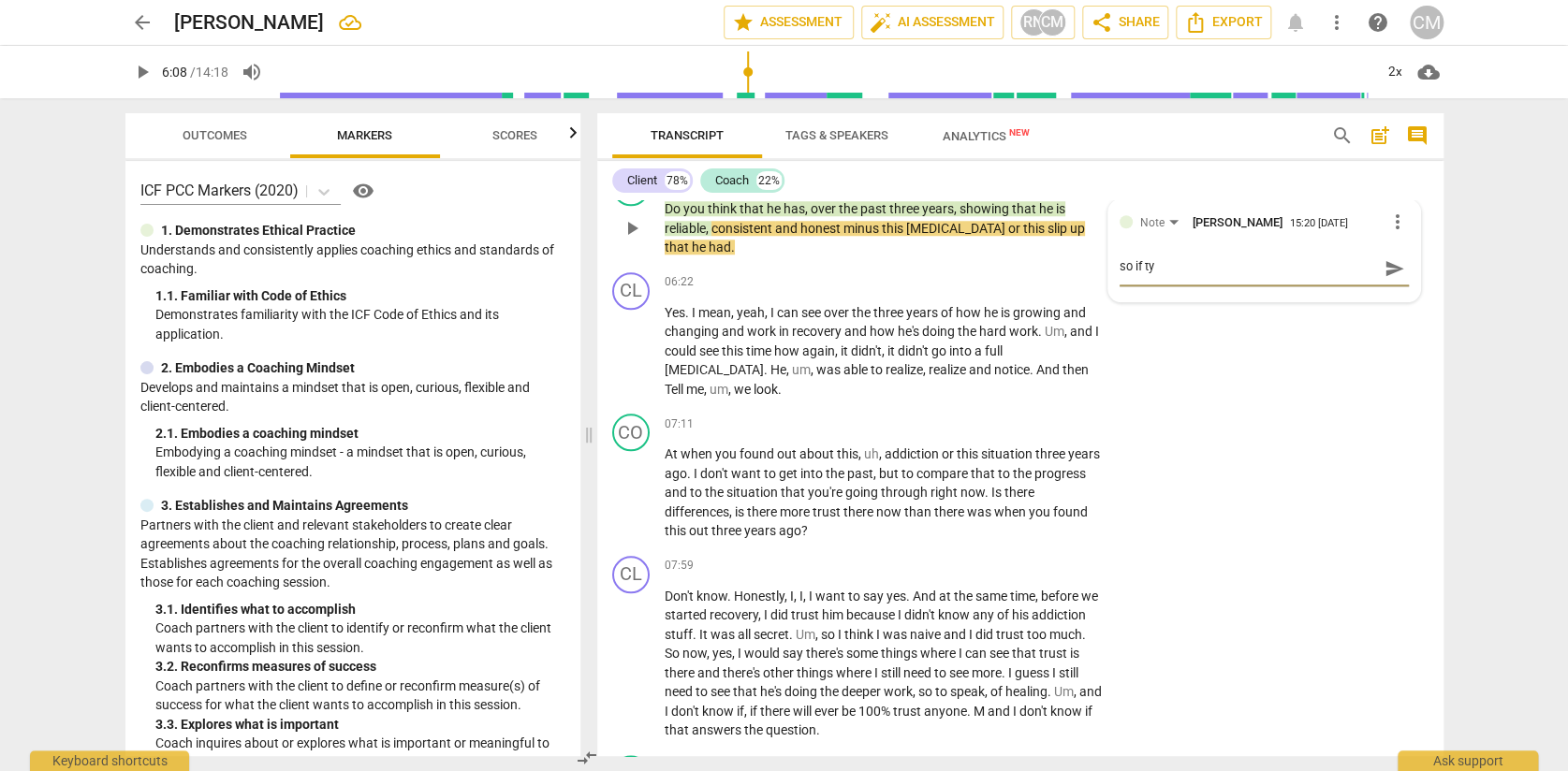 type on "so if t" 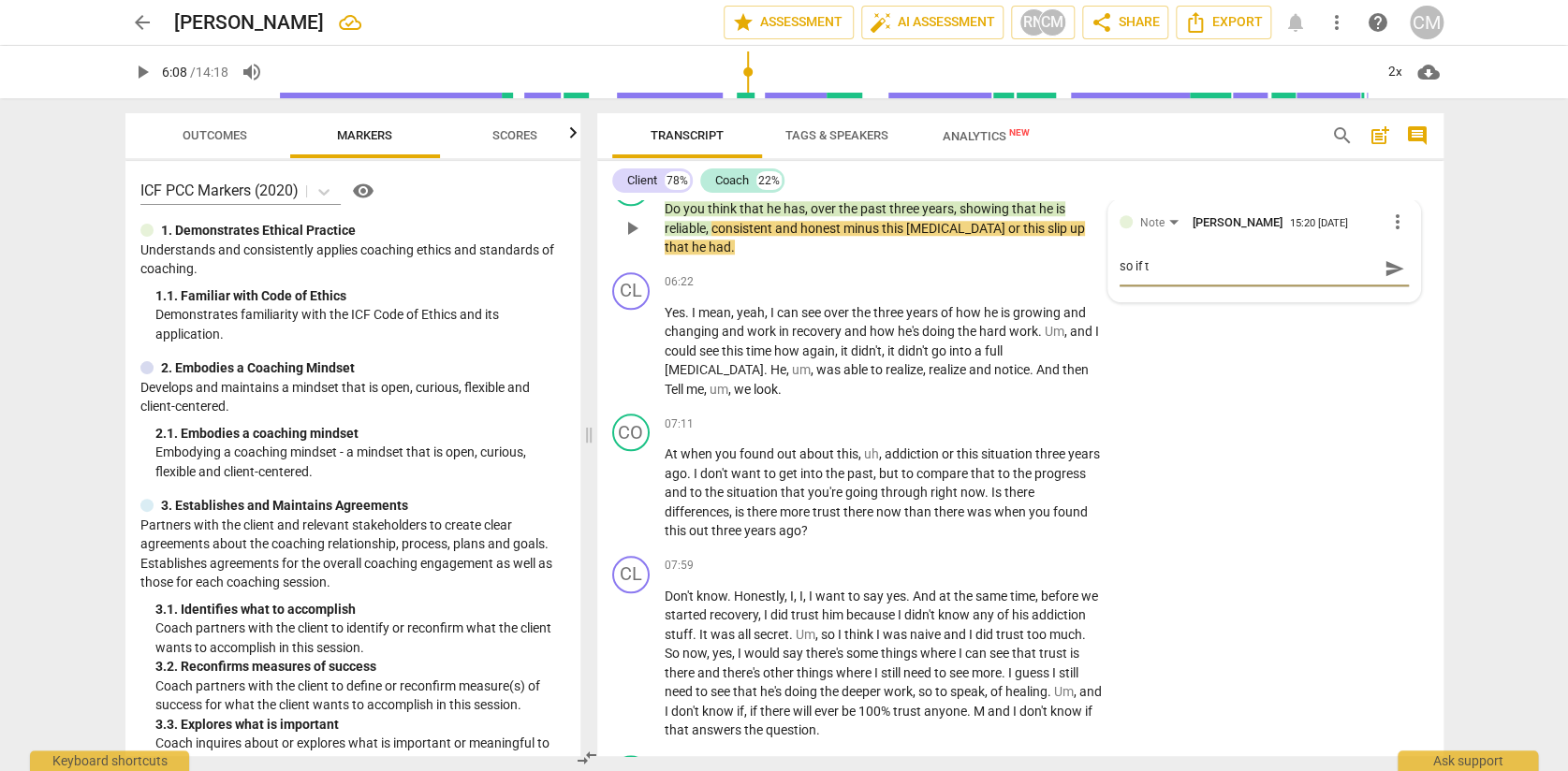 type on "so if tr" 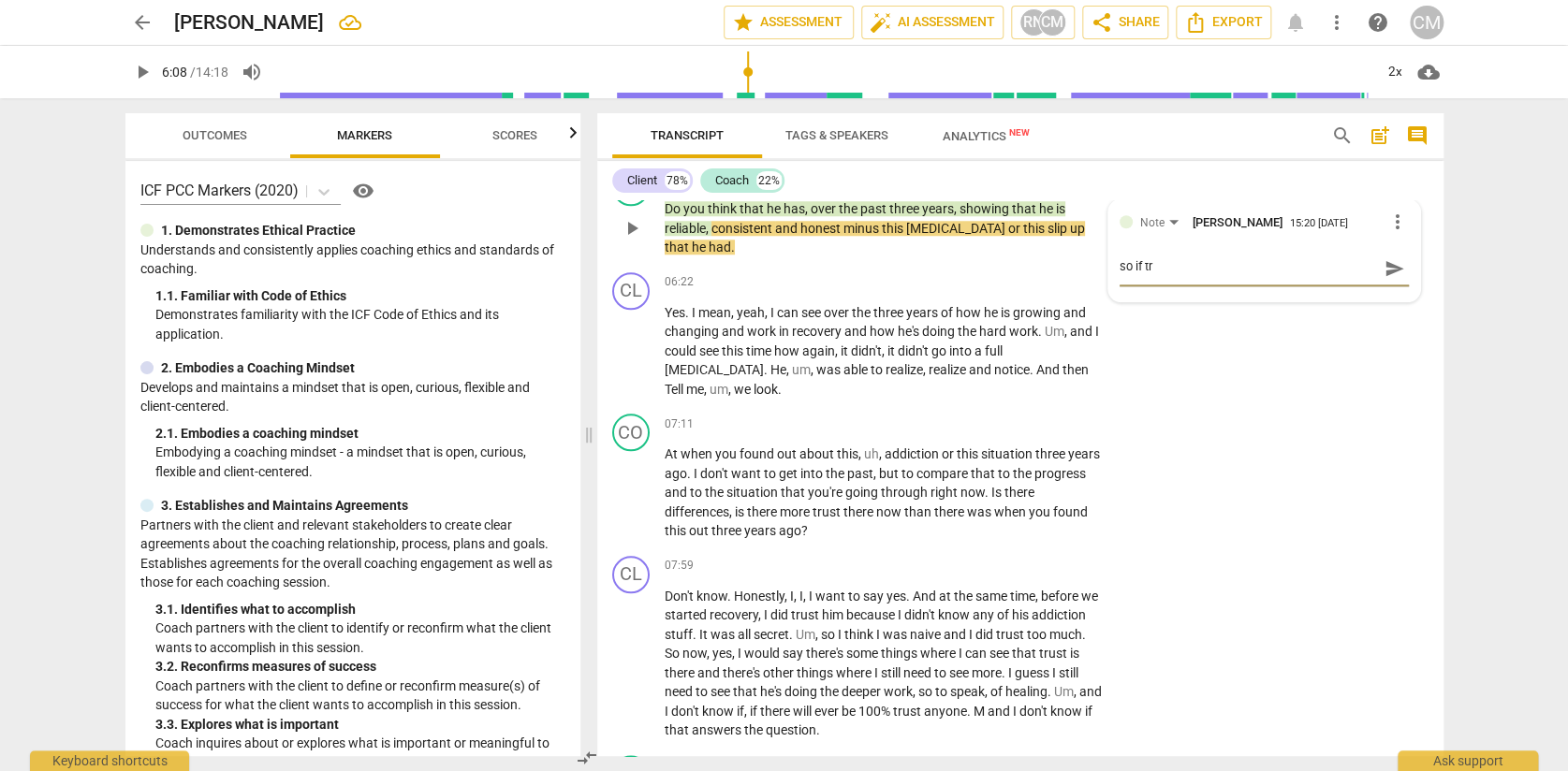 type on "so if tru" 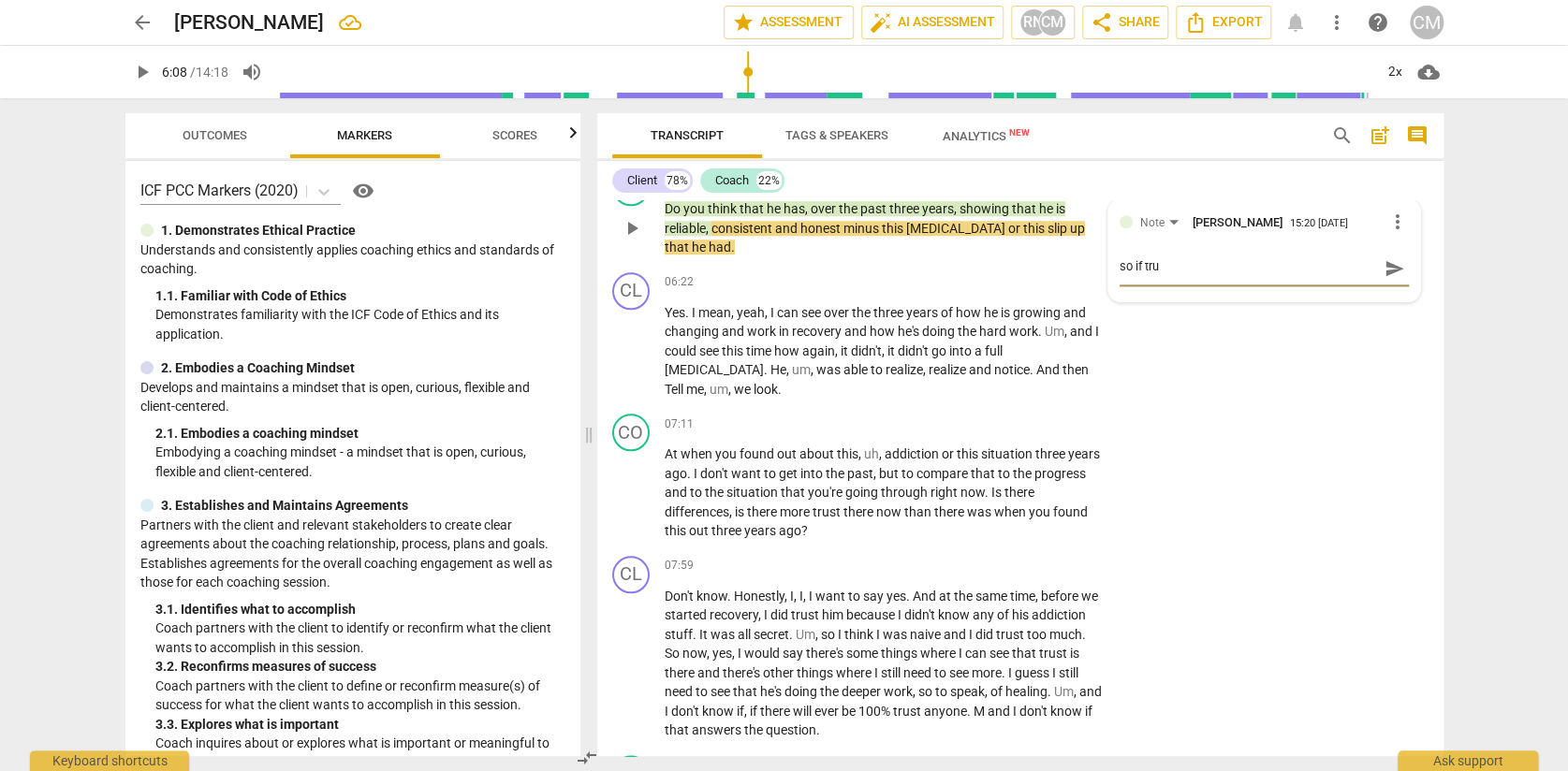 type on "so if trus" 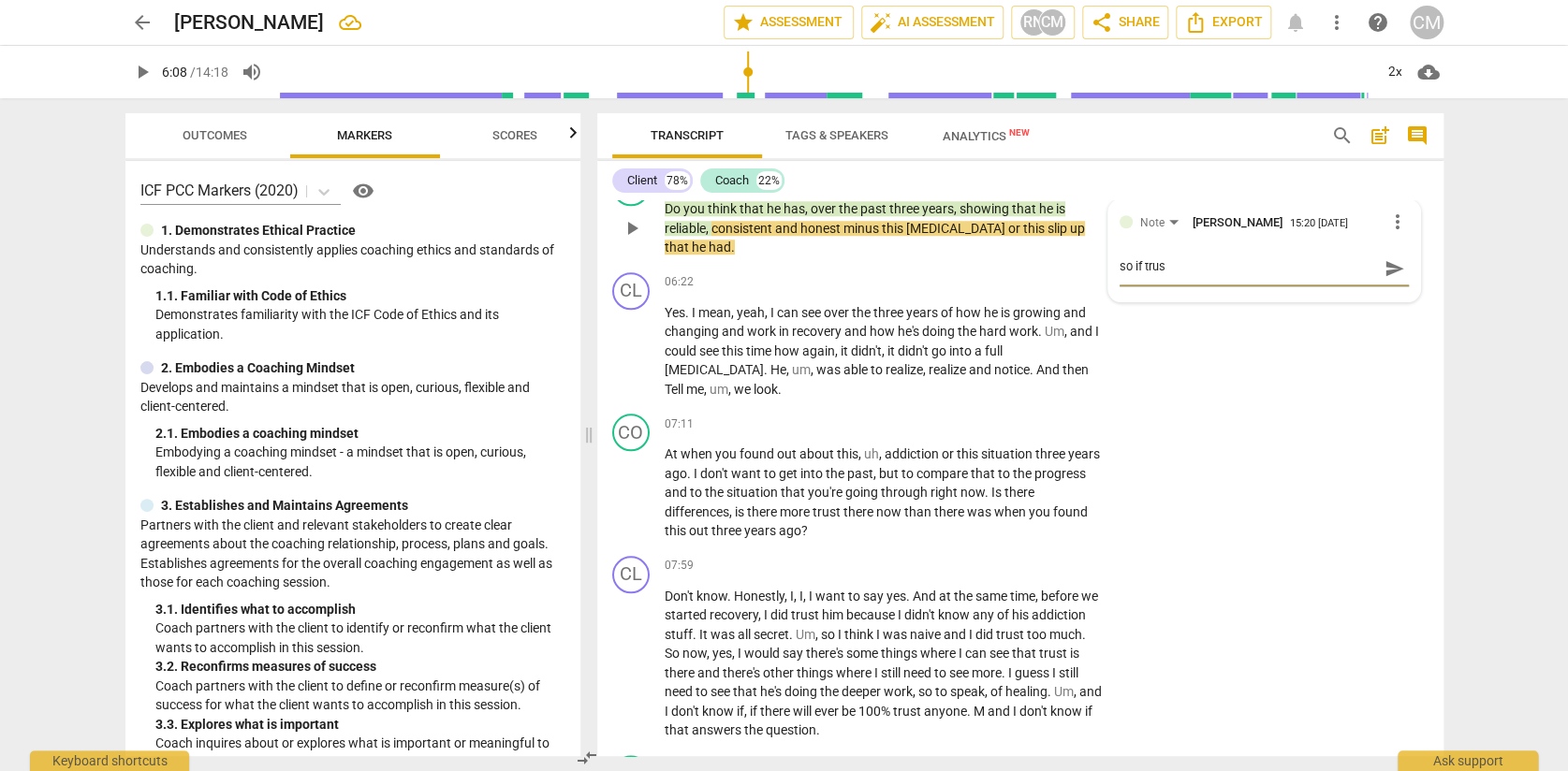 type on "so if trust" 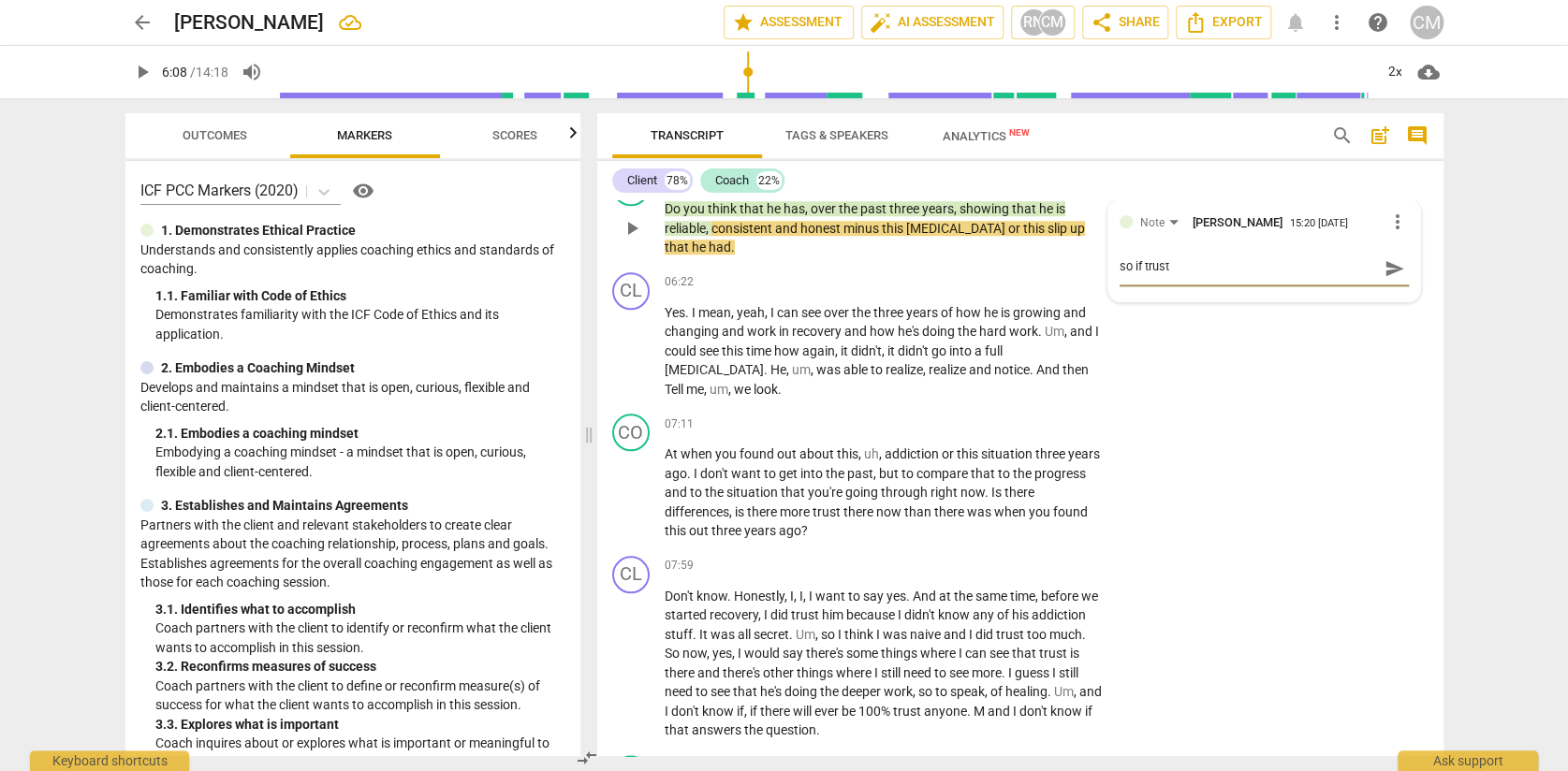 type on "so if trust" 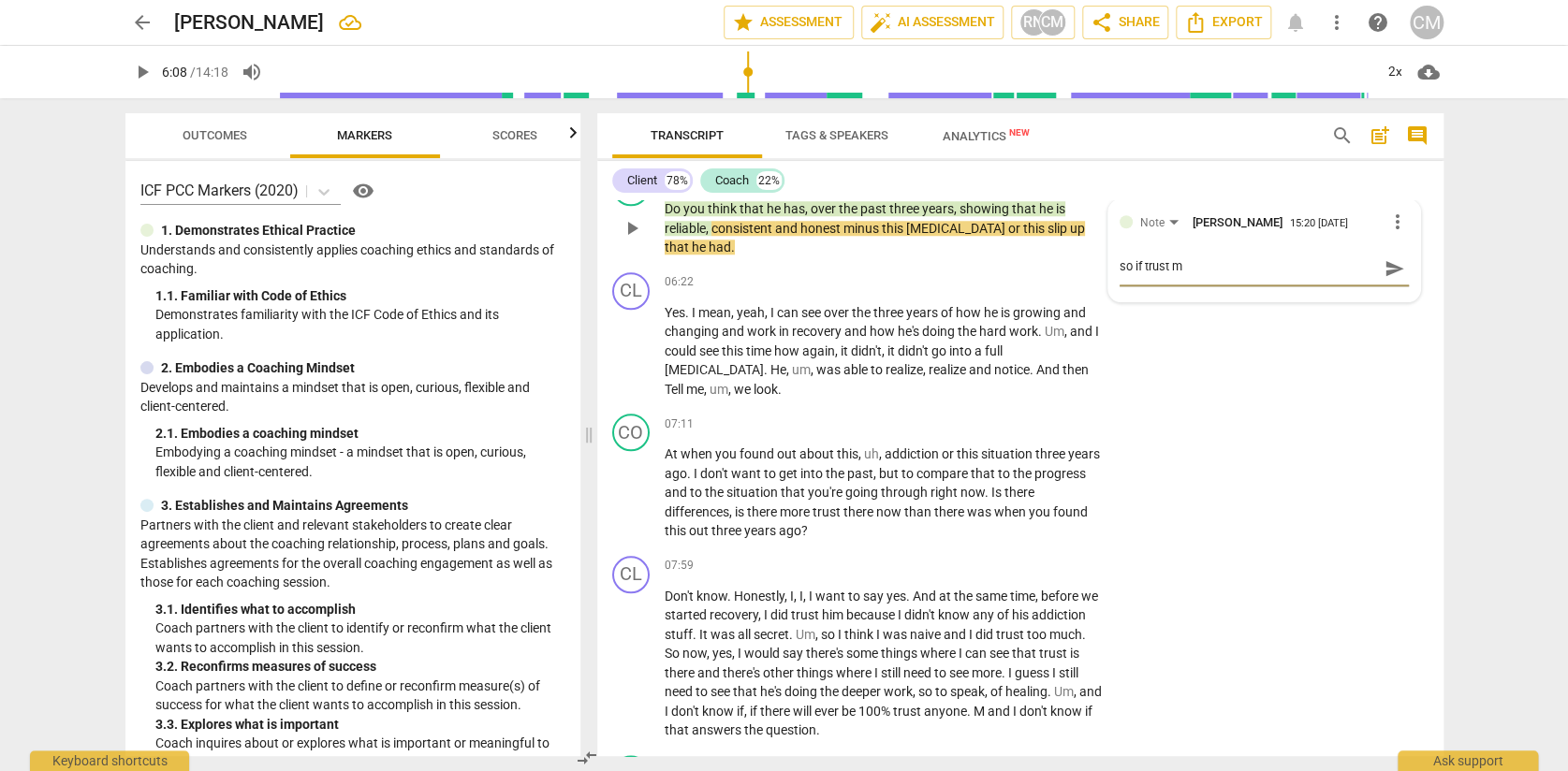 type on "so if trust me" 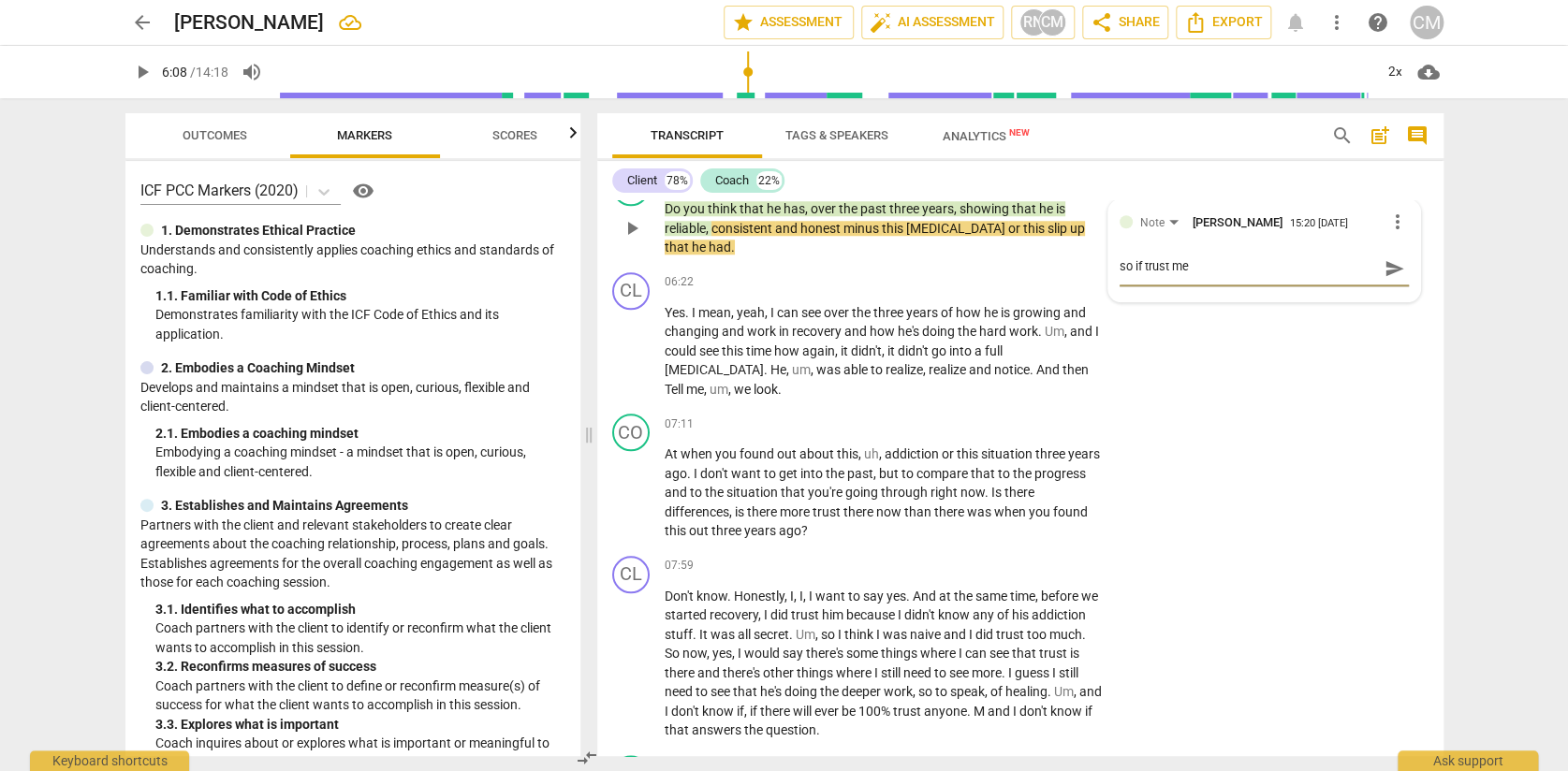 type on "so if trust mea" 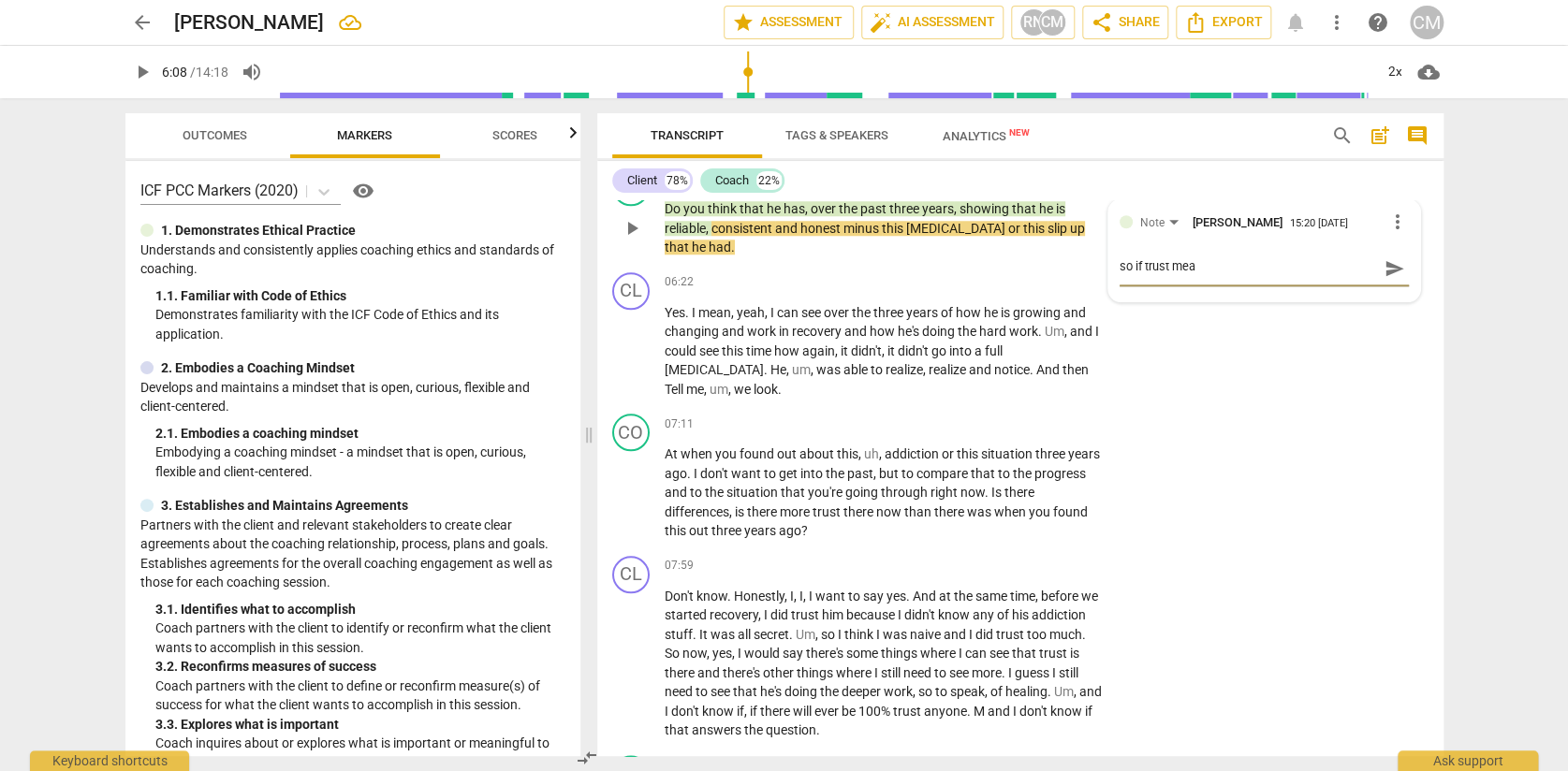 type on "so if trust mean" 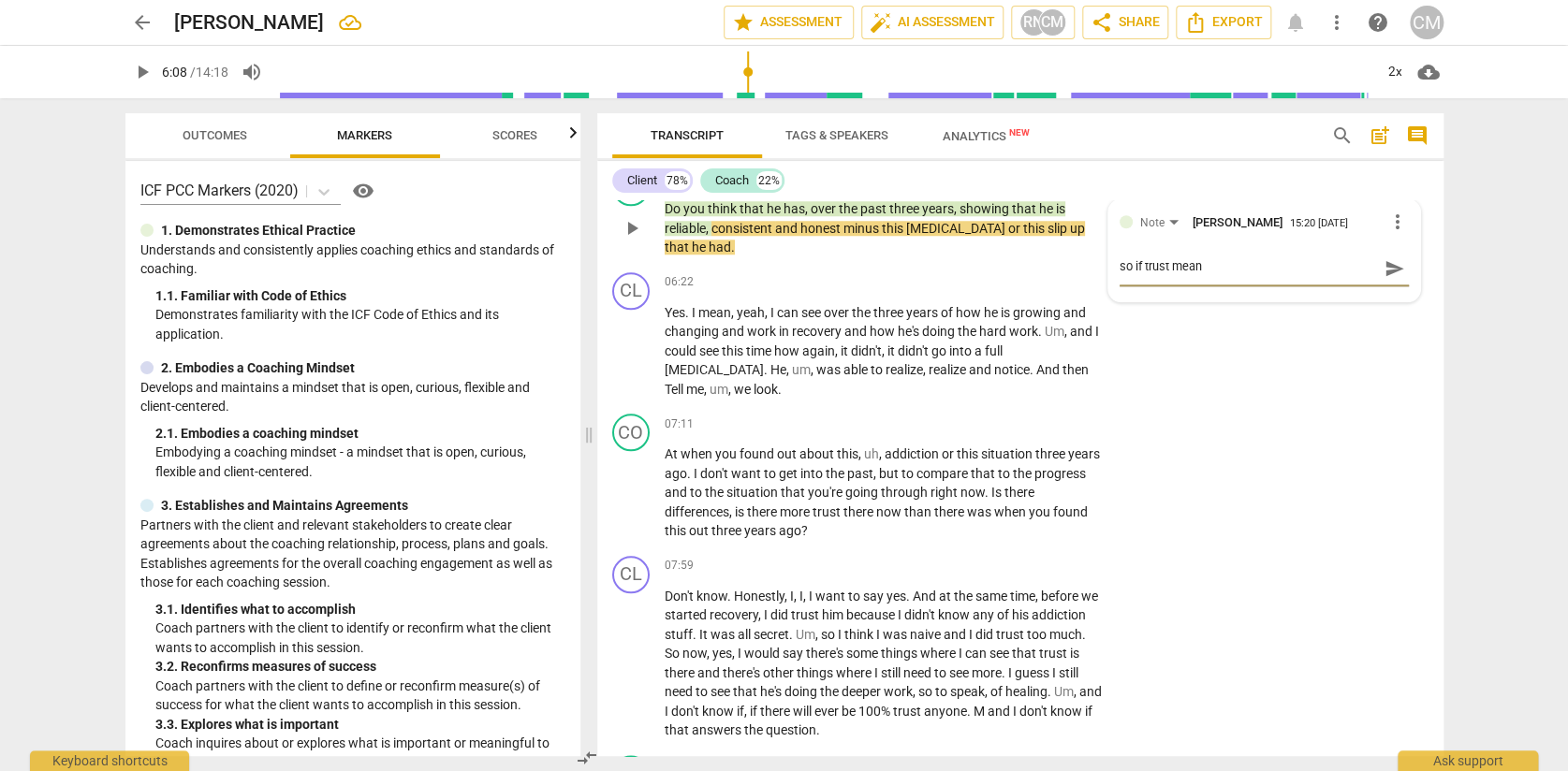type on "so if trust mean" 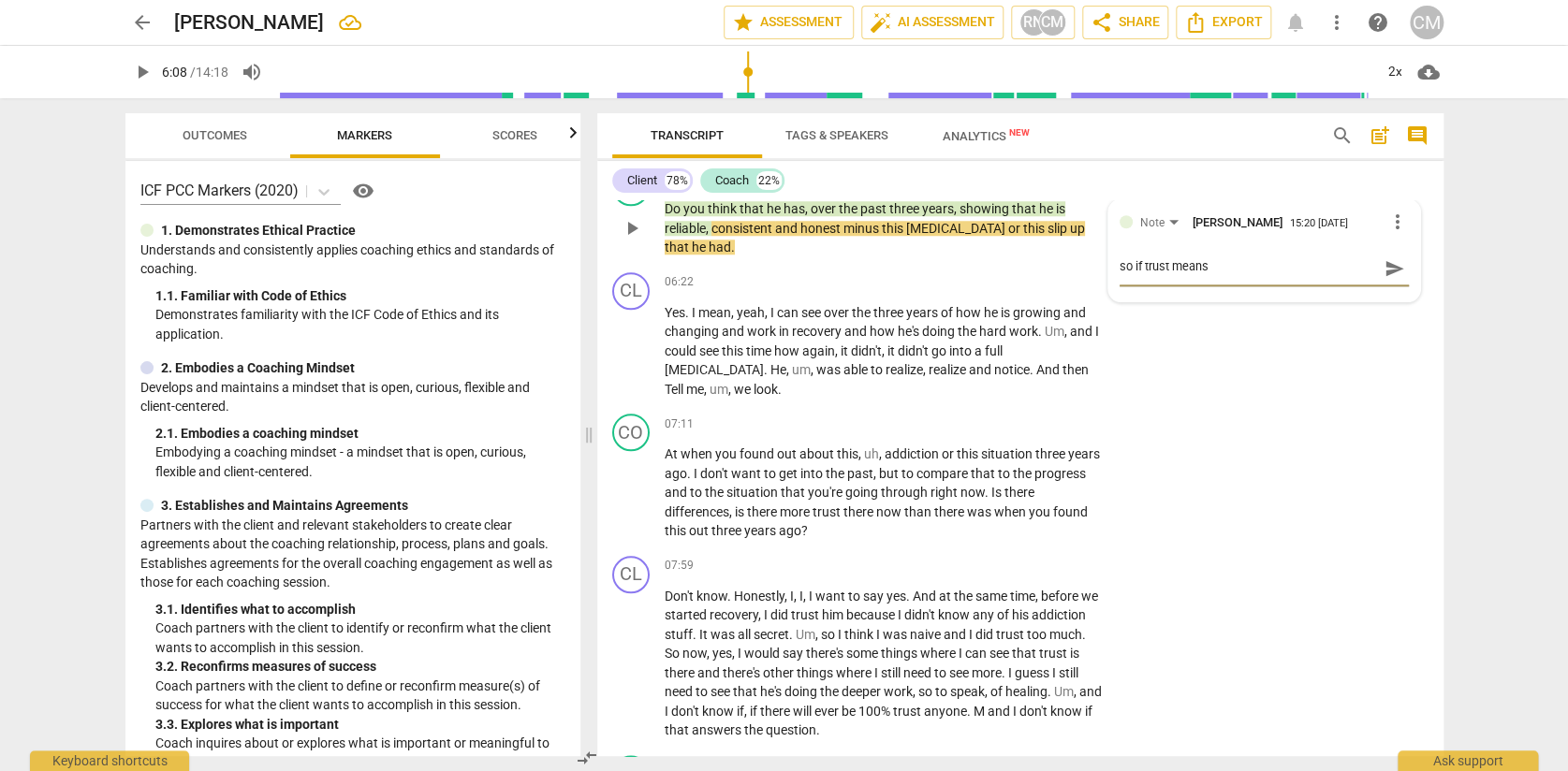 type on "so if trust means" 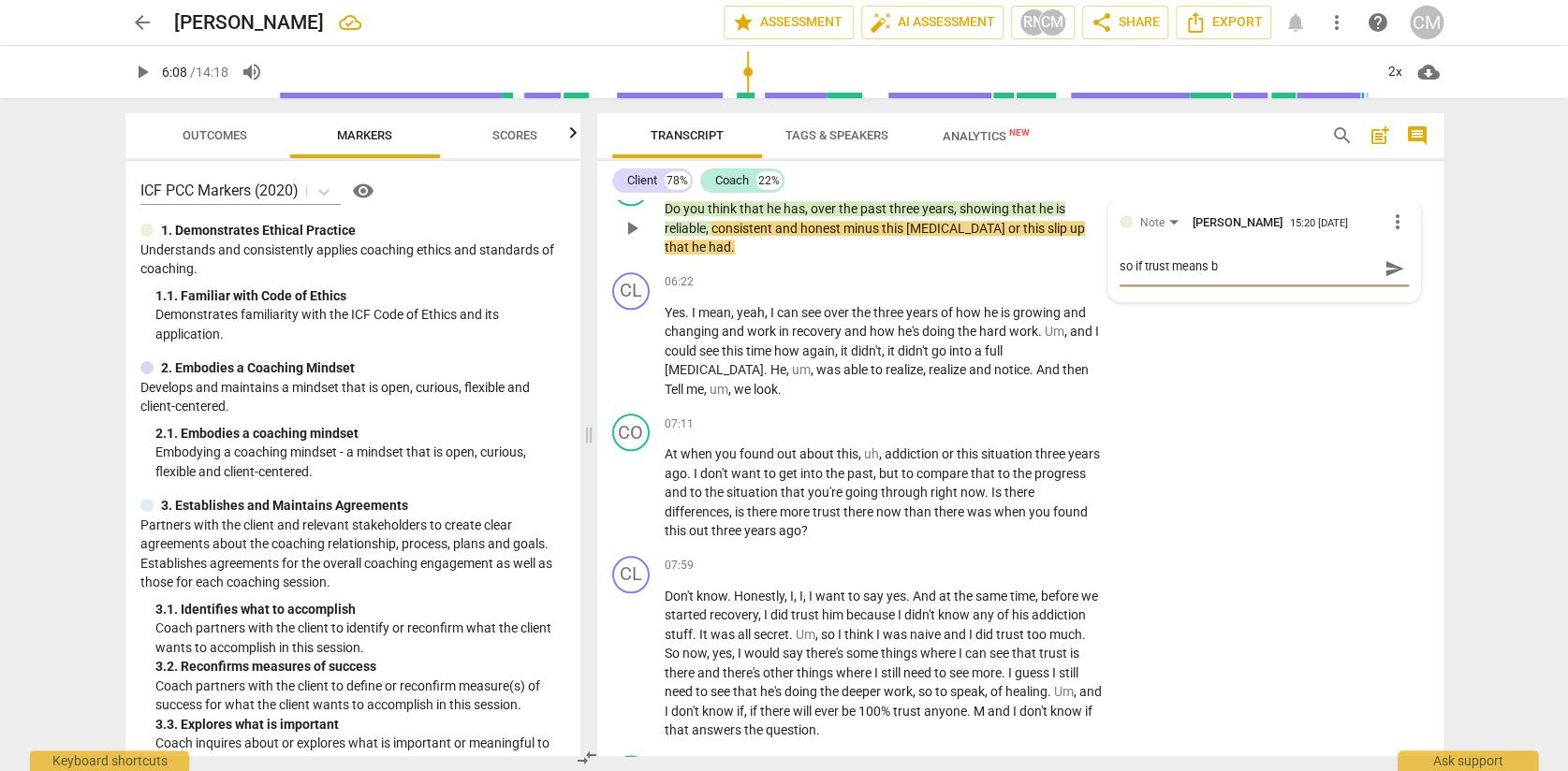 type on "so if trust means bo" 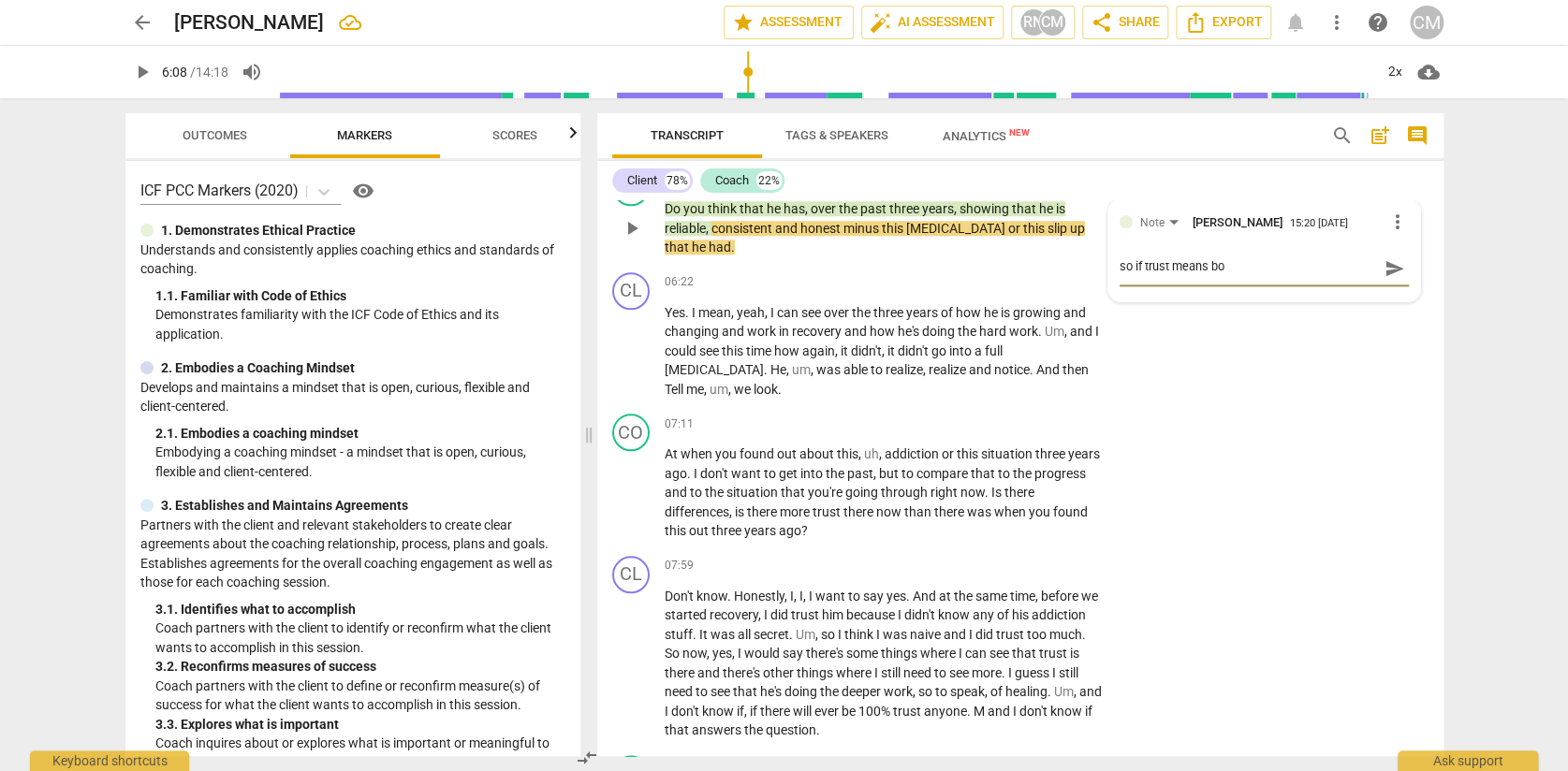 type on "so if trust means bon" 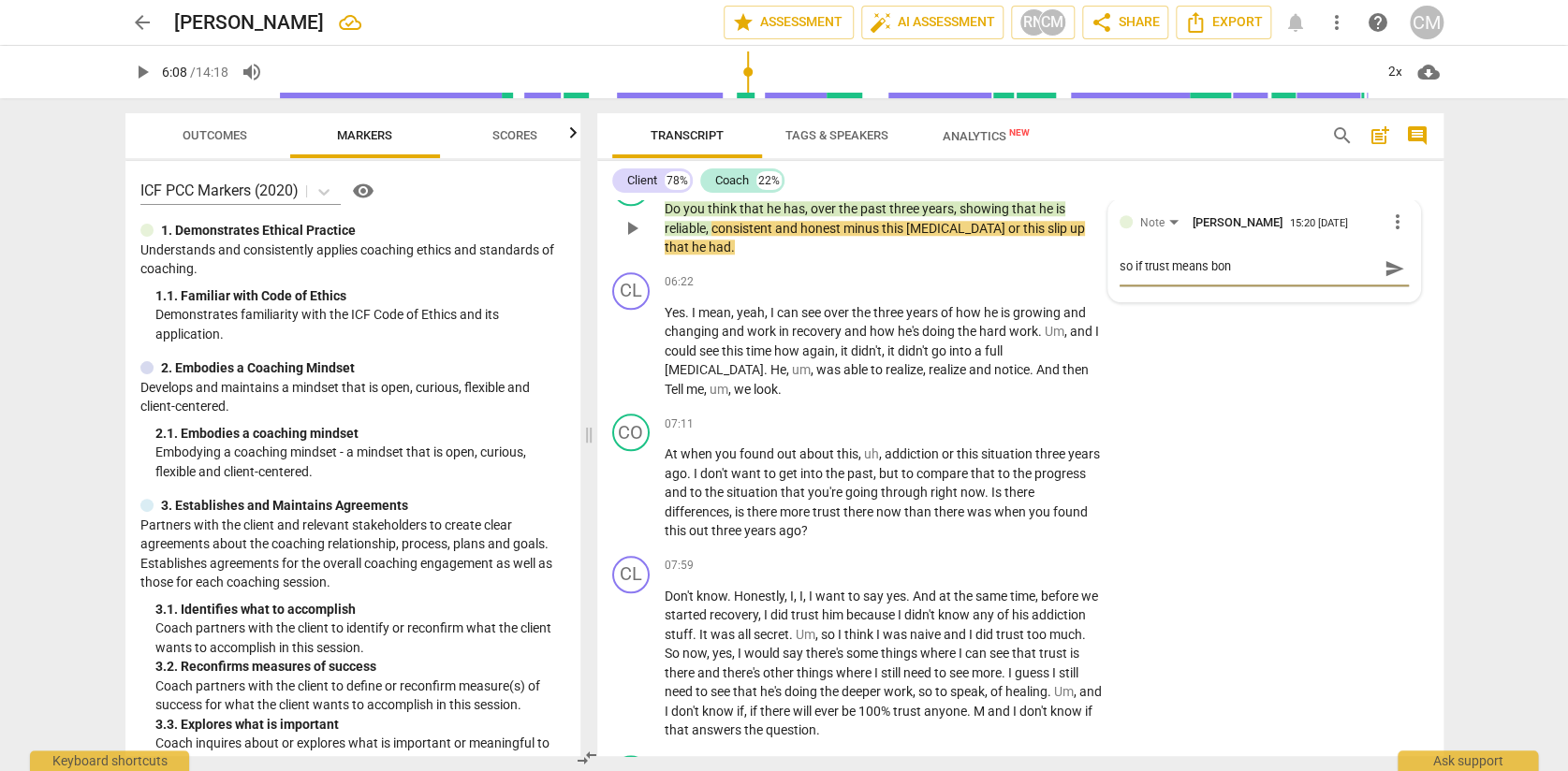type on "so if trust means bone" 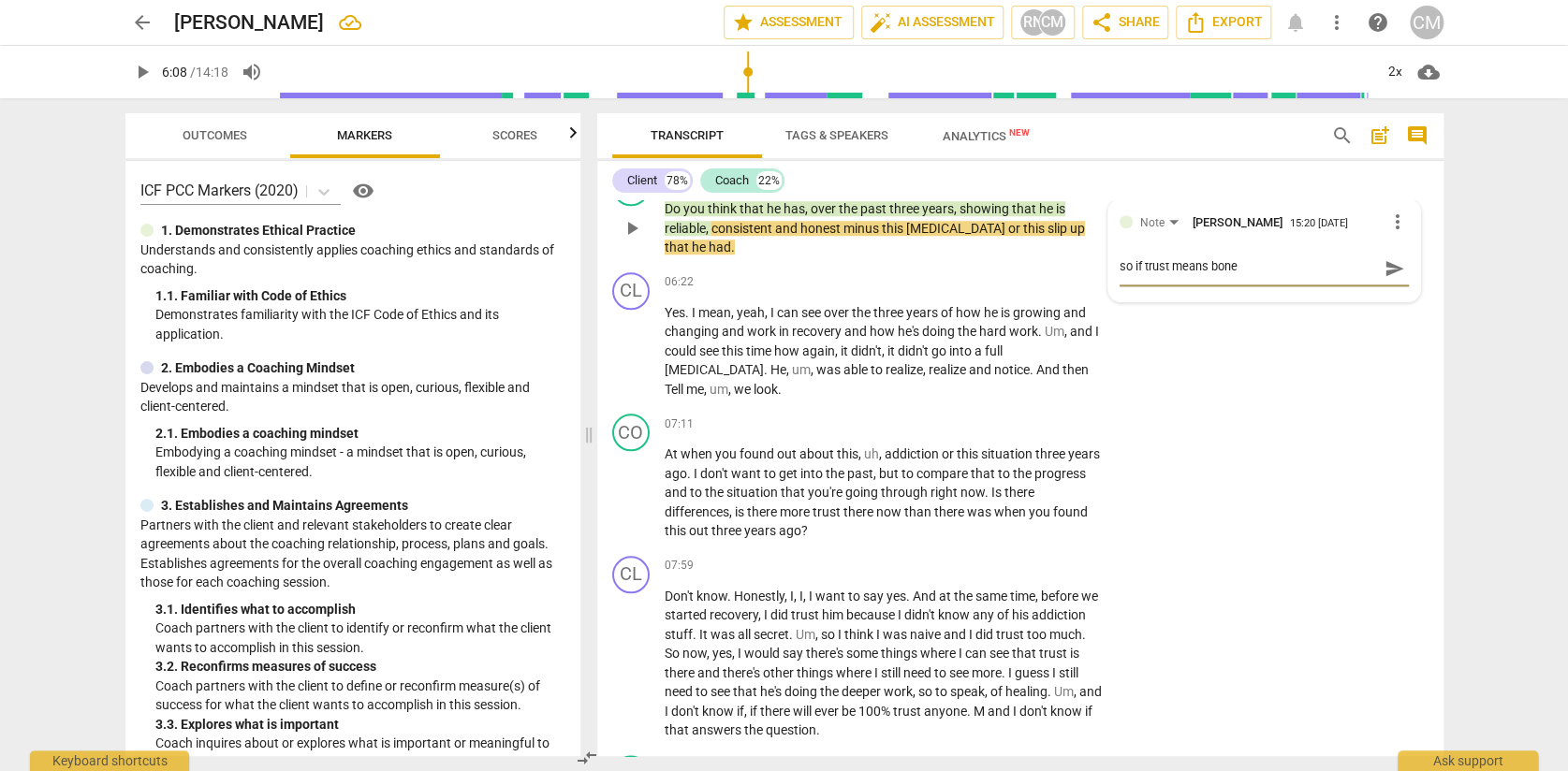 type on "so if trust means bones" 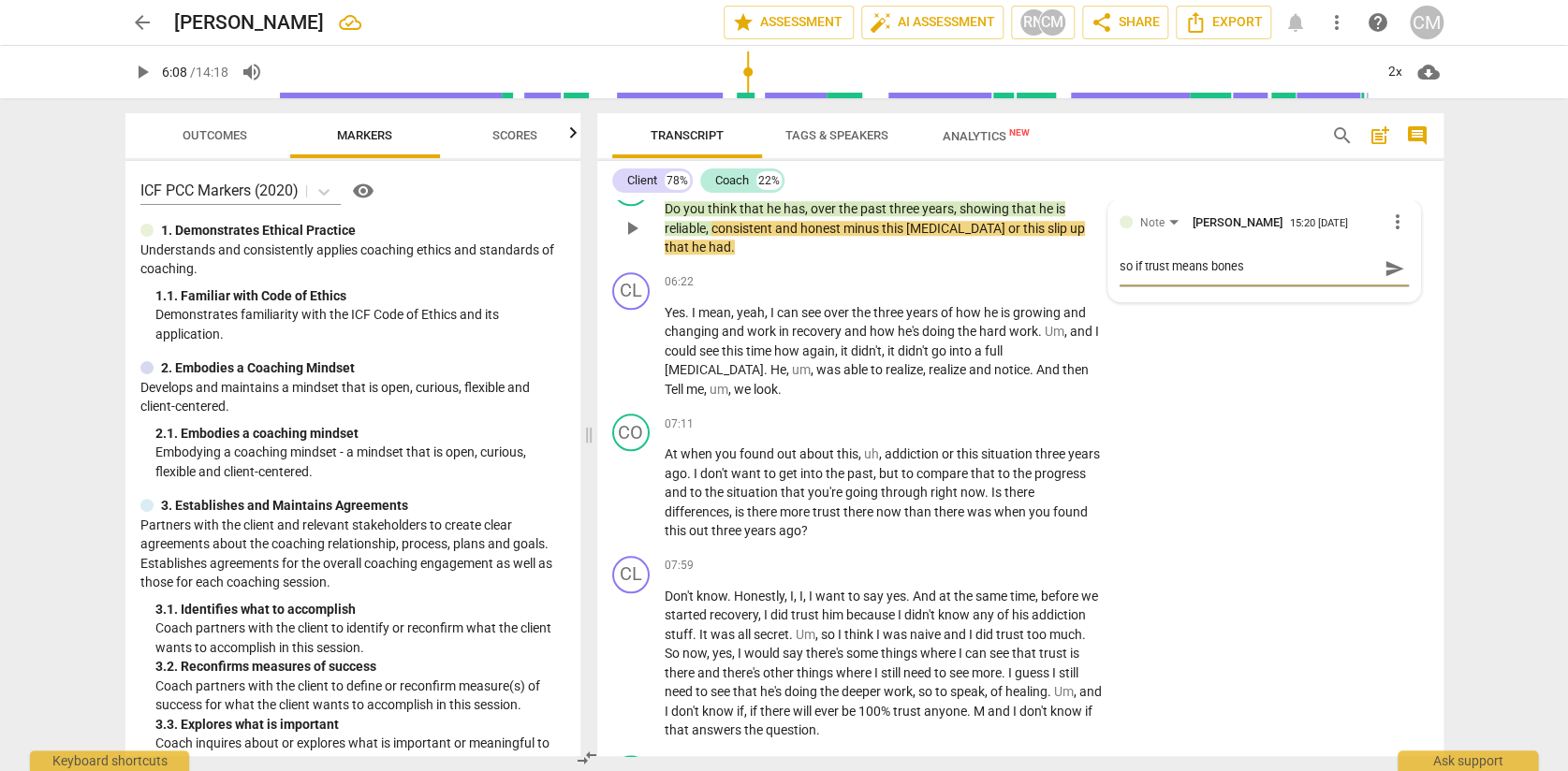 type on "so if trust means bonest" 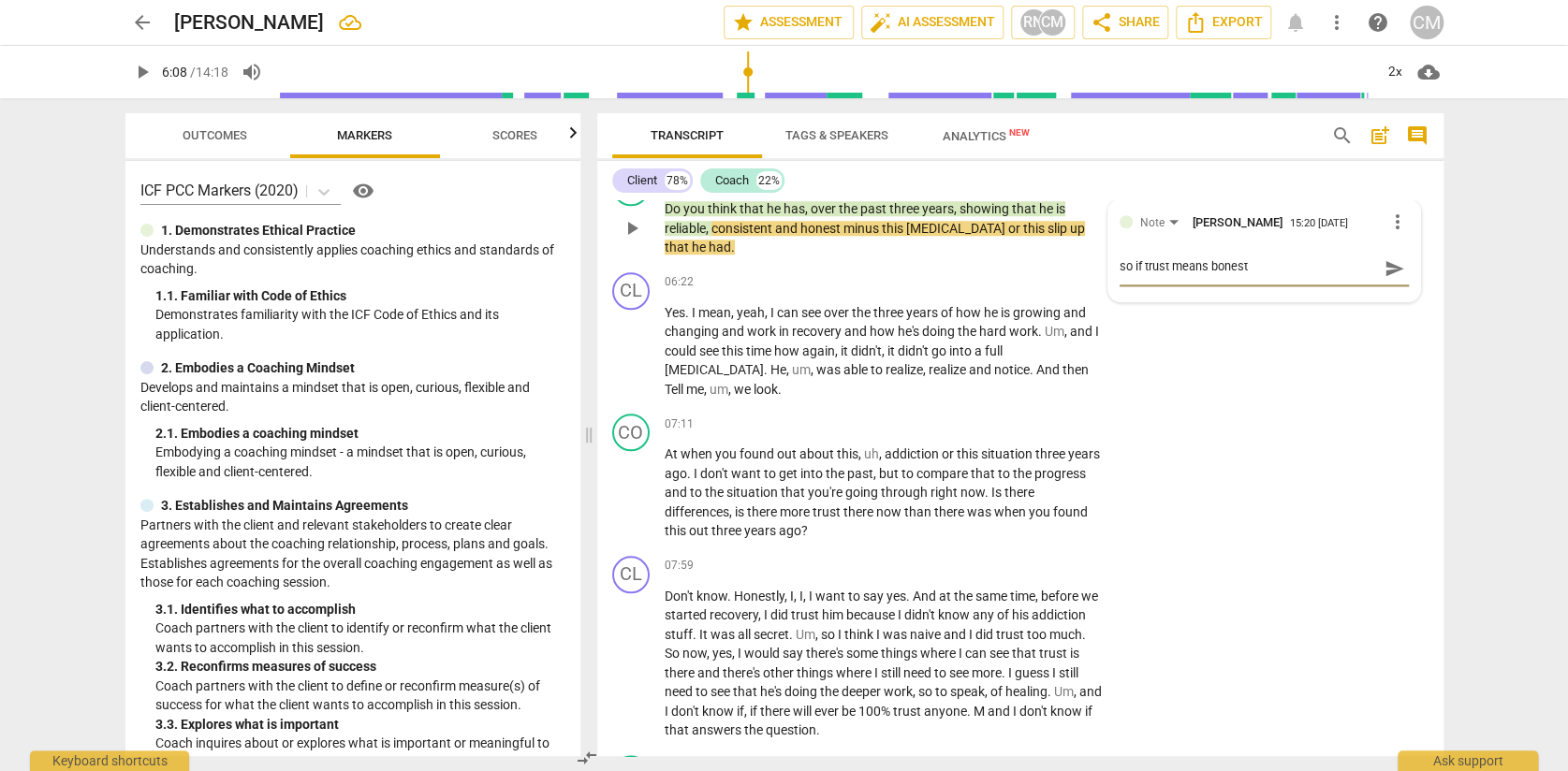 type on "so if trust means bonesty" 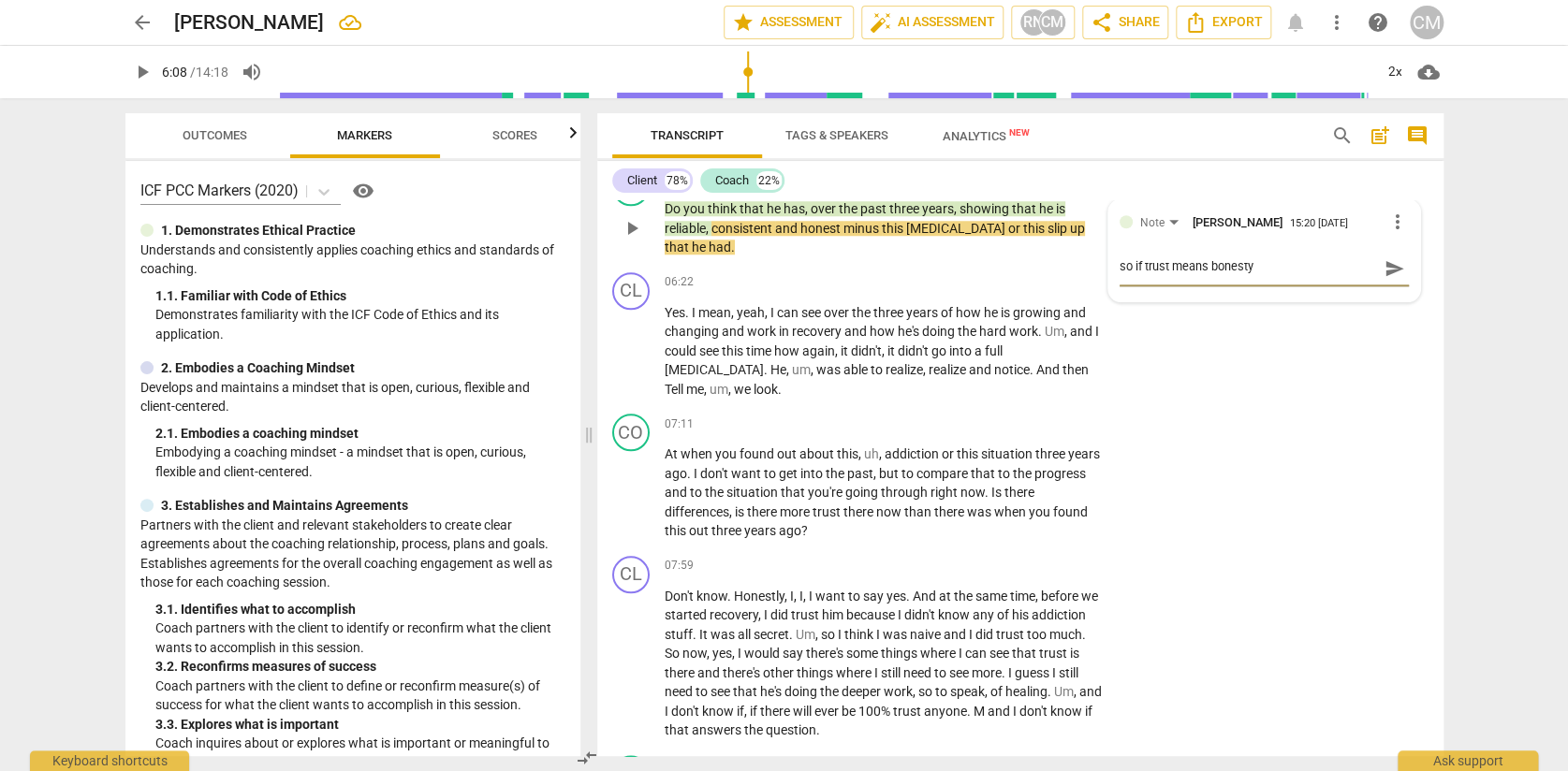 type on "so if trust means bonesty" 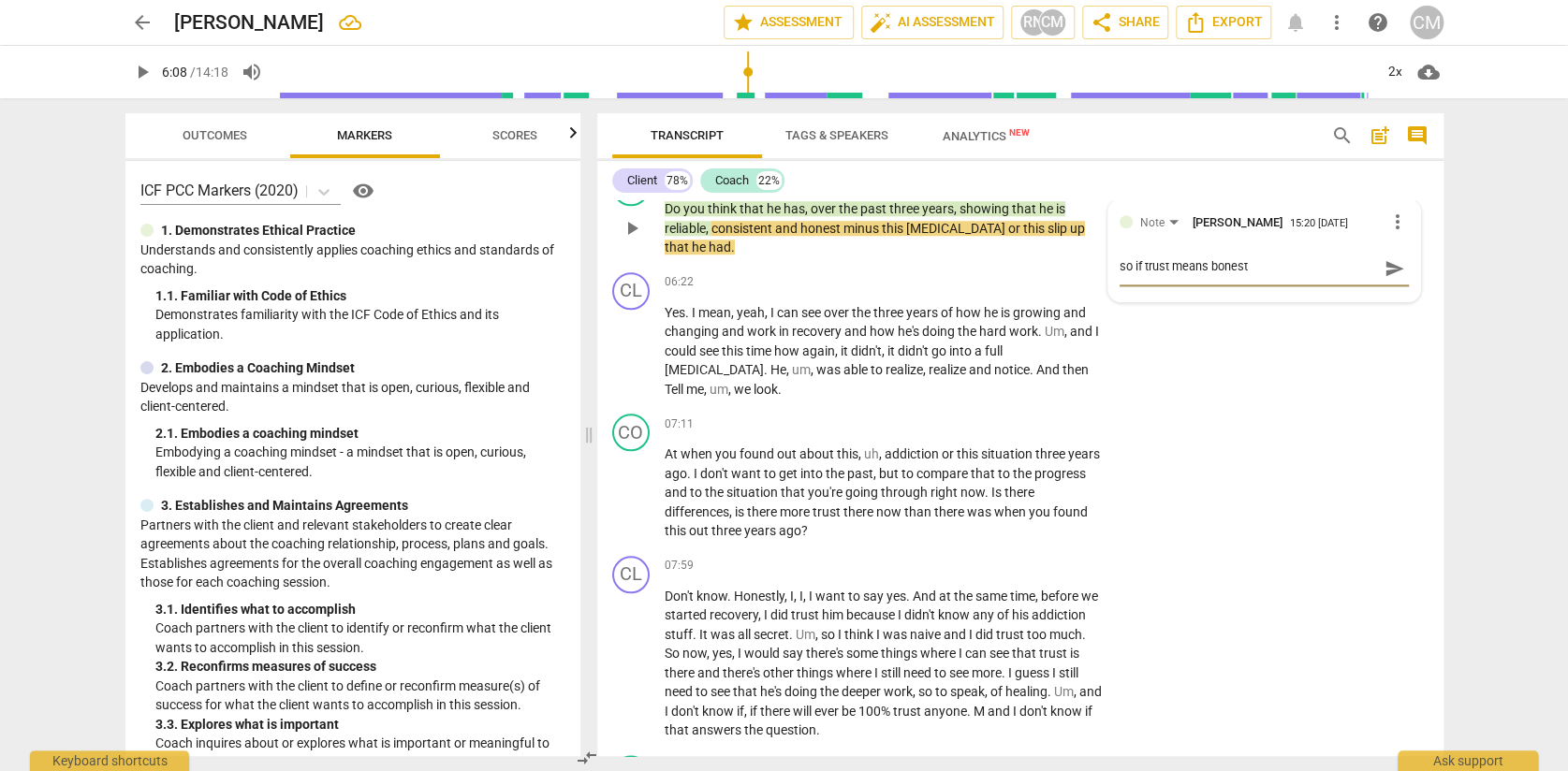 type on "so if trust means bones" 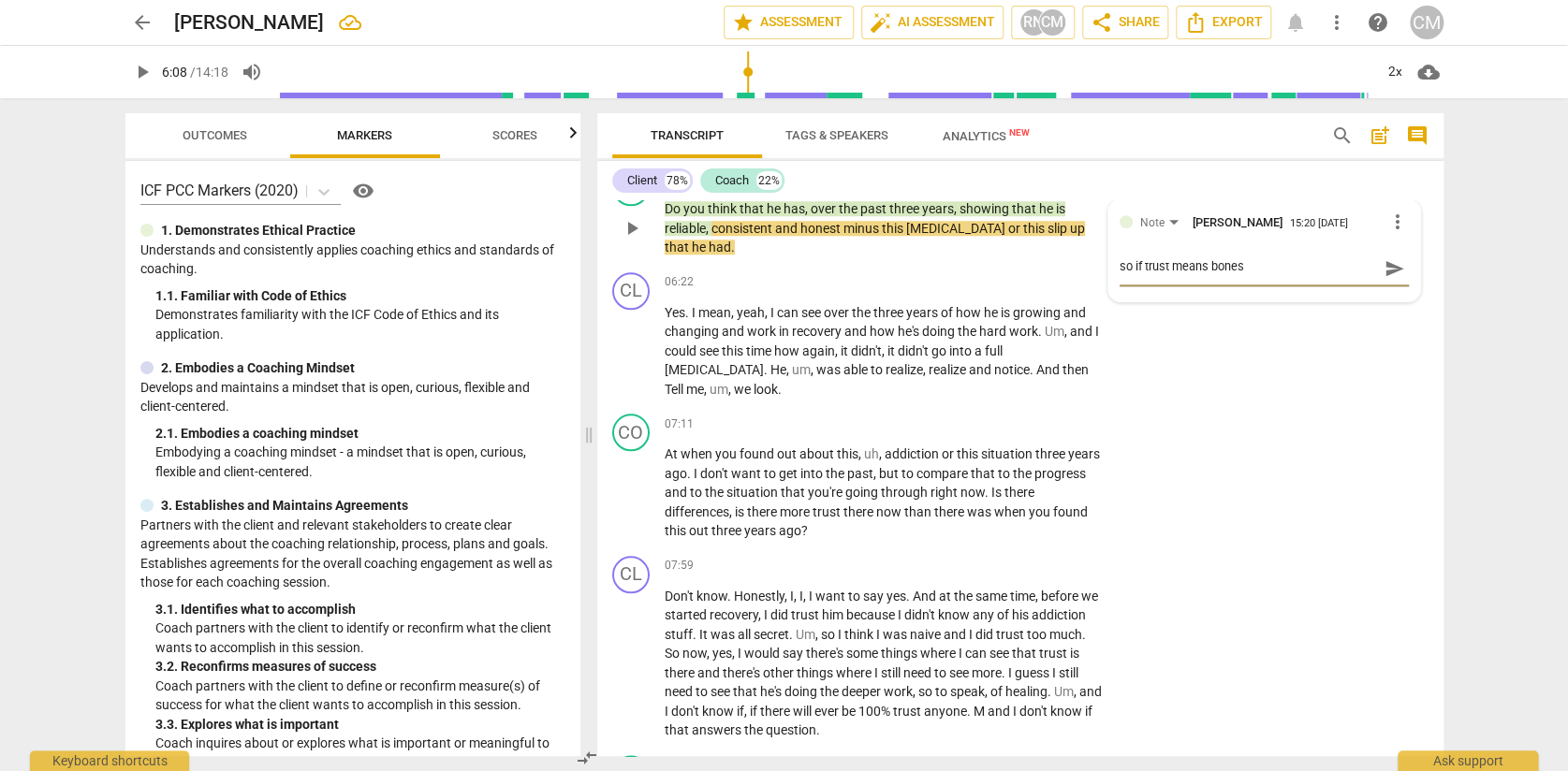 type on "so if trust means bone" 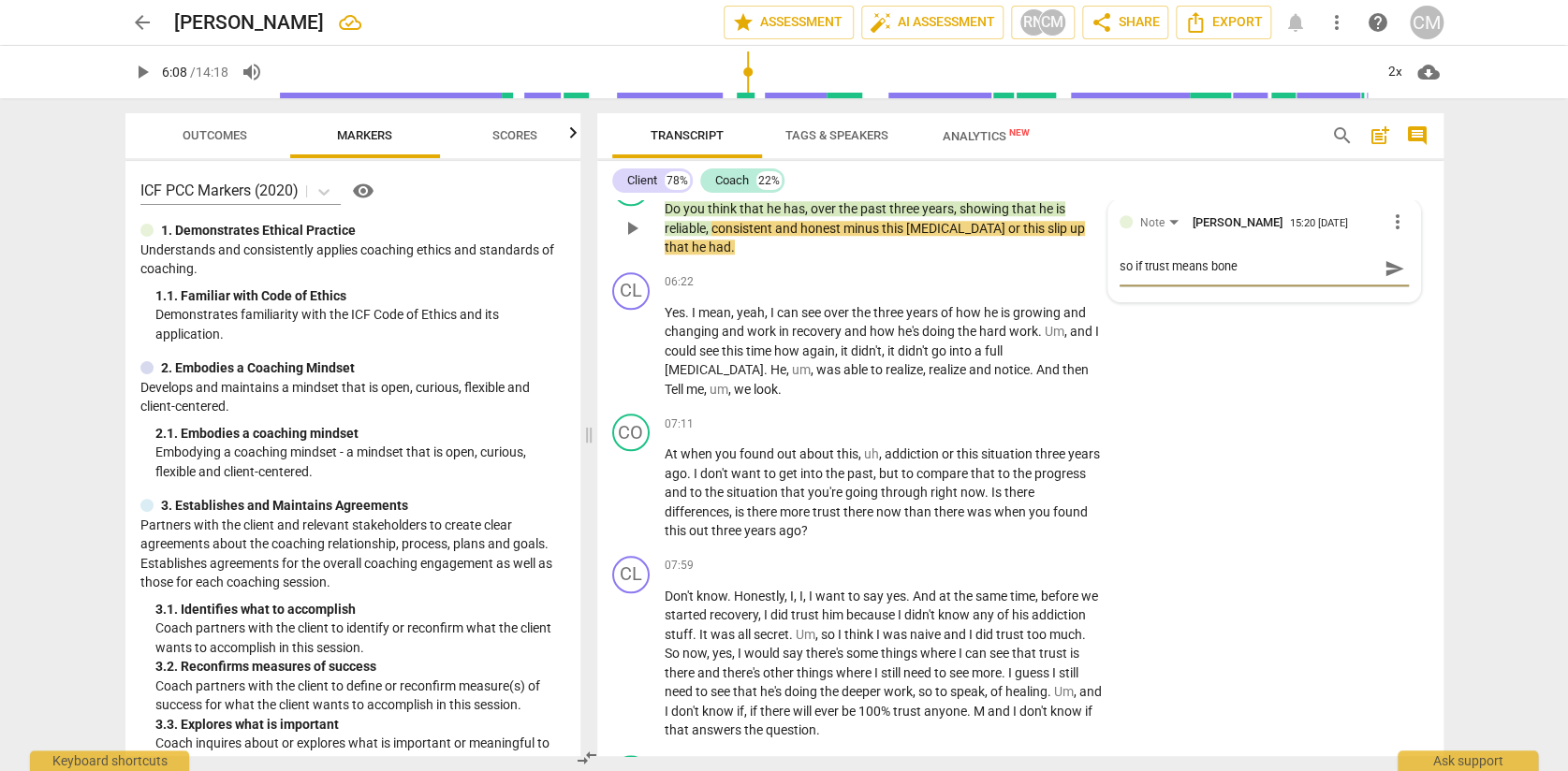 type on "so if trust means bon" 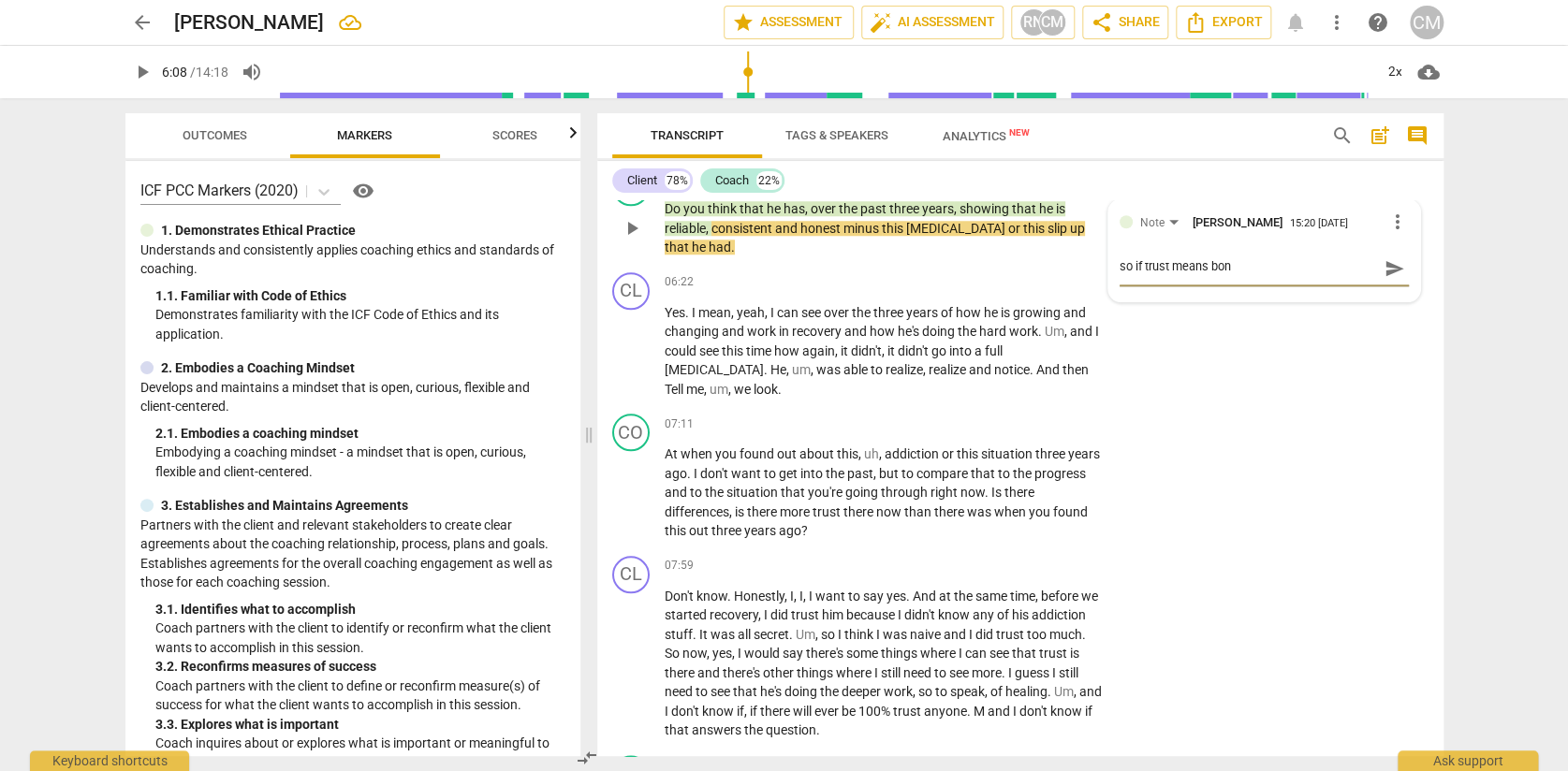 type on "so if trust means bo" 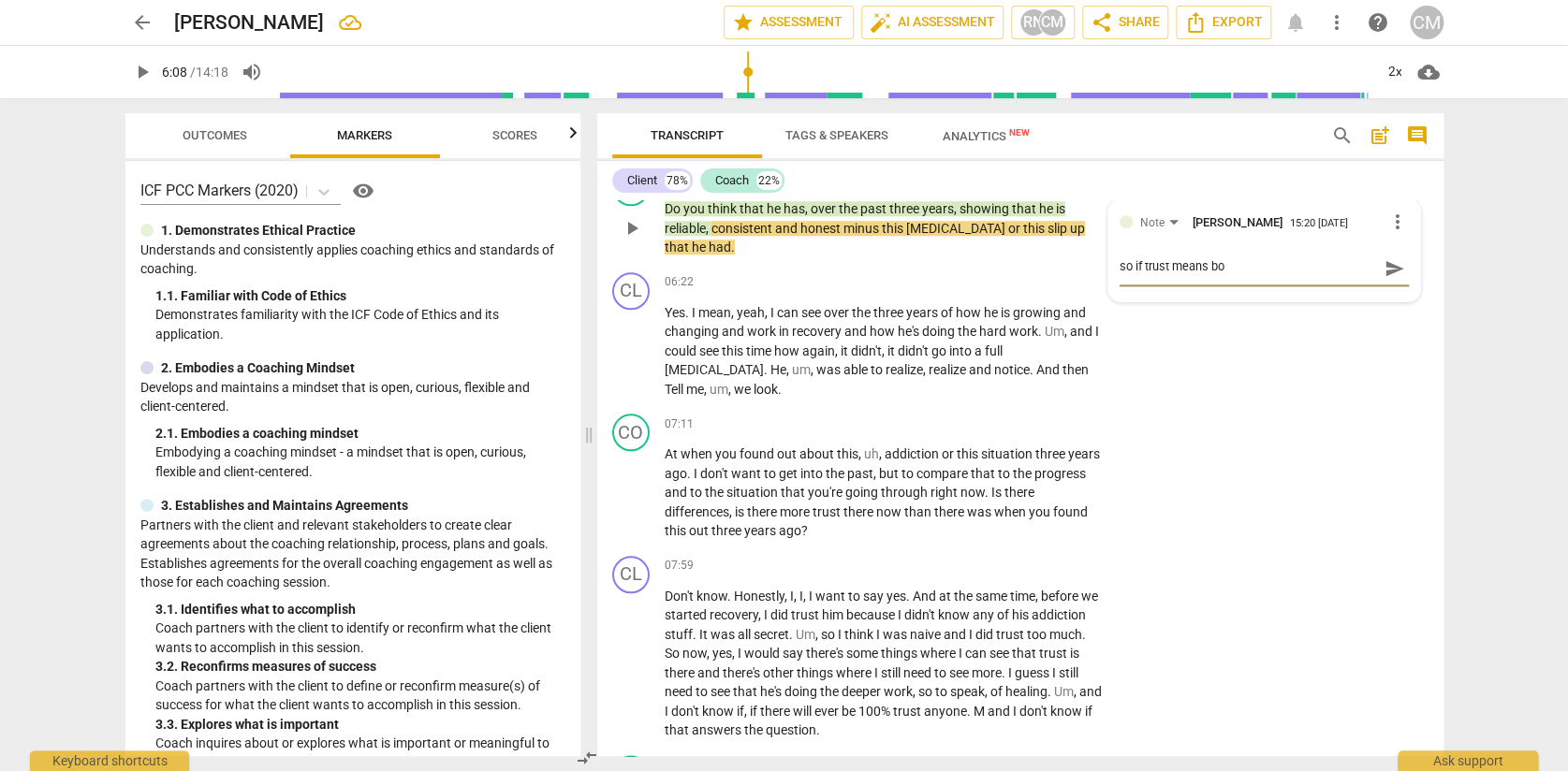 type on "so if trust means b" 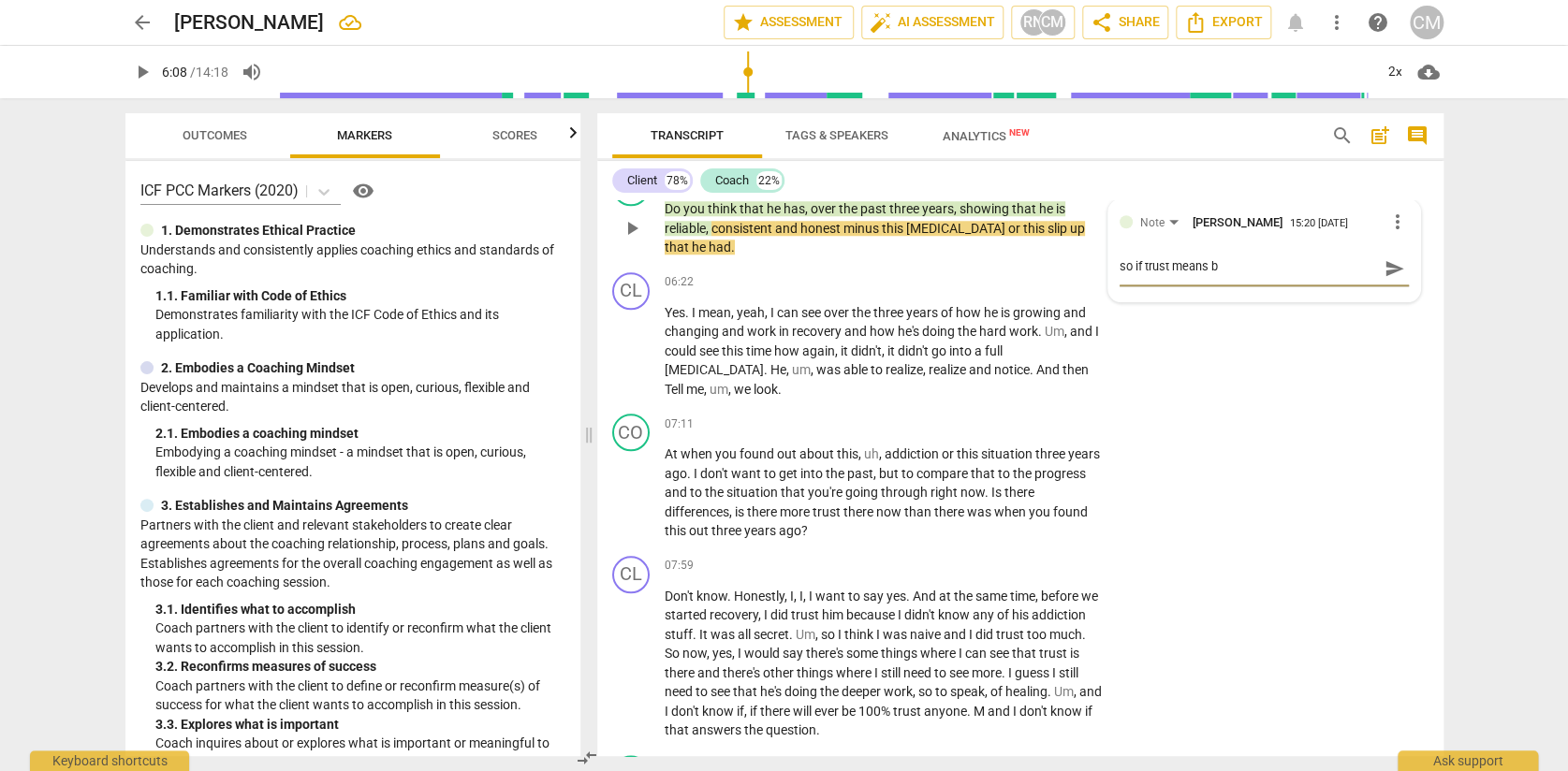 type on "so if trust means" 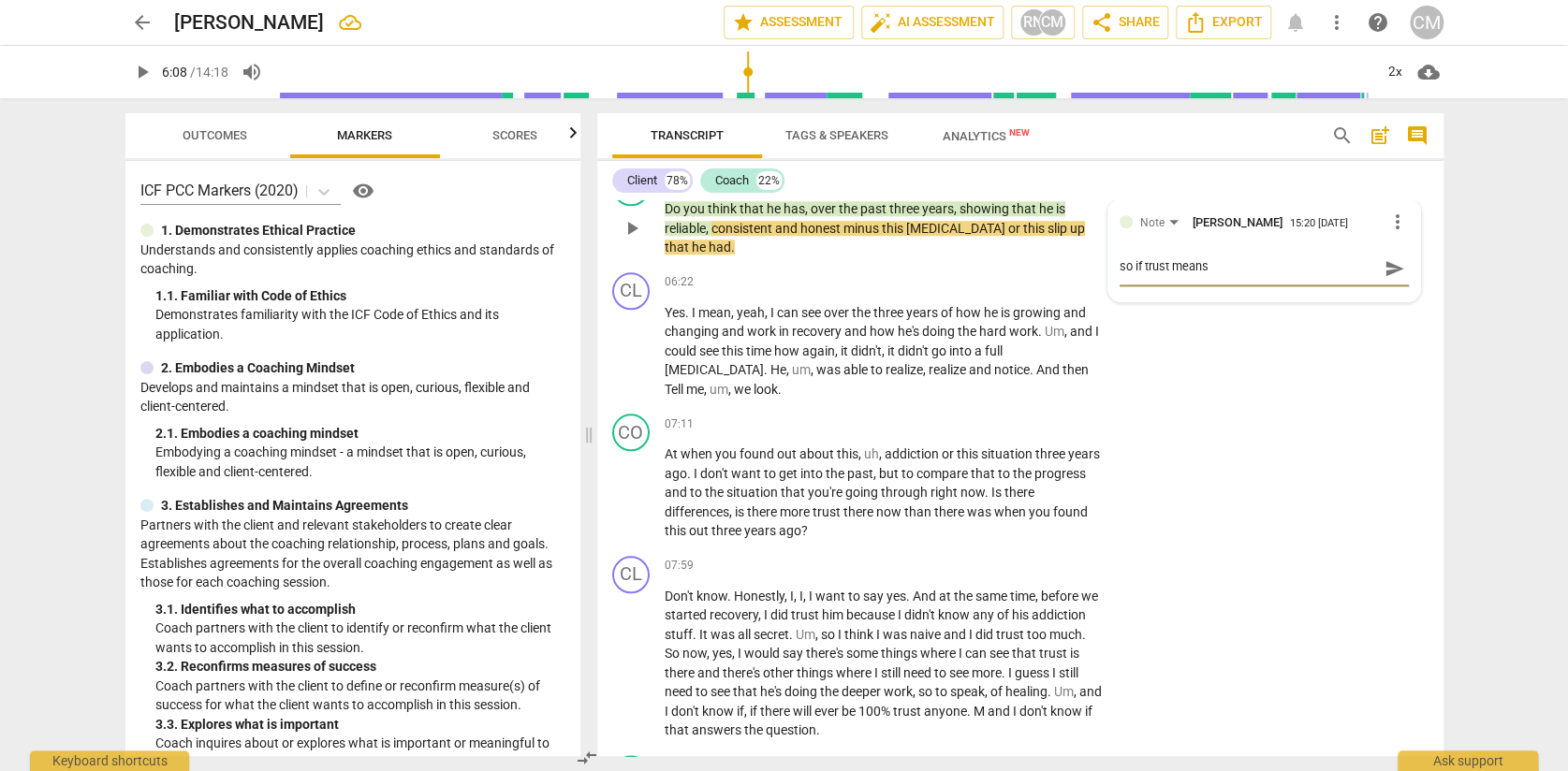 type on "so if trust means" 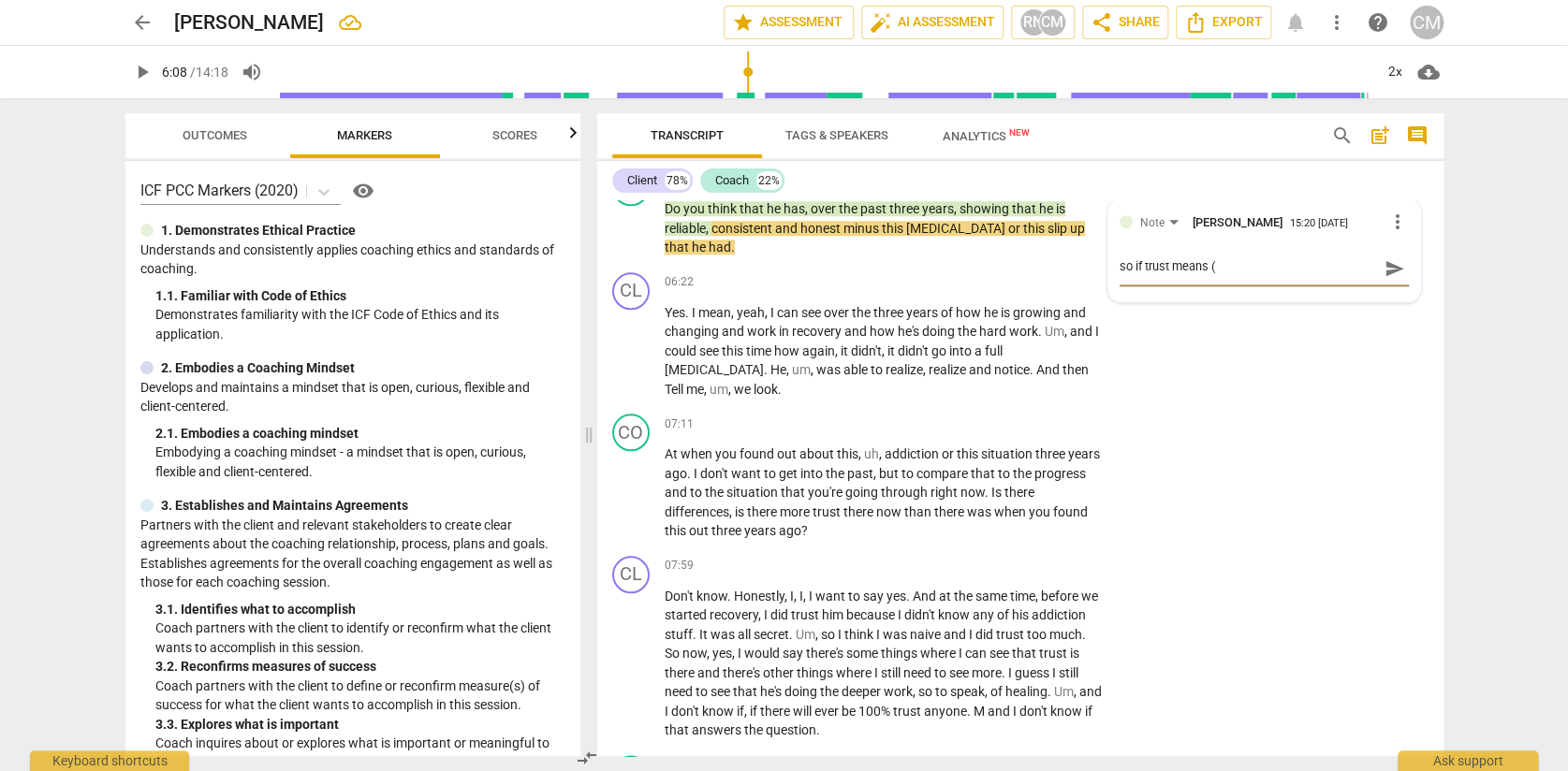 type on "so if trust means (" 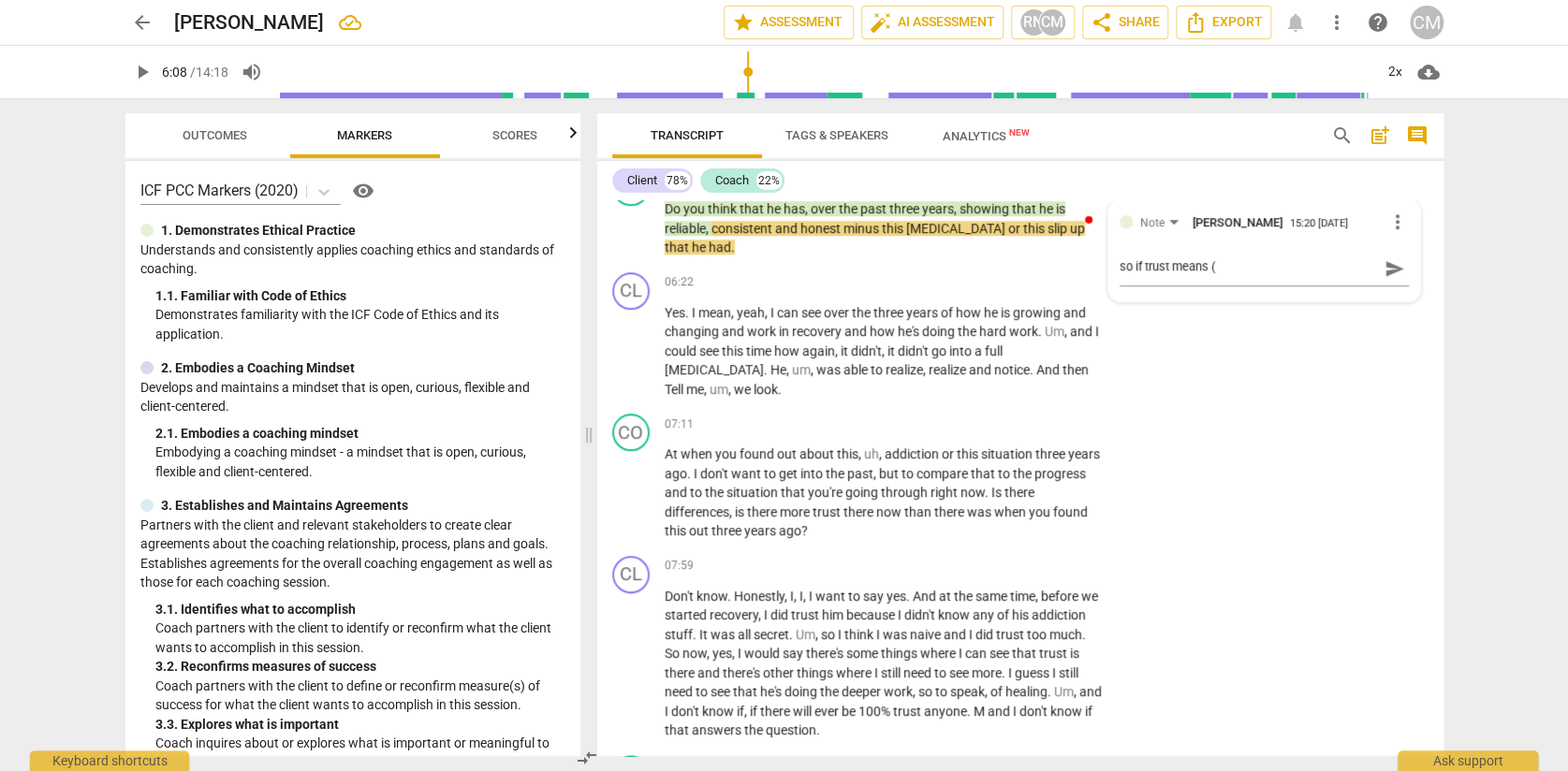 drag, startPoint x: 974, startPoint y: 462, endPoint x: 1040, endPoint y: 465, distance: 66.068147 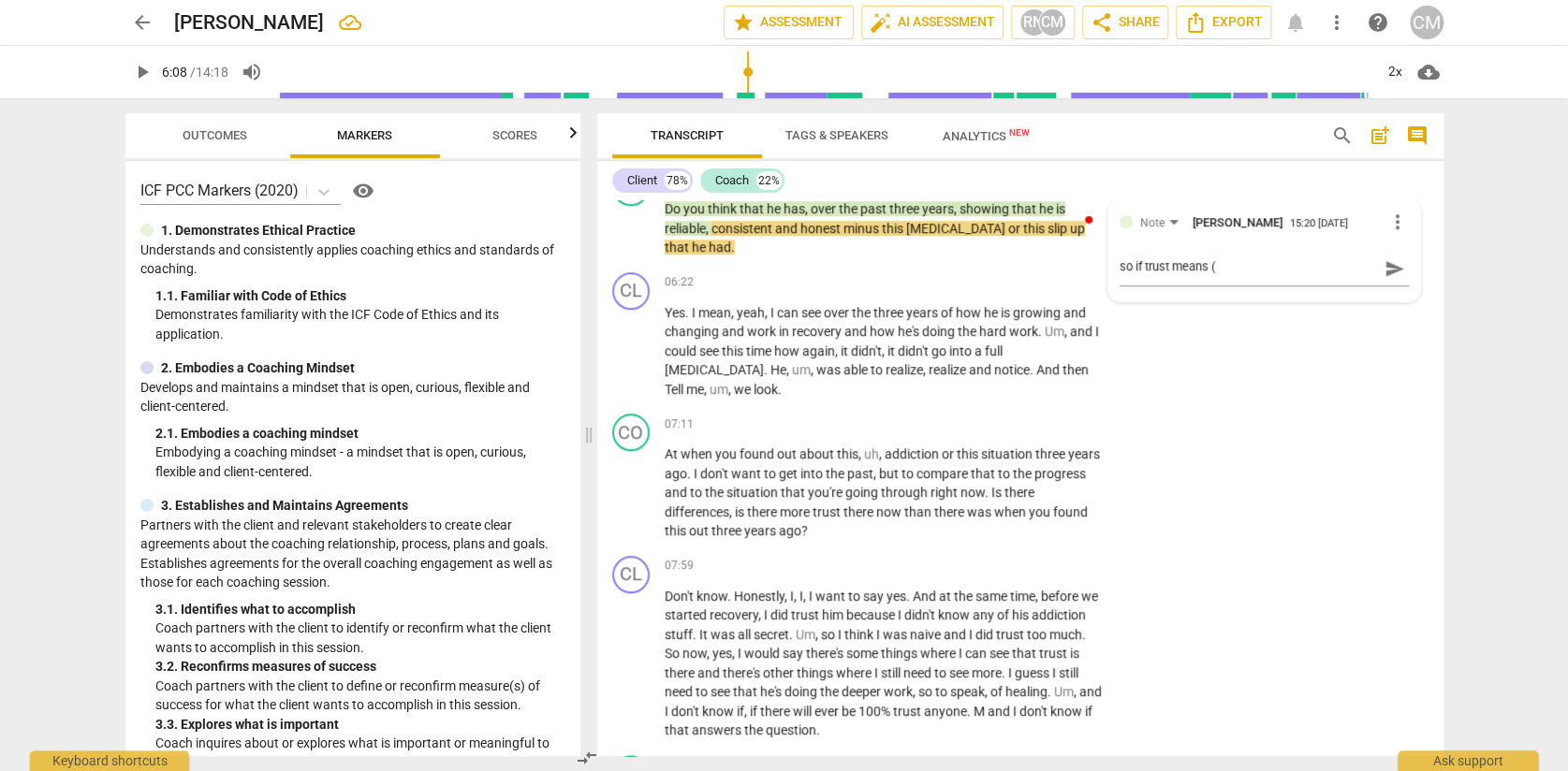 click on "So   in   recovery ,   we   keep   saying   that ,   you   know ,   the   one ,   uh ,   of   the   goals   is   of   course ,   to   be   open ,   to   be   honest ,   to   not   keep   secrets   or   lies   anymore .   On   the   add   side ,   um ,   and   I   think   as   I   see   him   work   in   recovery ,   as   I   see   him ,   uh ,   being   consistent ,   that   trust   does   build   back   up .   And   trust   to   me   is   ask   a   good   question .   What   is   trust   to   me ?   Trust   to   me ,   it   means ,   to   me ,   it   means   that   he's   being   consistent .   It   means   reliability .   It   means   honesty   to   me ." at bounding box center [884, 95] 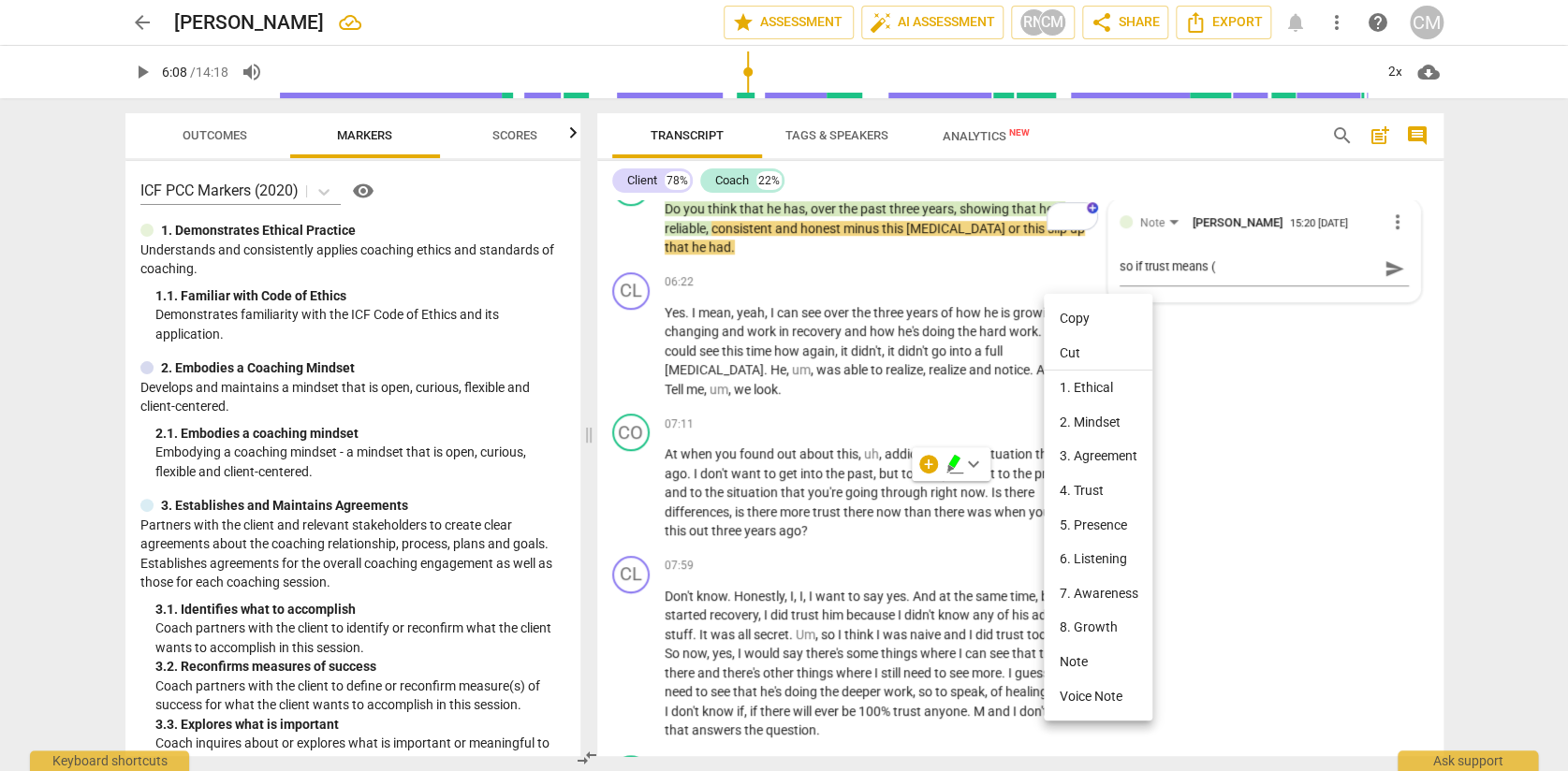 click on "Copy" at bounding box center (1098, 318) 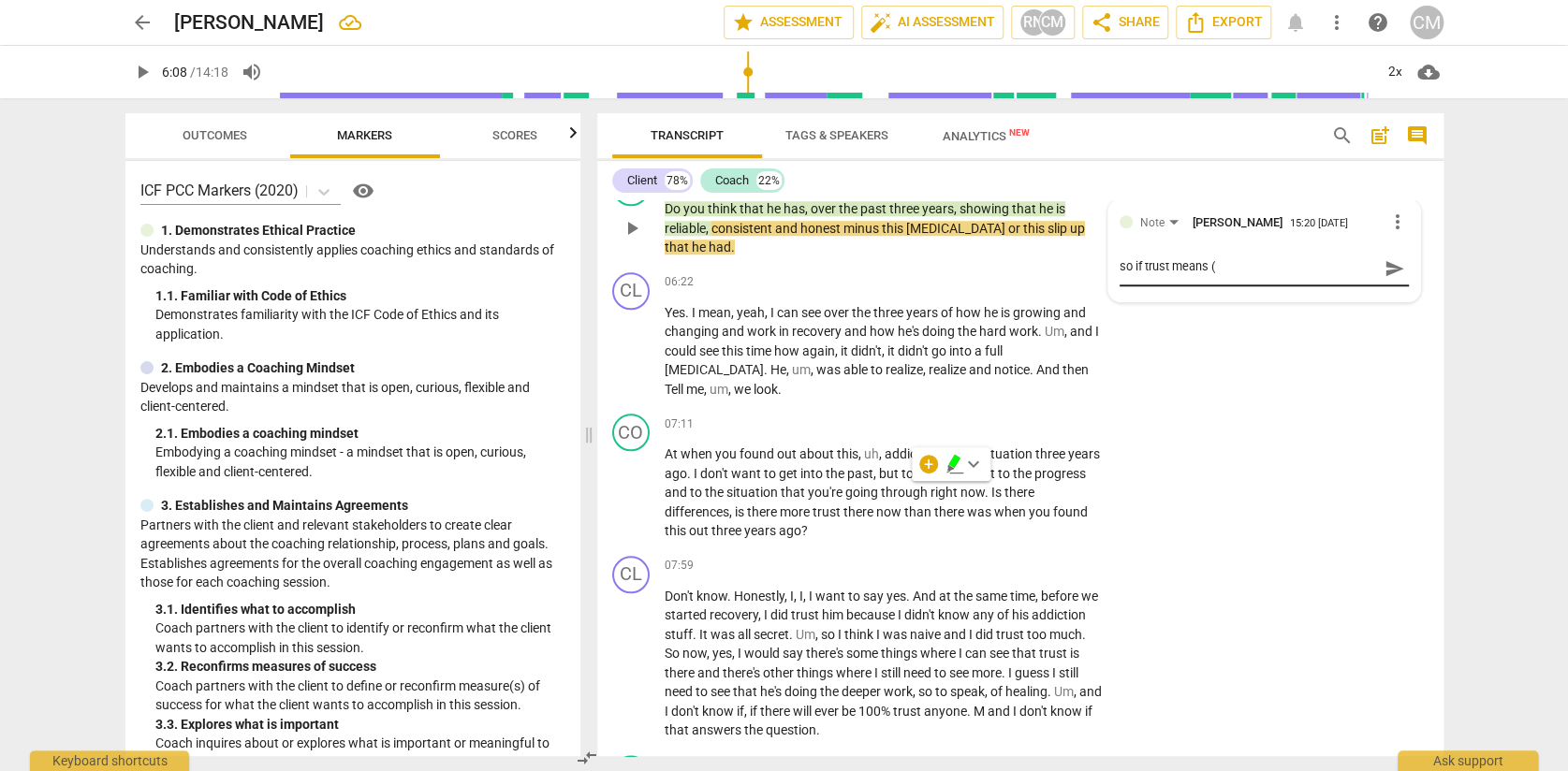 click on "so if trust means (" at bounding box center (1249, 269) 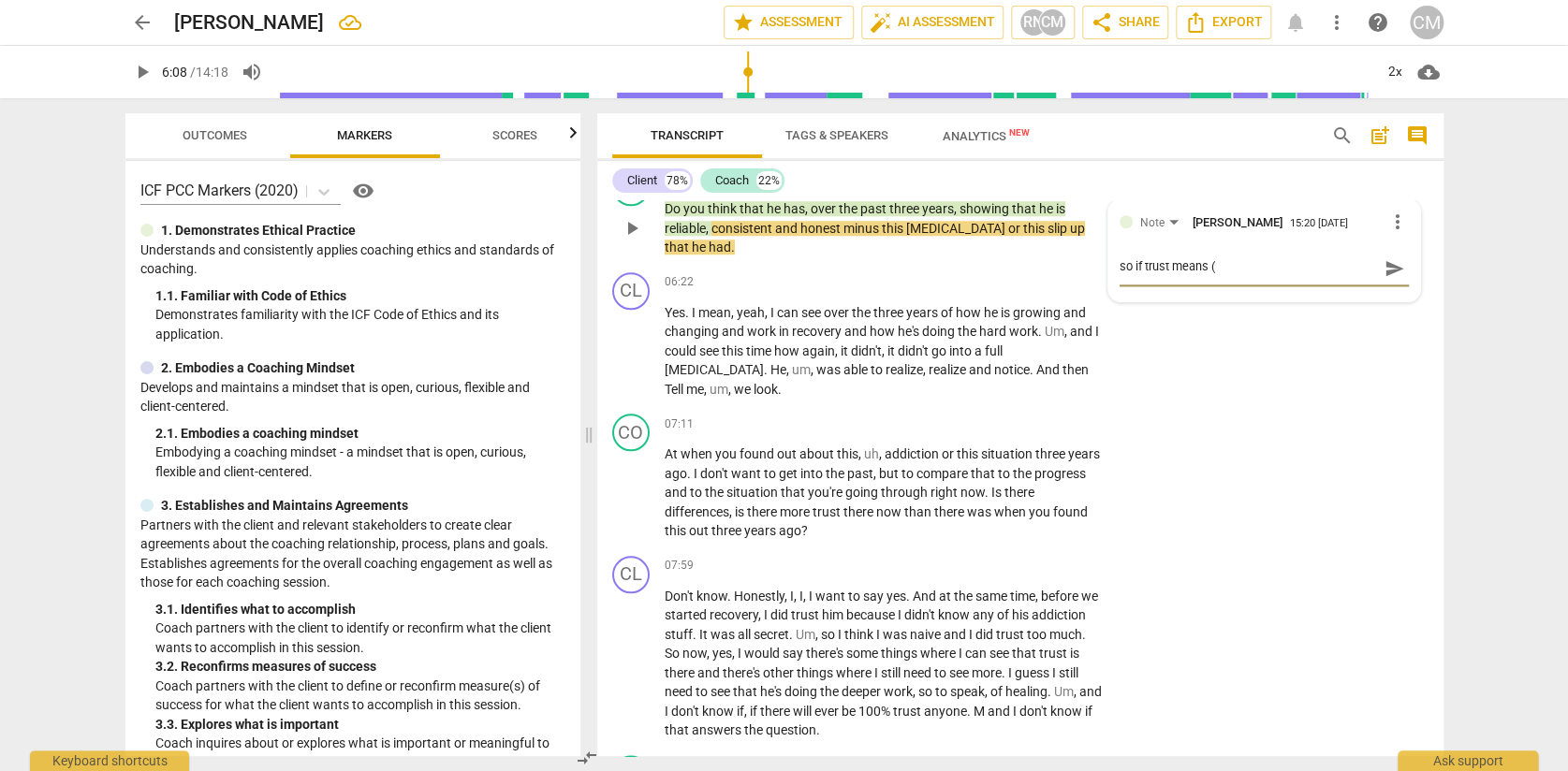 paste on "consistent. It means reliability. It means honesty to me." 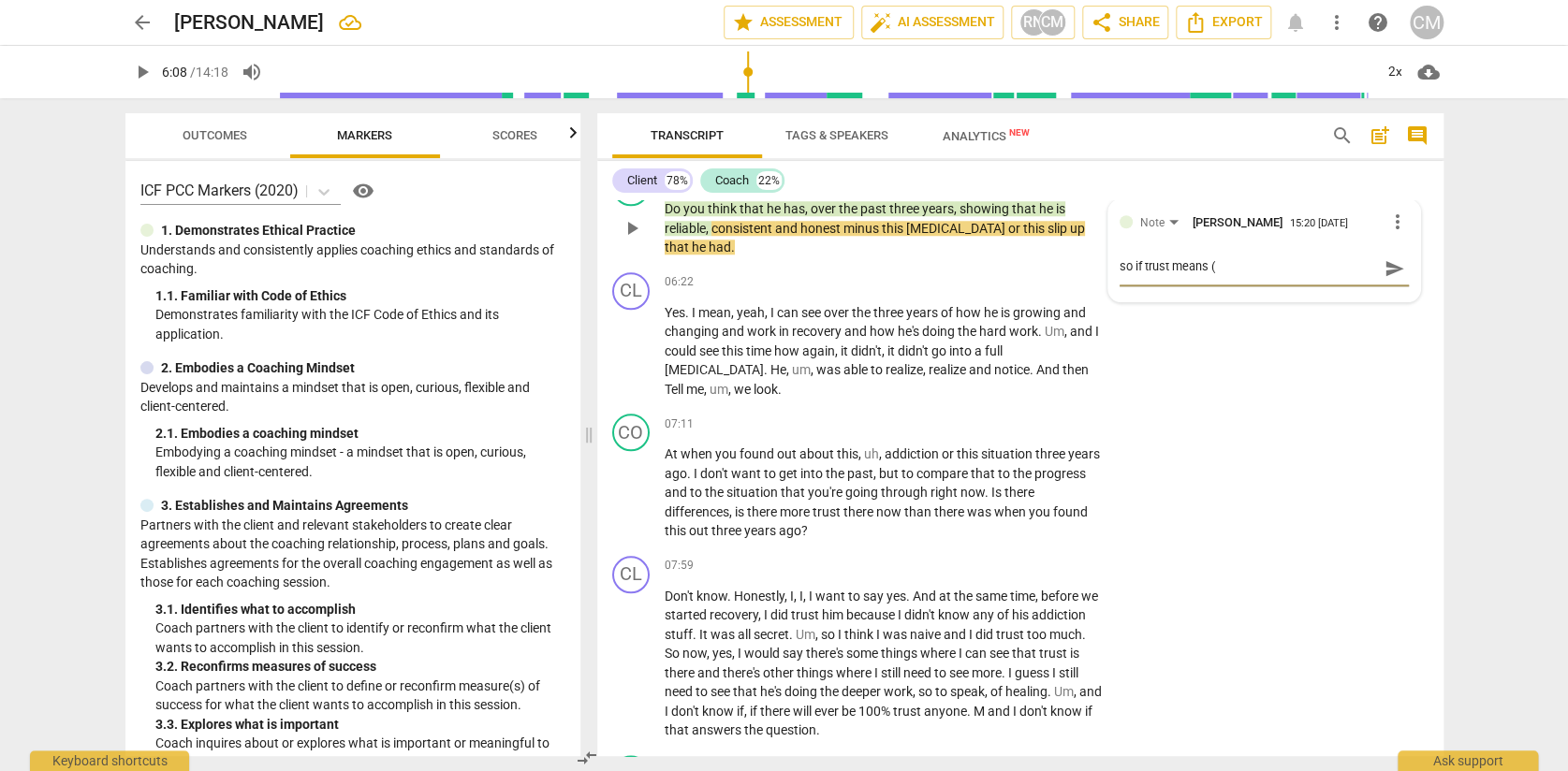 type on "so if trust means (consistent. It means reliability. It means honesty to me." 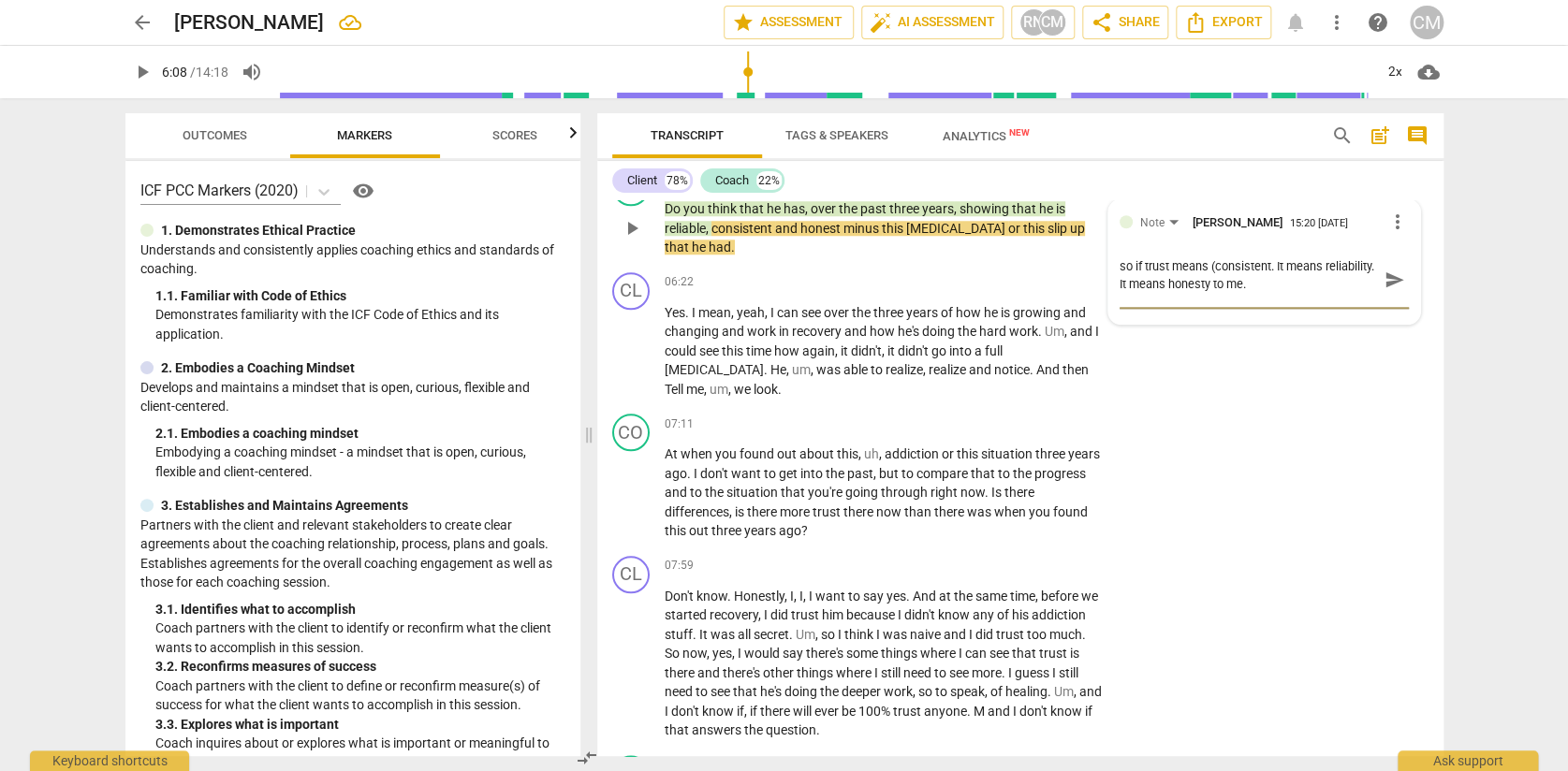 scroll, scrollTop: 19, scrollLeft: 0, axis: vertical 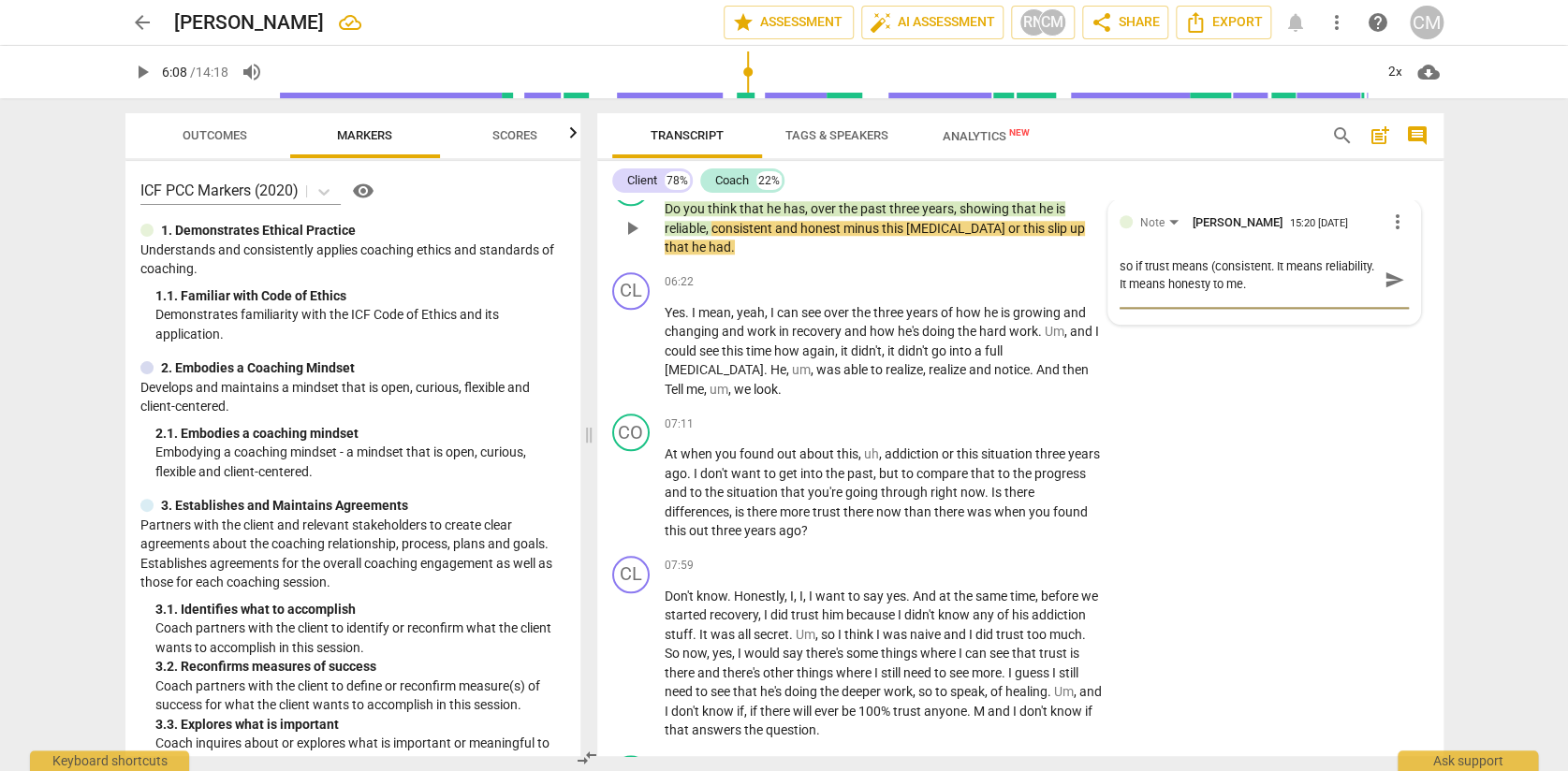 type on "so if trust means (consistent. It means reliability. It means honesty to me.)" 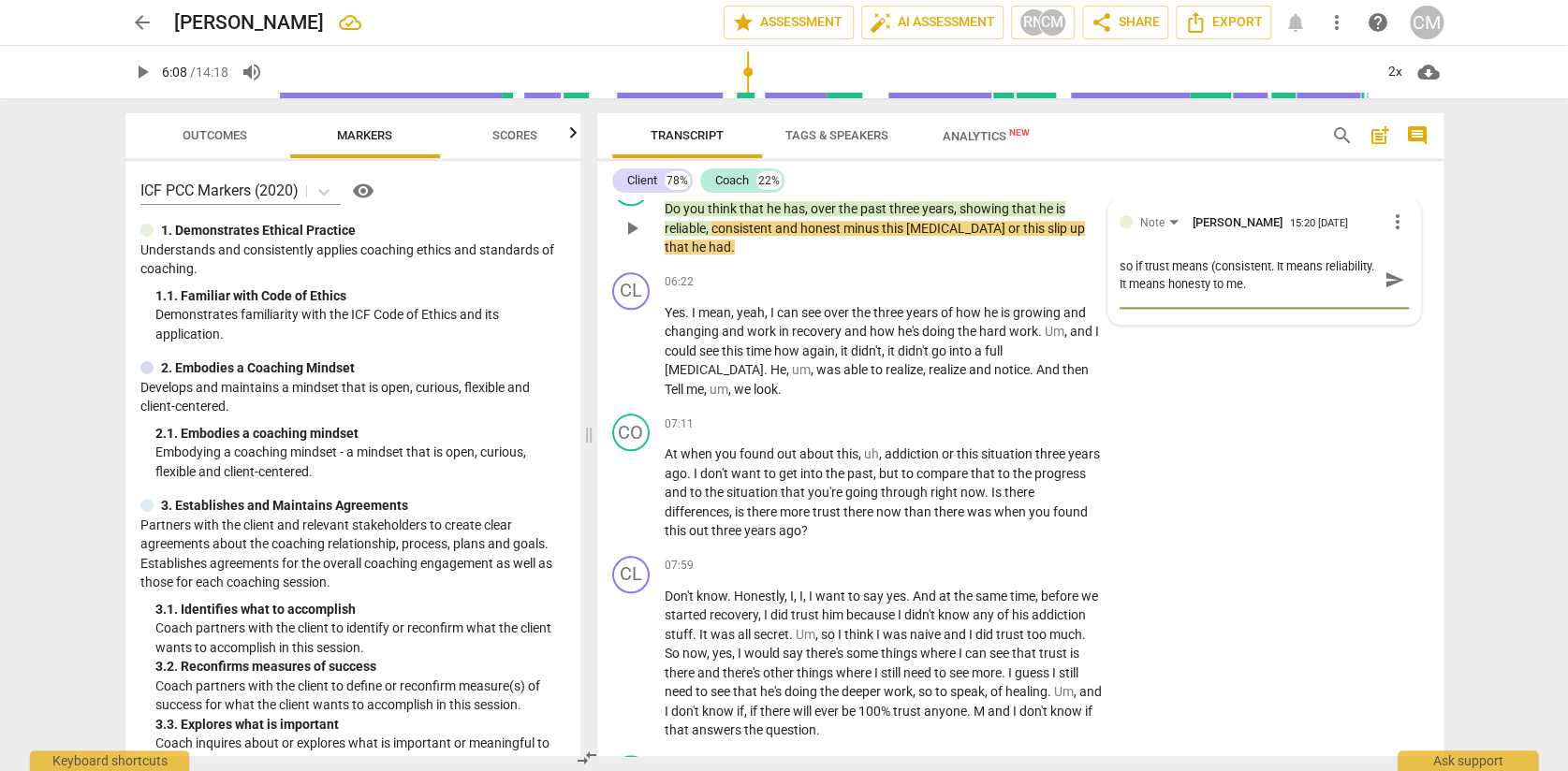 type on "so if trust means (consistent. It means reliability. It means honesty to me.)" 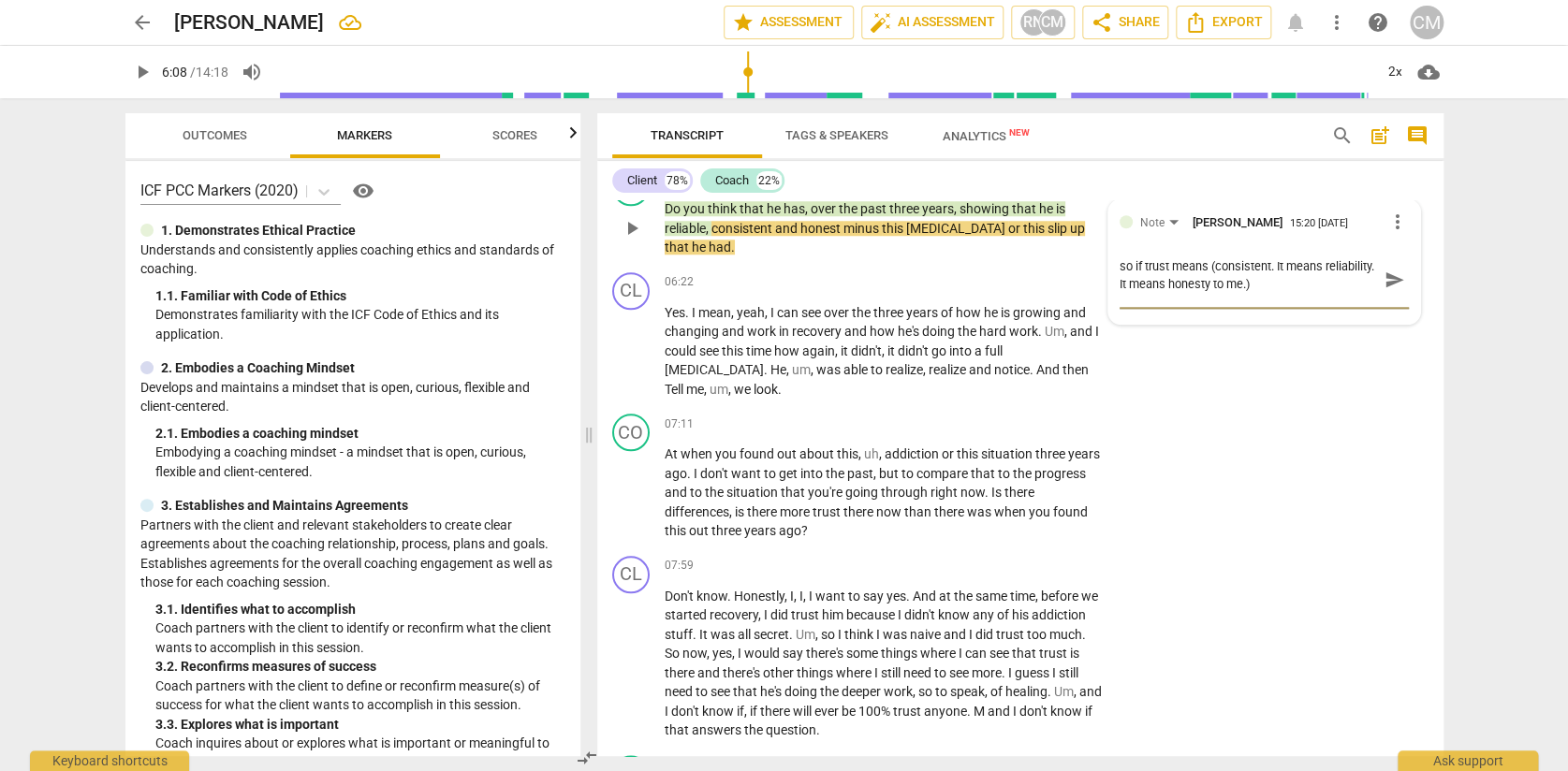 type on "so if trust means (consistent. It means reliability. It means honesty to me.)" 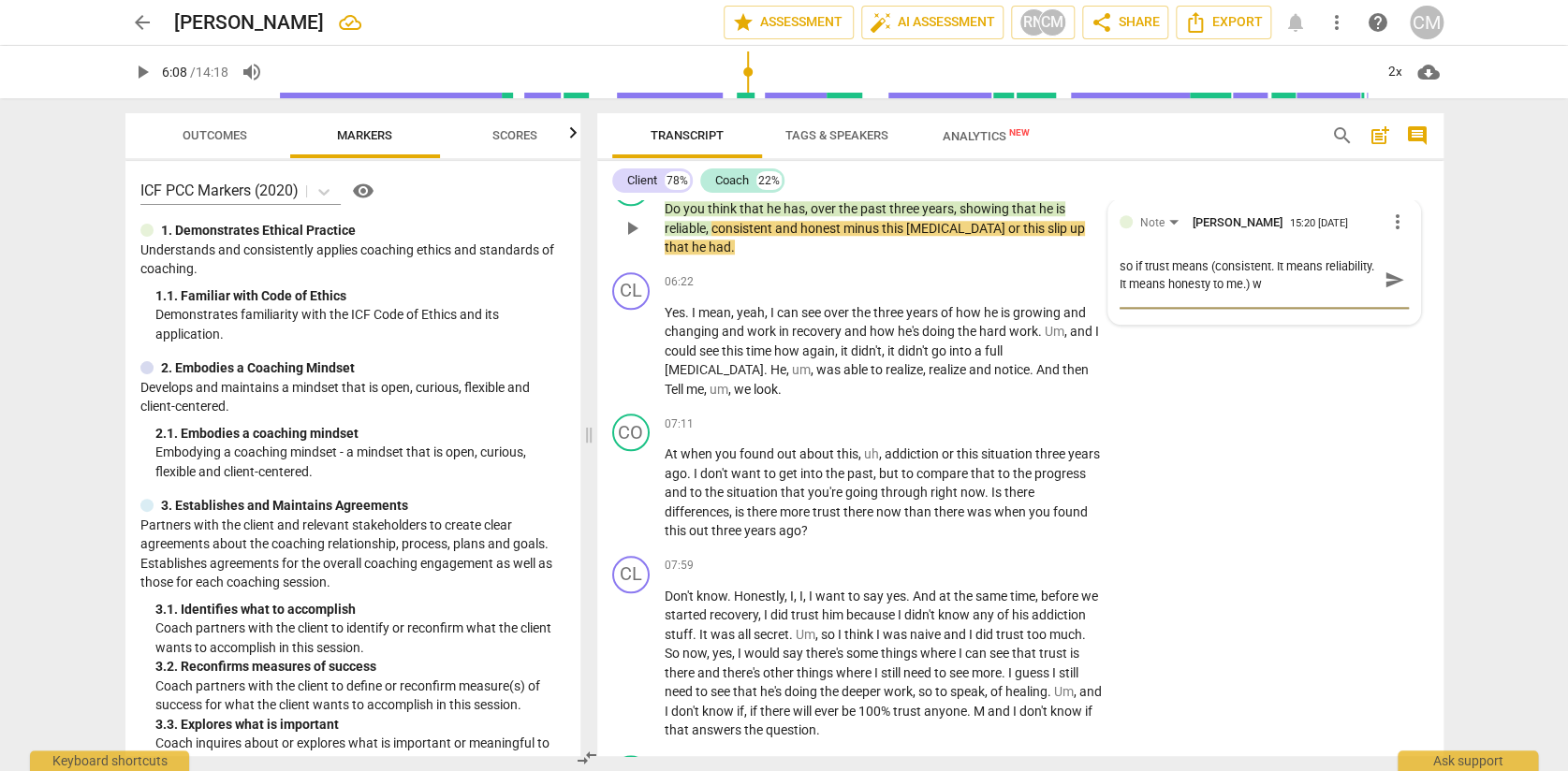 type on "so if trust means (consistent. It means reliability. It means honesty to me.) wg" 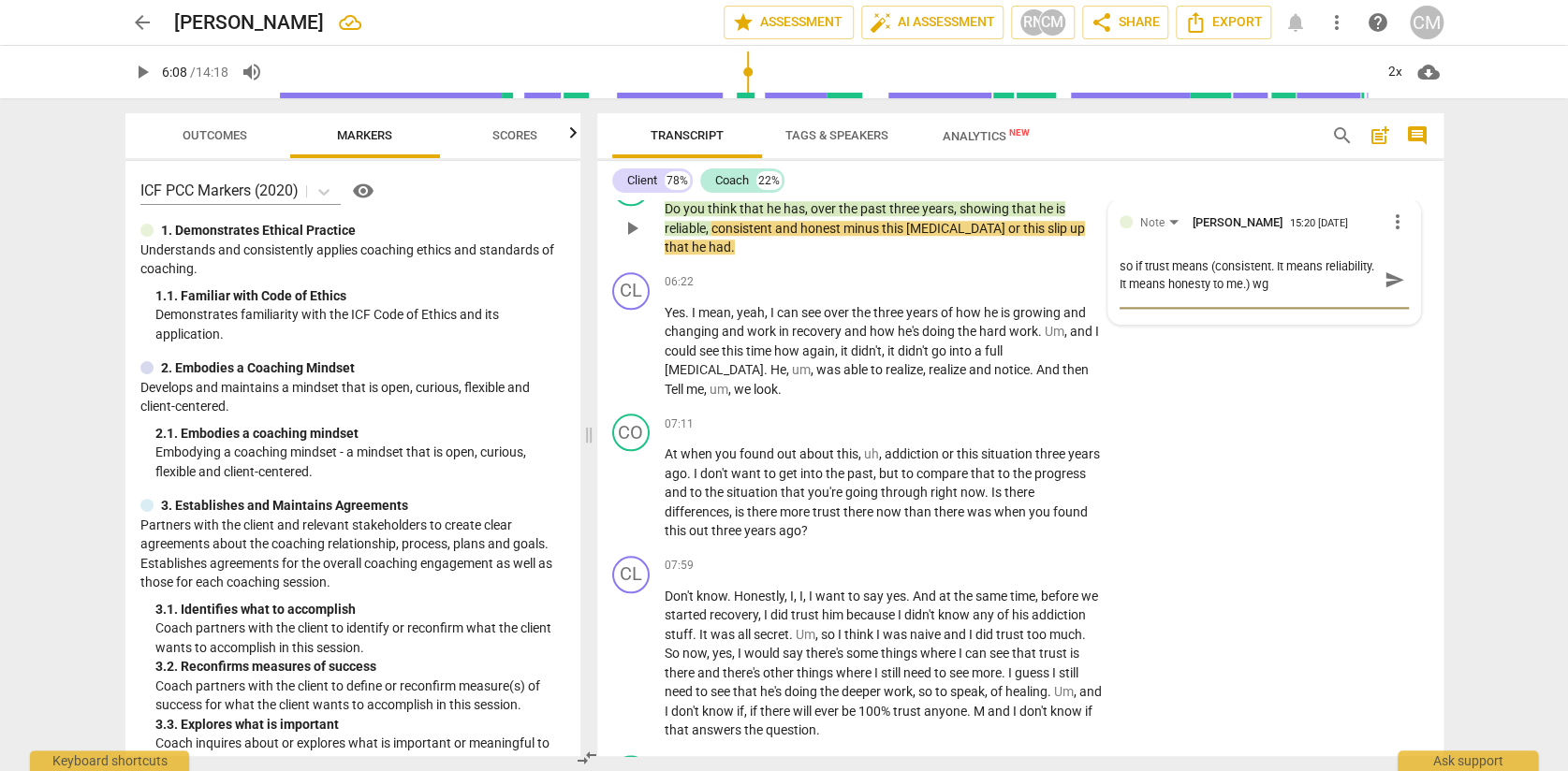 type on "so if trust means (consistent. It means reliability. It means honesty to me.) wgh" 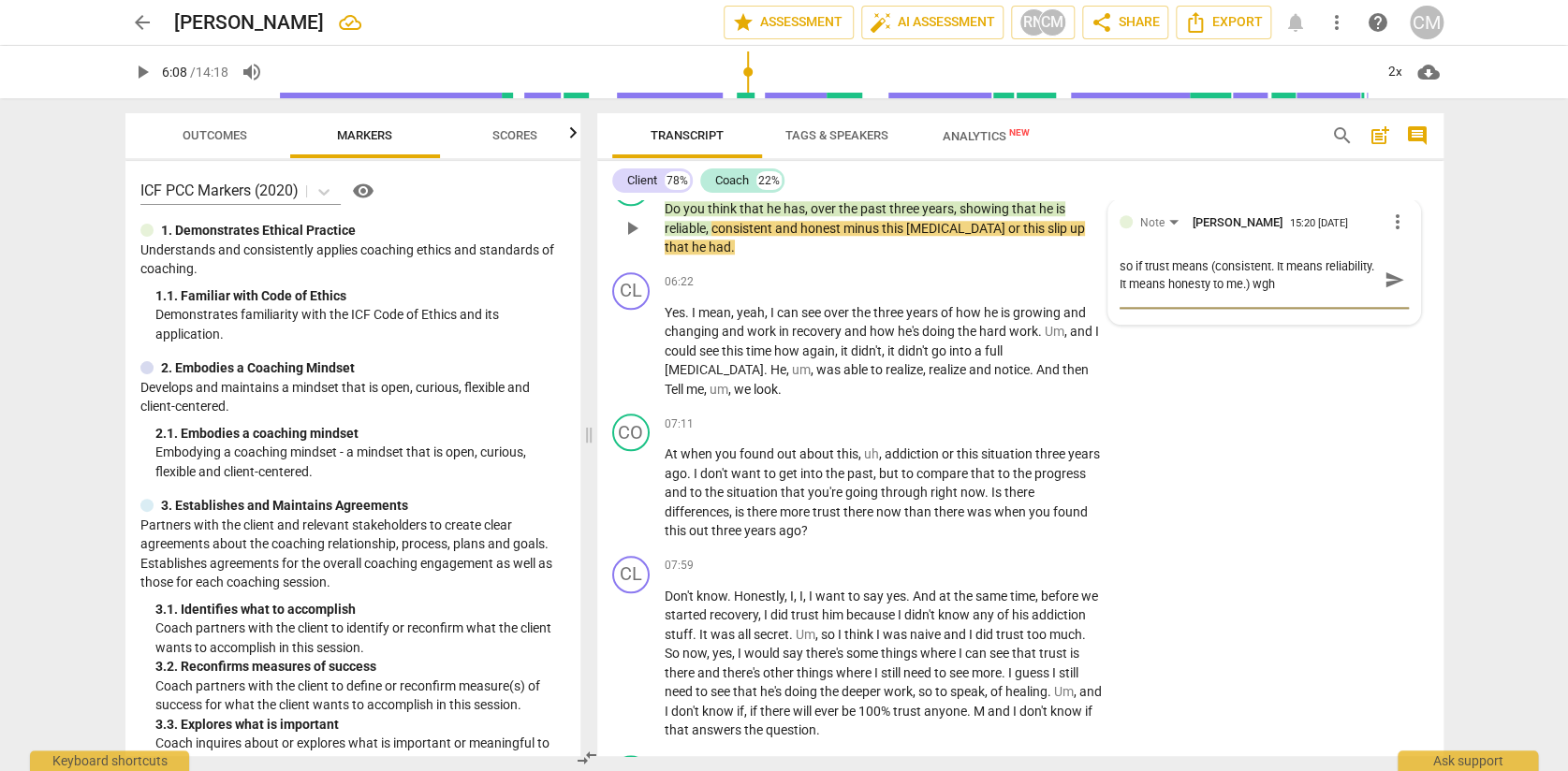 type on "so if trust means (consistent. It means reliability. It means honesty to me.) wgha" 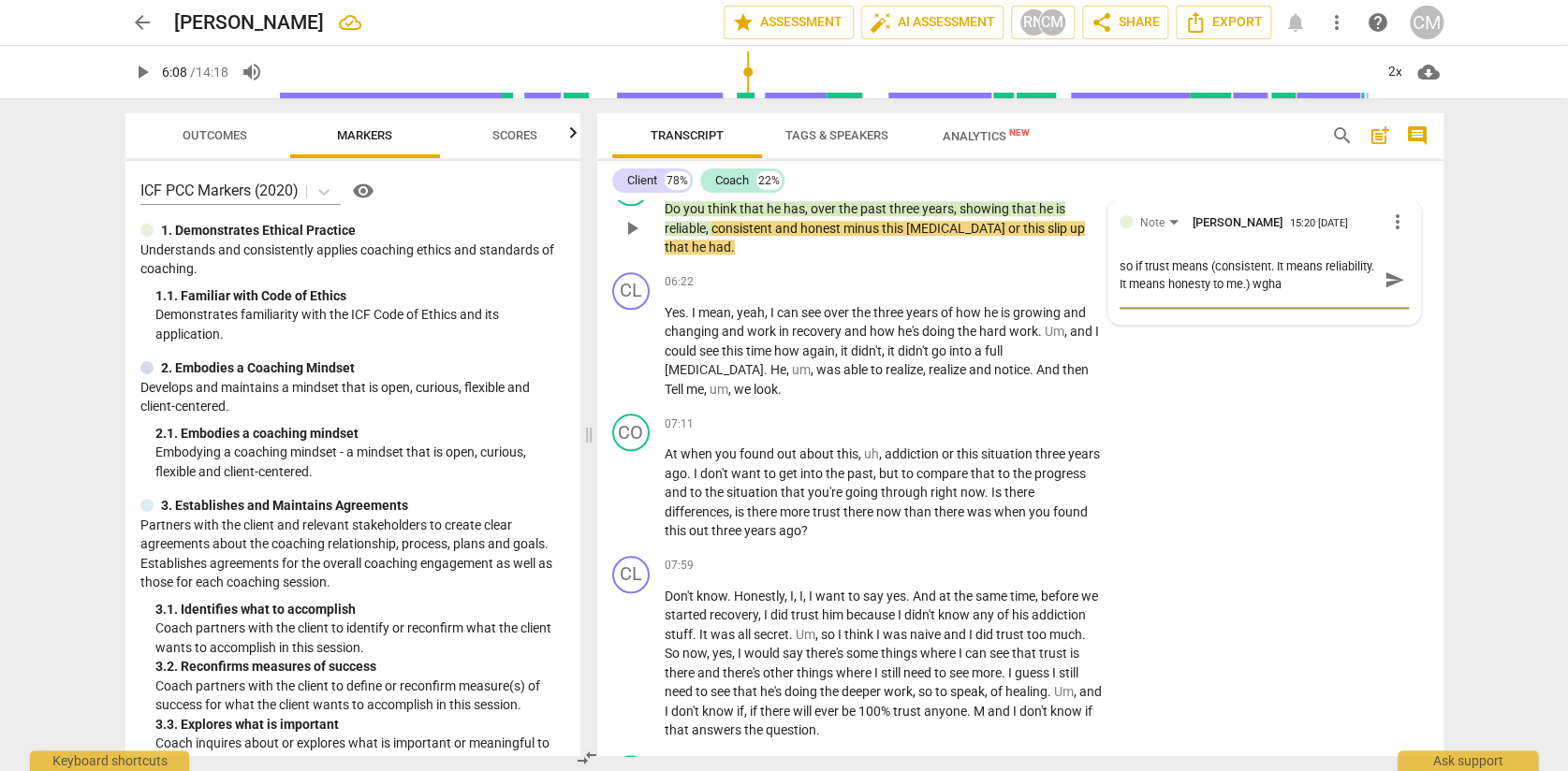 type on "so if trust means (consistent. It means reliability. It means honesty to me.) wghat" 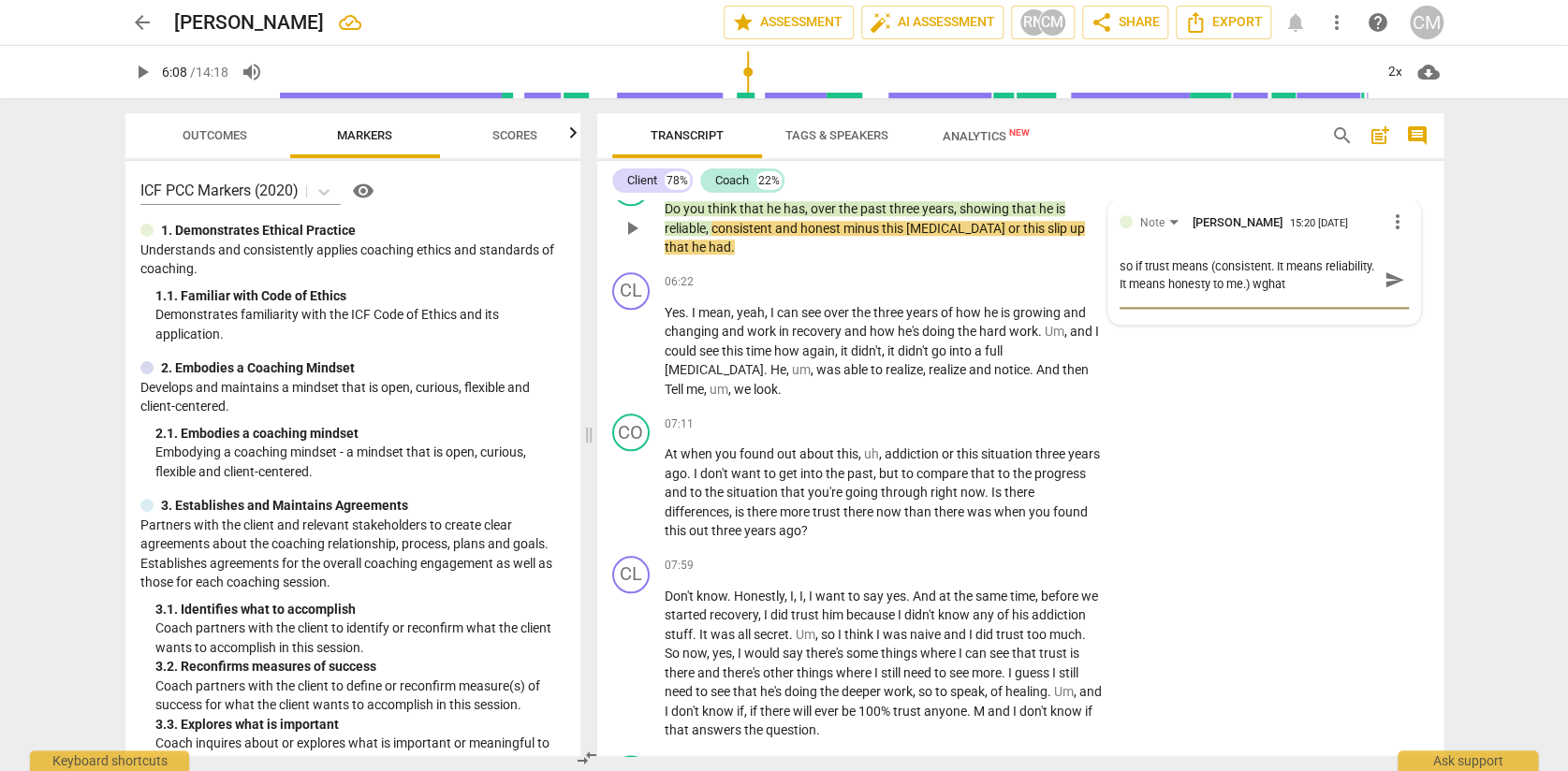 type on "so if trust means (consistent. It means reliability. It means honesty to me.) wgha" 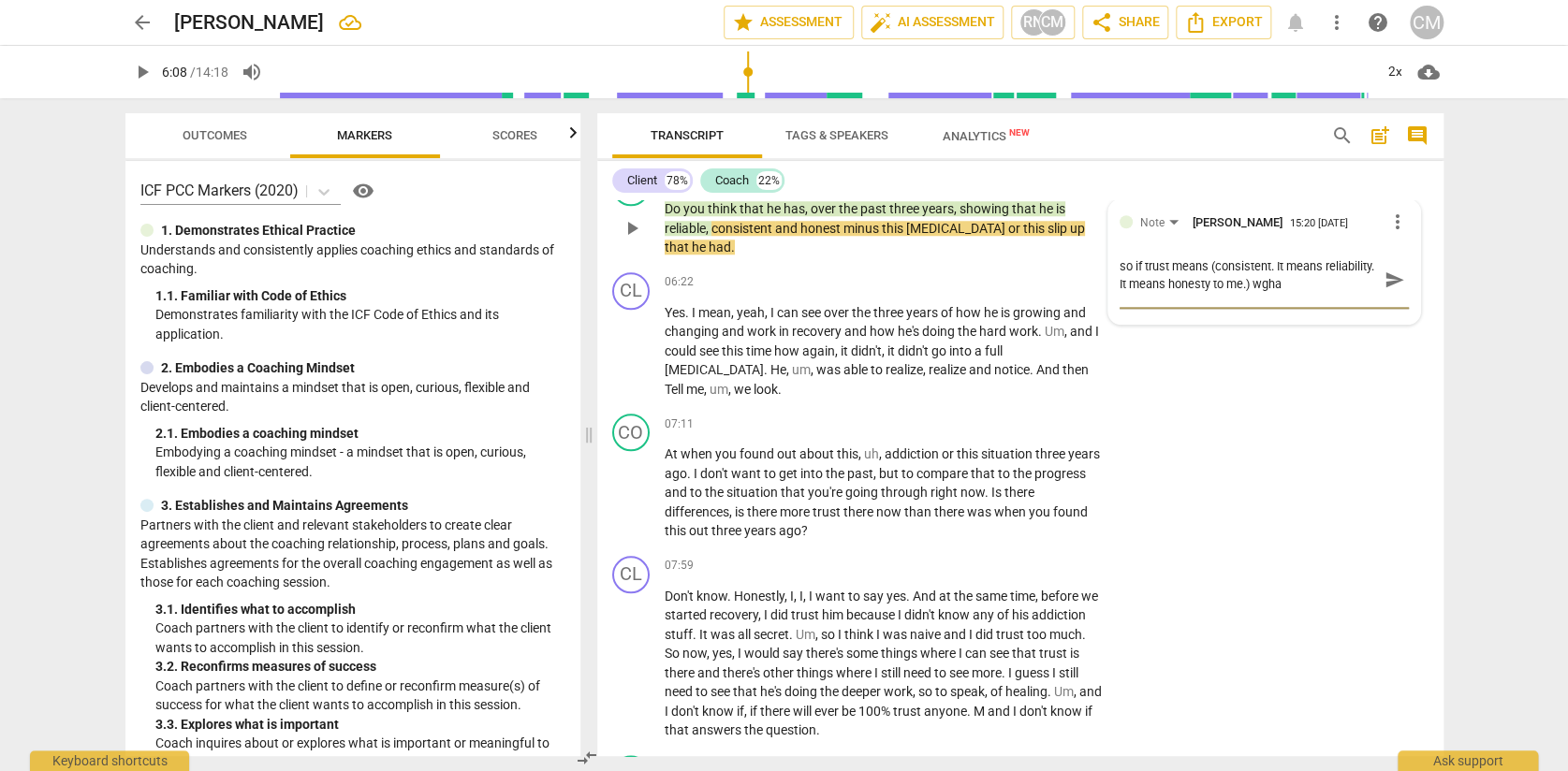 type on "so if trust means (consistent. It means reliability. It means honesty to me.) wgh" 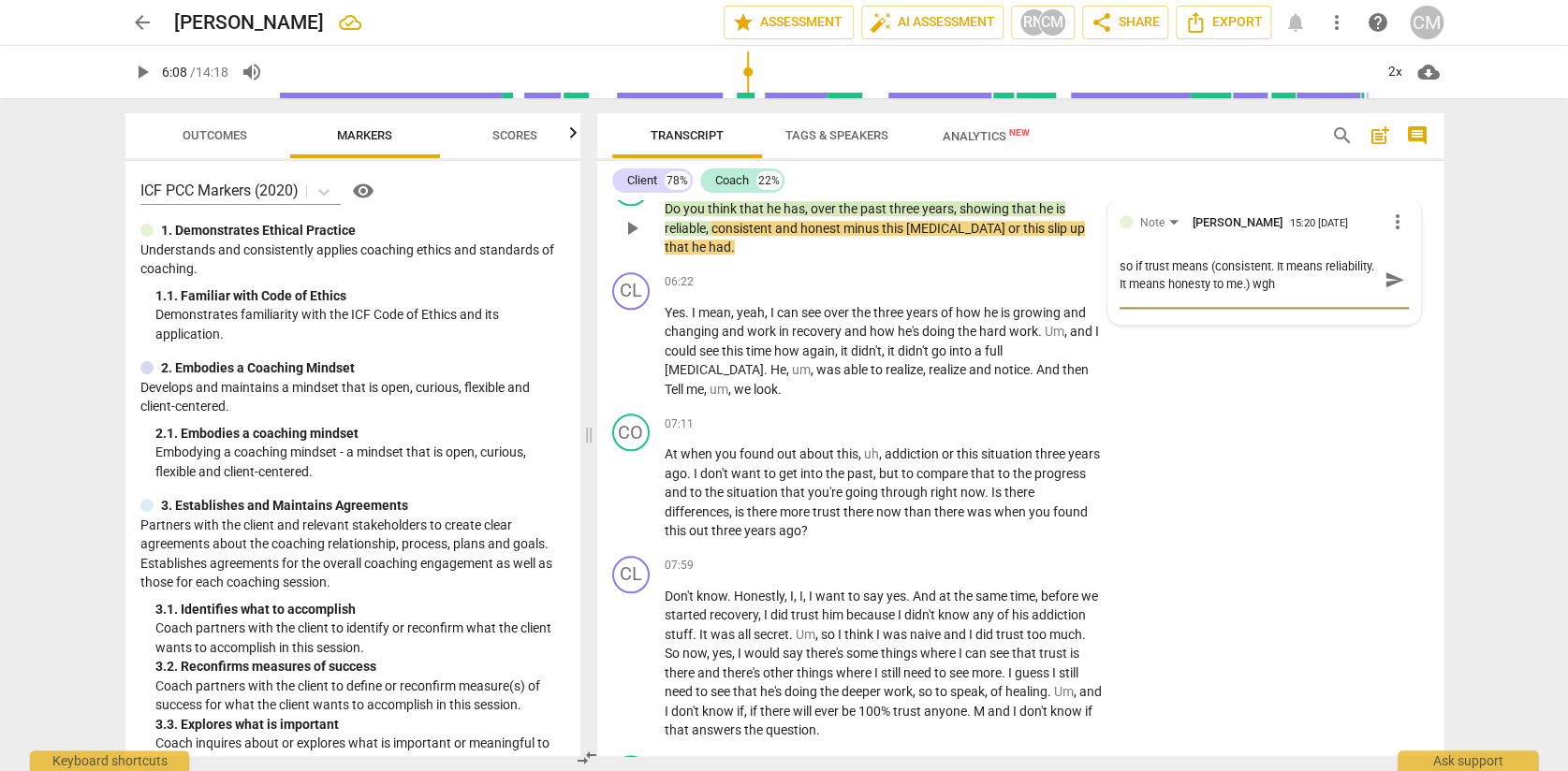 type on "so if trust means (consistent. It means reliability. It means honesty to me.) wg" 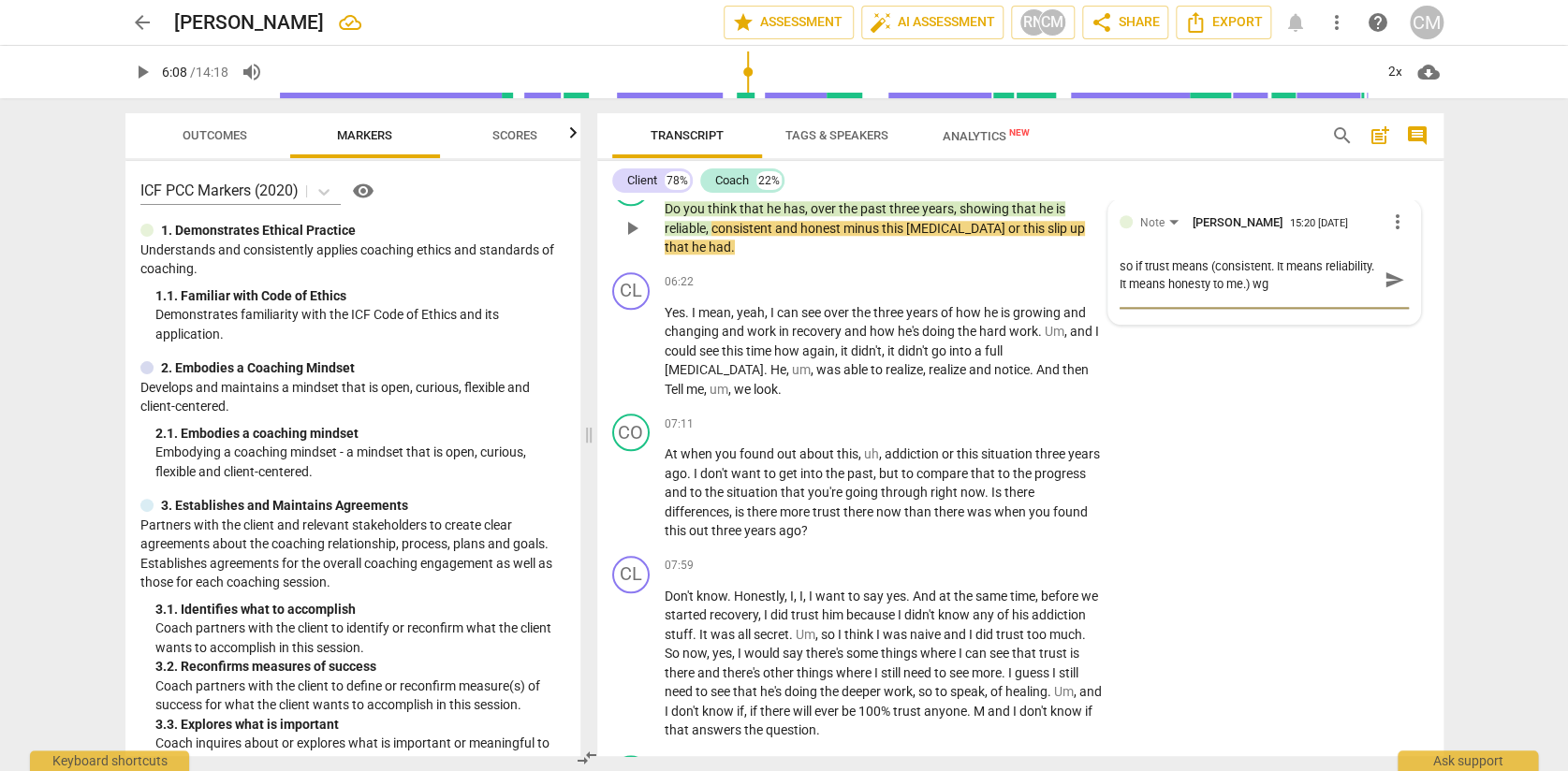 type on "so if trust means (consistent. It means reliability. It means honesty to me.) w" 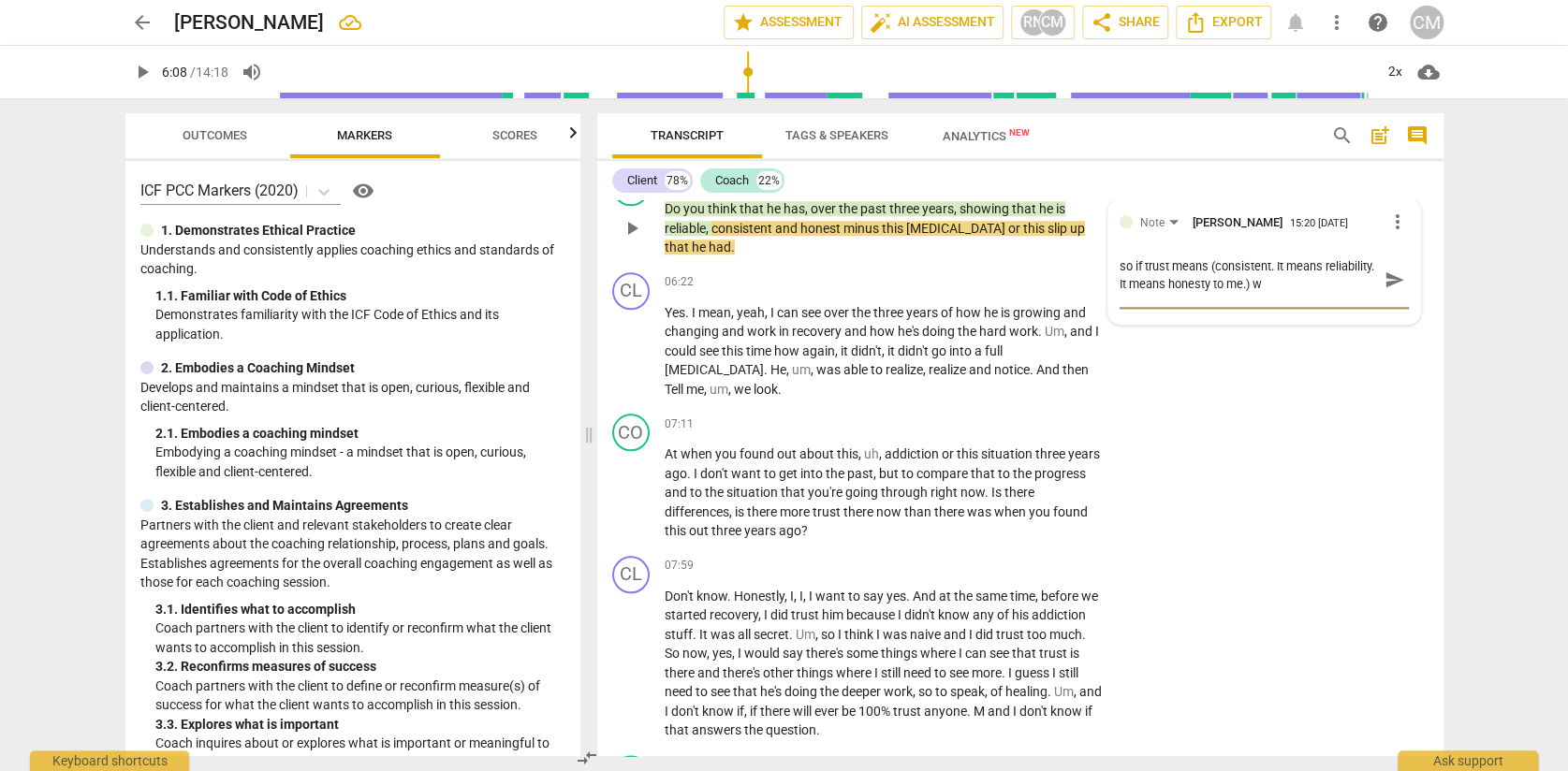 type on "so if trust means (consistent. It means reliability. It means honesty to me.) wh" 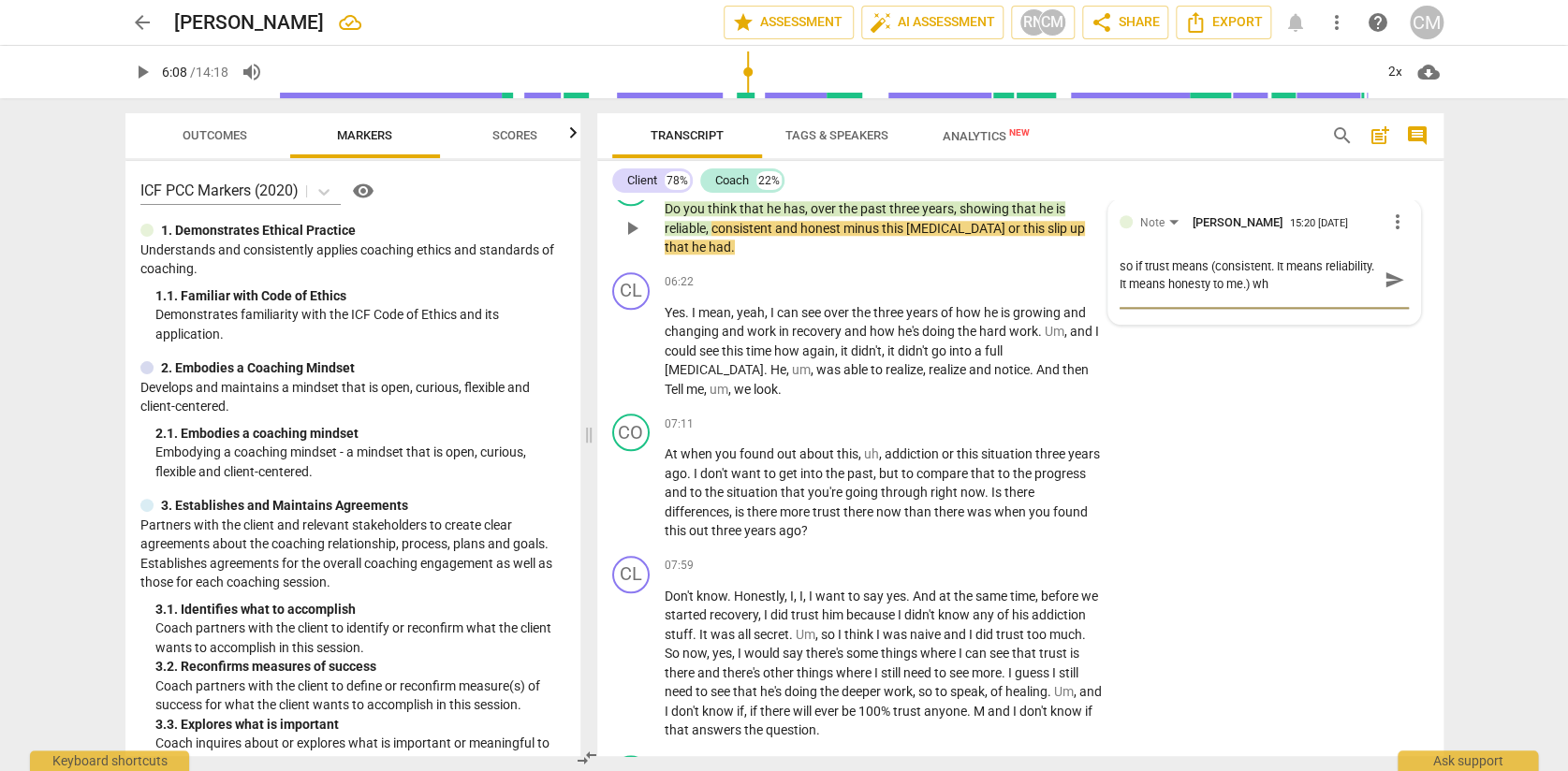 type on "so if trust means (consistent. It means reliability. It means honesty to me.) wha" 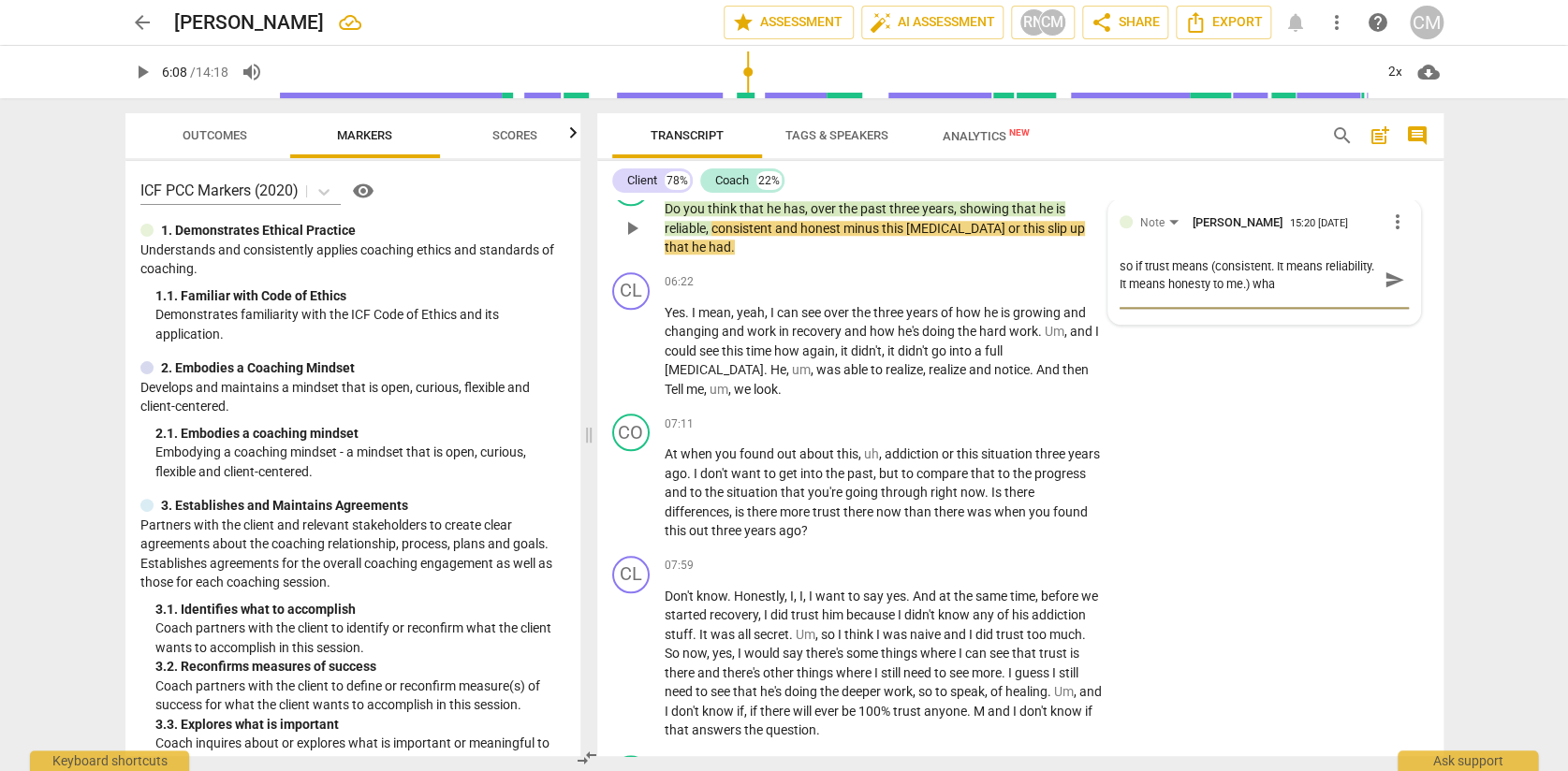 type on "so if trust means (consistent. It means reliability. It means honesty to me.) what" 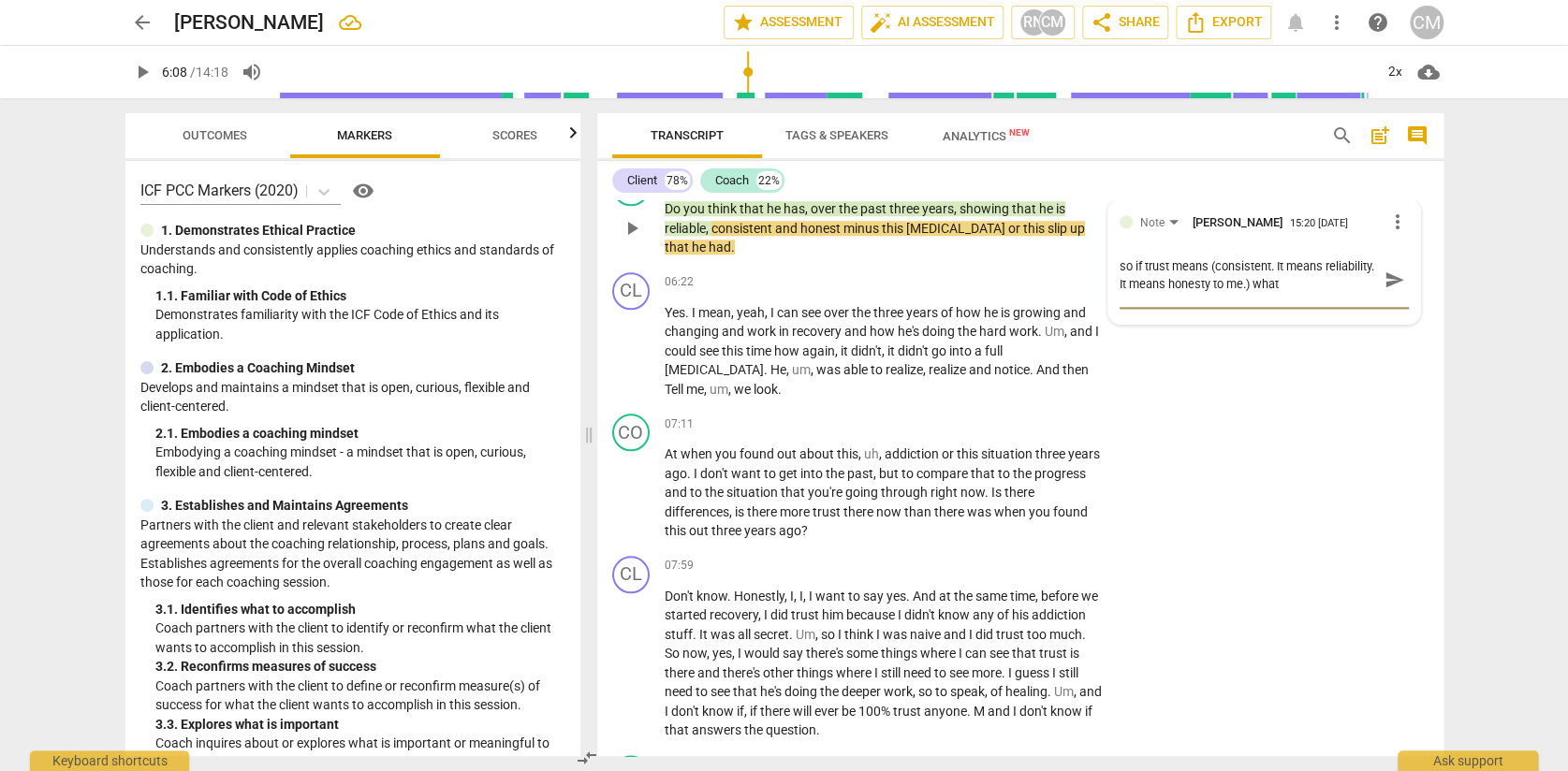 type on "so if trust means (consistent. It means reliability. It means honesty to me.) whata" 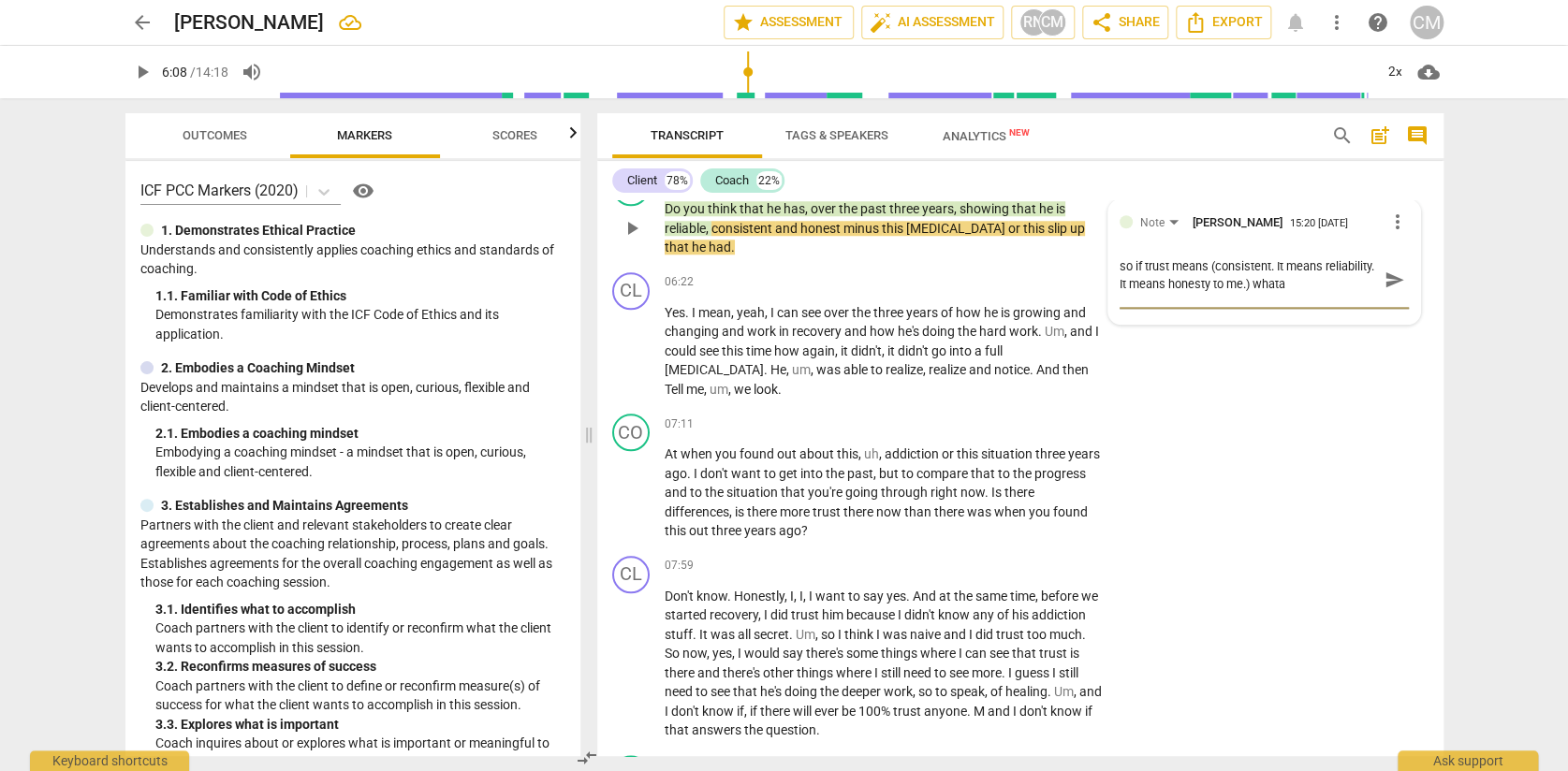 type on "so if trust means (consistent. It means reliability. It means honesty to me.) whatar" 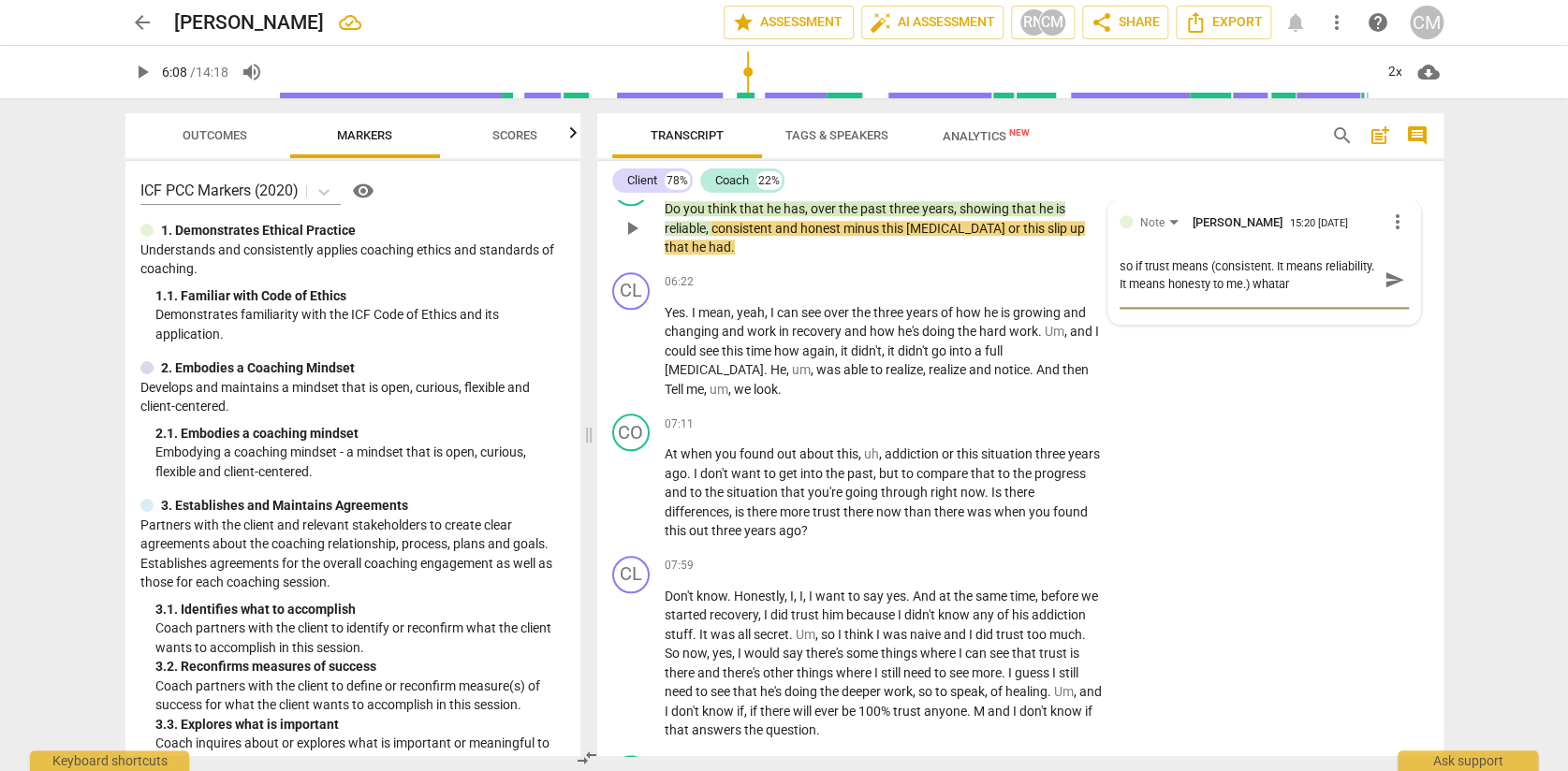type on "so if trust means (consistent. It means reliability. It means honesty to me.) whatare" 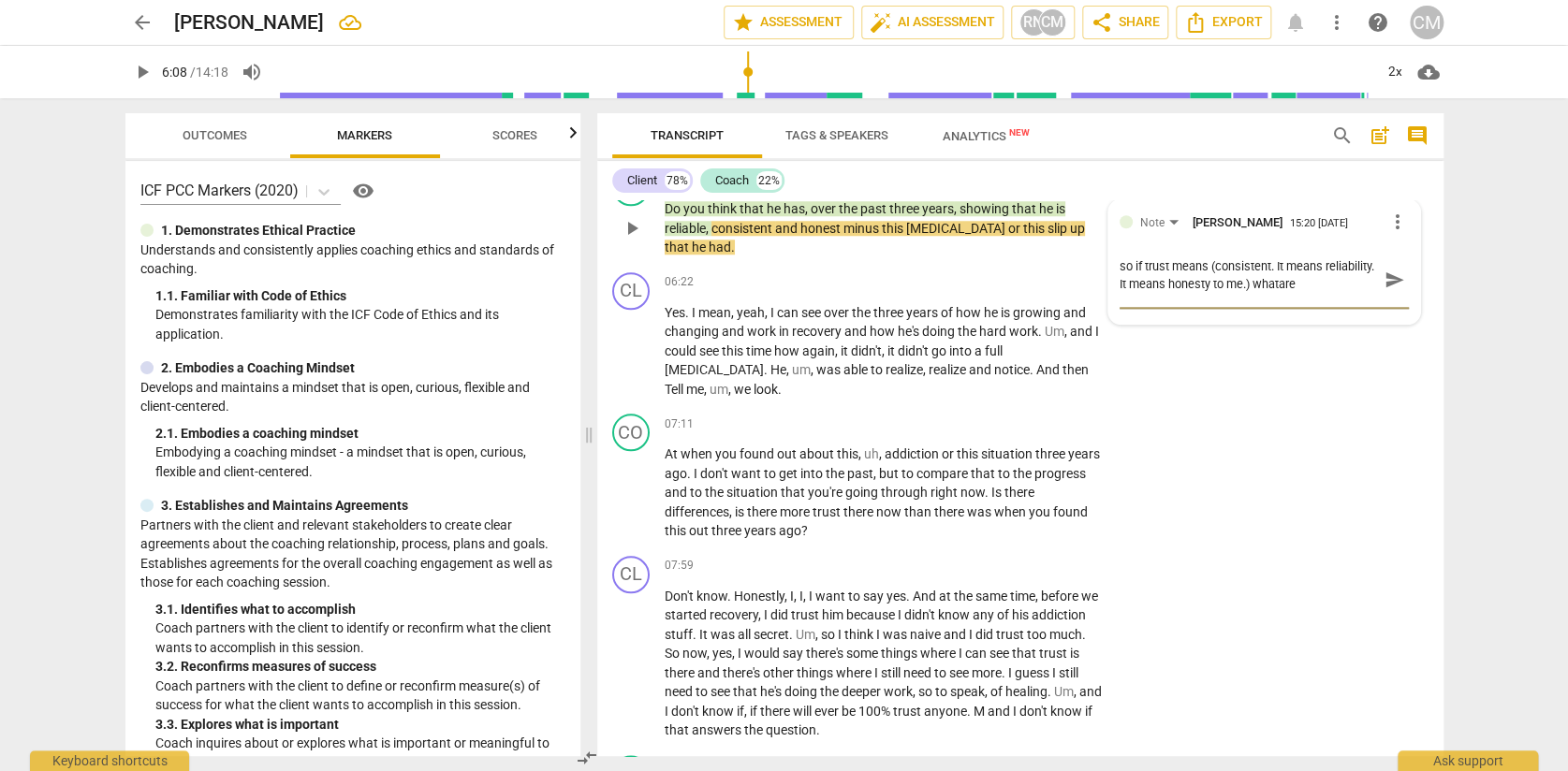 type on "so if trust means (consistent. It means reliability. It means honesty to me.) [GEOGRAPHIC_DATA]" 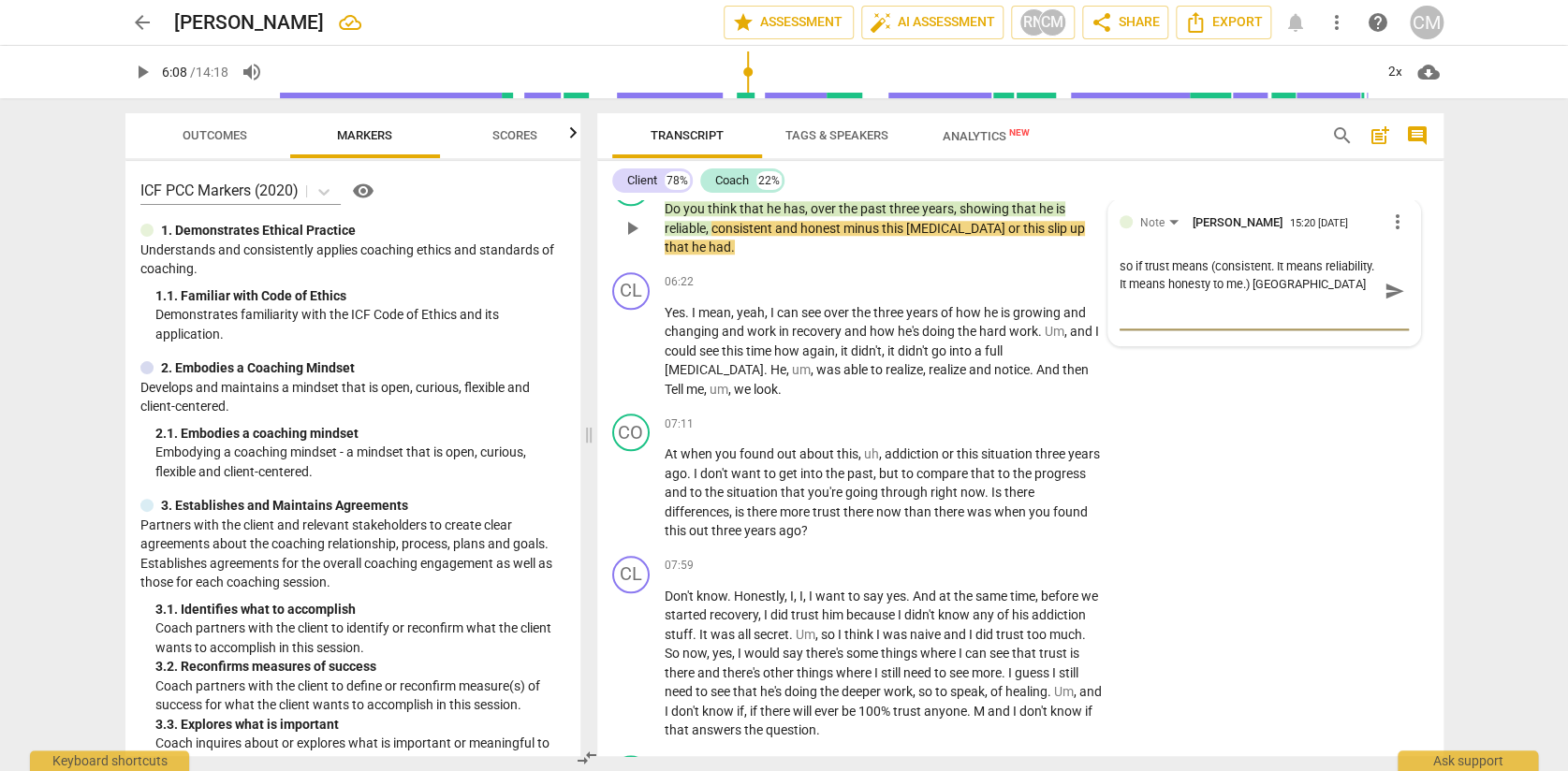 scroll, scrollTop: 0, scrollLeft: 0, axis: both 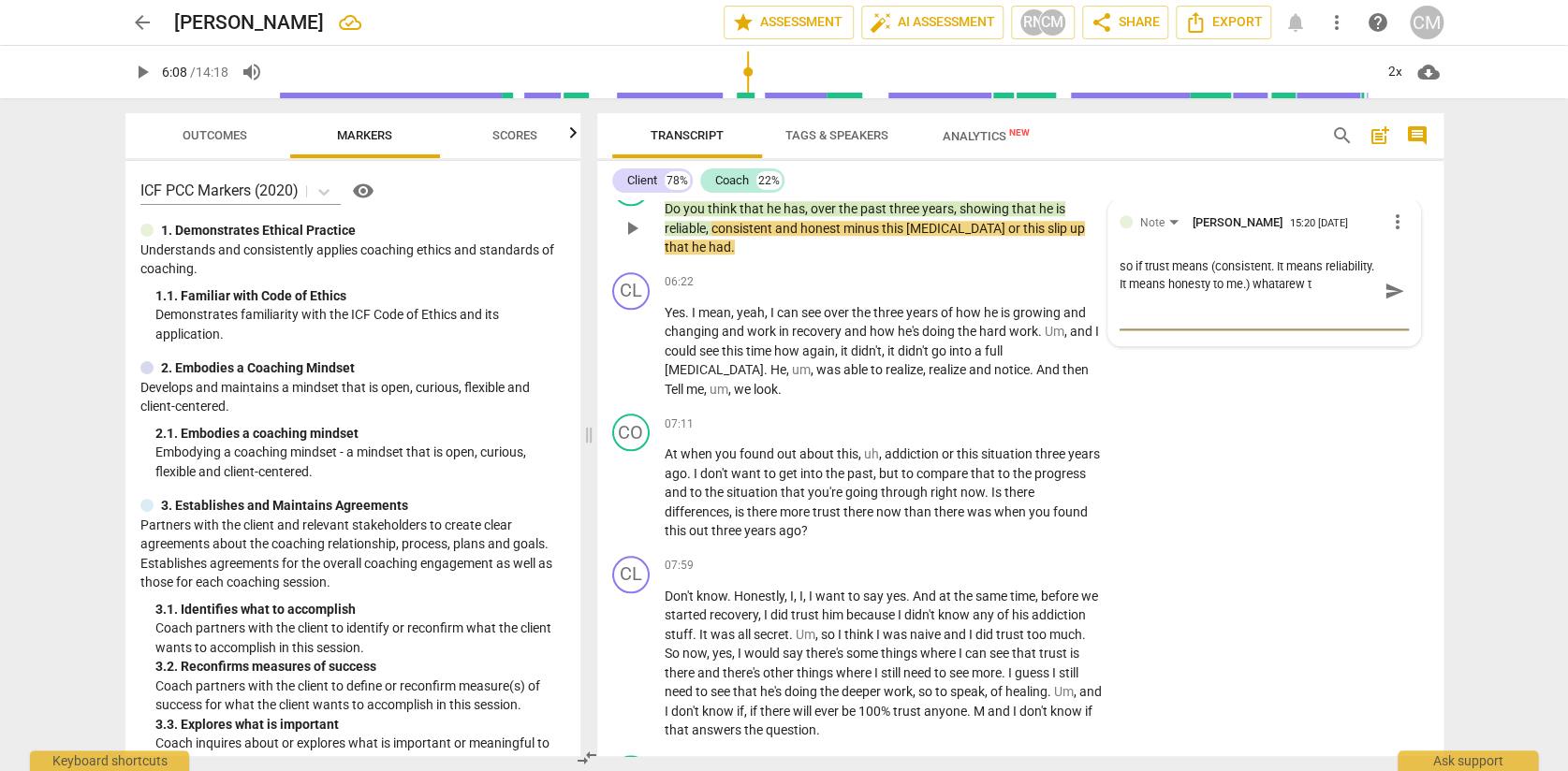 type on "so if trust means (consistent. It means reliability. It means honesty to me.) whatarew th" 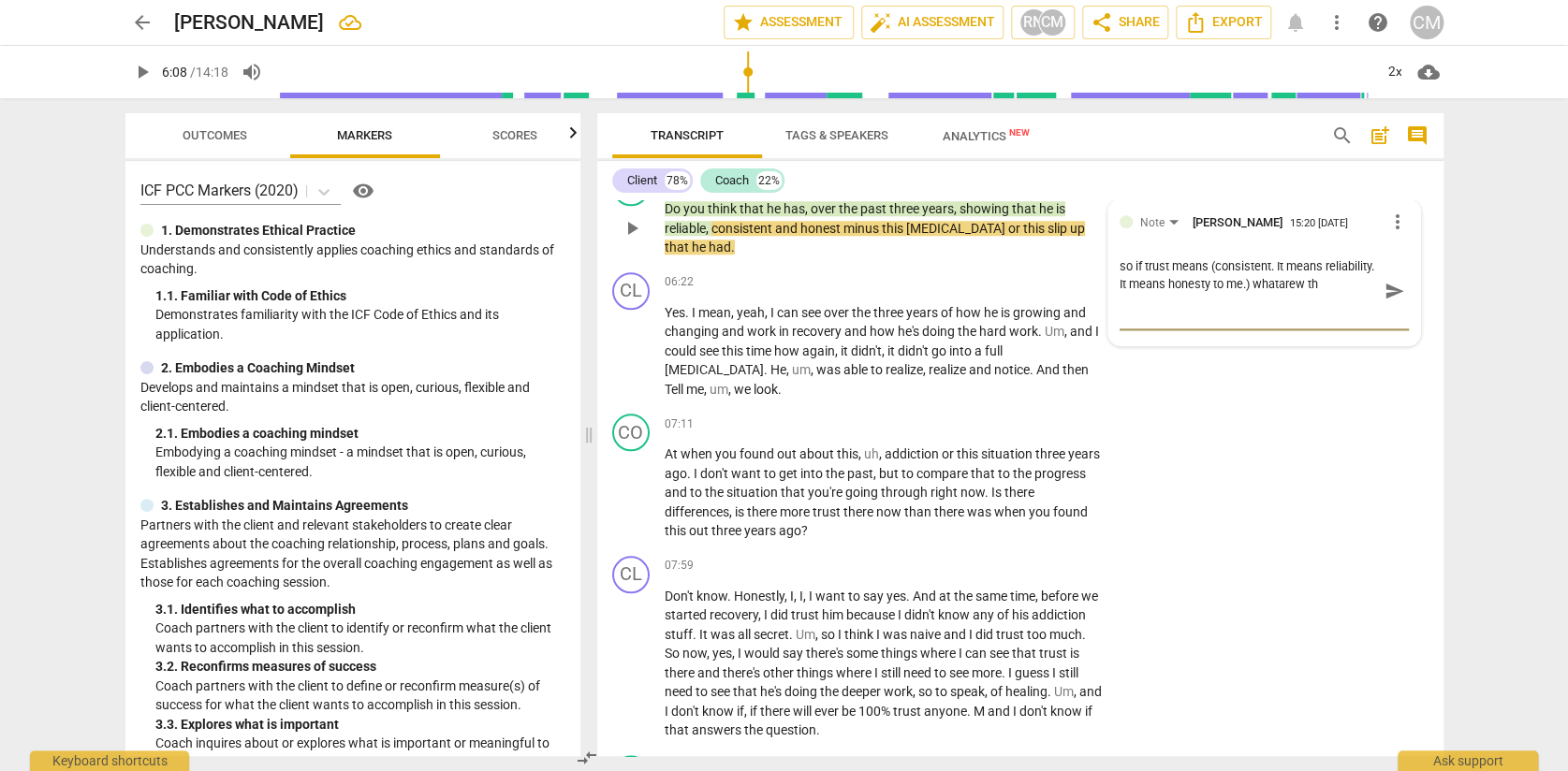 type on "so if trust means (consistent. It means reliability. It means honesty to me.) whatarew t" 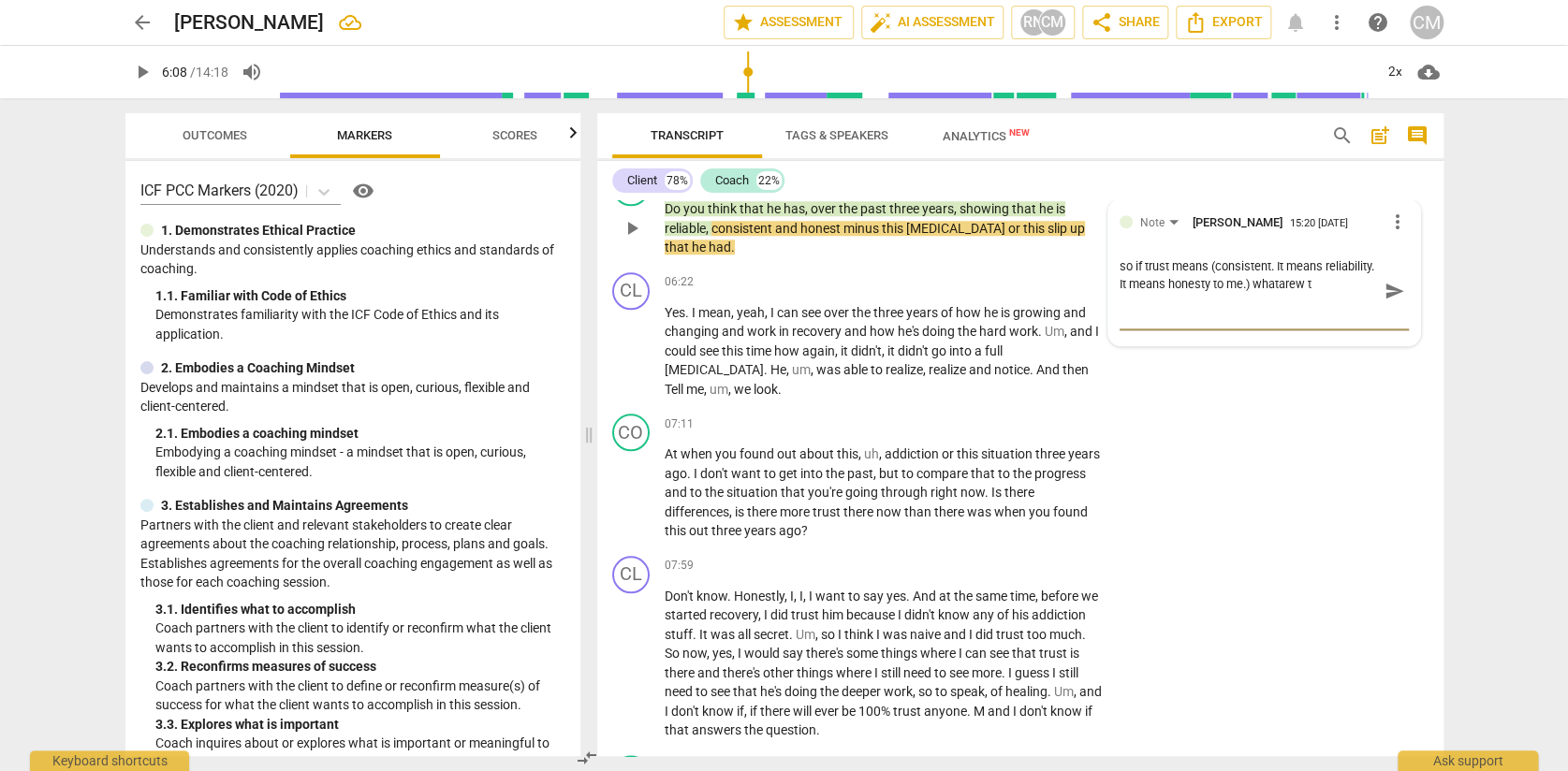 type on "so if trust means (consistent. It means reliability. It means honesty to me.) [GEOGRAPHIC_DATA]" 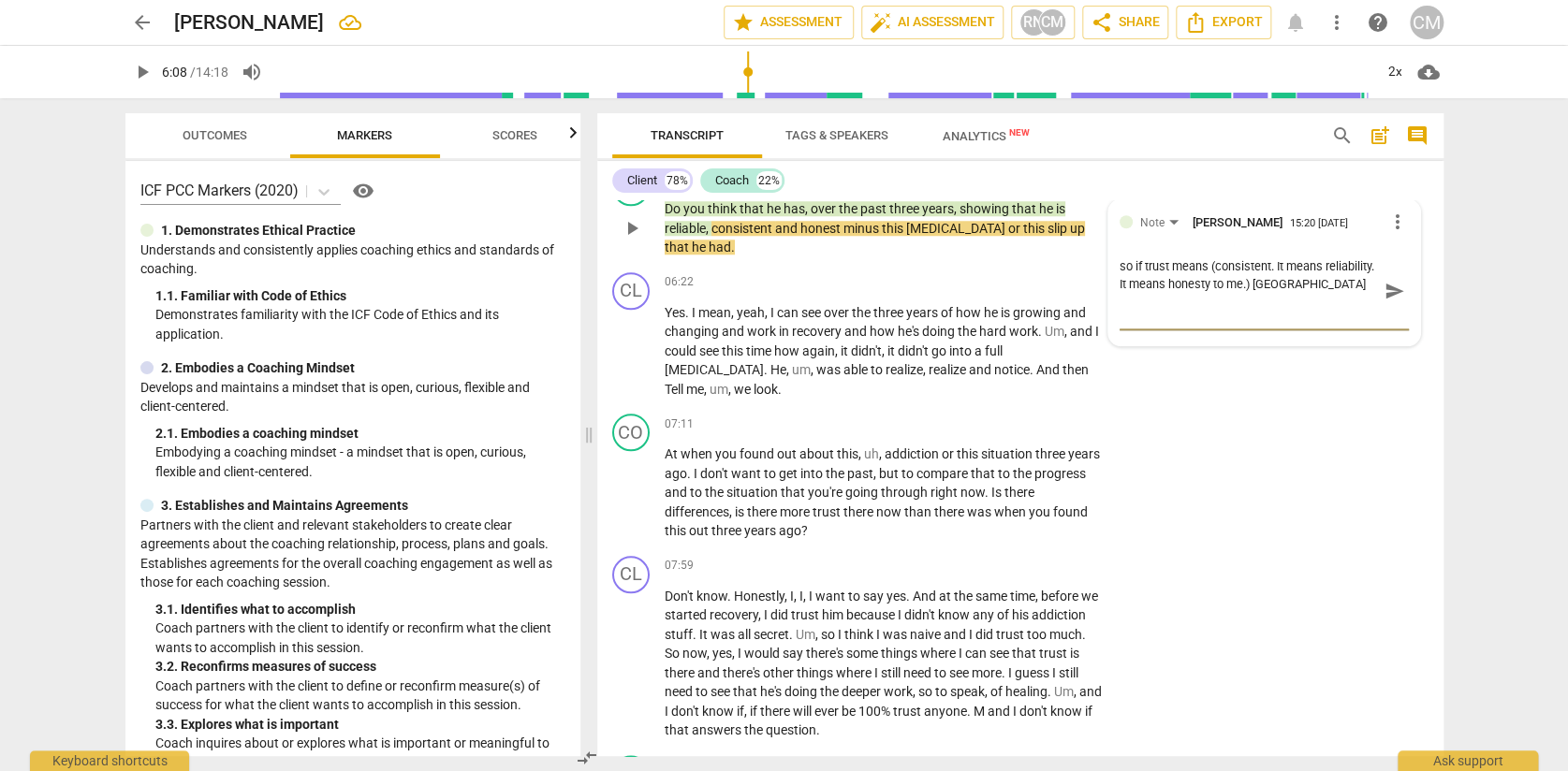 type on "so if trust means (consistent. It means reliability. It means honesty to me.) [GEOGRAPHIC_DATA]" 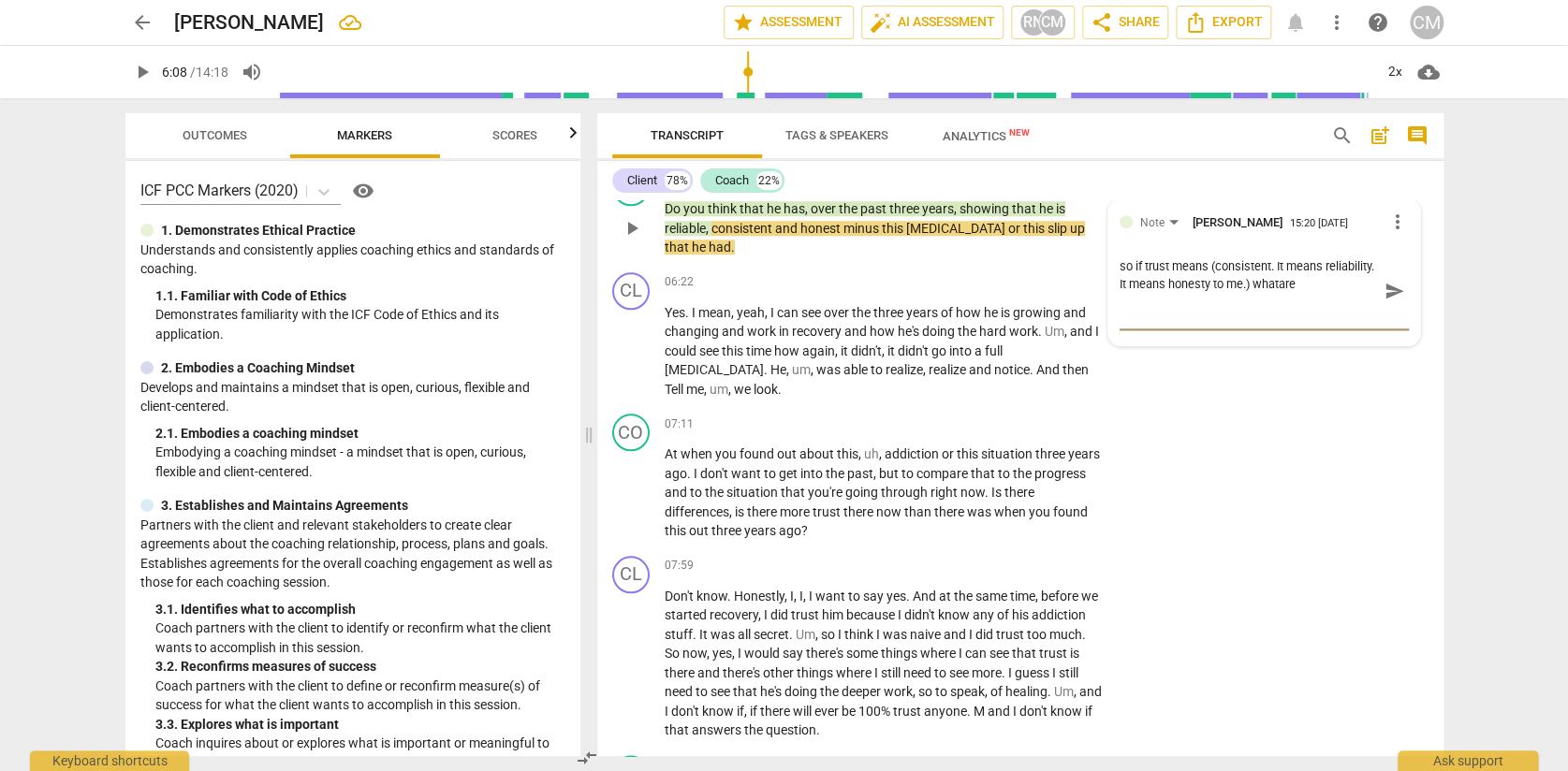 type on "so if trust means (consistent. It means reliability. It means honesty to me.) whatar" 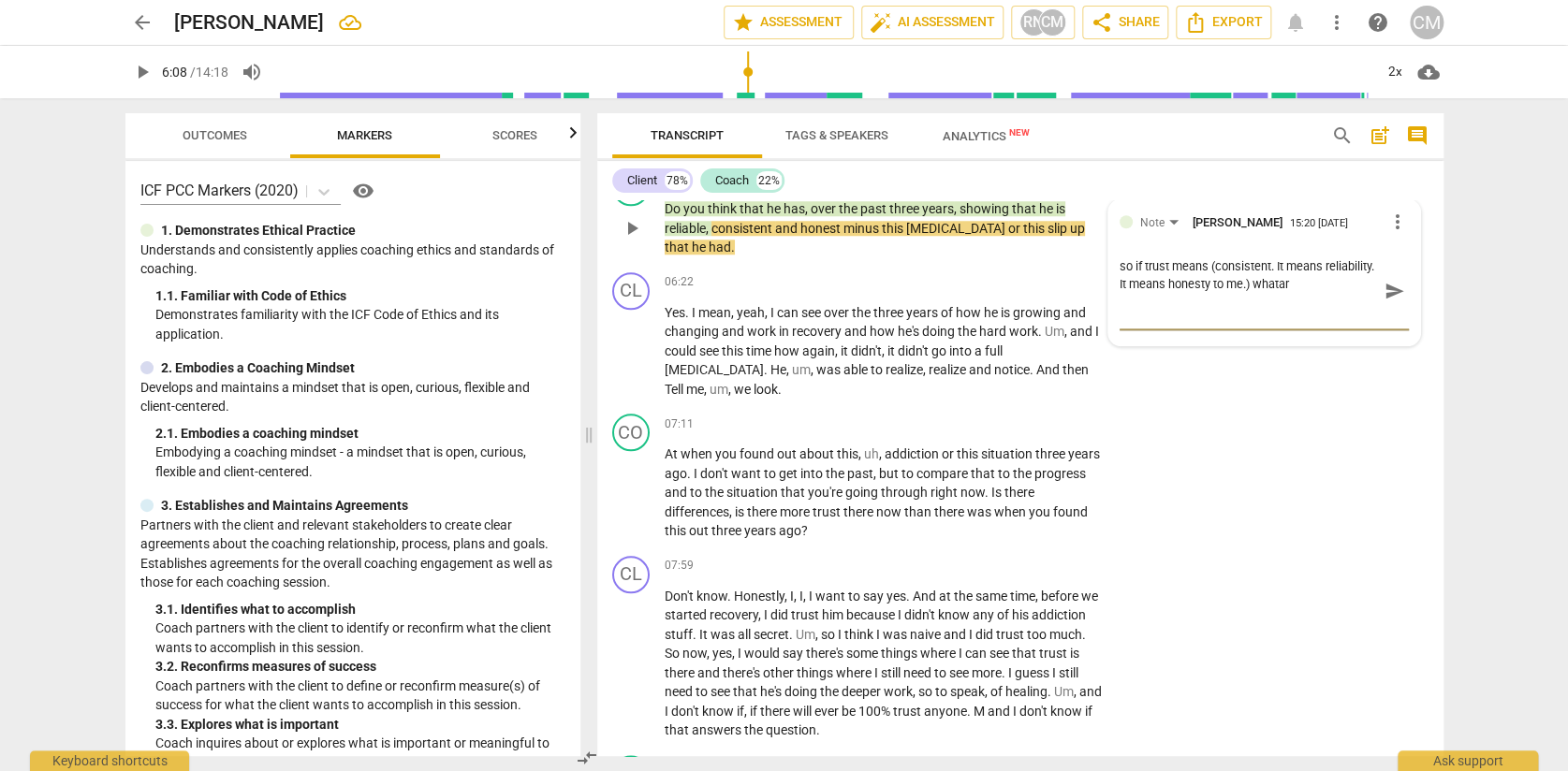 scroll, scrollTop: 19, scrollLeft: 0, axis: vertical 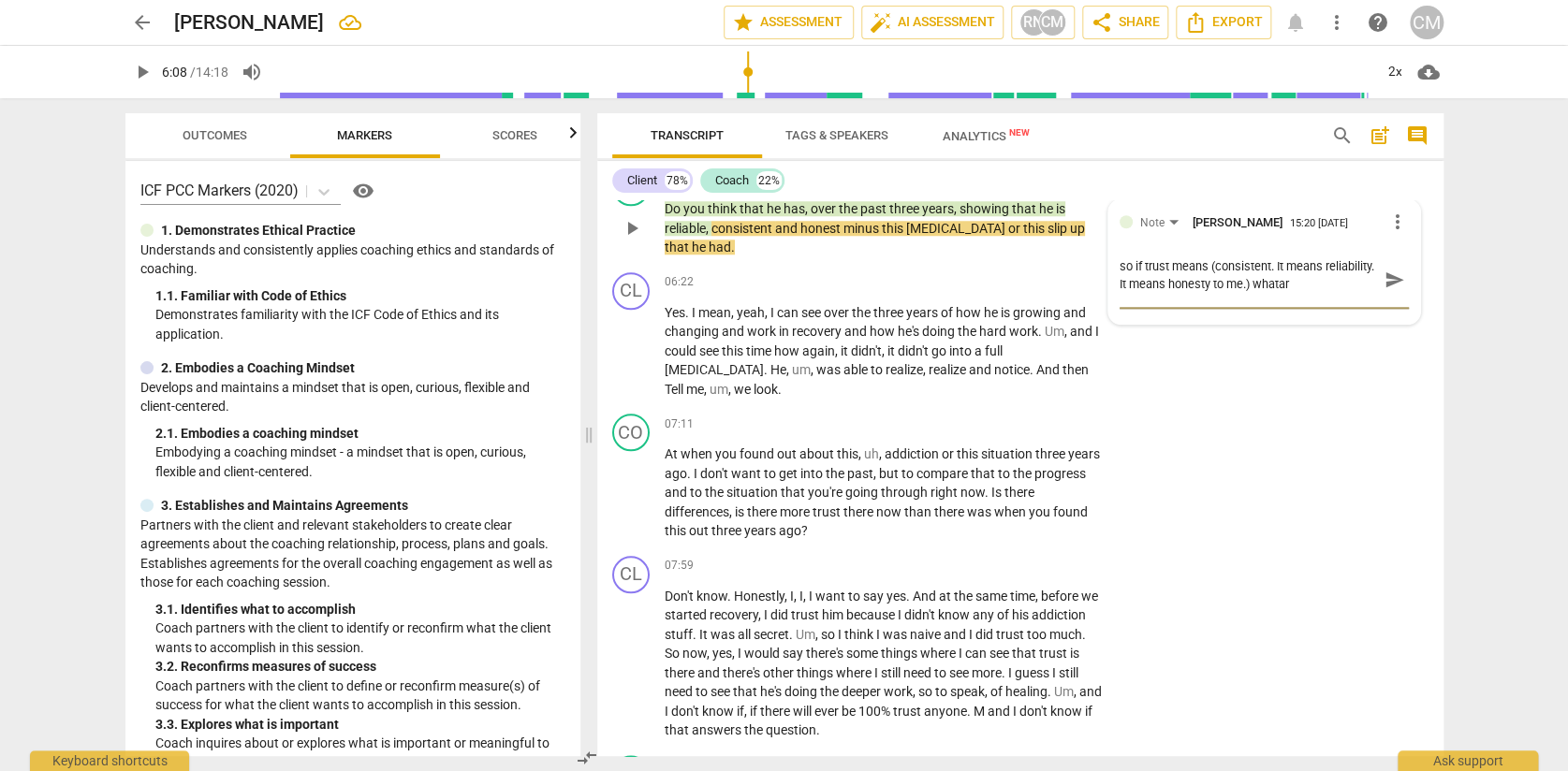 type on "so if trust means (consistent. It means reliability. It means honesty to me.) whata" 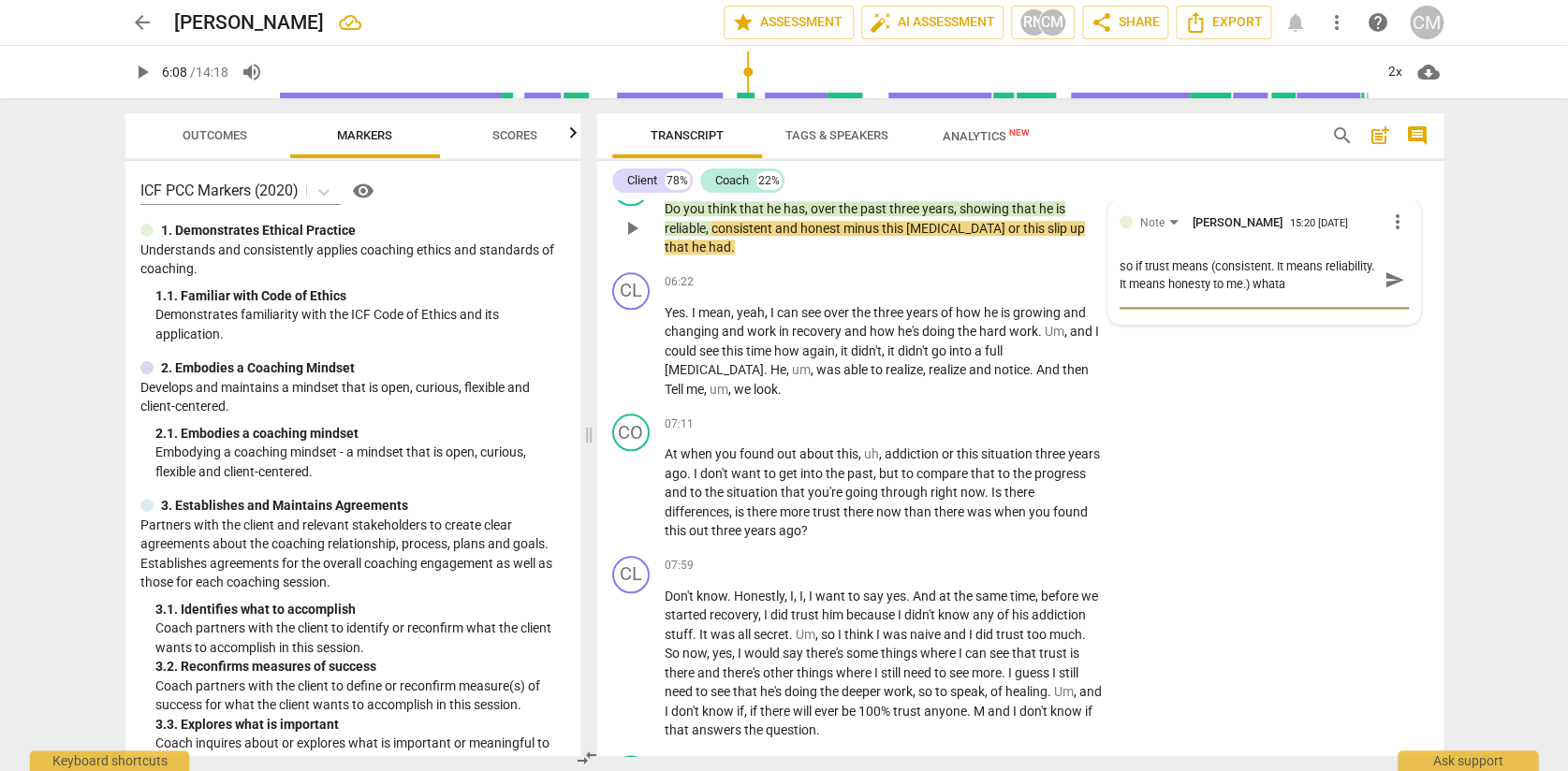 type on "so if trust means (consistent. It means reliability. It means honesty to me.) what" 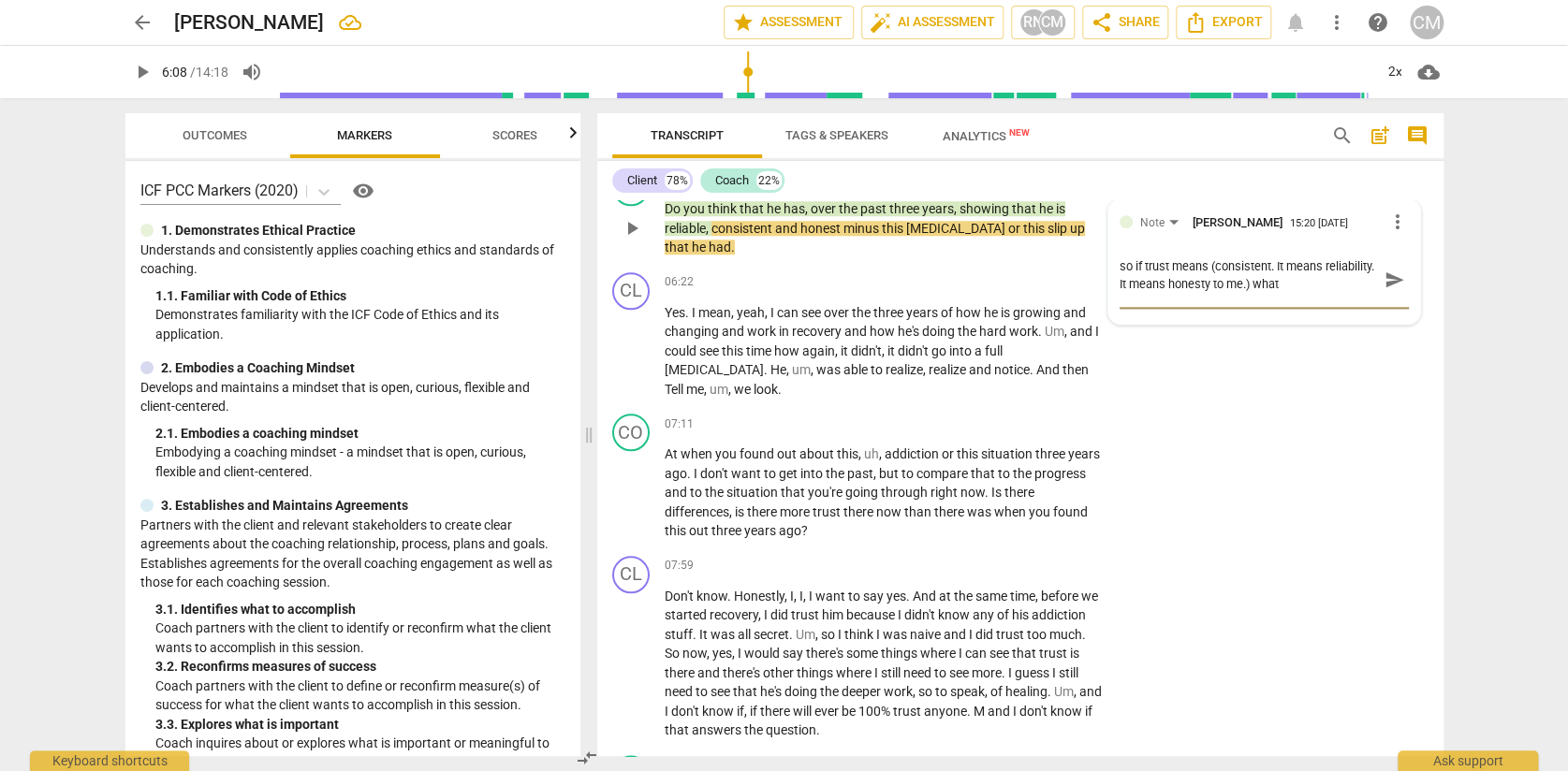 type on "so if trust means (consistent. It means reliability. It means honesty to me.) what" 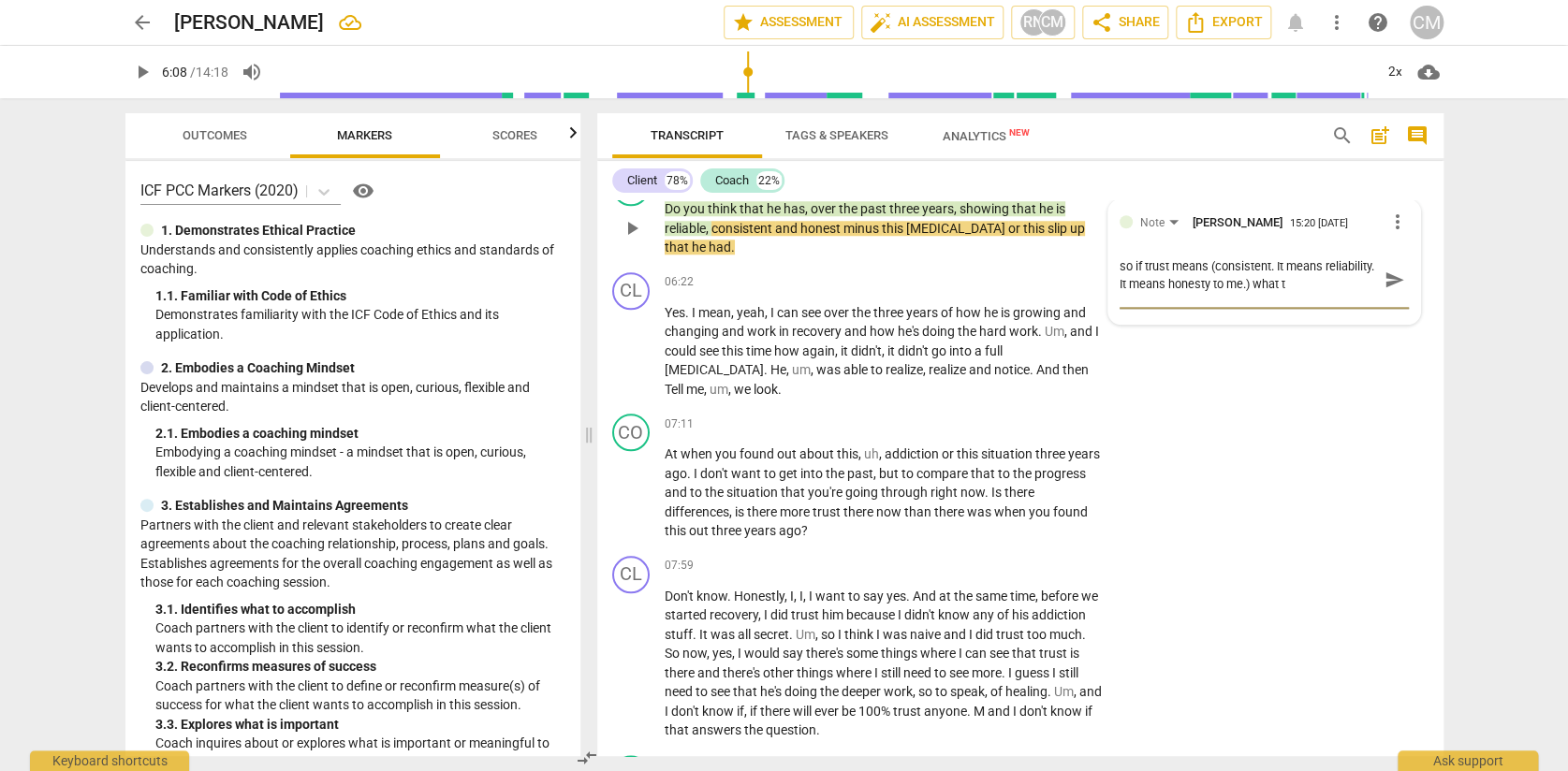 type on "so if trust means (consistent. It means reliability. It means honesty to me.) what th" 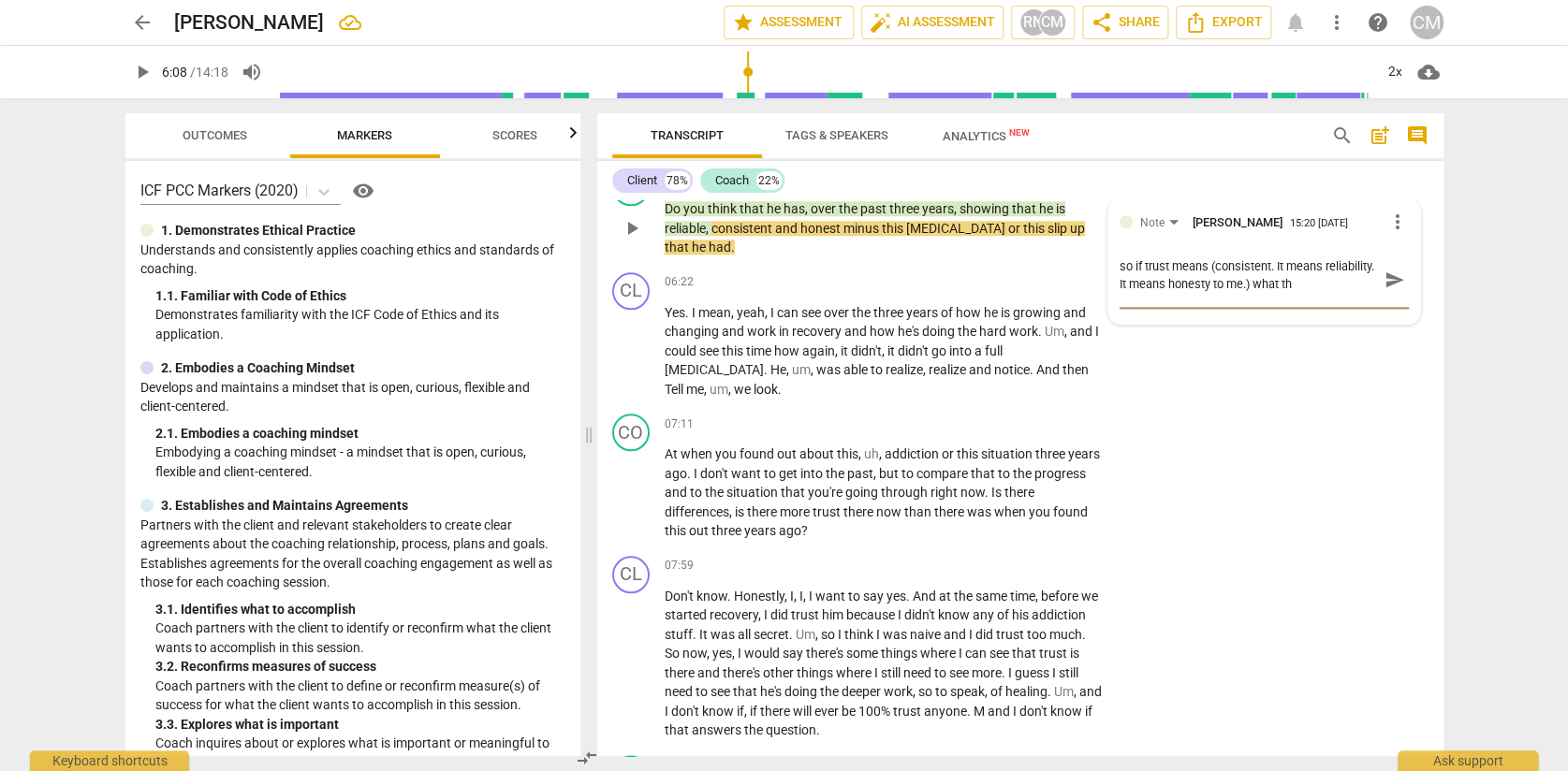 type on "so if trust means (consistent. It means reliability. It means honesty to me.) what the" 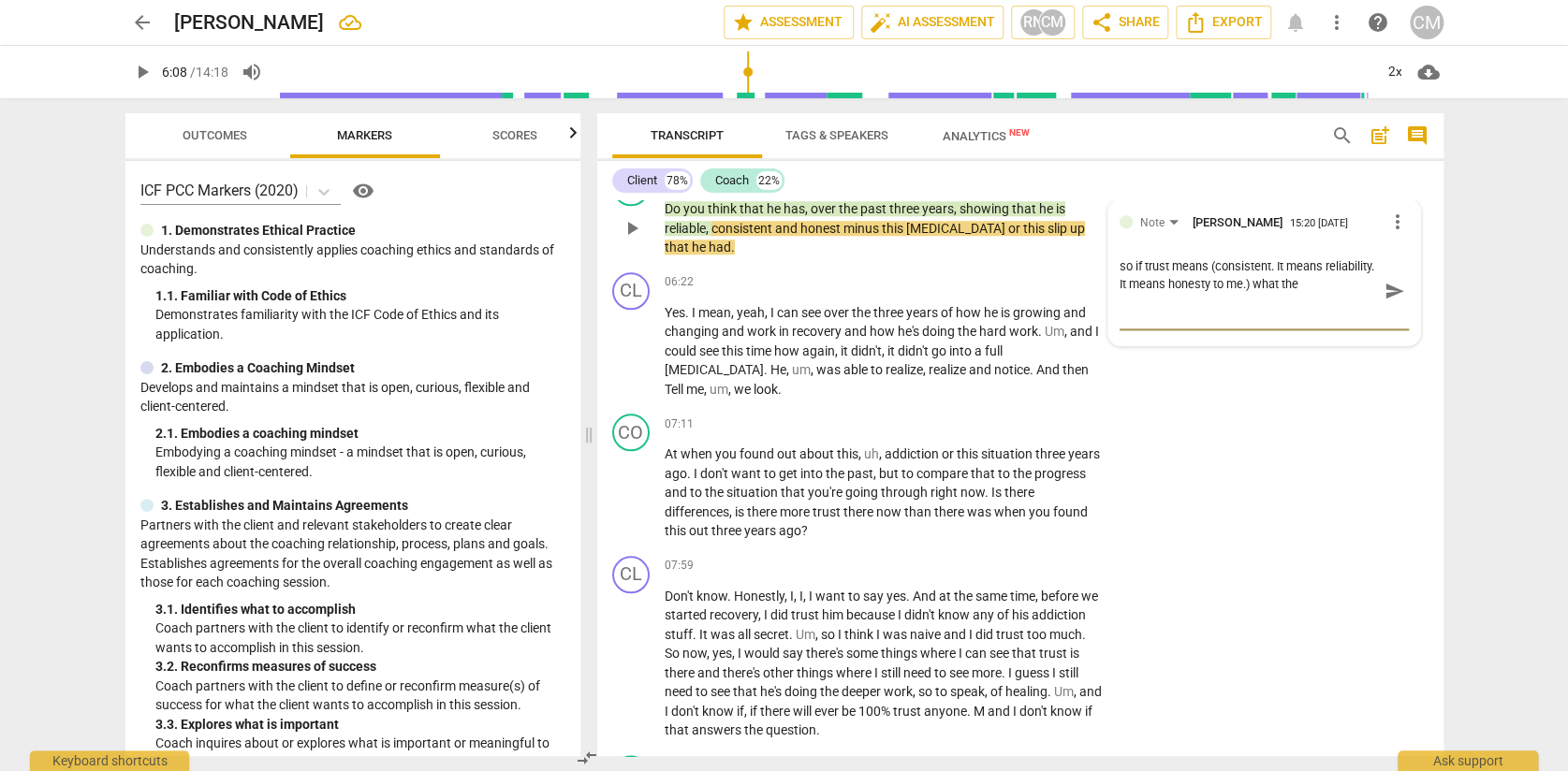 scroll, scrollTop: 0, scrollLeft: 0, axis: both 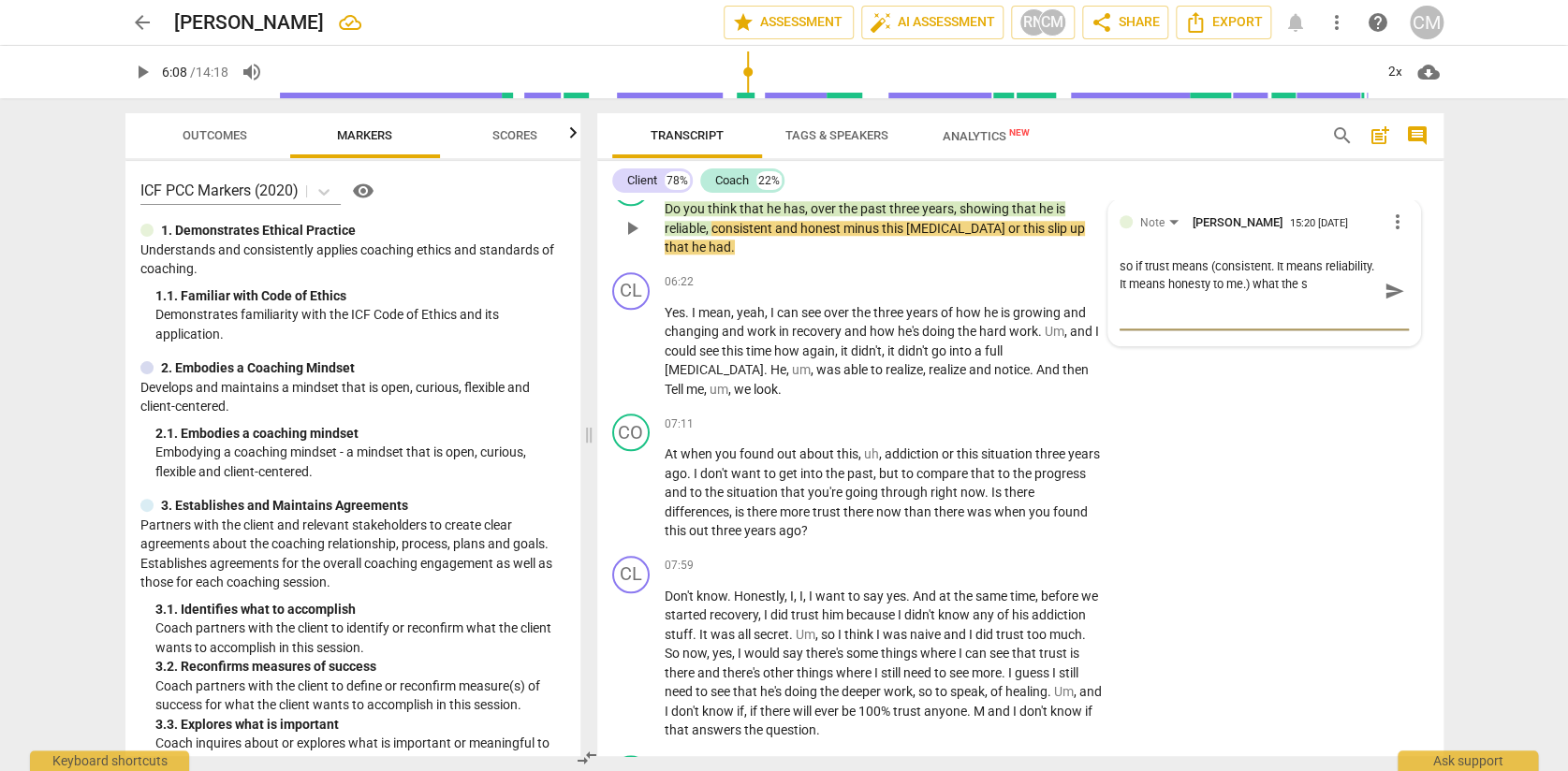 type on "so if trust means (consistent. It means reliability. It means honesty to me.) what the st" 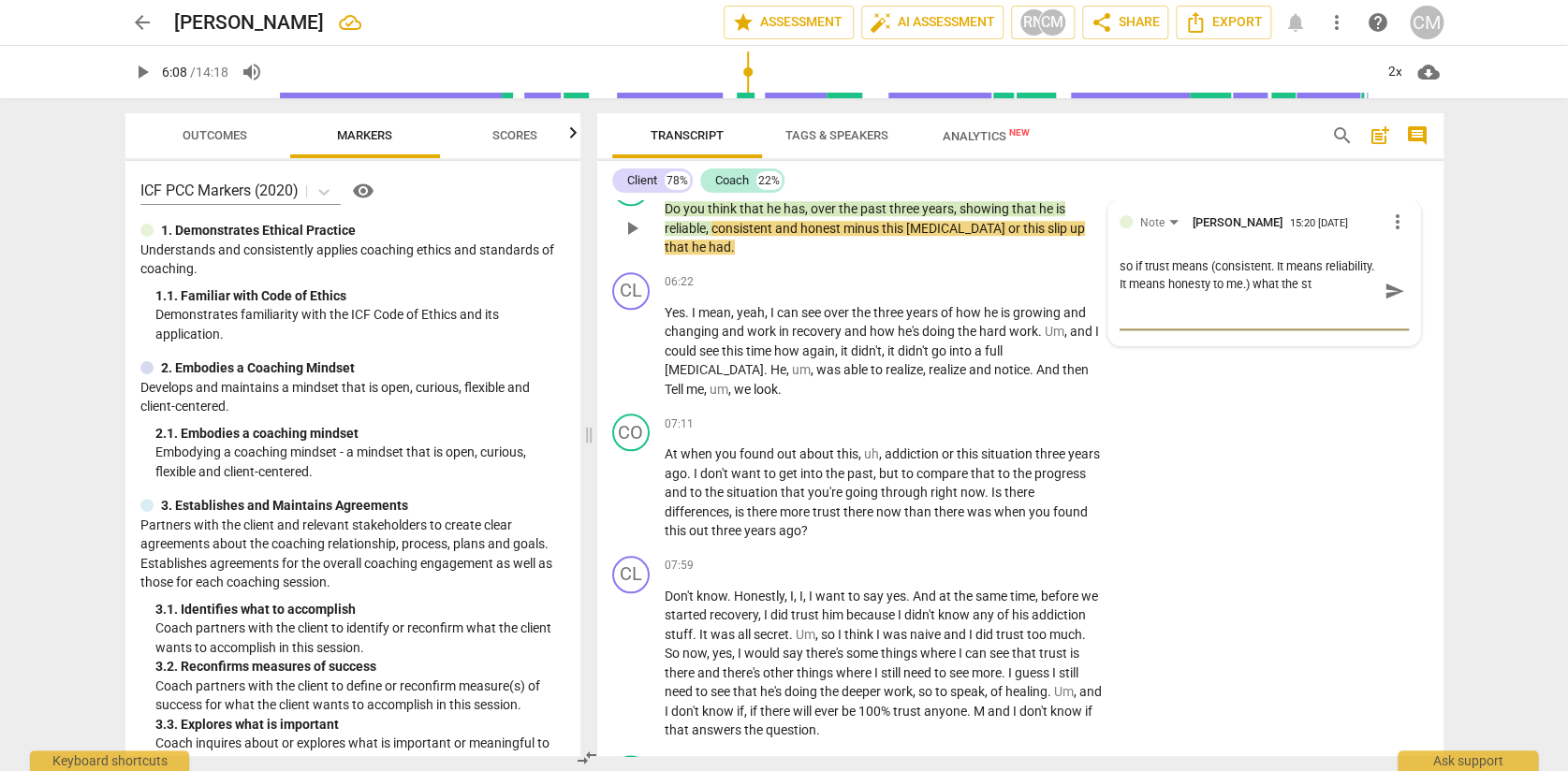 type on "so if trust means (consistent. It means reliability. It means honesty to me.) what the ste" 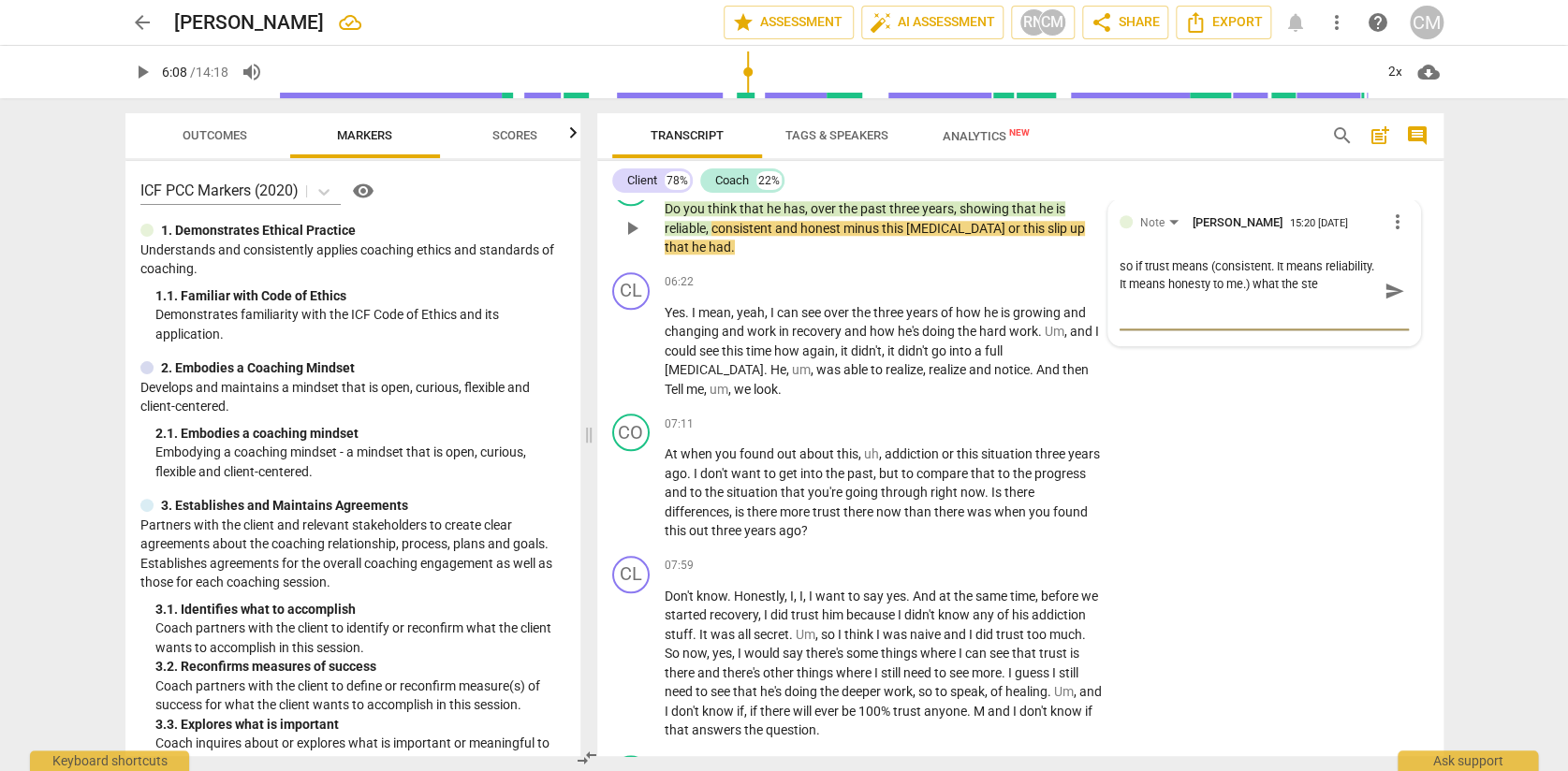 type on "so if trust means (consistent. It means reliability. It means honesty to me.) what the step" 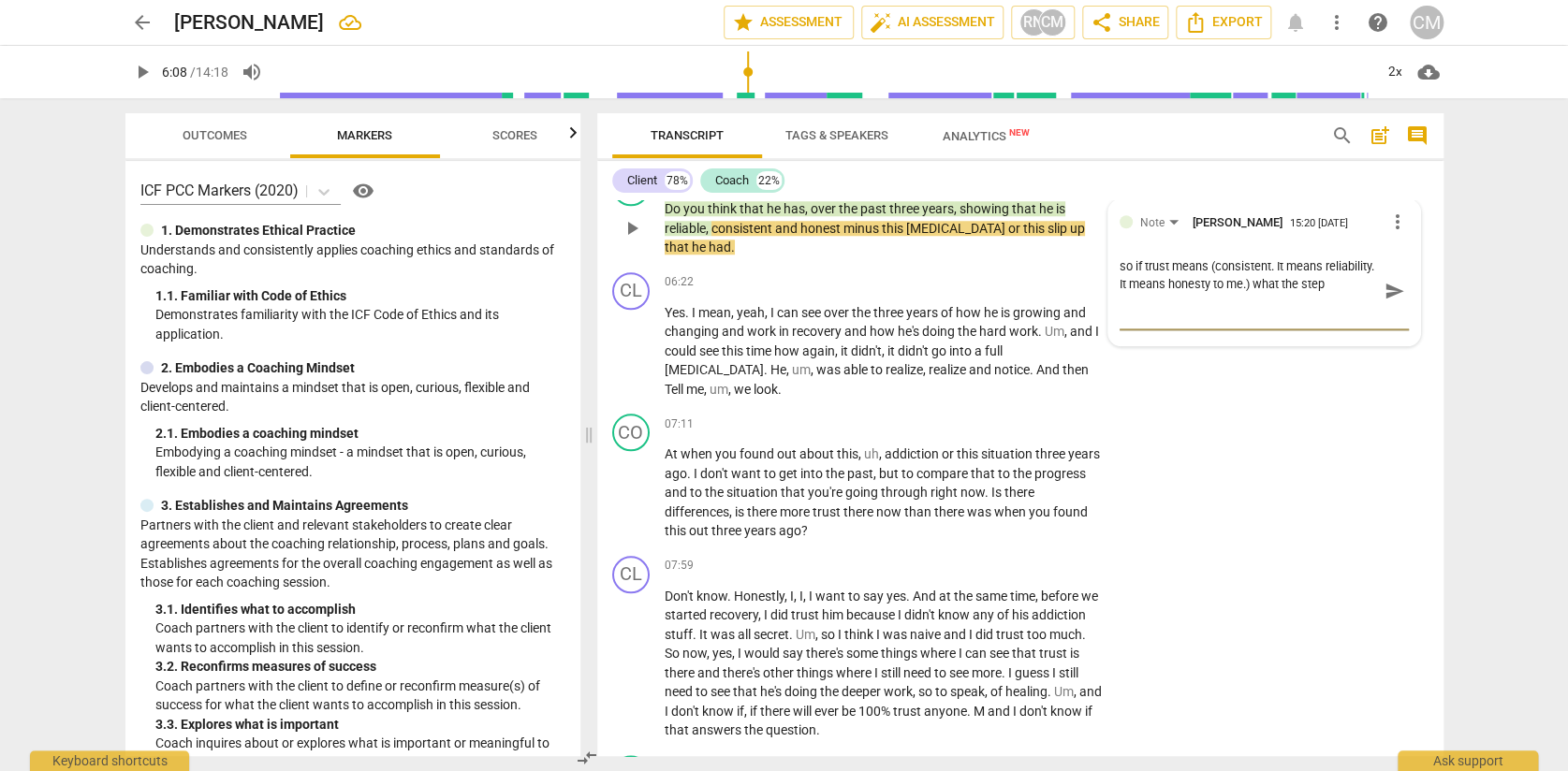 type on "so if trust means (consistent. It means reliability. It means honesty to me.) what the steps" 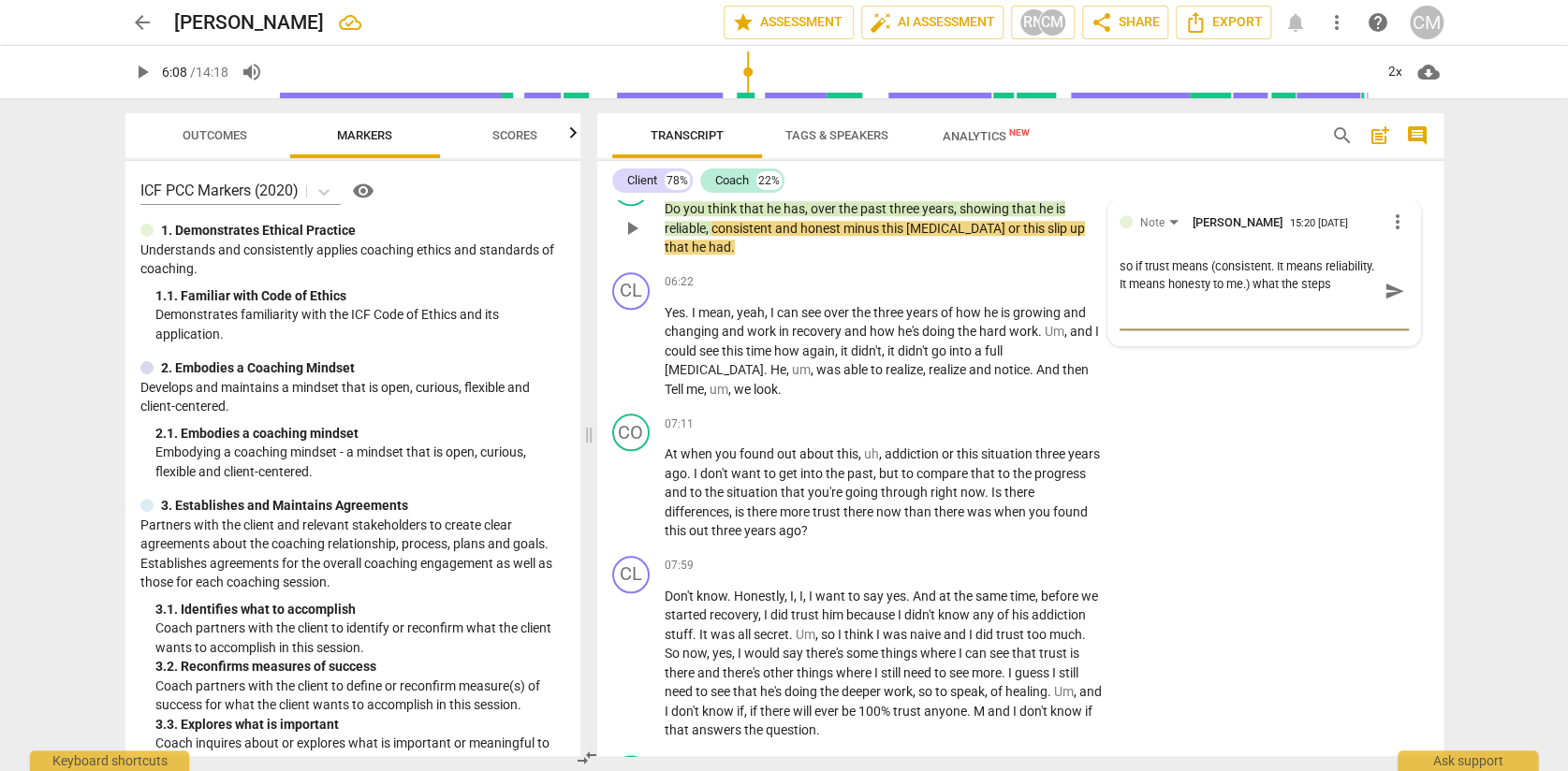 type on "so if trust means (consistent. It means reliability. It means honesty to me.) what the steps" 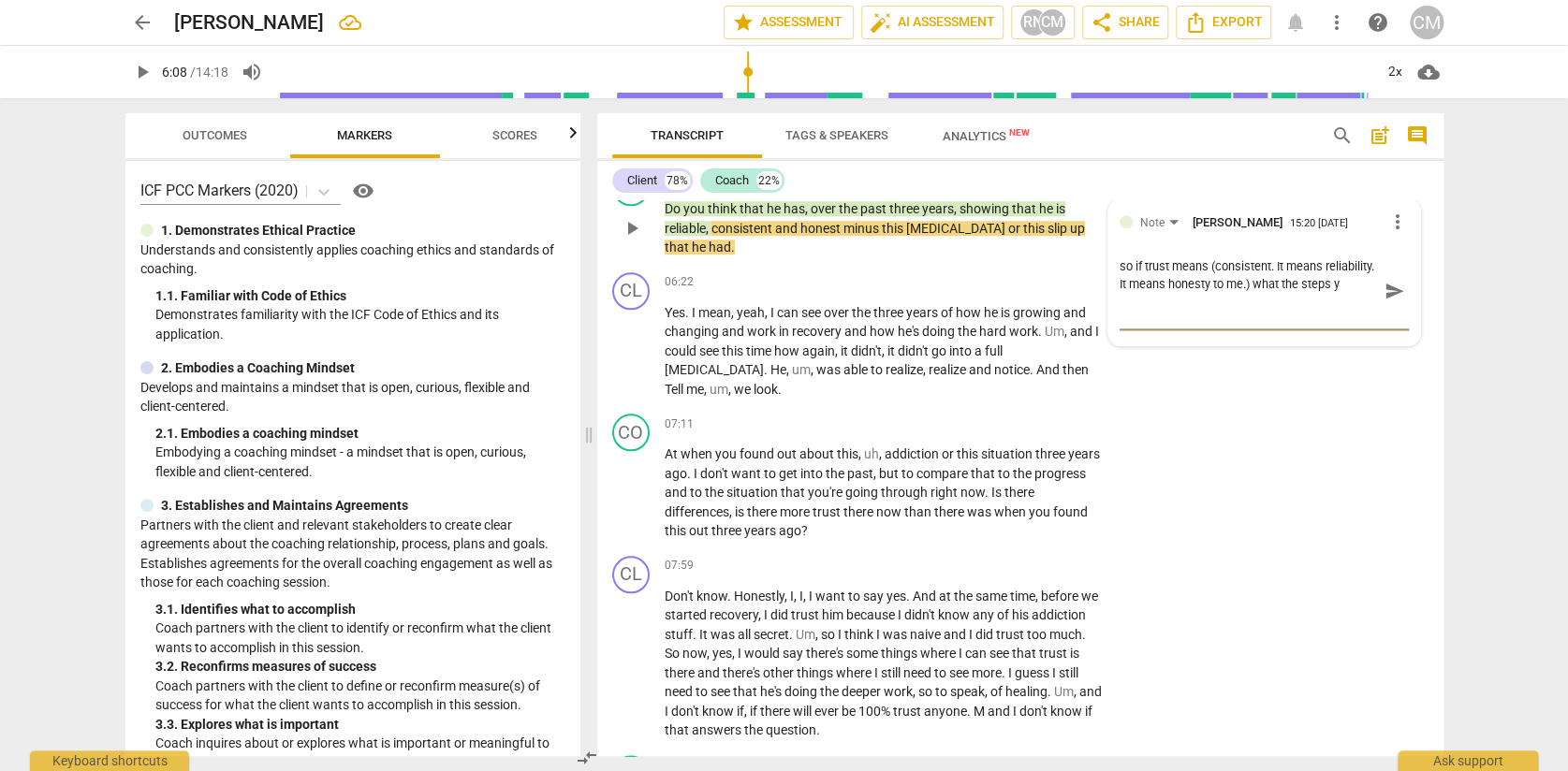 type on "so if trust means (consistent. It means reliability. It means honesty to me.) what the steps yo" 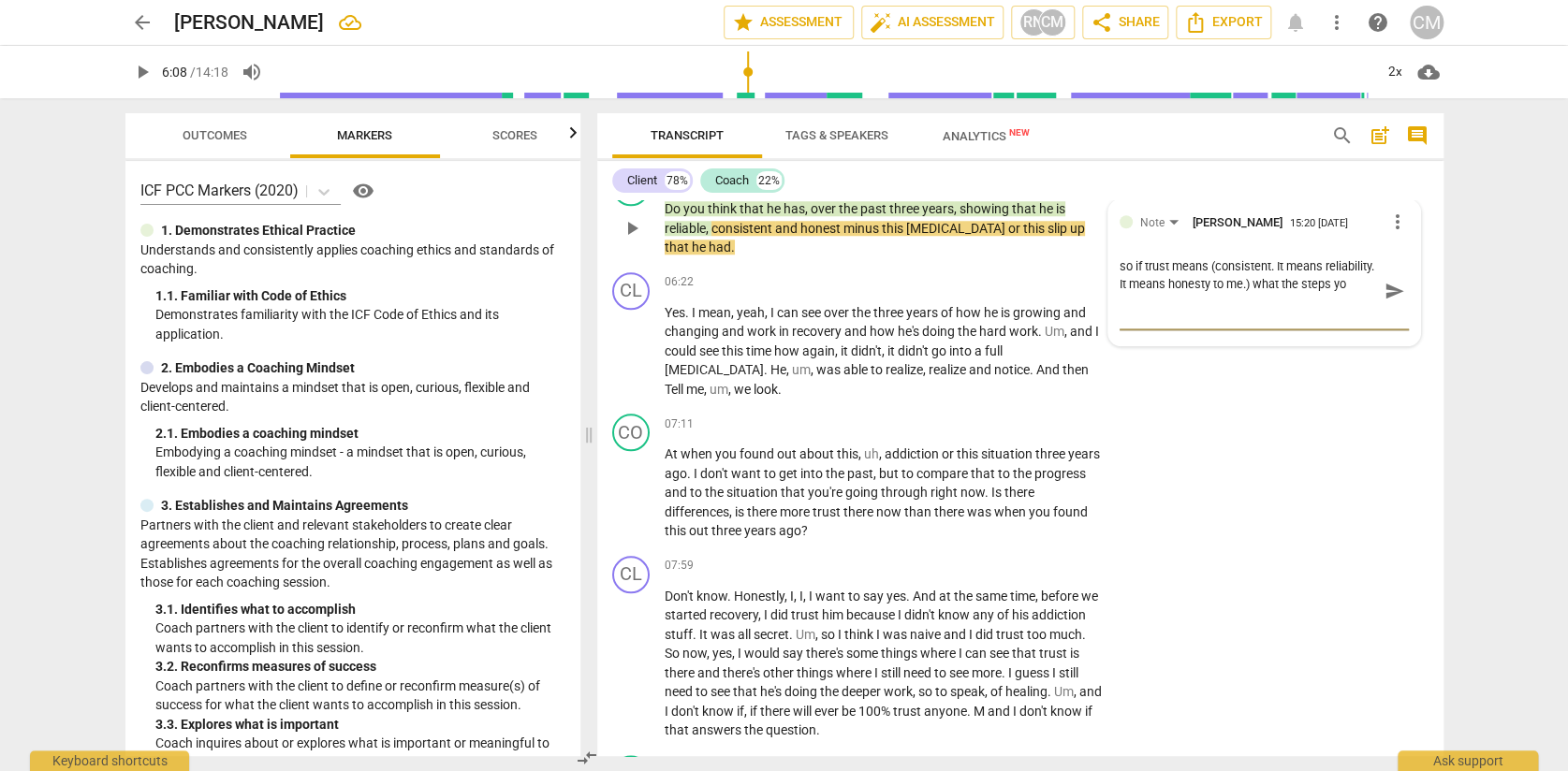 type on "so if trust means (consistent. It means reliability. It means honesty to me.) what the steps you" 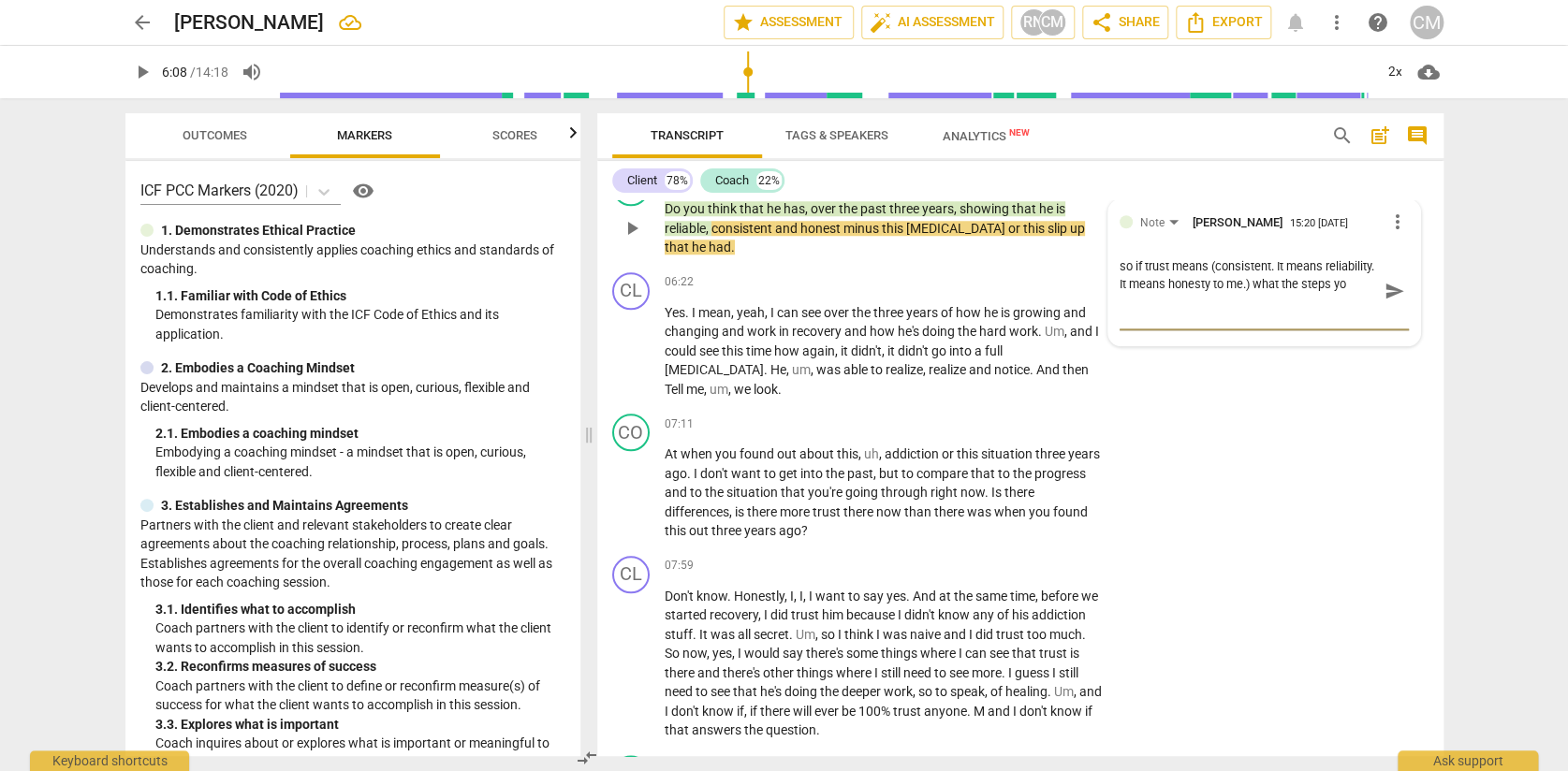 type on "so if trust means (consistent. It means reliability. It means honesty to me.) what the steps you" 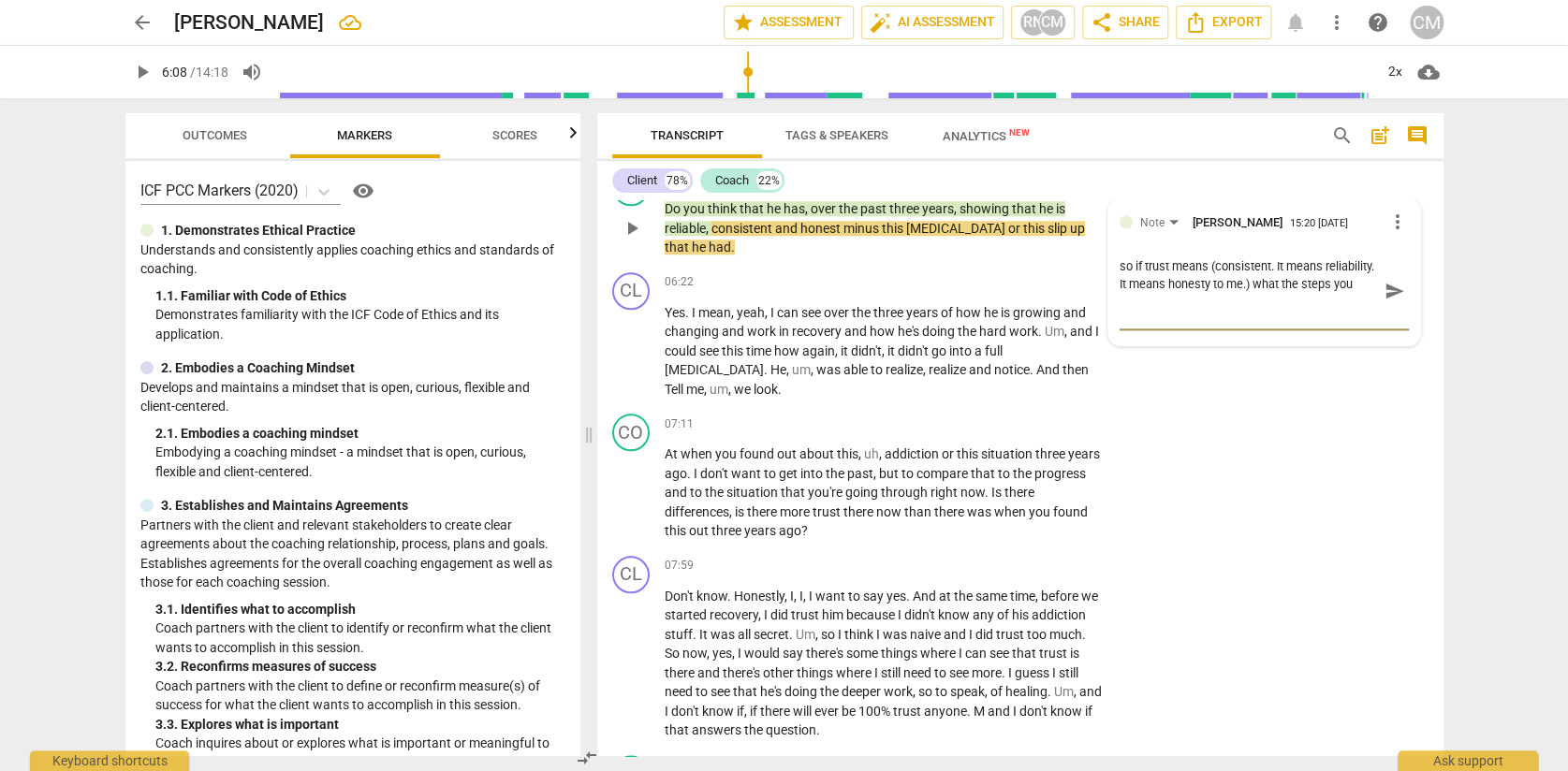 type 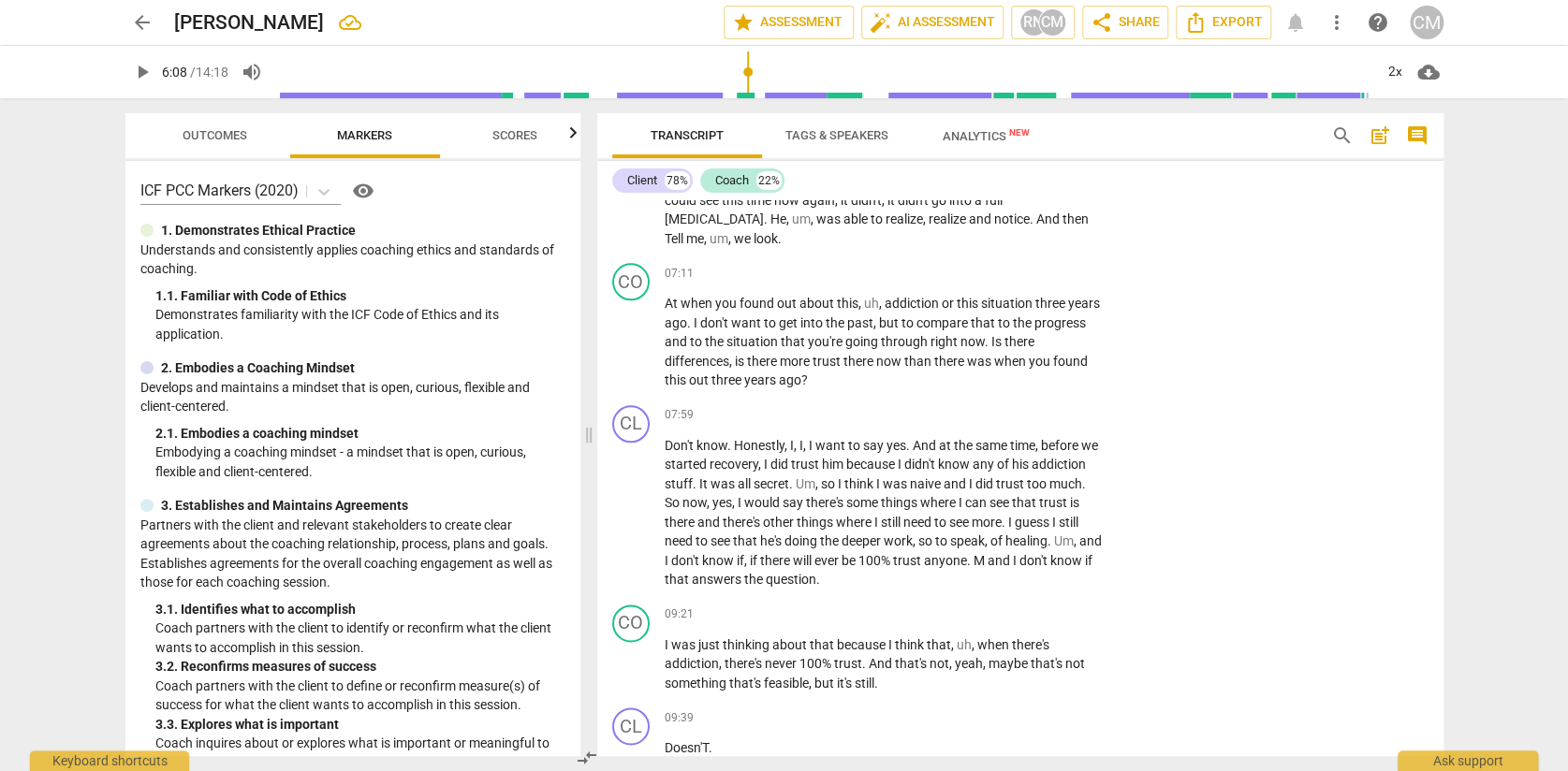 scroll, scrollTop: 1229, scrollLeft: 0, axis: vertical 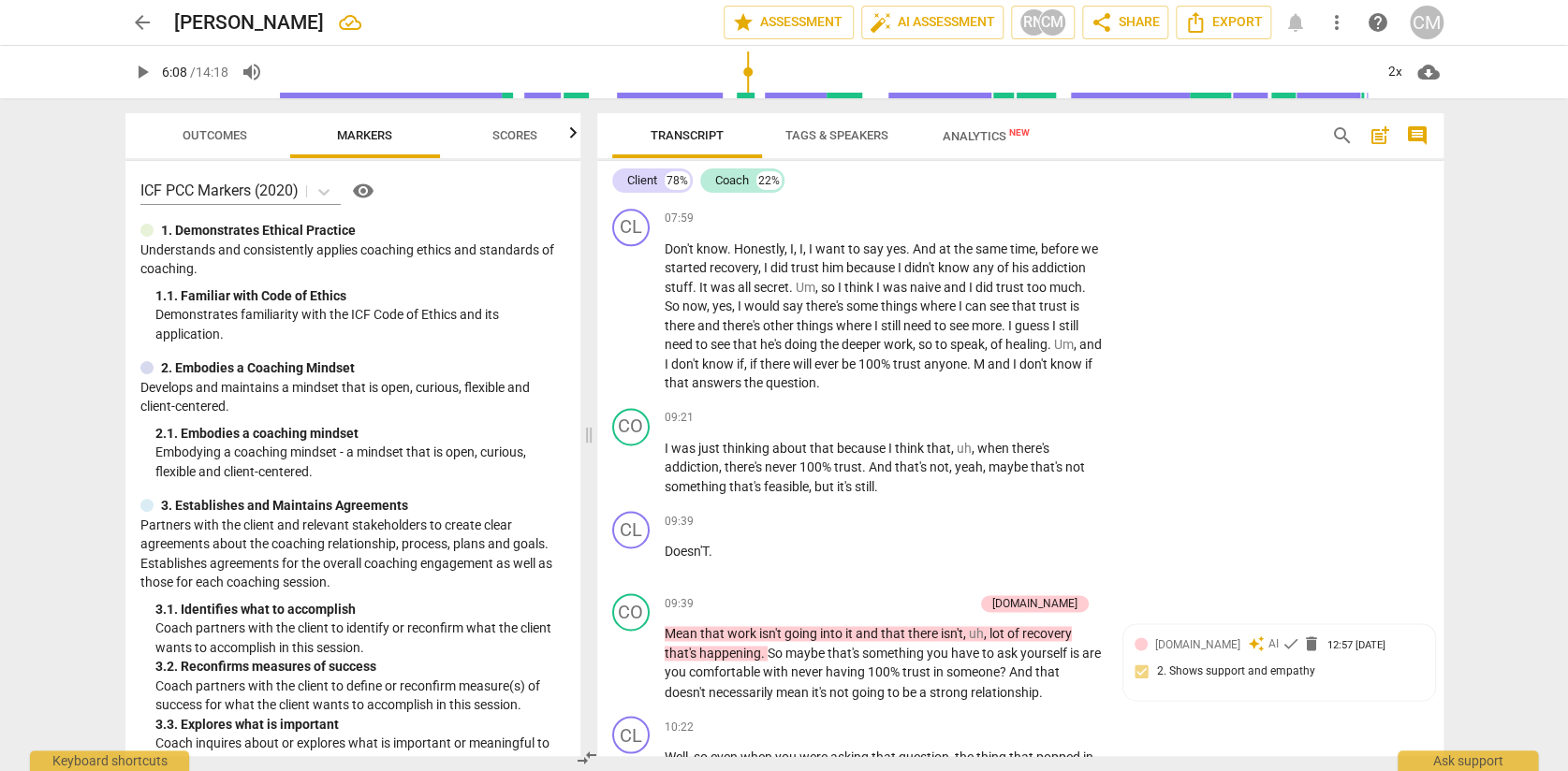 click on "CO play_arrow pause 07:11 + Add competency keyboard_arrow_right At   when   you   found   out   about   this ,   uh ,   addiction   or   this   situation   [DATE] .   I   don't   want   to   get   into   the   past ,   but   to   compare   that   to   the   progress   and   to   the   situation   that   you're   going   through   right   now .   Is   there   differences ,   is   there   more   trust   there   now   than   there   was   when   you   found   this   out   [DATE] ?" at bounding box center [1020, 130] 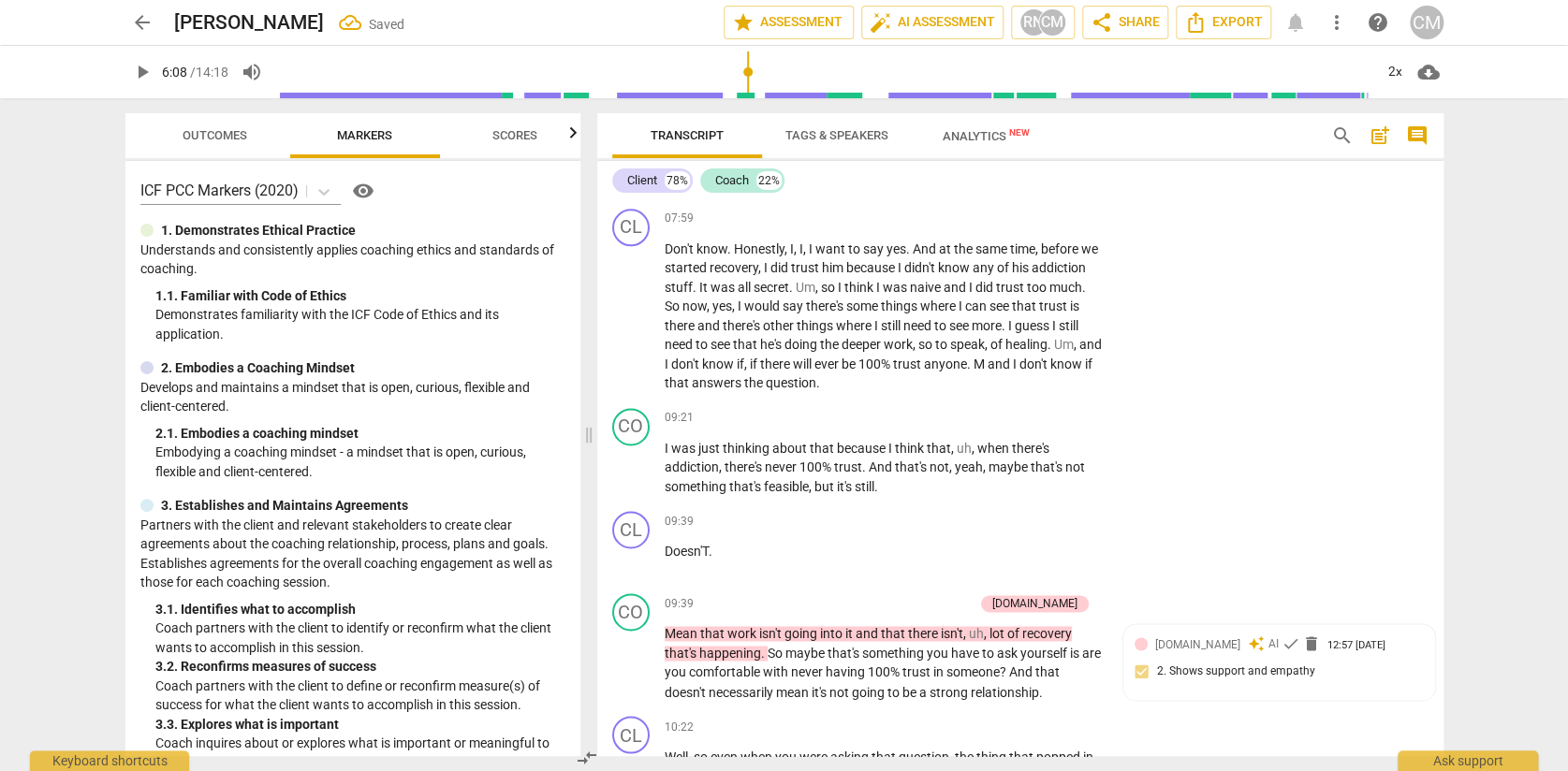 click on "play_arrow" at bounding box center [632, 4] 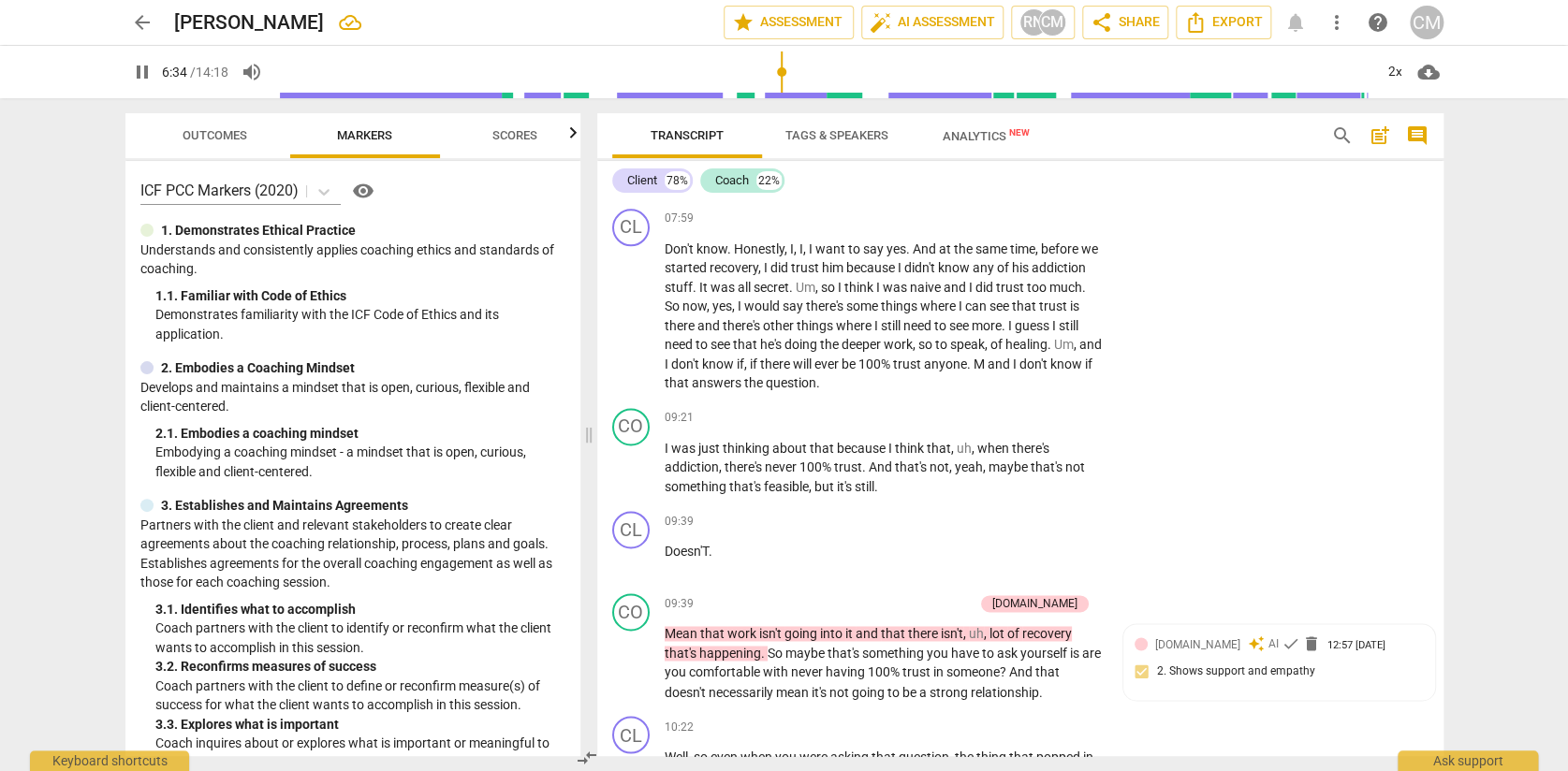 click on "Outcomes" at bounding box center [214, 135] 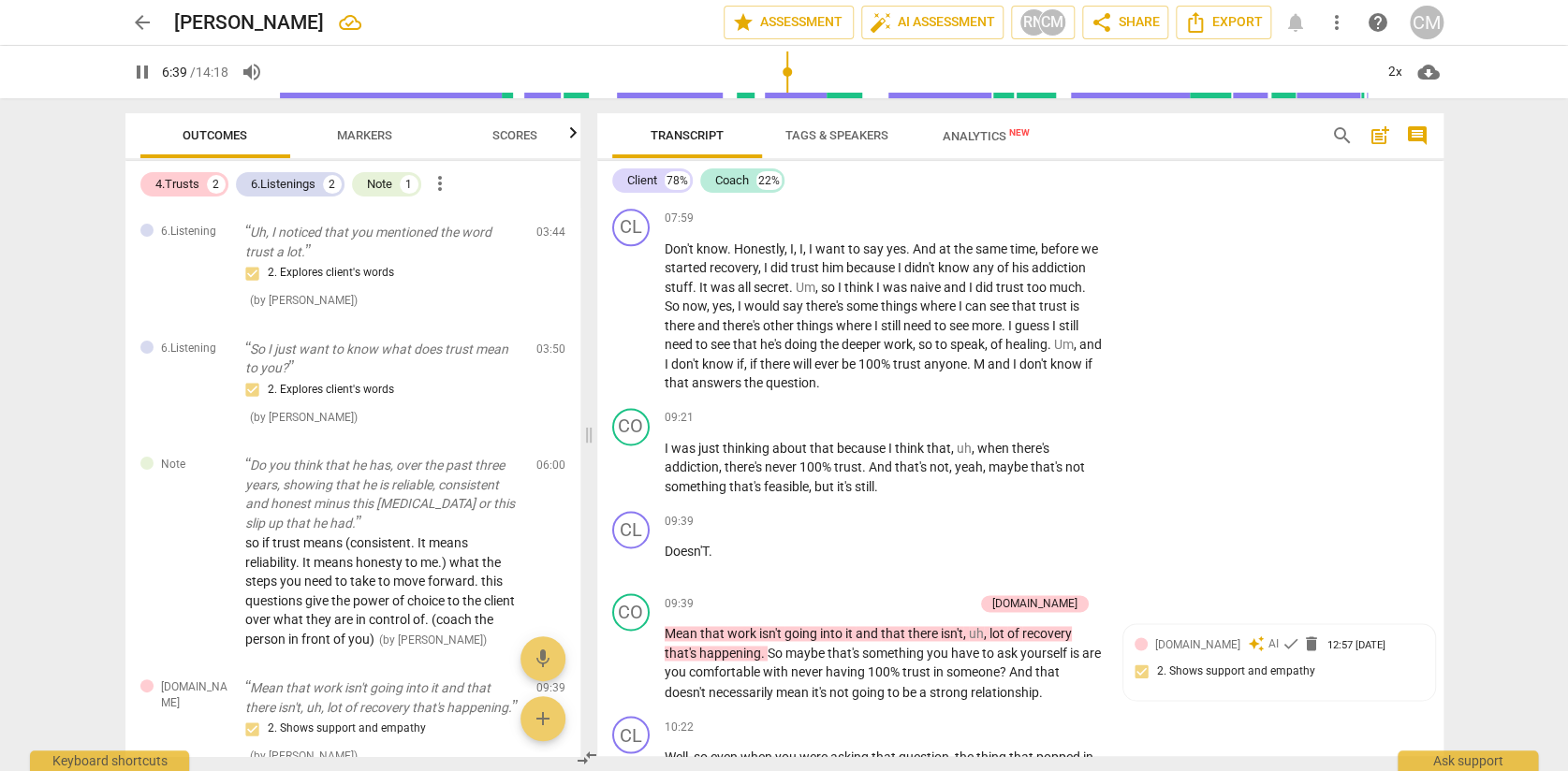 click on "Markers" at bounding box center (364, 135) 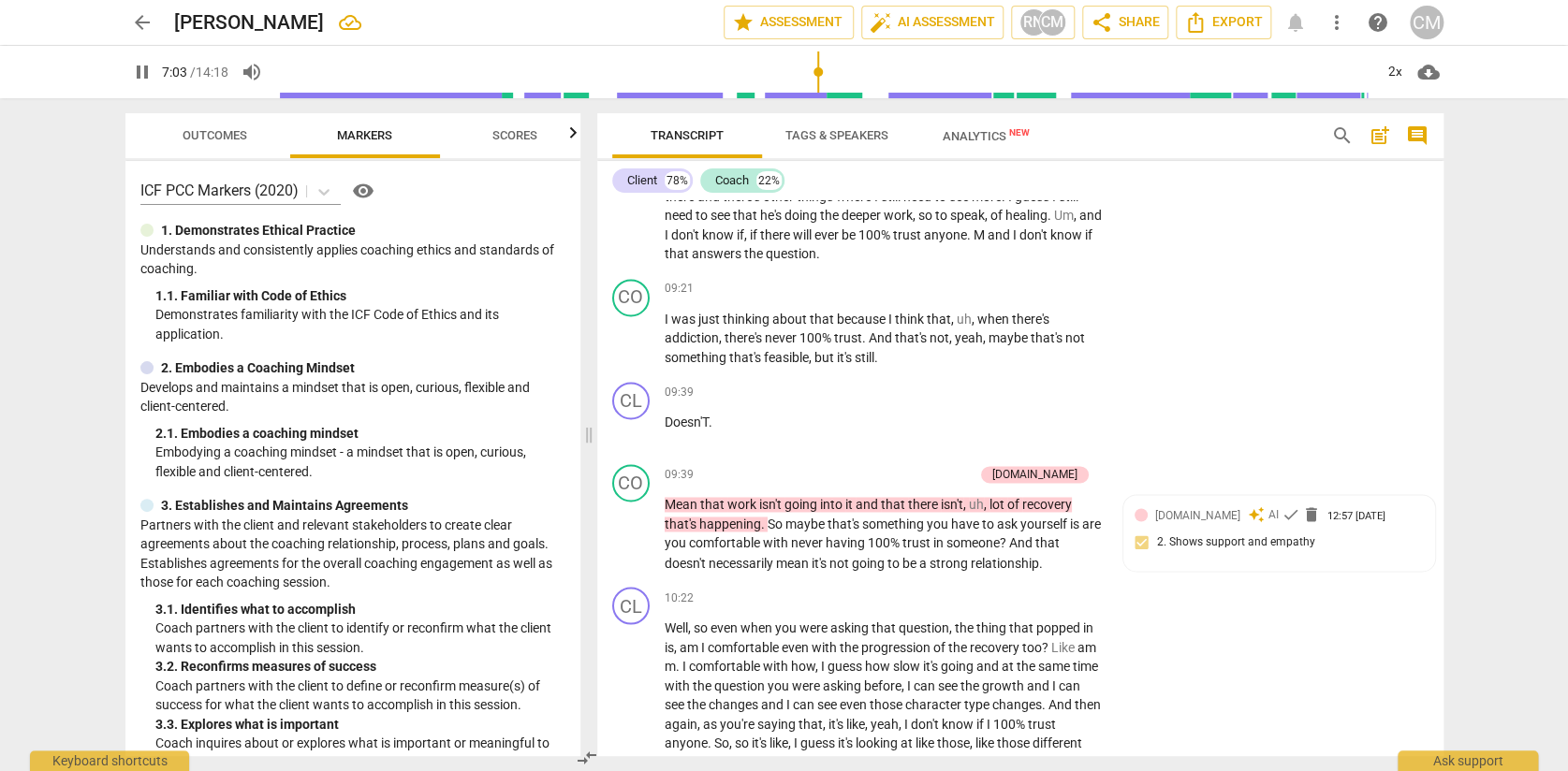 scroll, scrollTop: 1441, scrollLeft: 0, axis: vertical 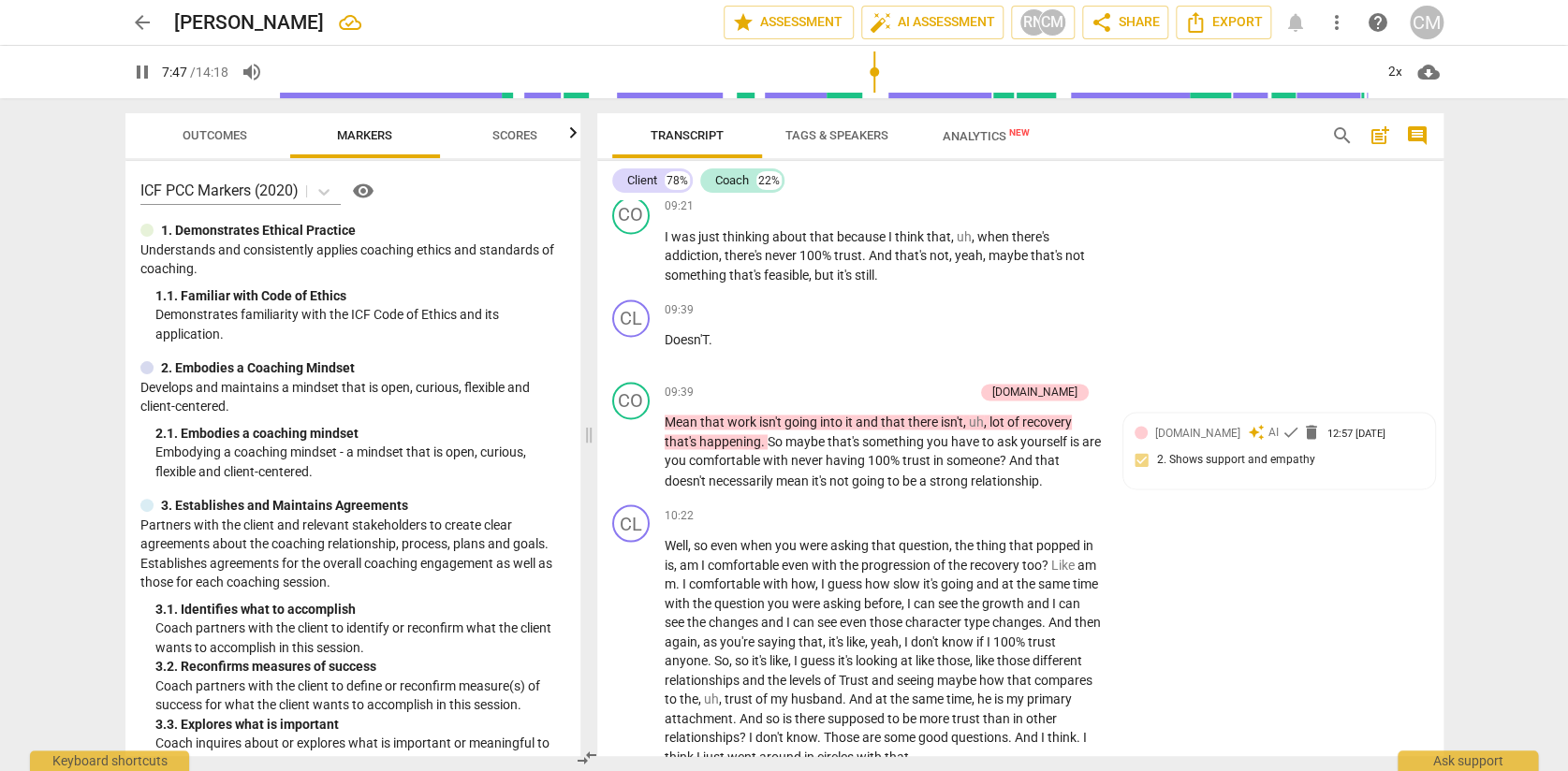 click on "there" at bounding box center (859, -47) 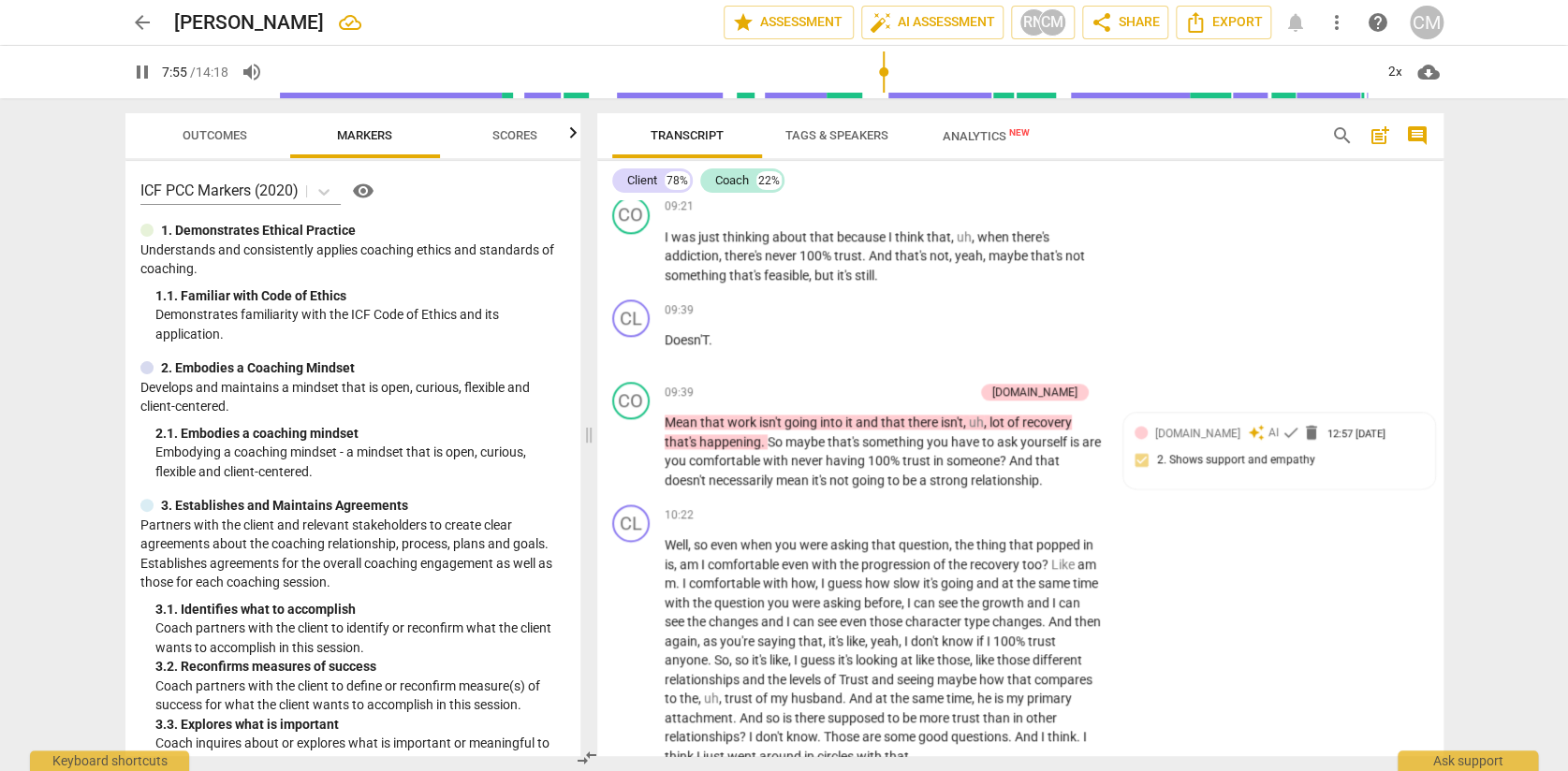 drag, startPoint x: 867, startPoint y: 425, endPoint x: 635, endPoint y: 285, distance: 270.96863 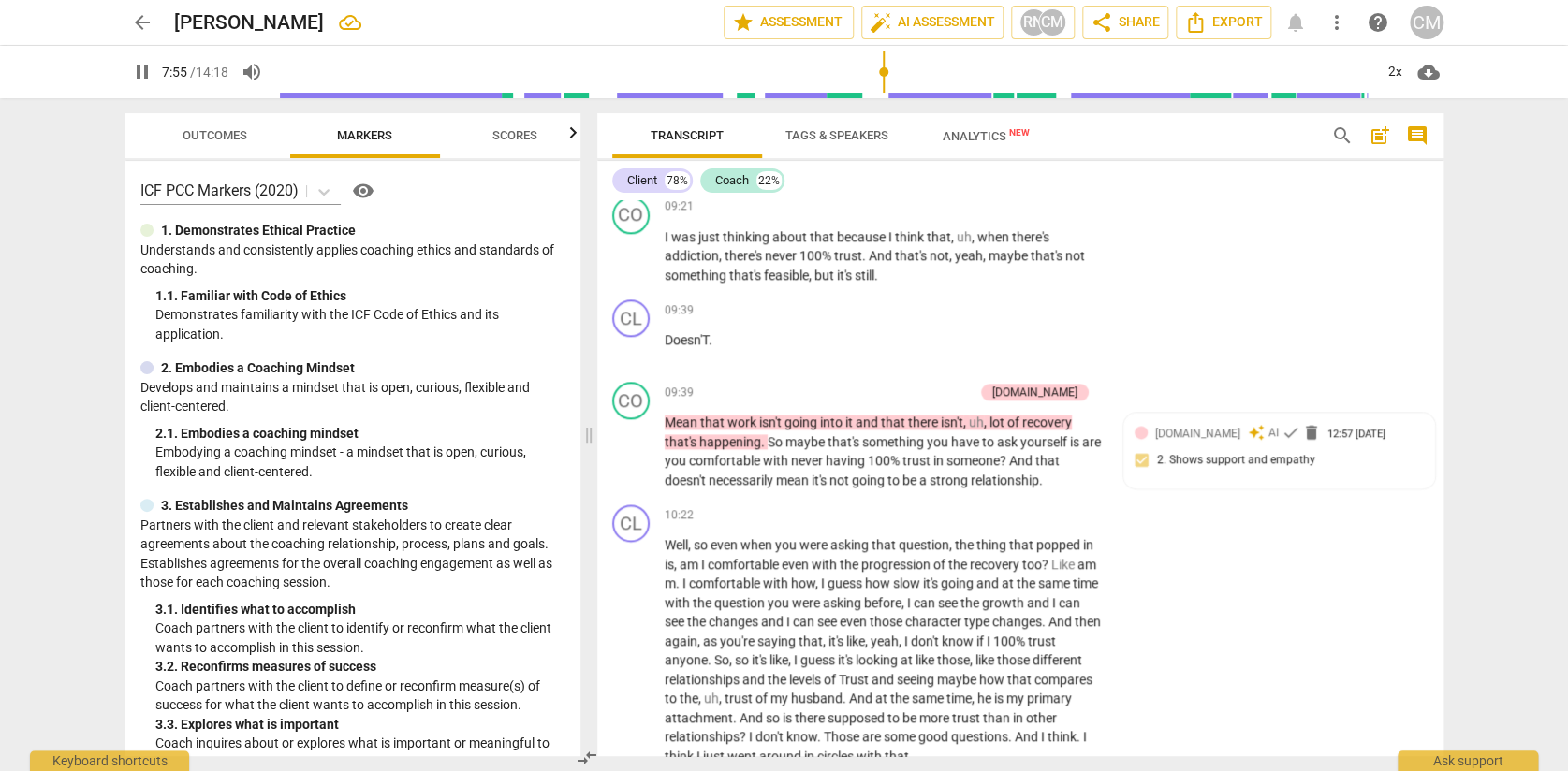 click on "CO play_arrow pause 07:11 + Add competency keyboard_arrow_right At   when   you   found   out   about   this ,   uh ,   addiction   or   this   situation   [DATE] .   I   don't   want   to   get   into   the   past ,   but   to   compare   that   to   the   progress   and   to   the   situation   that   you're   going   through   right   now .   Is   there   differences ,   is   there   more   trust   there   now   than   there   was   when   you   found   this   out   [DATE] ?" at bounding box center (1020, -81) 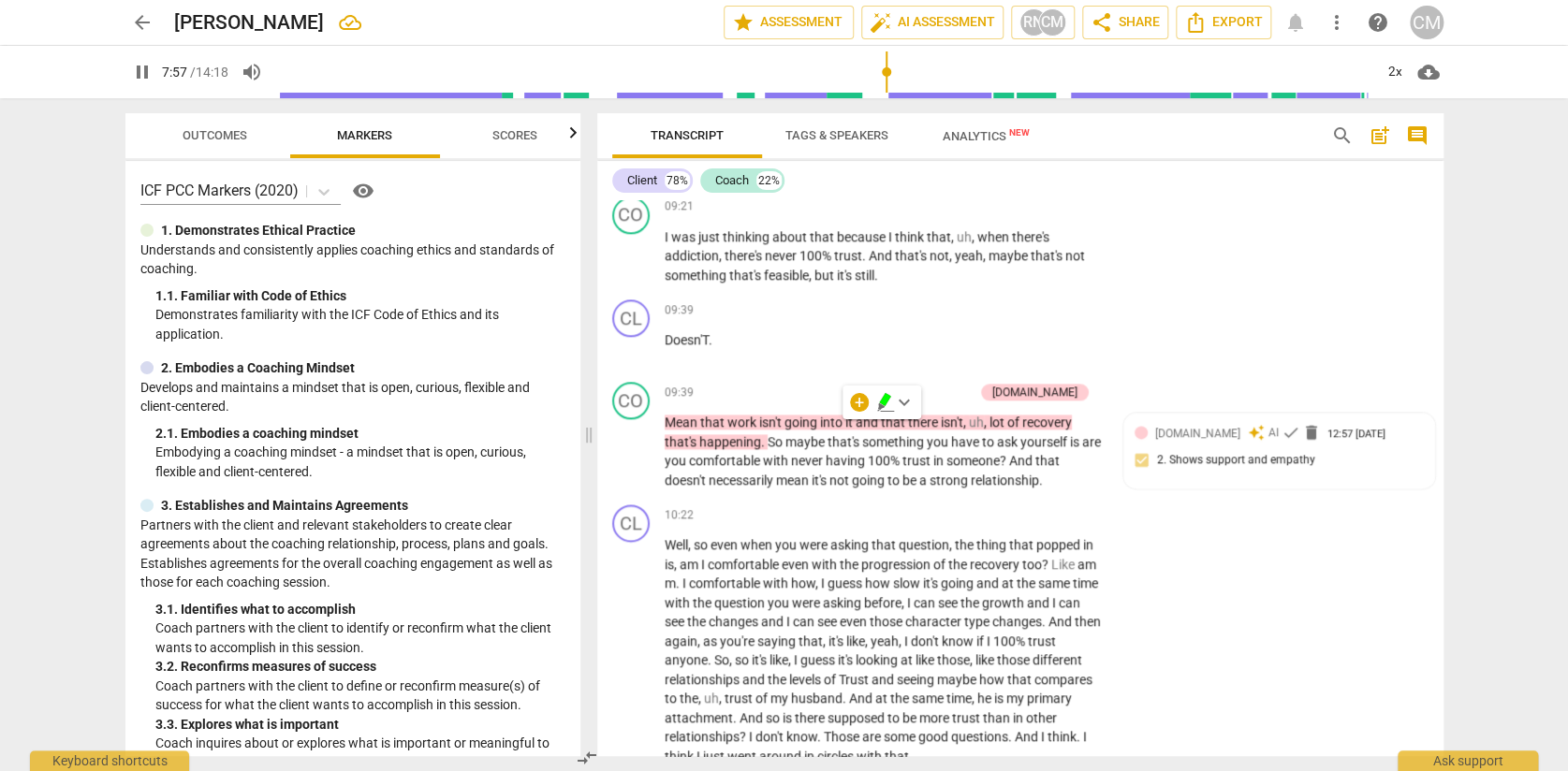 click on "+" at bounding box center [987, -135] 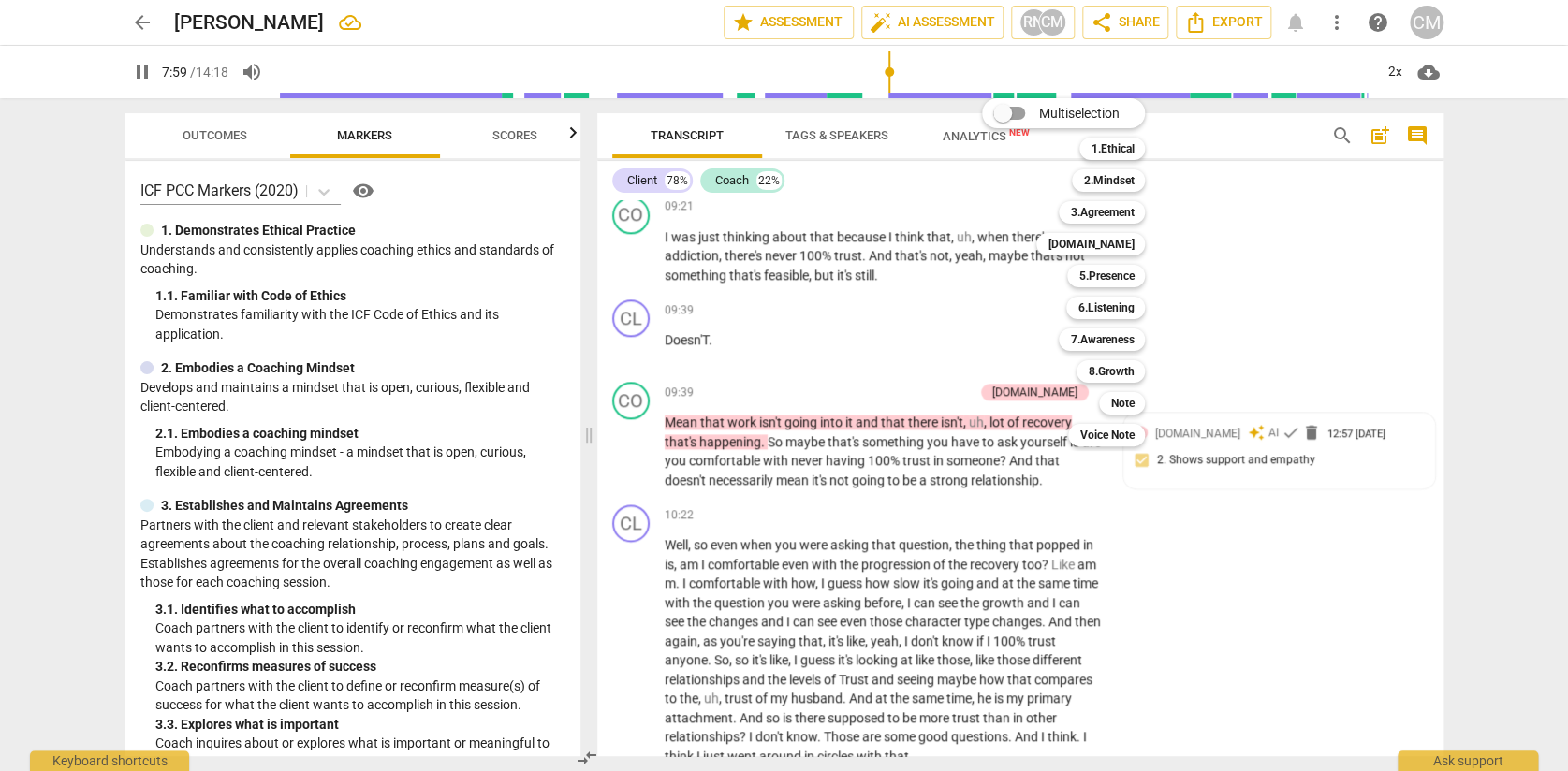 drag, startPoint x: 1153, startPoint y: 410, endPoint x: 1181, endPoint y: 403, distance: 28.861739 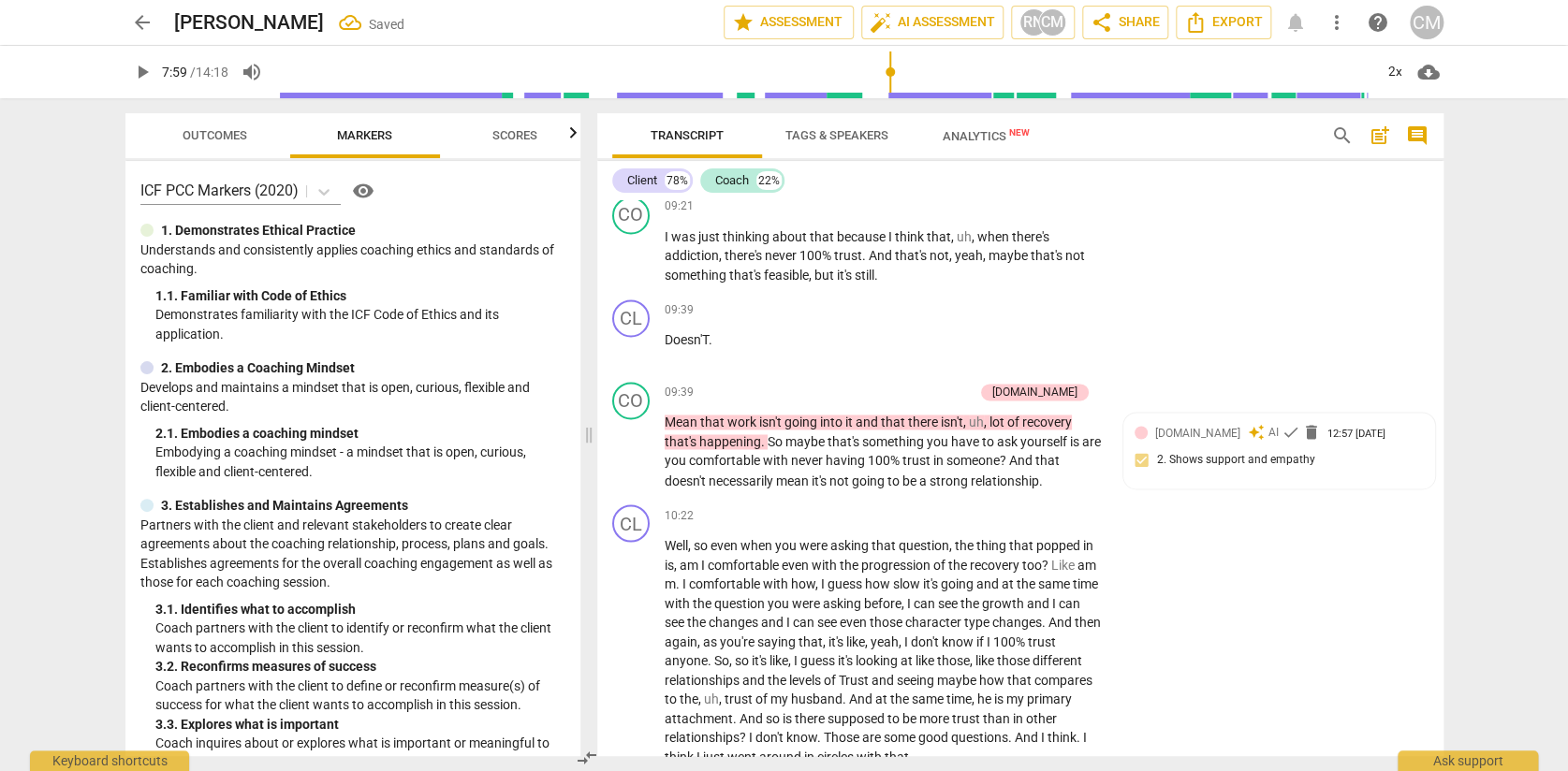 click at bounding box center (1249, -45) 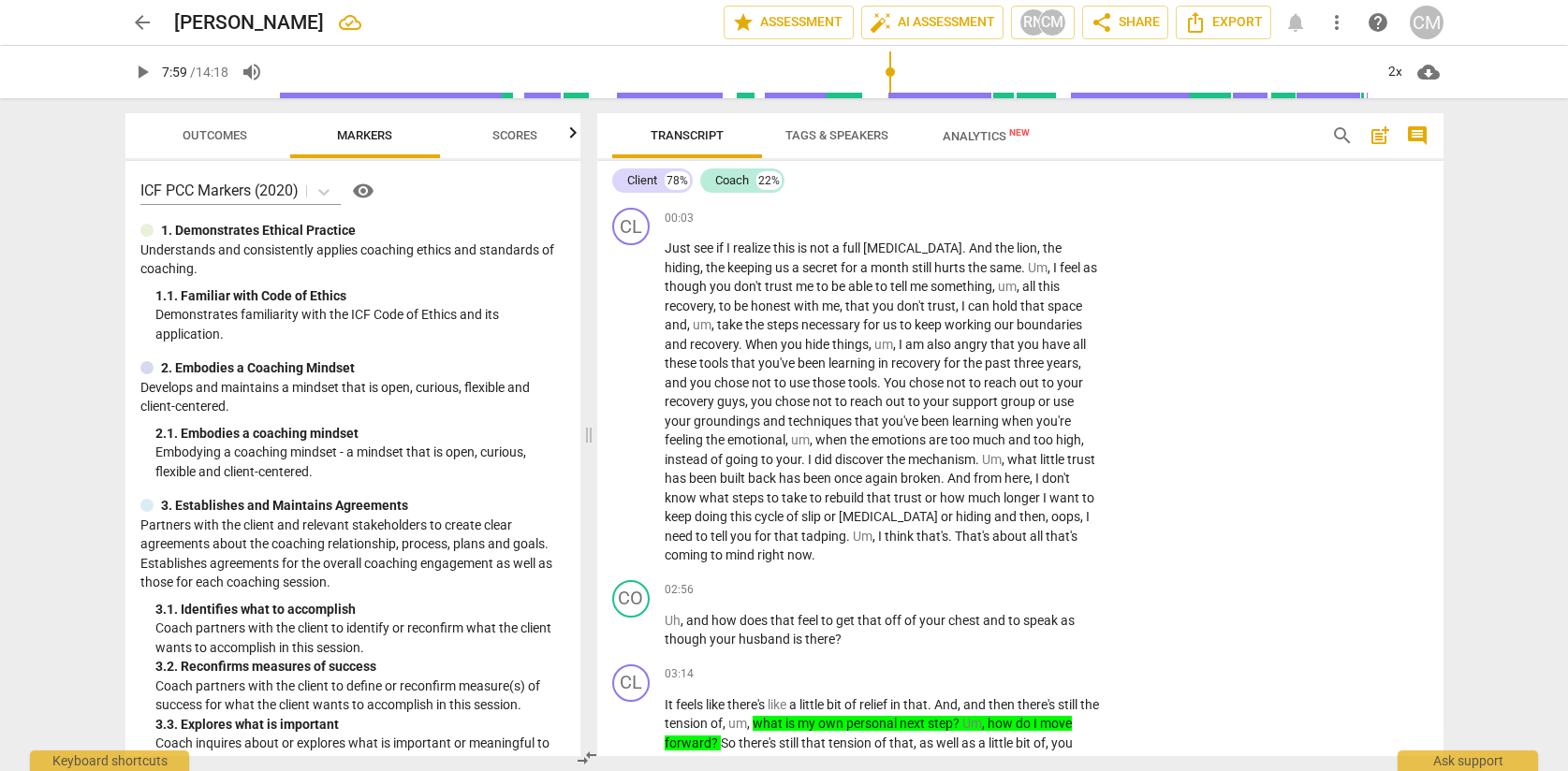 scroll, scrollTop: 0, scrollLeft: 0, axis: both 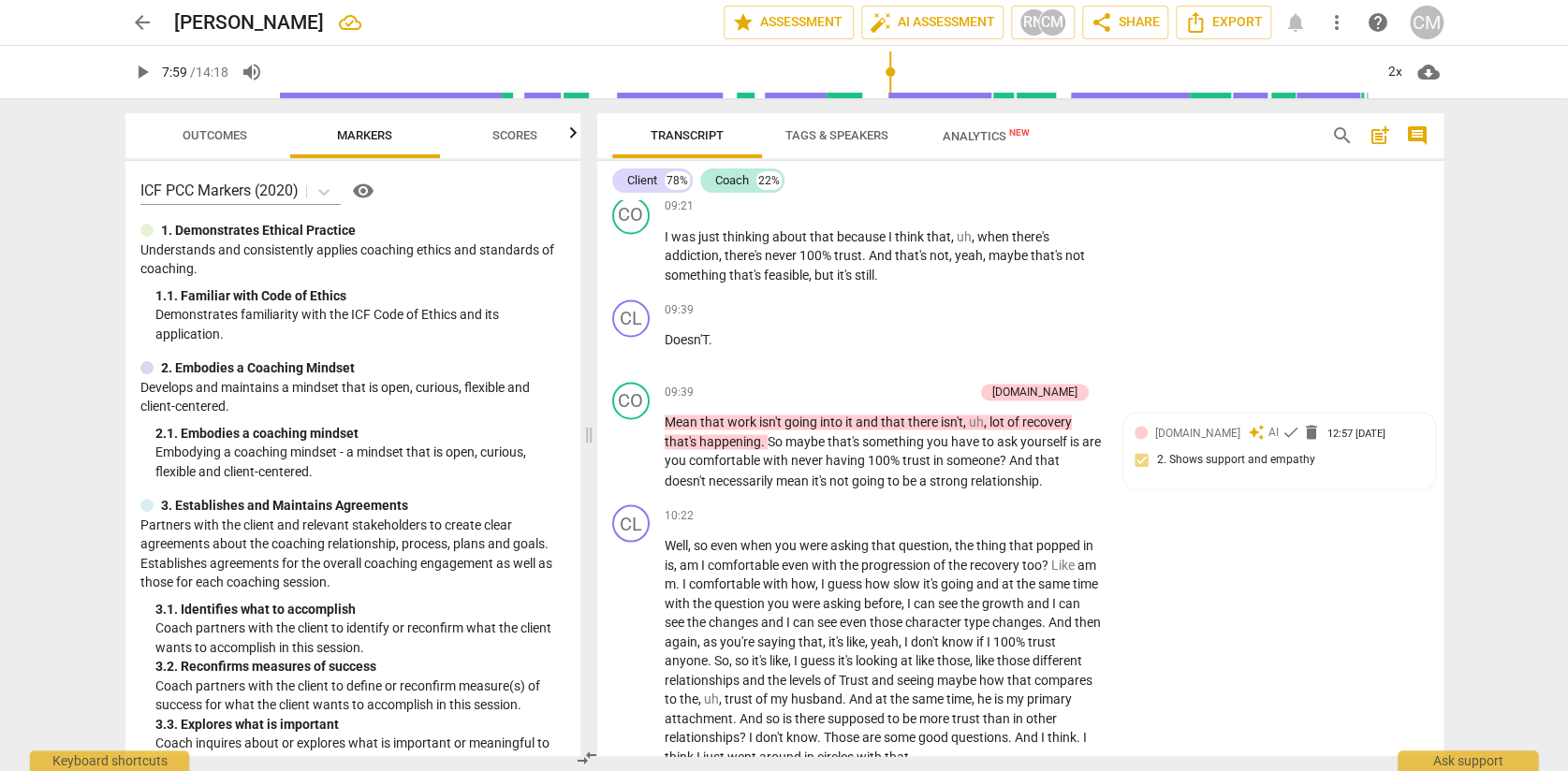 type on "what was the goal that client wanted?
how is this question helping them get to the outcome?" 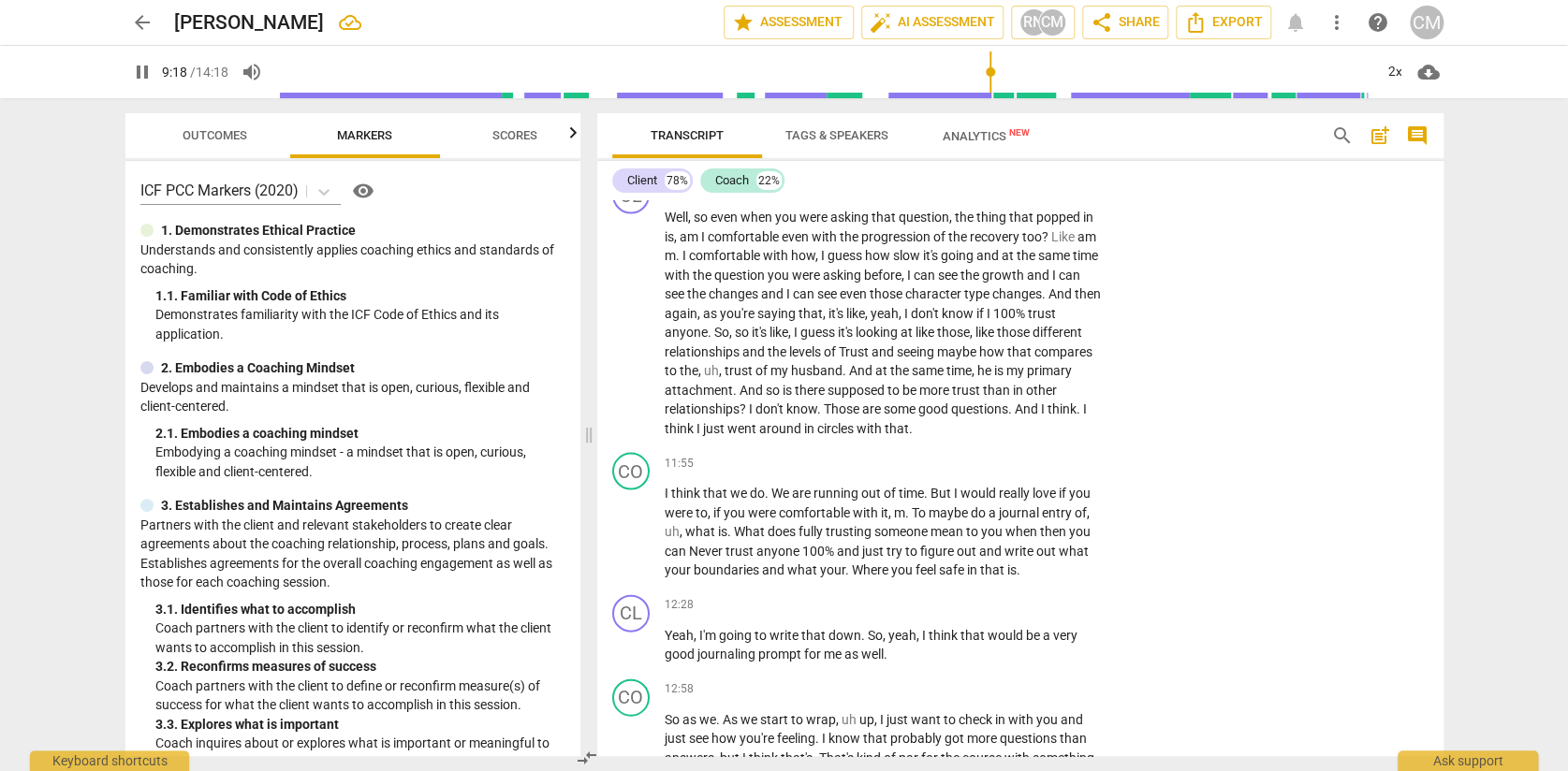 scroll, scrollTop: 1770, scrollLeft: 0, axis: vertical 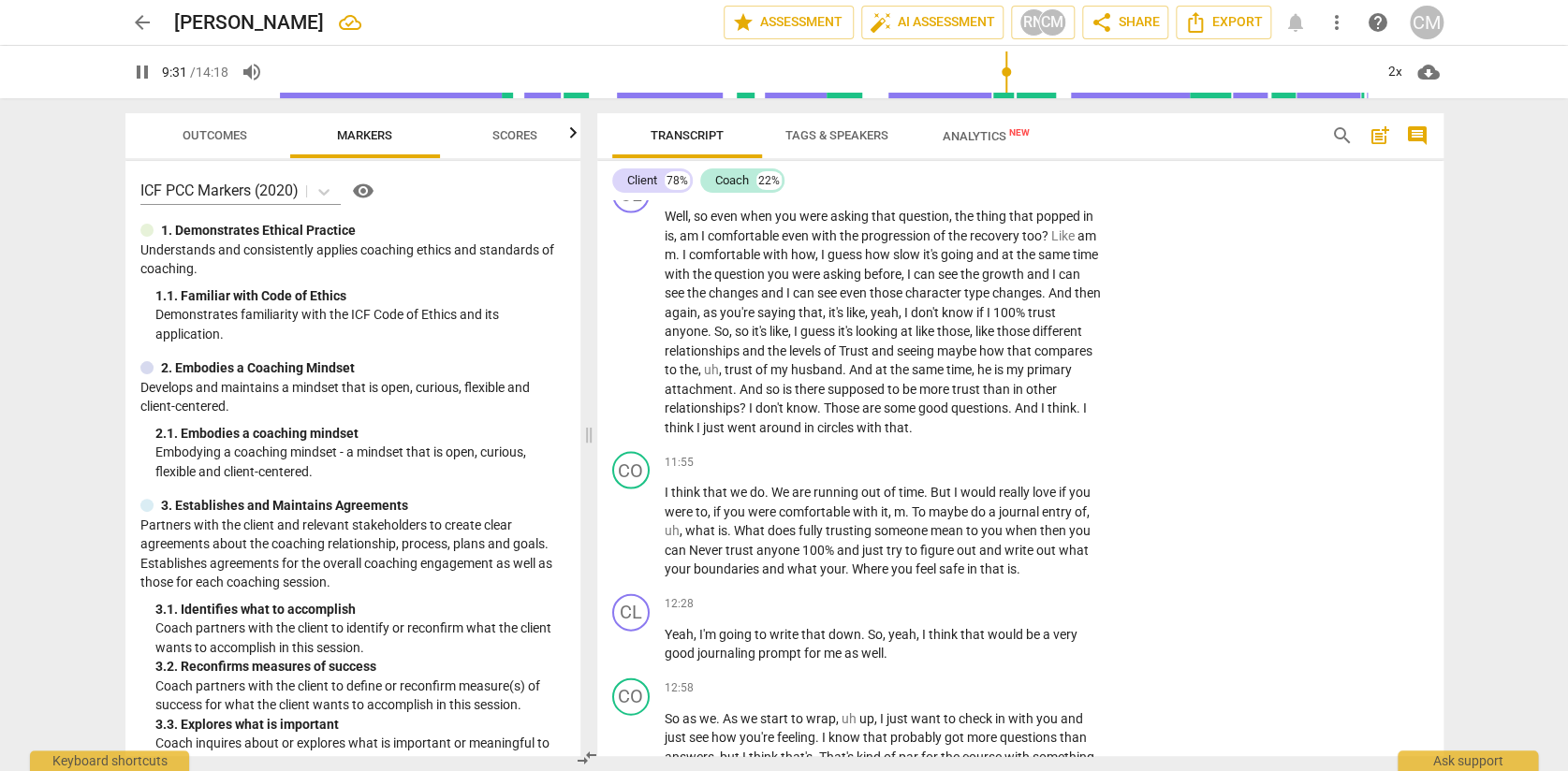 click on "pause" at bounding box center (632, -73) 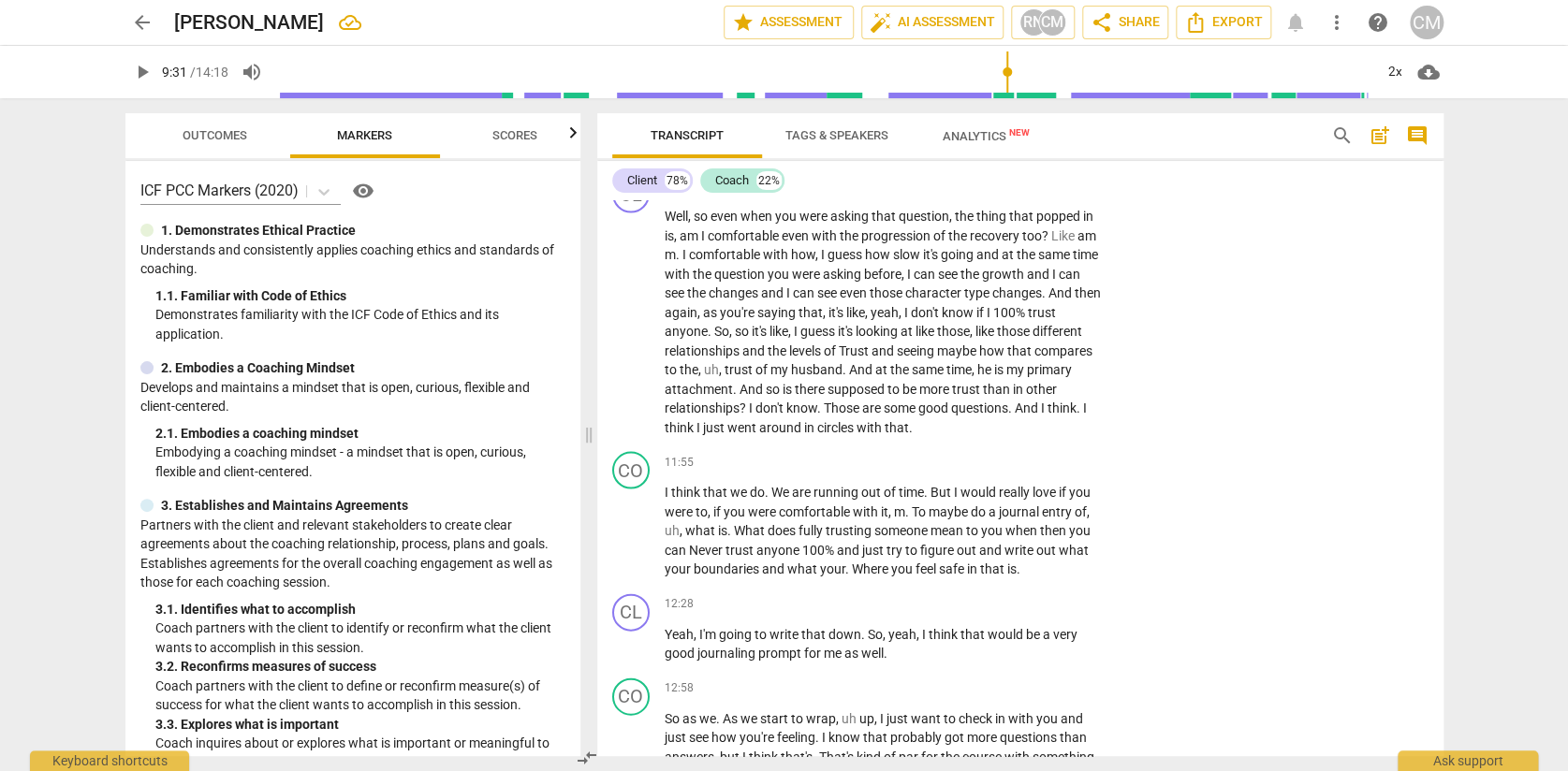 drag, startPoint x: 662, startPoint y: 515, endPoint x: 650, endPoint y: 444, distance: 72.00694 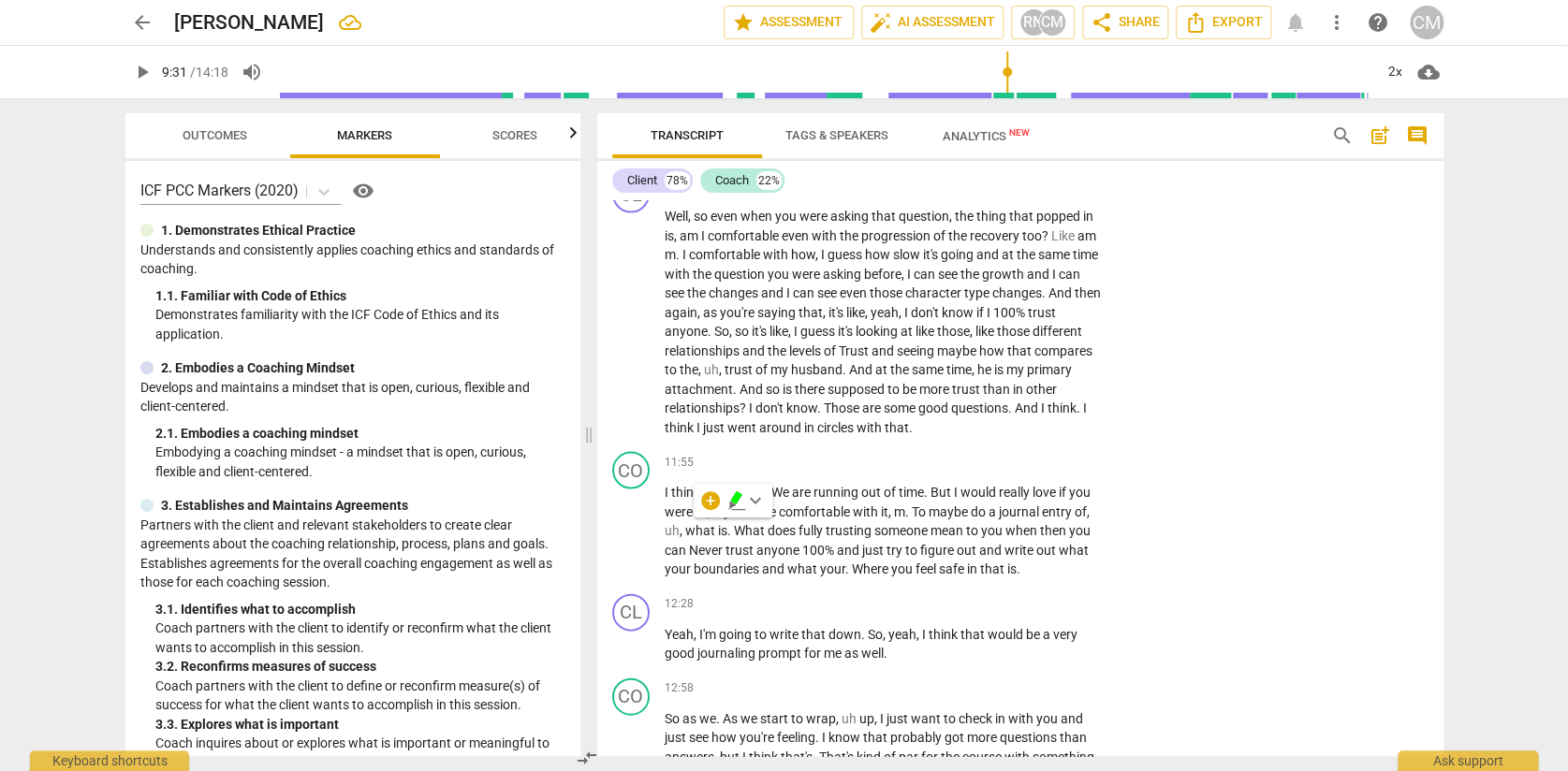 click on "Add competency" at bounding box center (1044, -123) 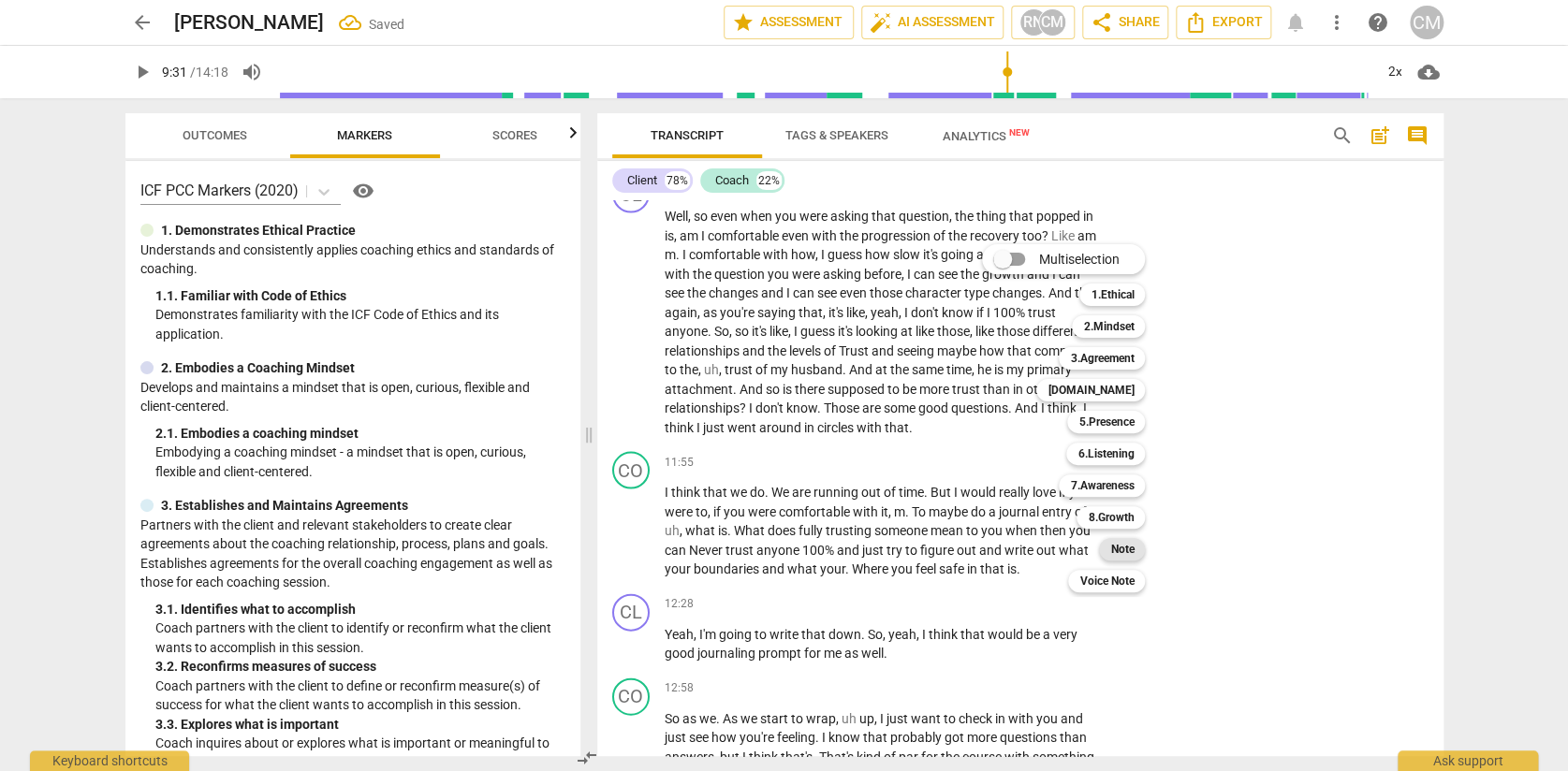 click on "Note" at bounding box center [1121, 549] 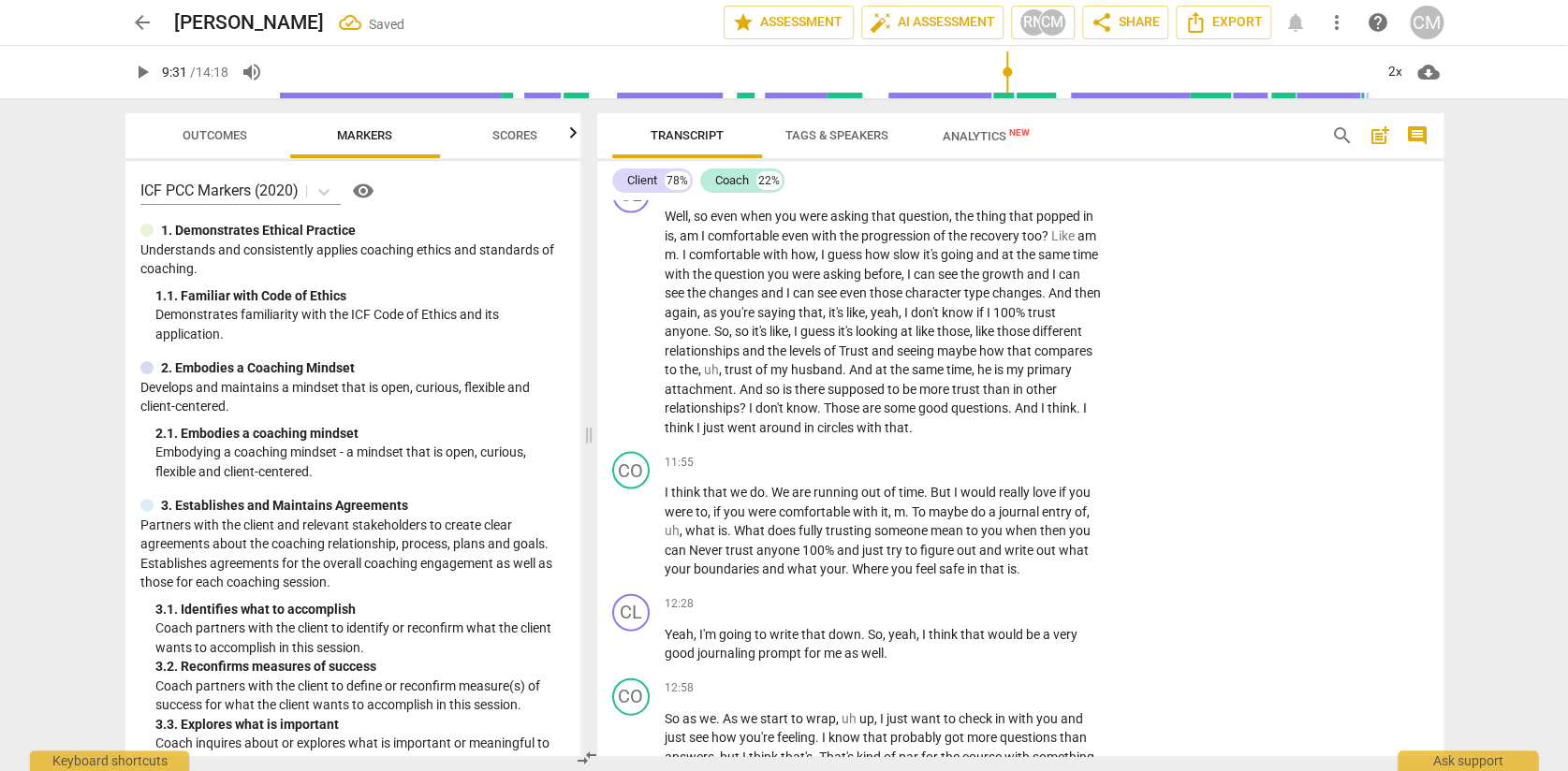 type on "h" 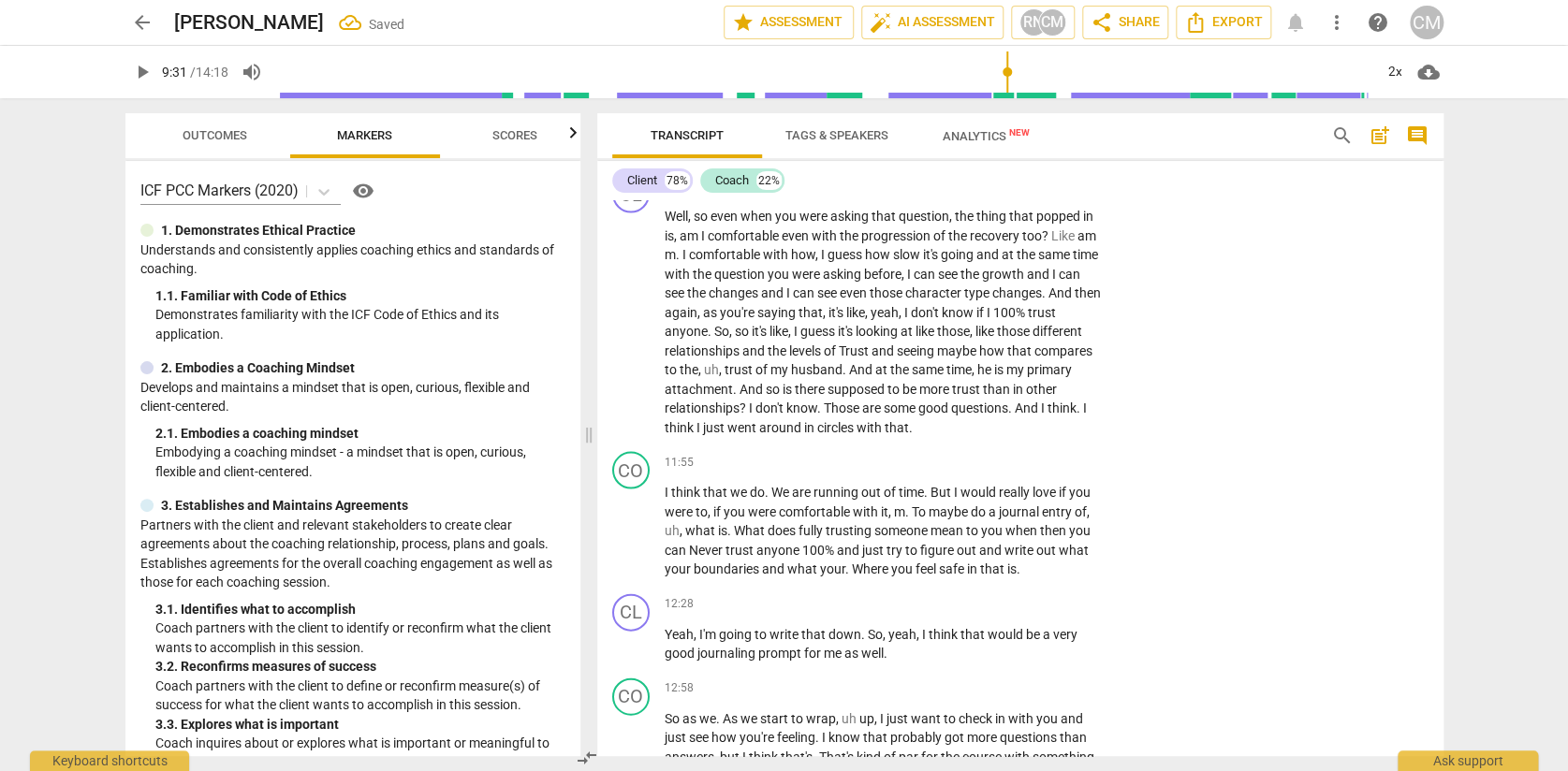 type on "h" 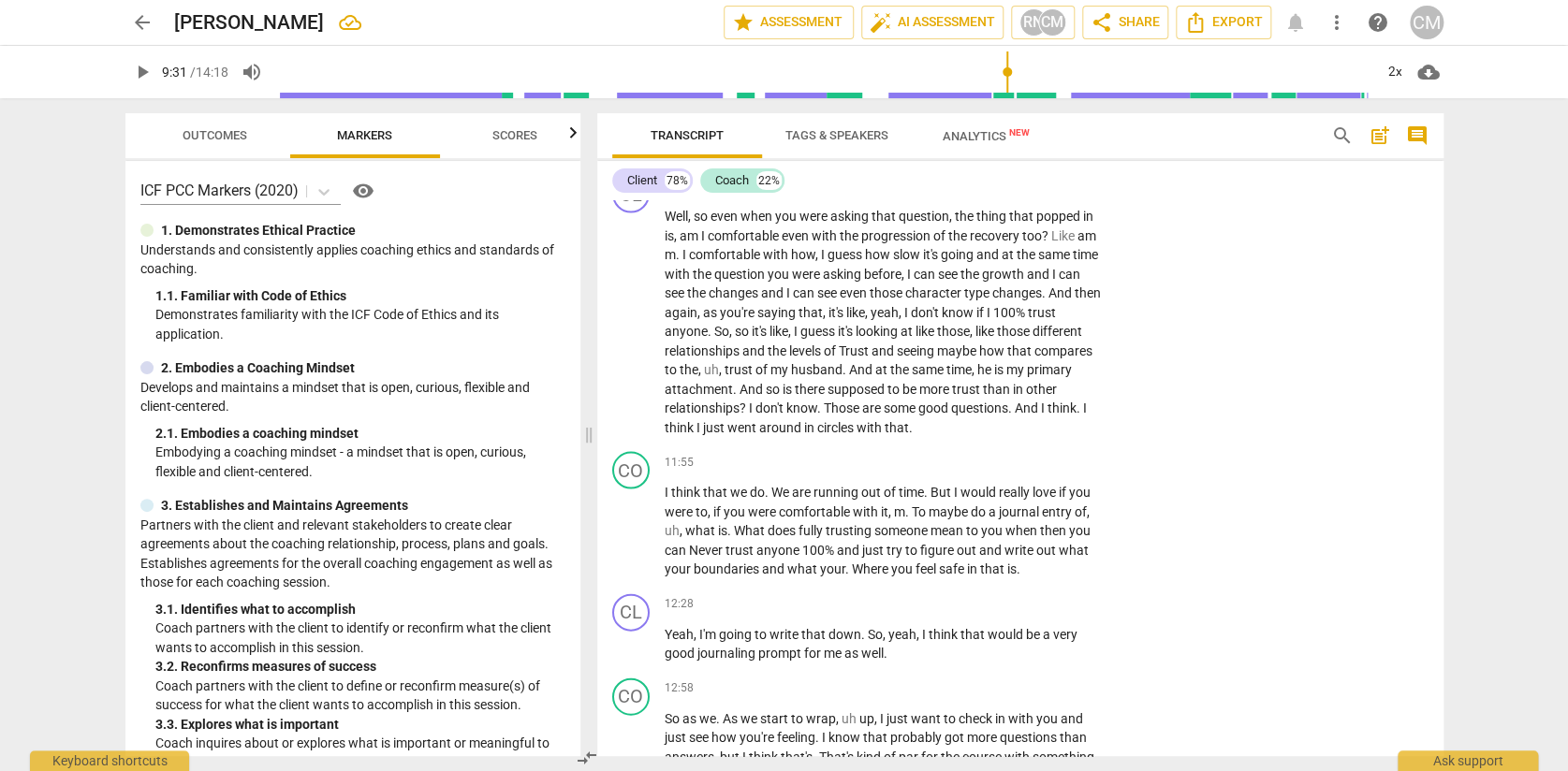 type on "how" 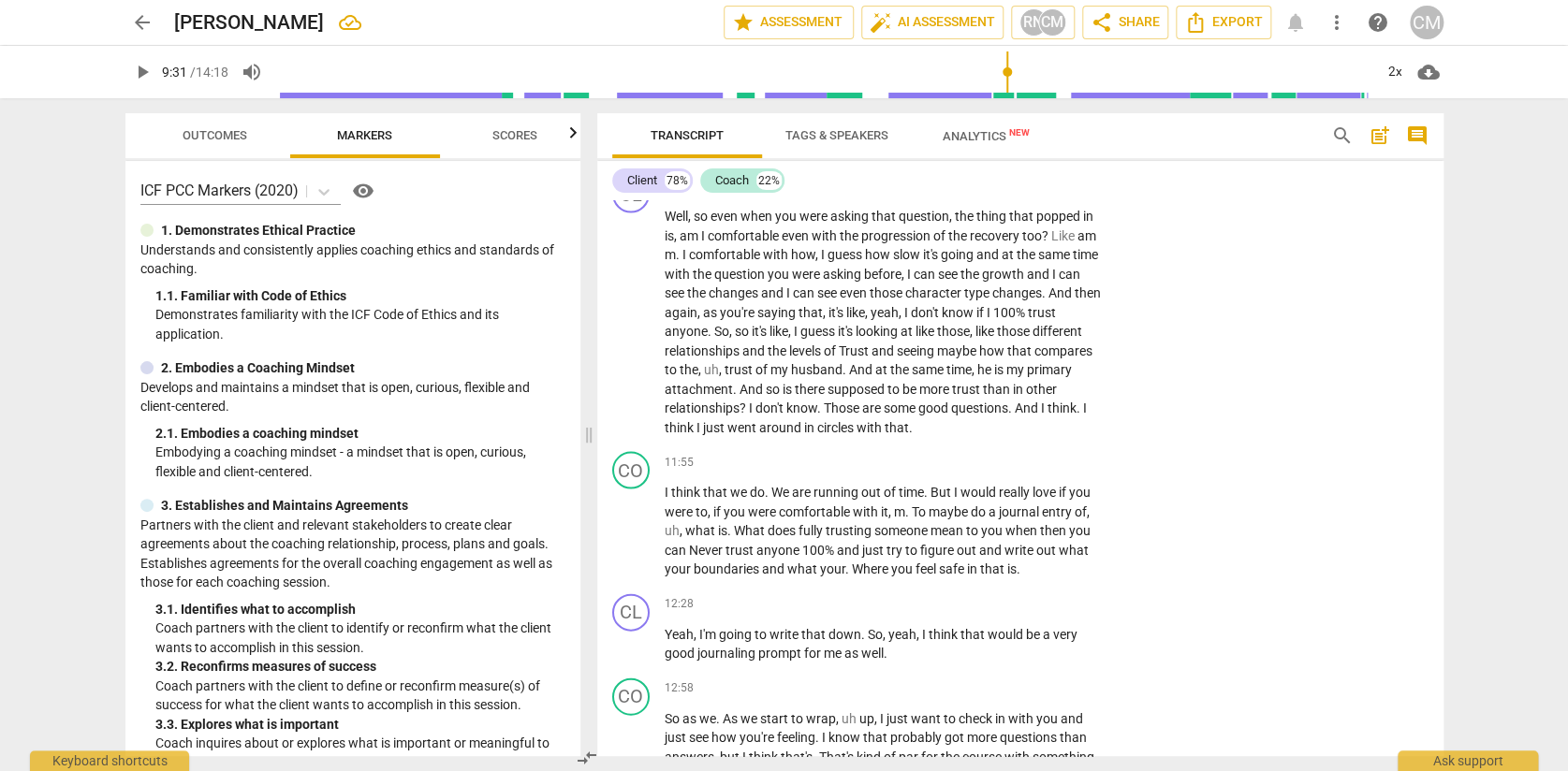 type on "how can you make this an obesrvatuon ?" 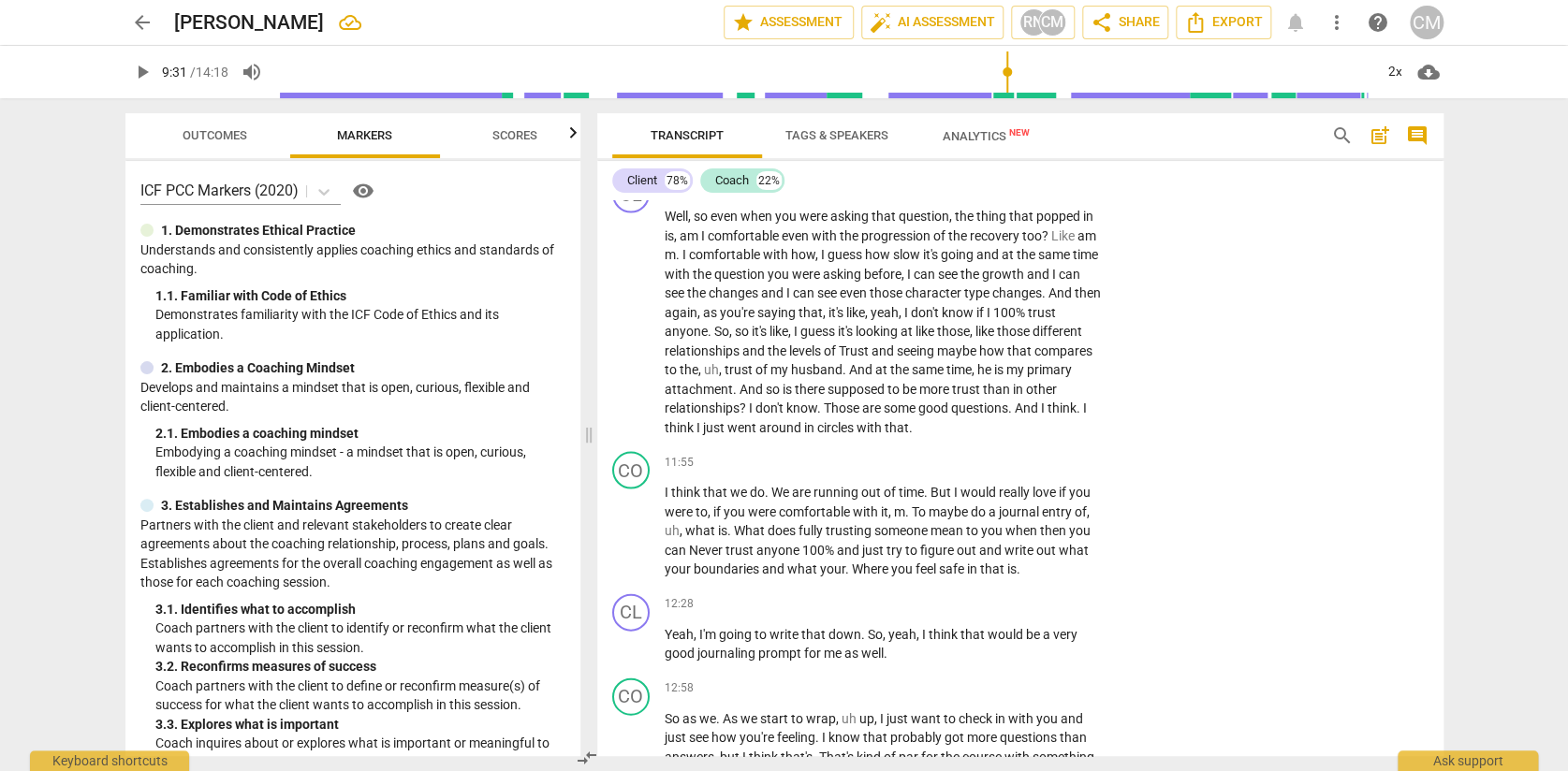 type on "how can you make this an obesrvatuon?" 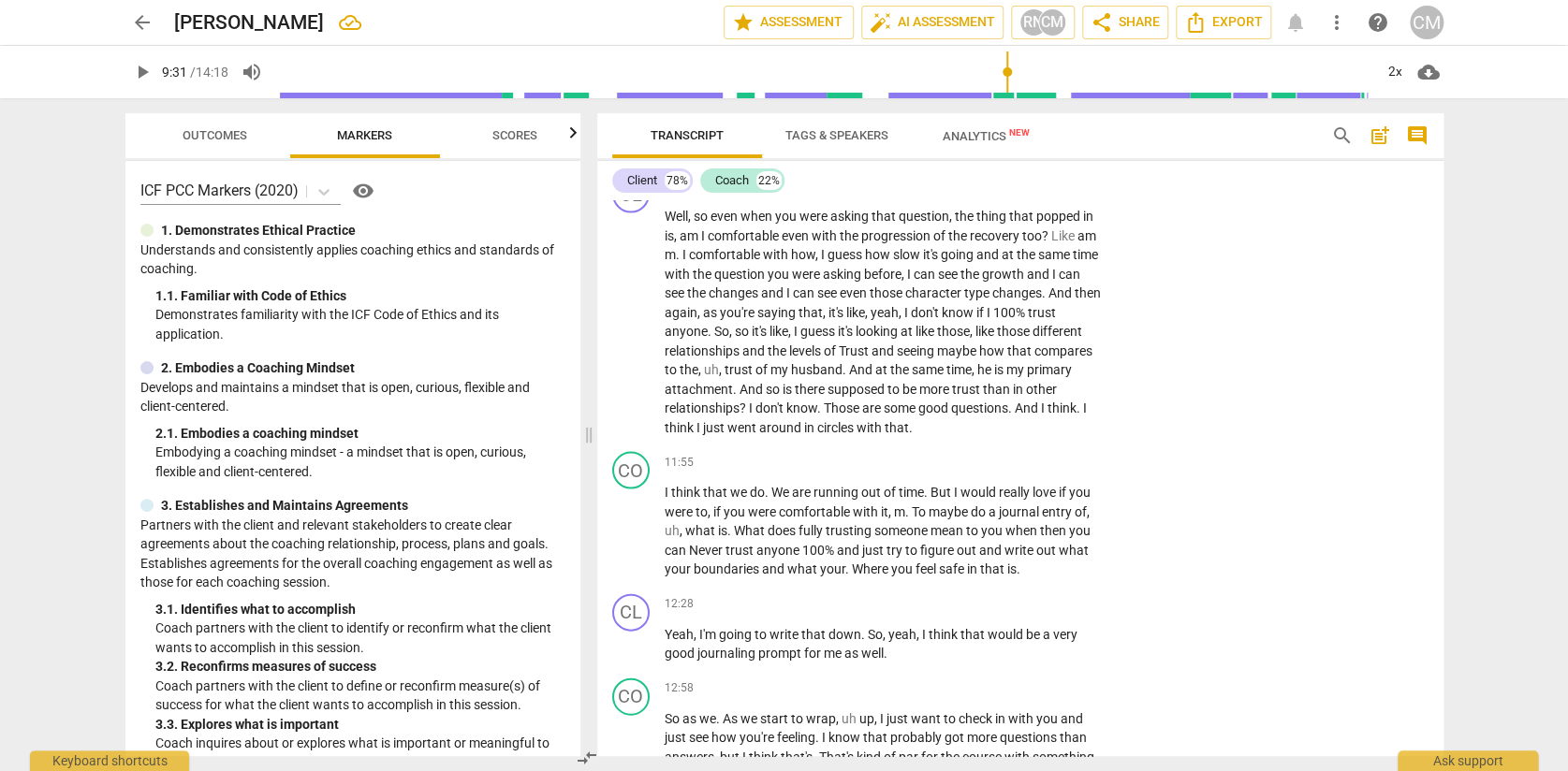 type on "How can you make this an observation?" 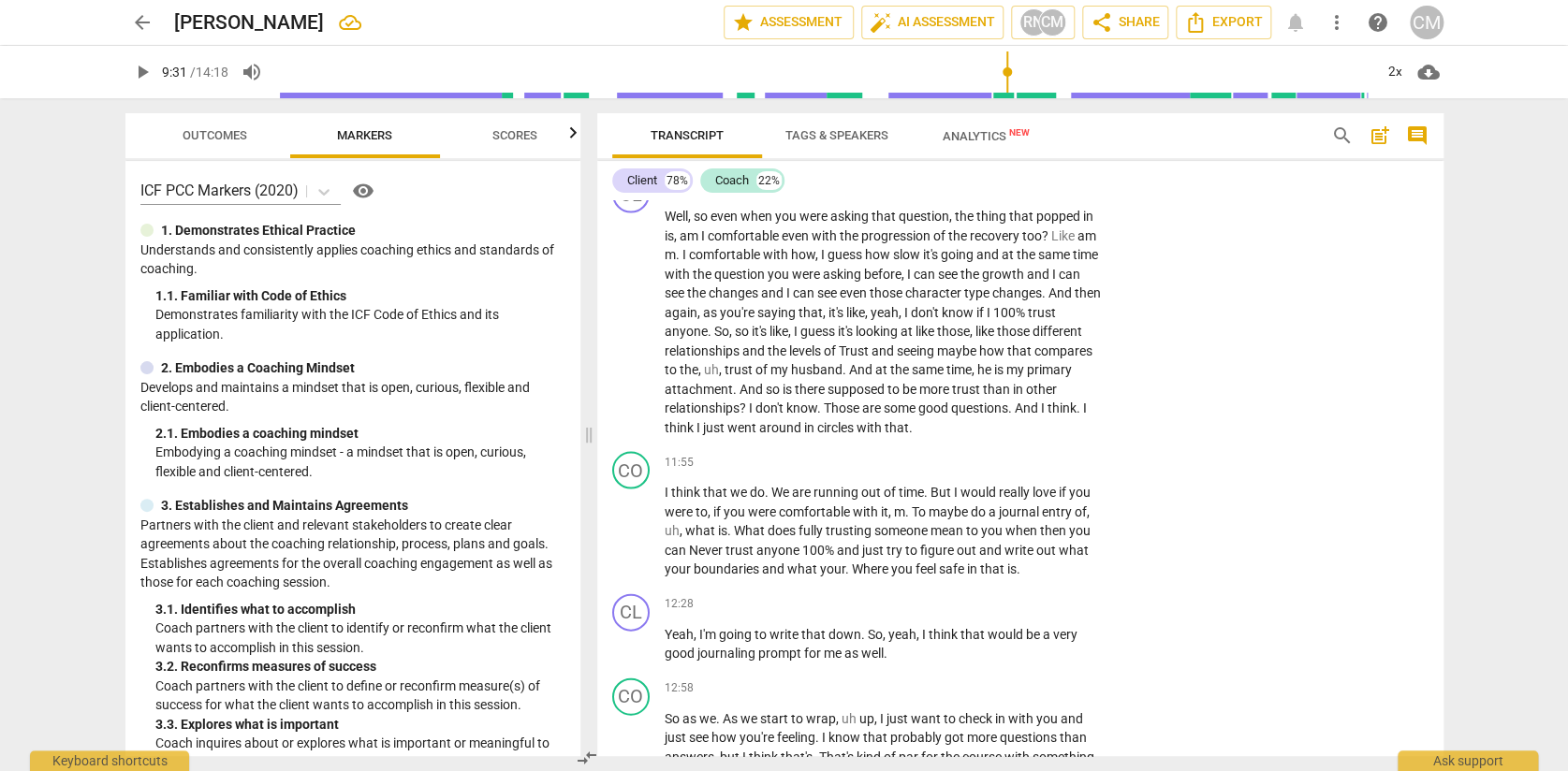 click on "How can you make this an observation?" at bounding box center [1249, -33] 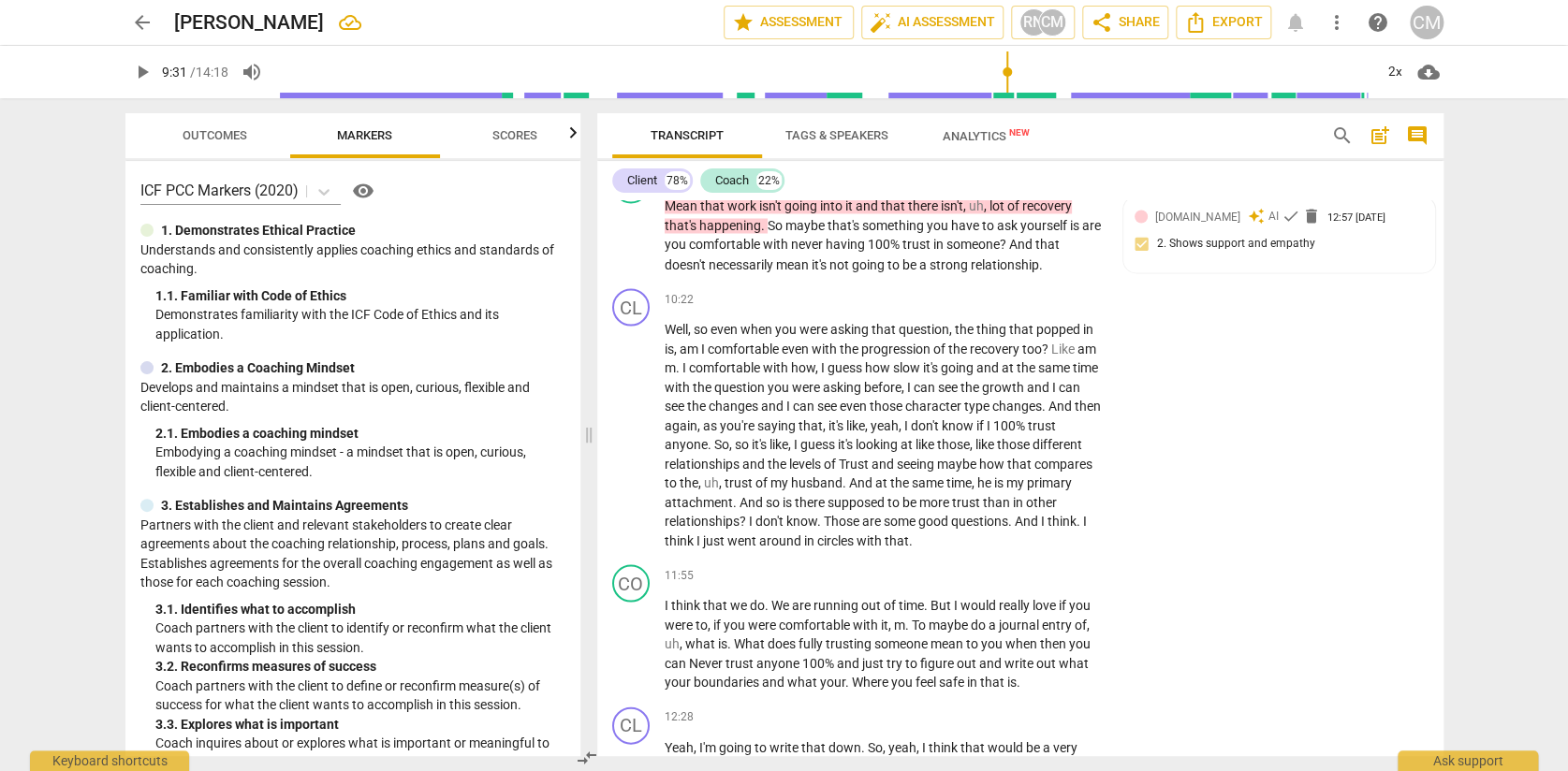 scroll, scrollTop: 1649, scrollLeft: 0, axis: vertical 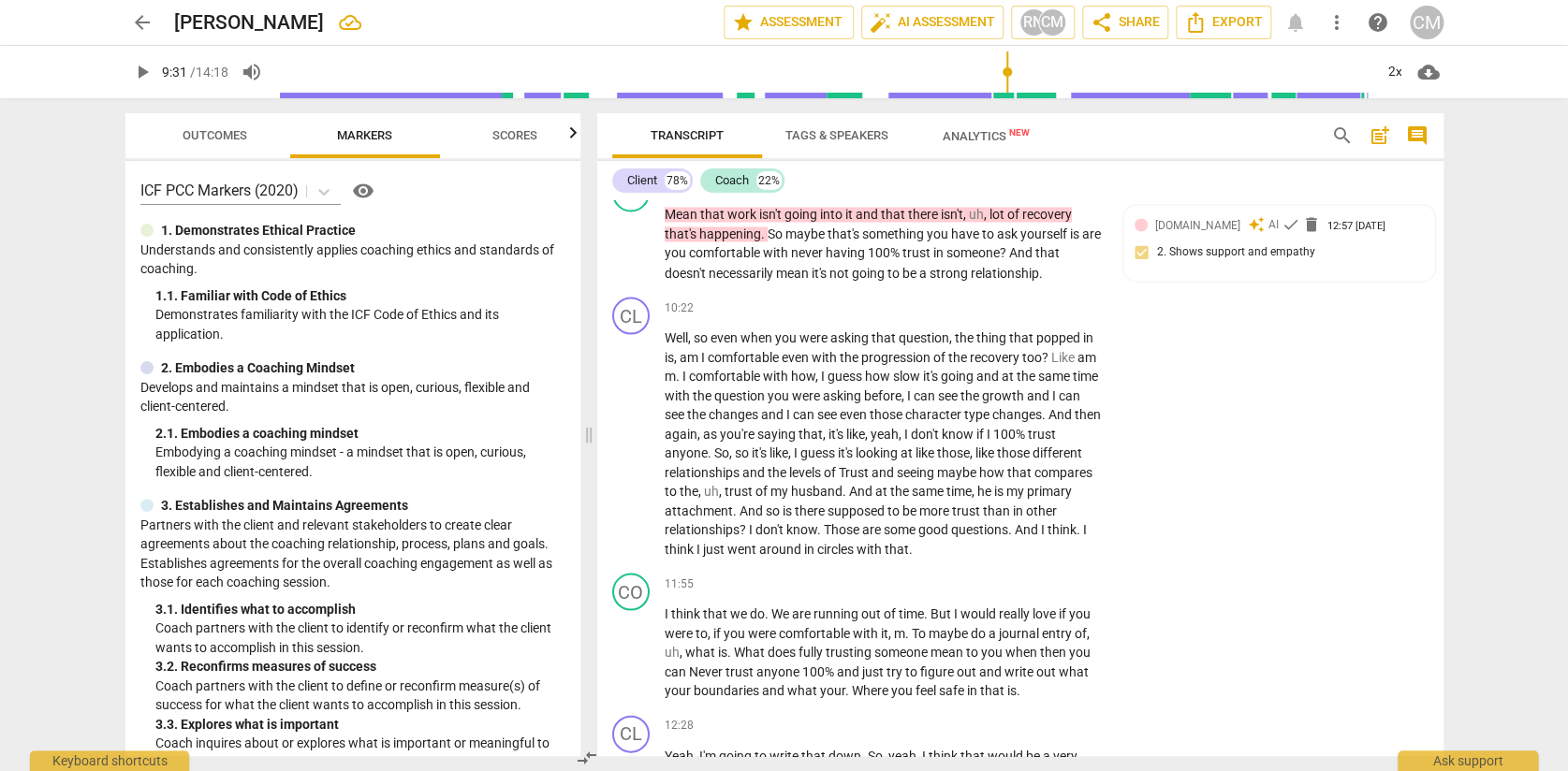 click on "How can you make this an observation?" at bounding box center (1249, 89) 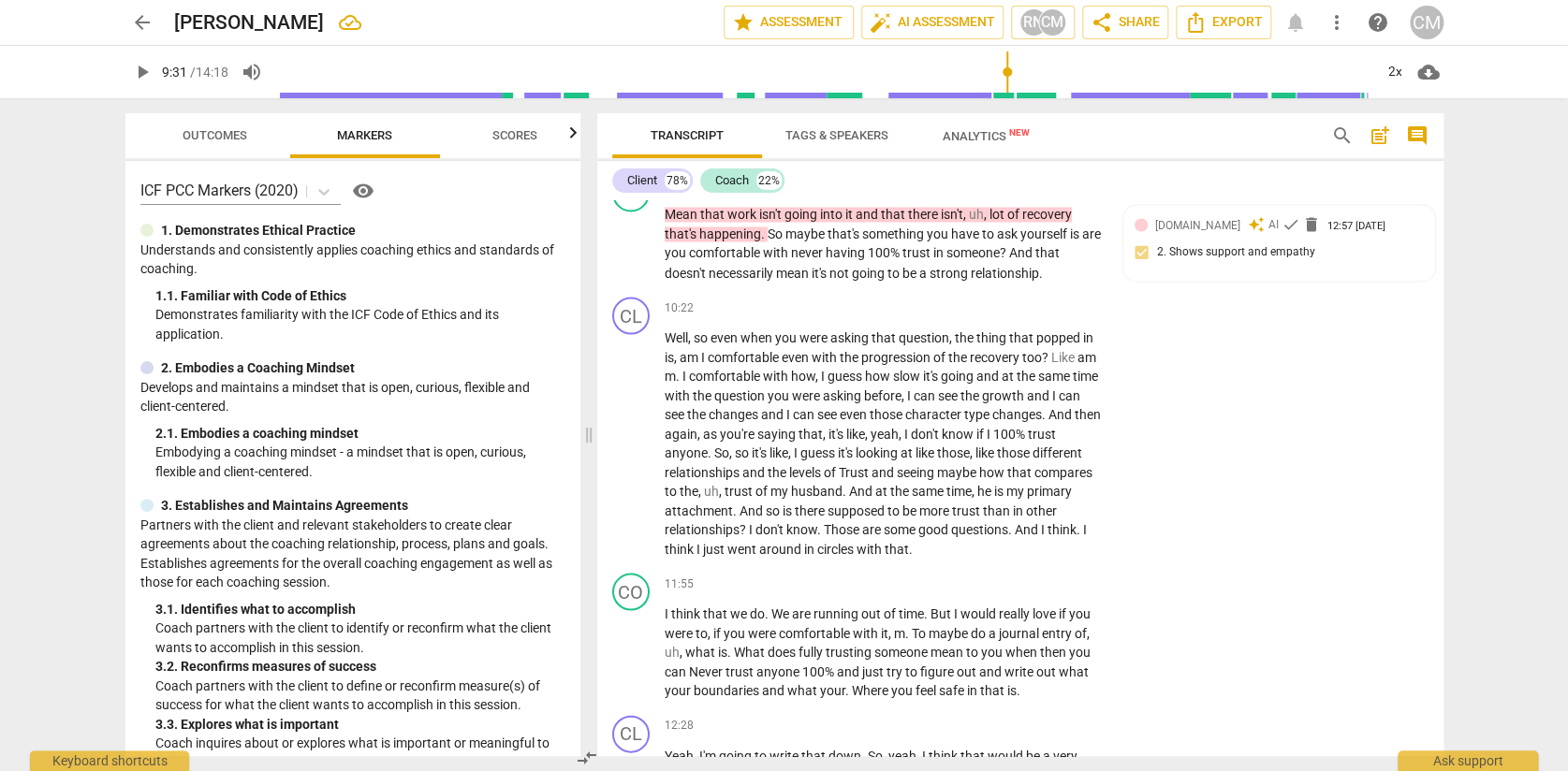 type on "How can youmake this an observation?" 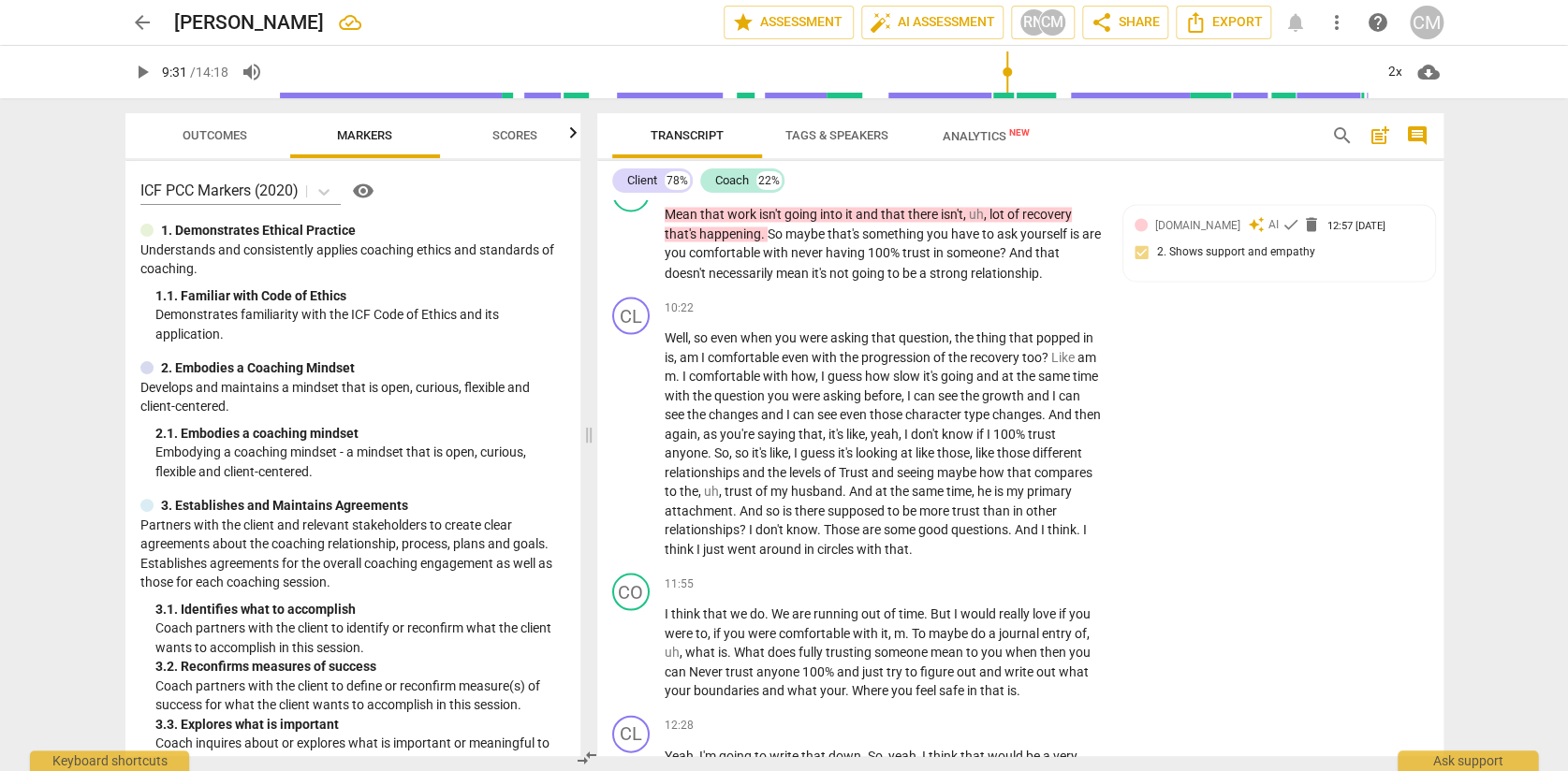 type on "How can youmake this an observation?" 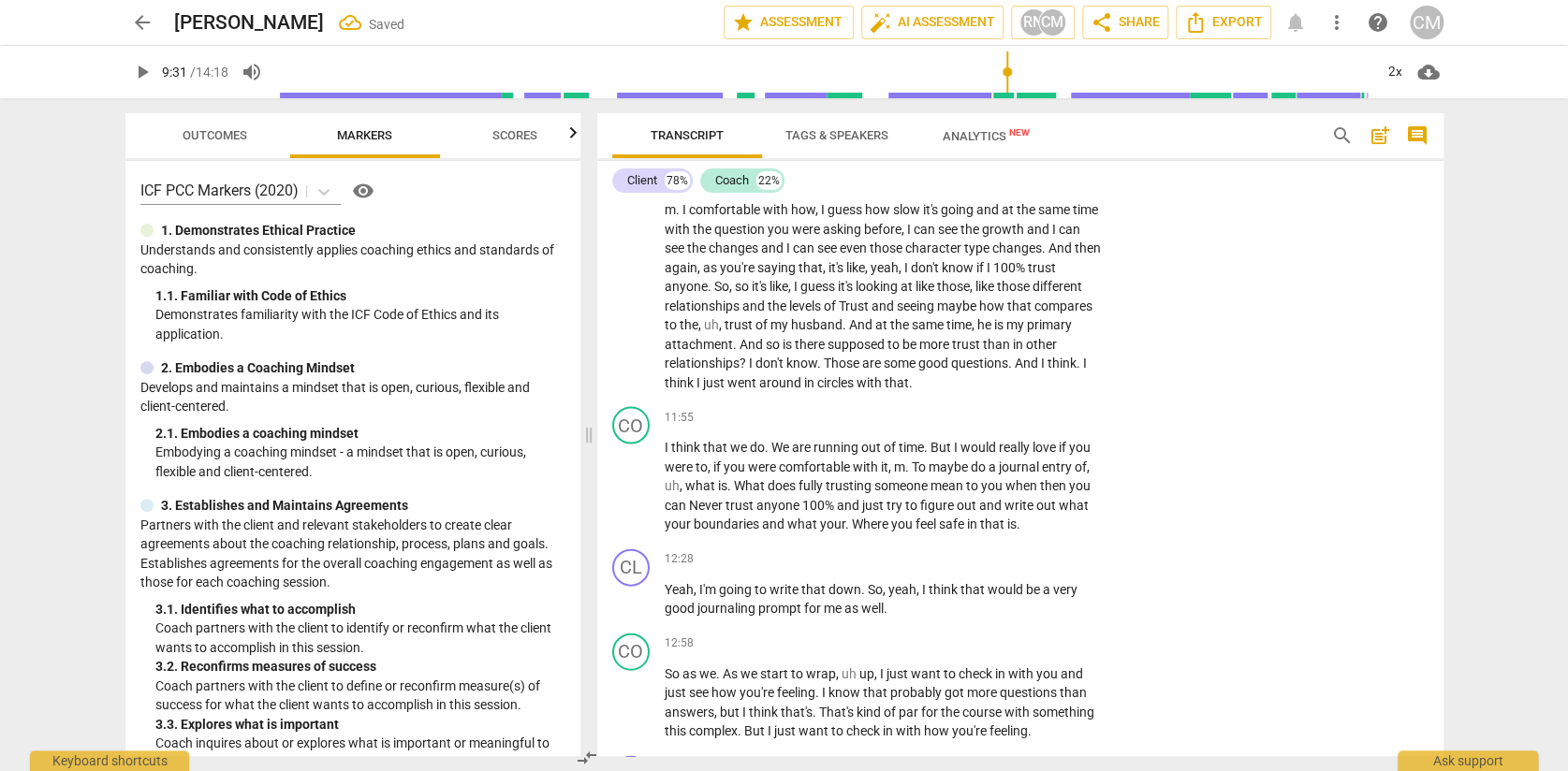 scroll, scrollTop: 1895, scrollLeft: 0, axis: vertical 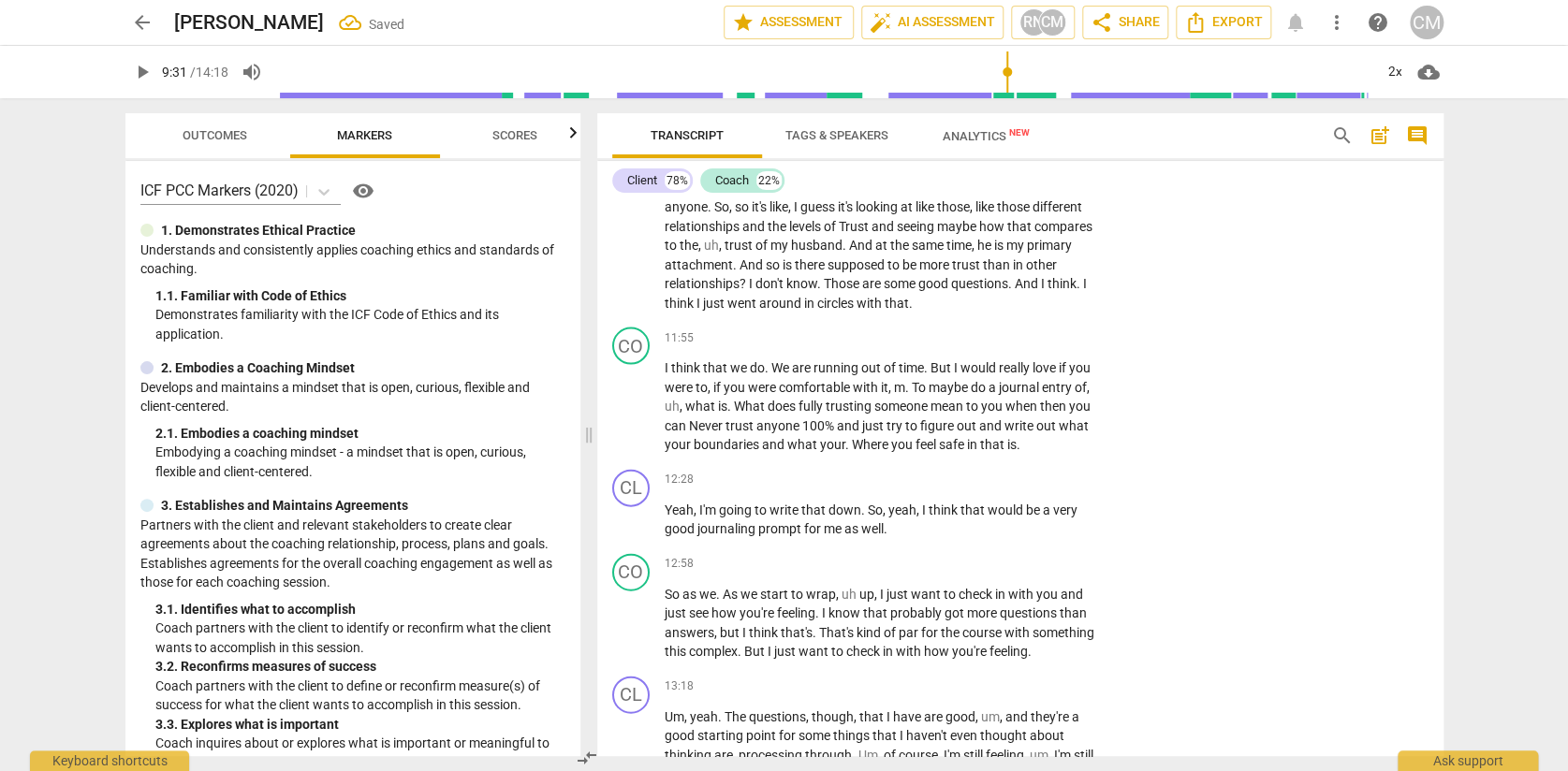 click on "play_arrow" at bounding box center (632, -105) 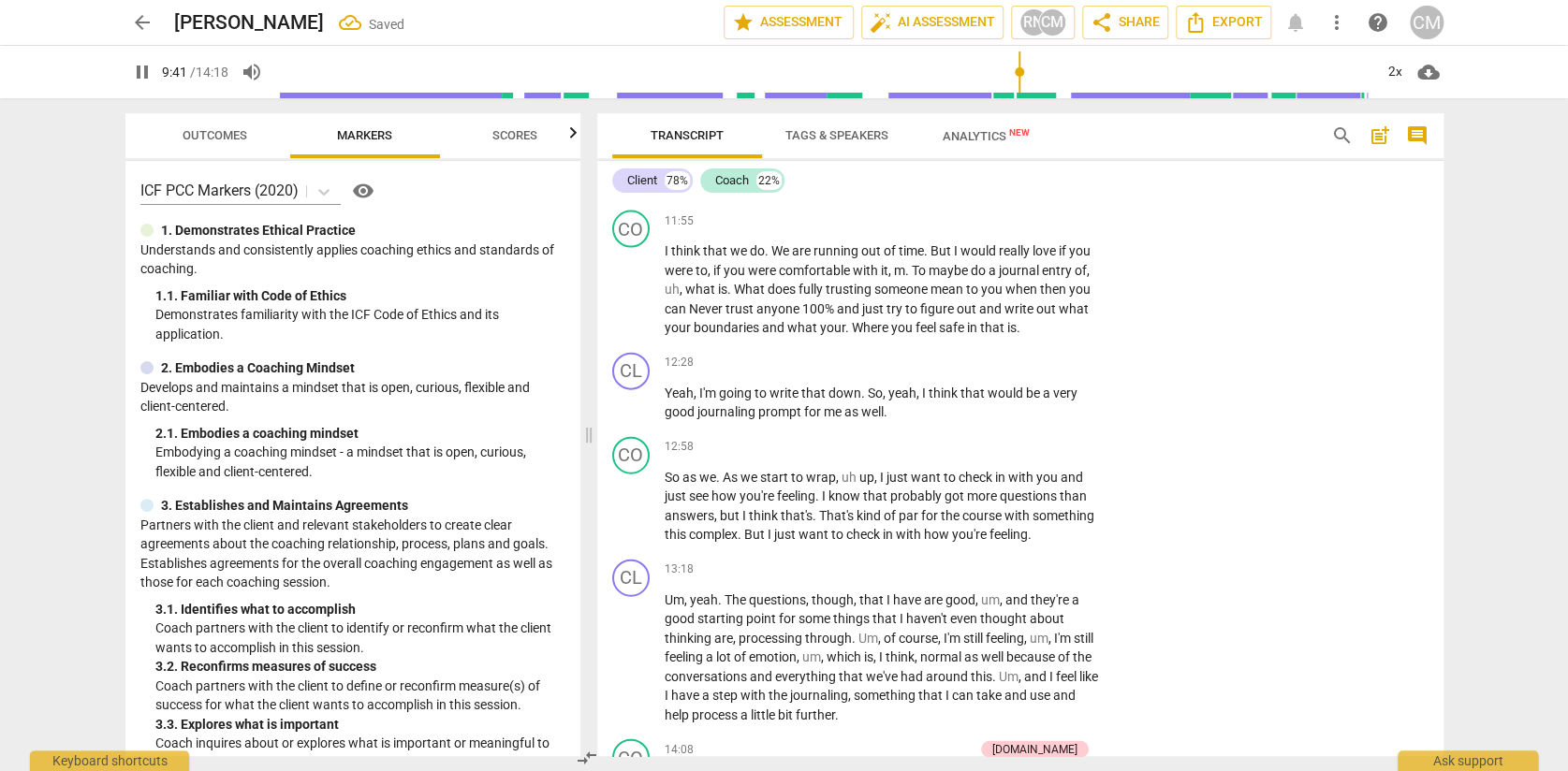 scroll, scrollTop: 2020, scrollLeft: 0, axis: vertical 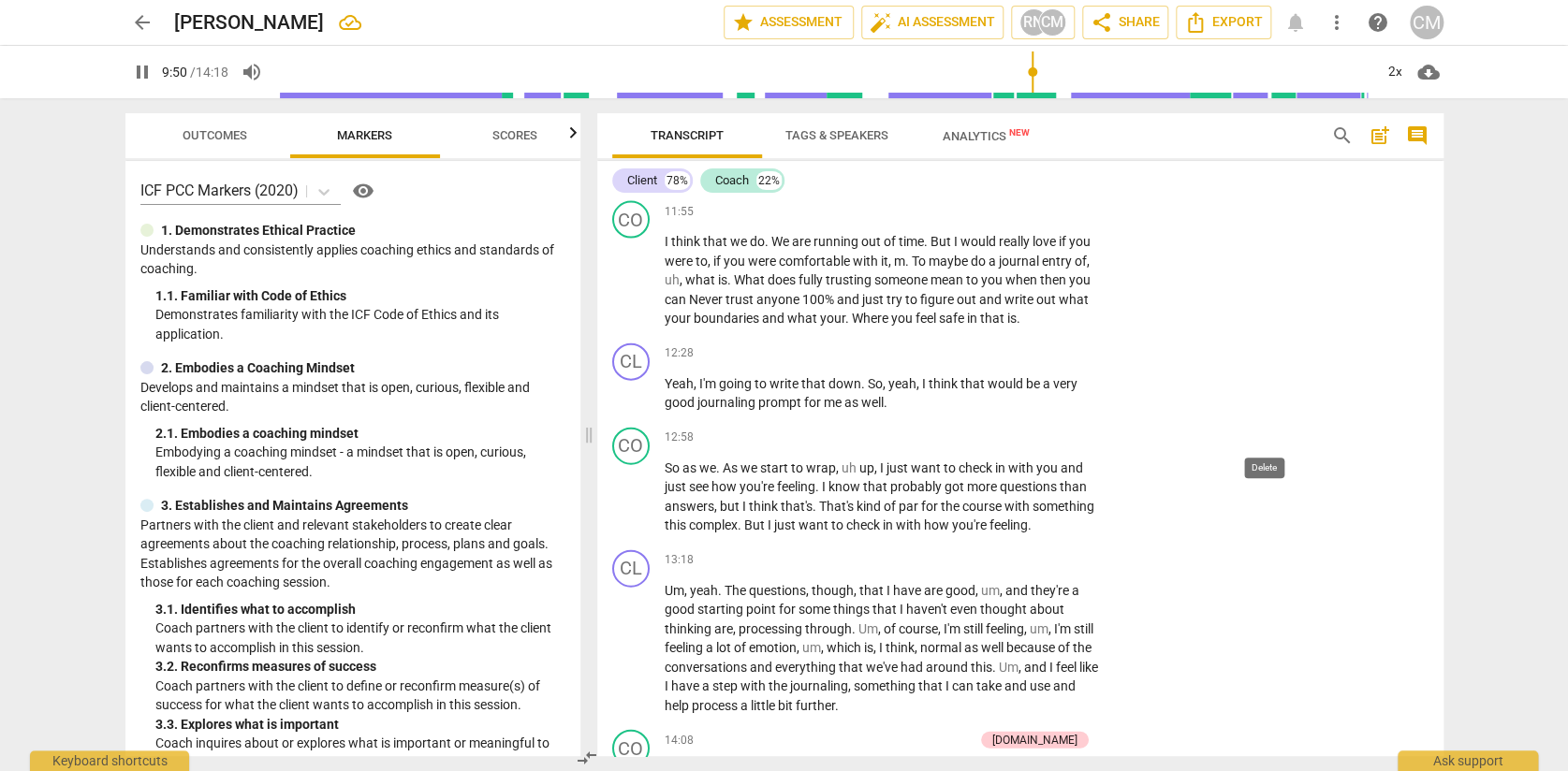 click on "delete" at bounding box center [1312, -147] 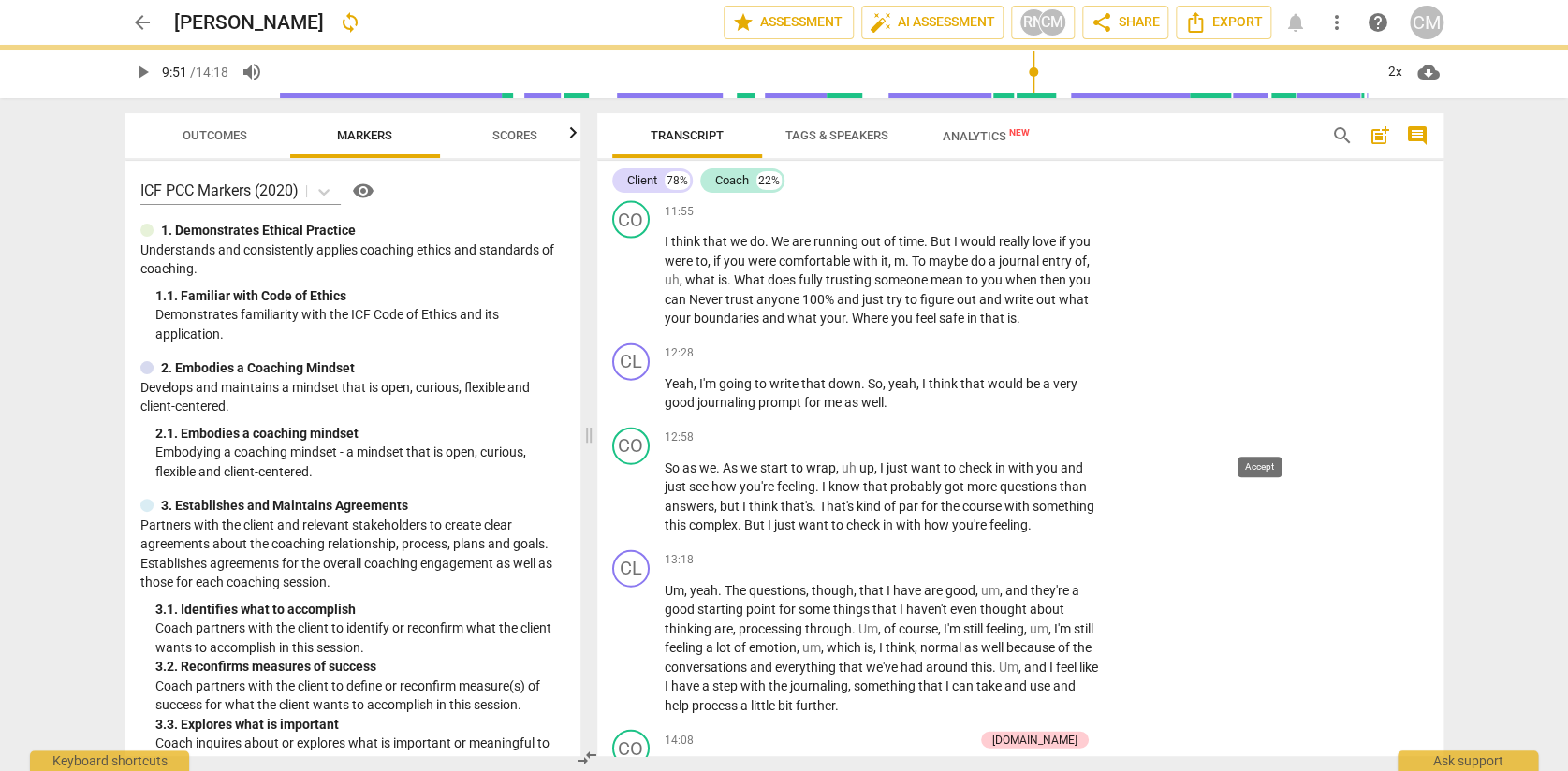 type on "592" 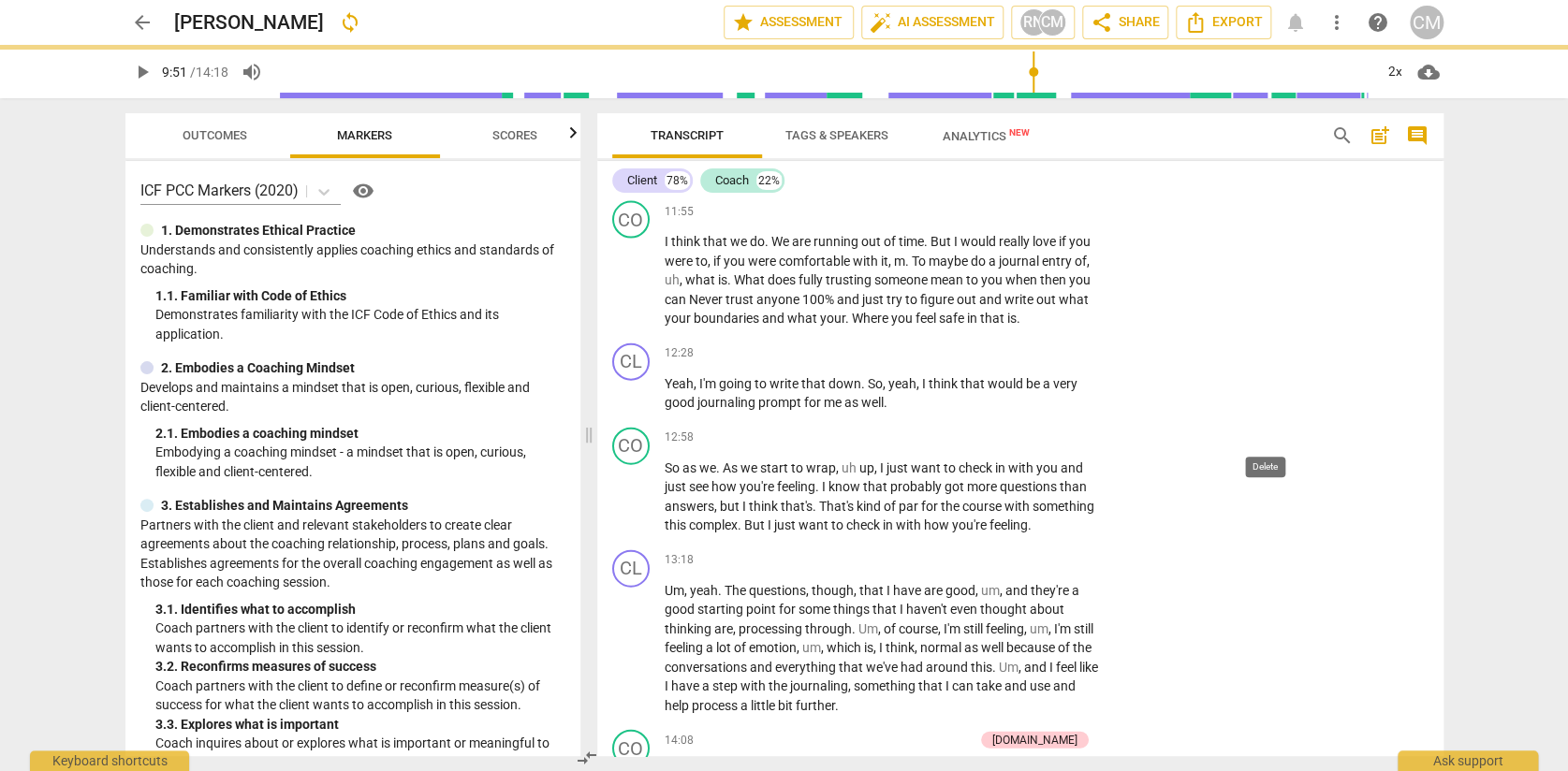 click on "delete" at bounding box center (1312, -147) 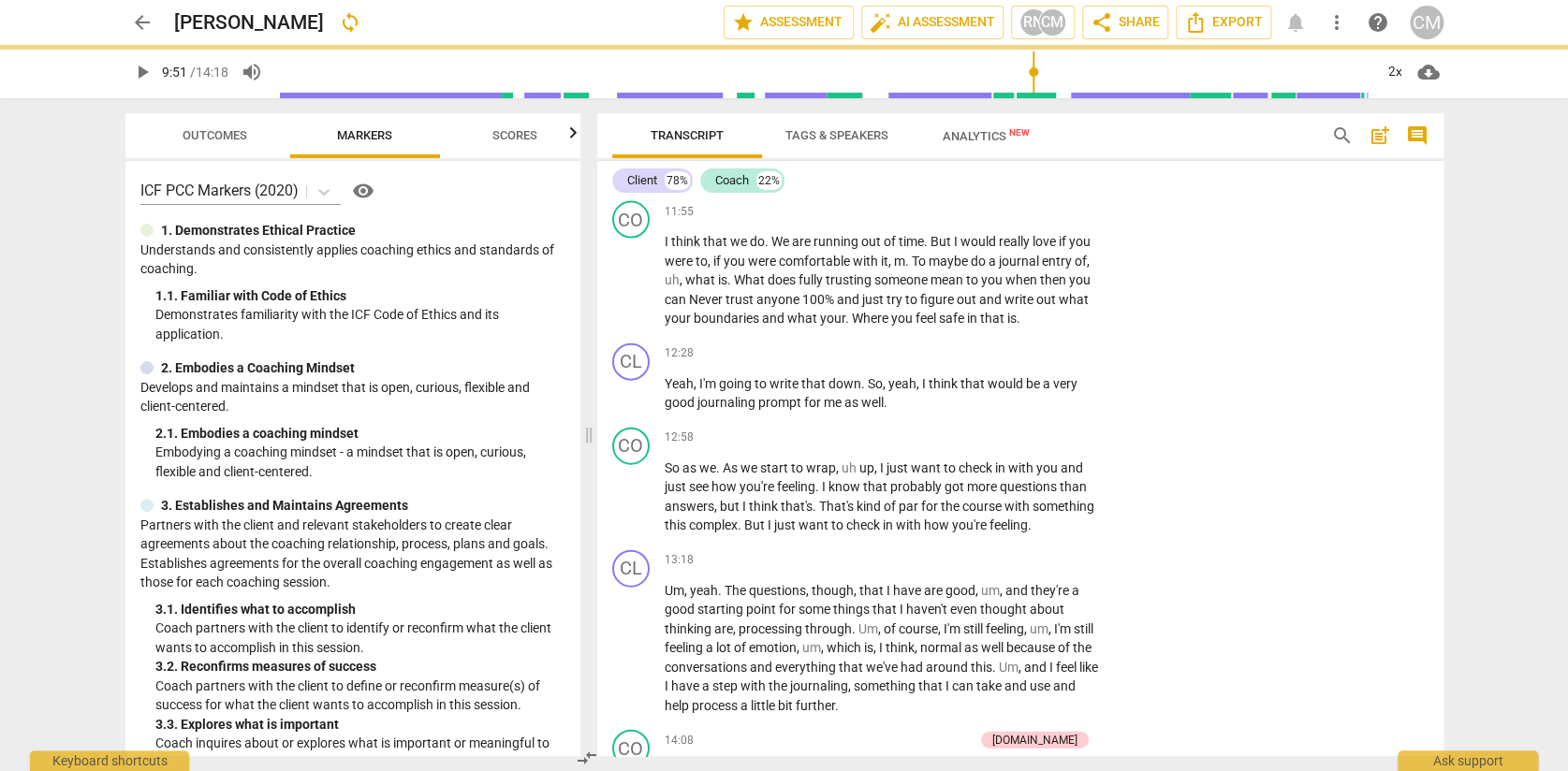 click on "2. Shows support and empathy" at bounding box center (1127, -85) 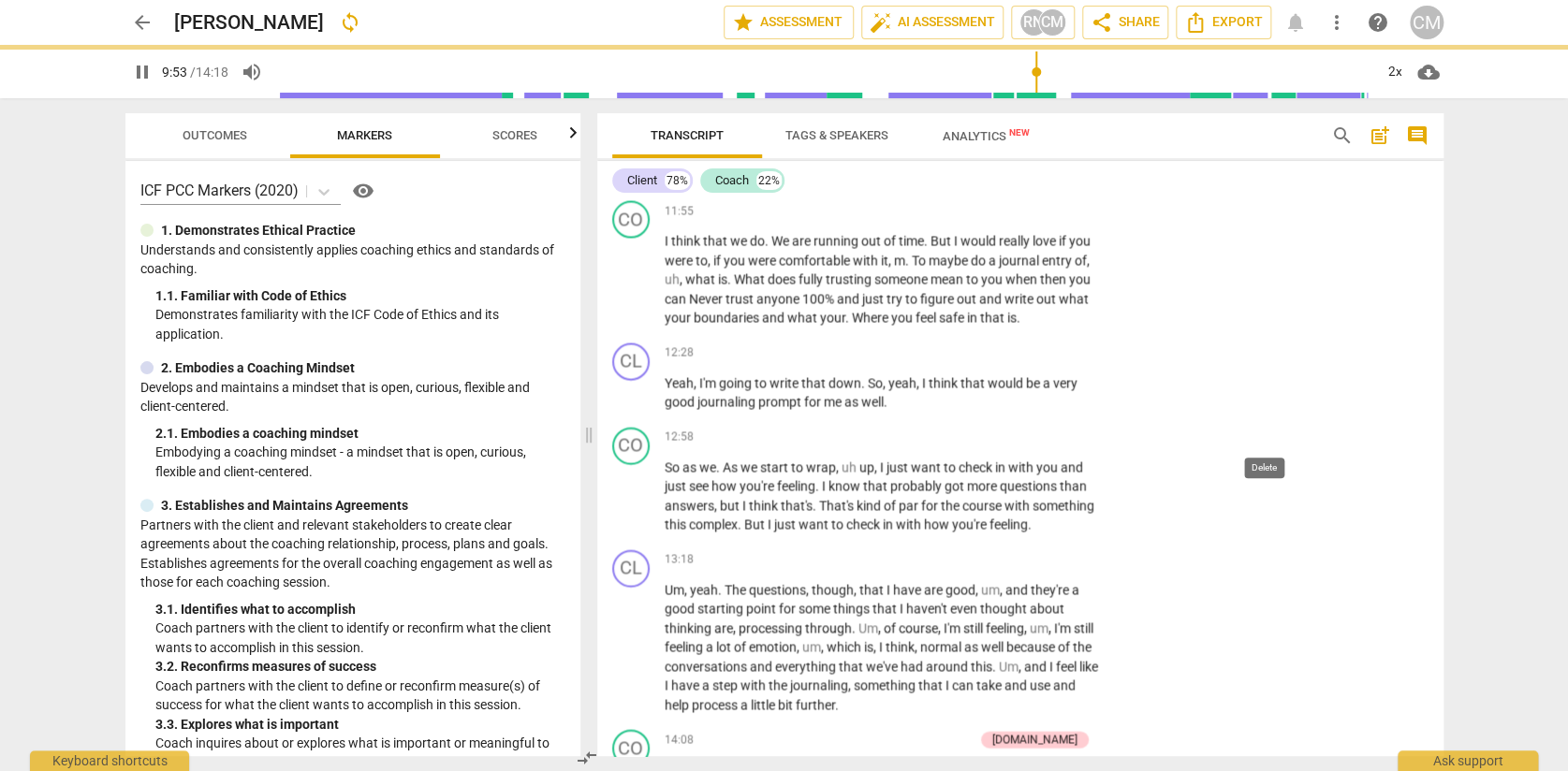 type on "595" 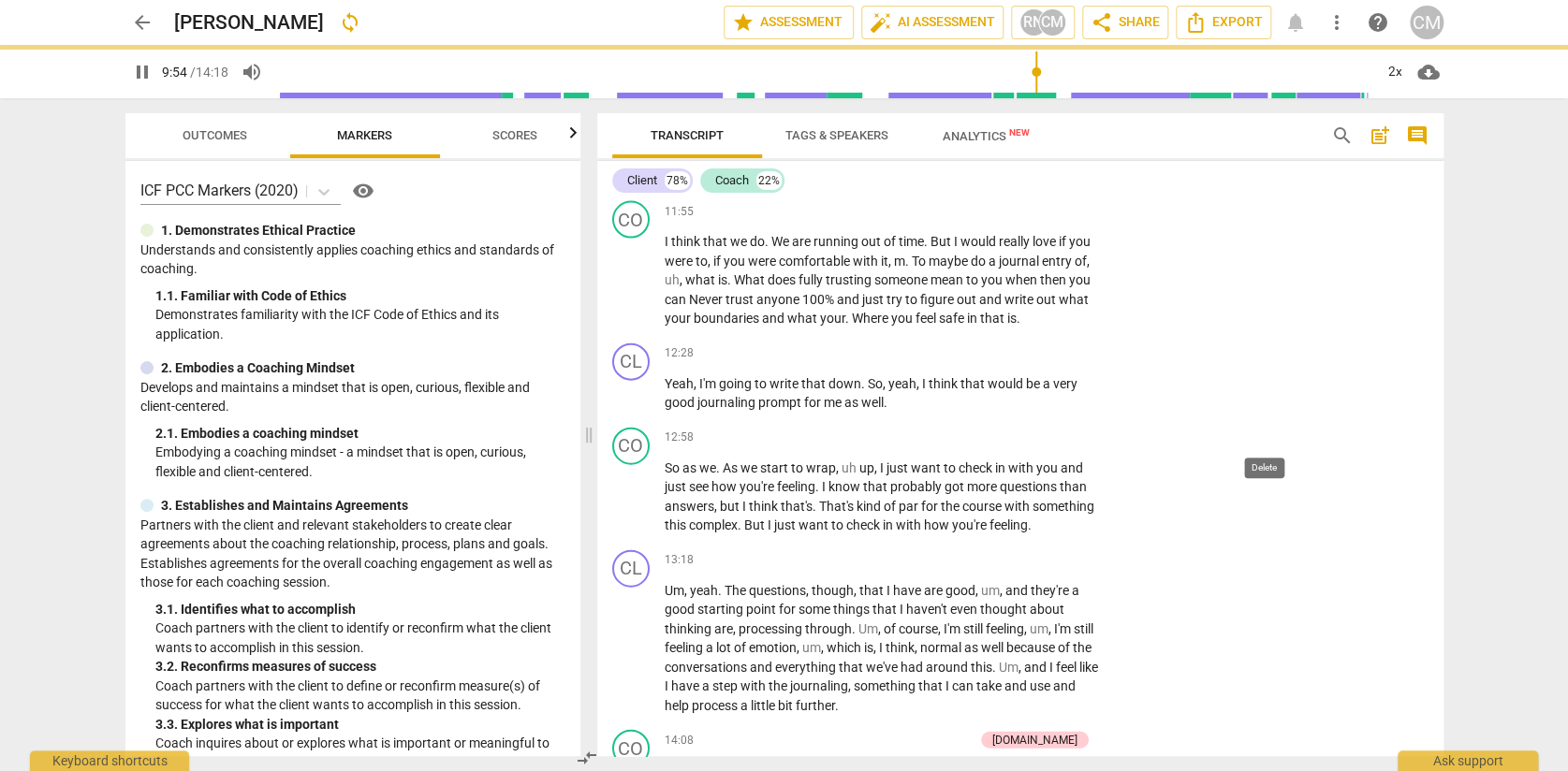 checkbox on "true" 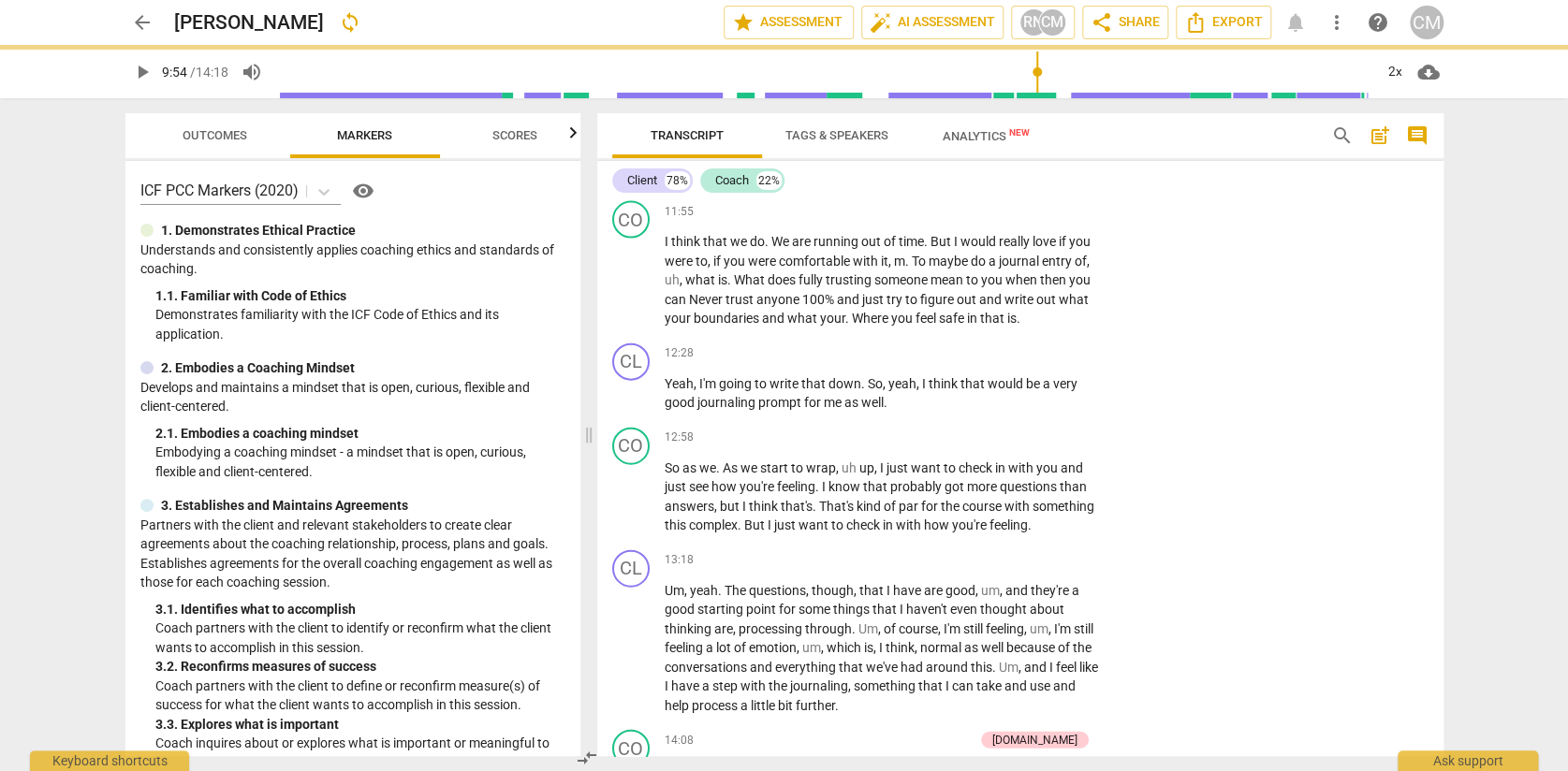 click on "delete" at bounding box center [1312, -147] 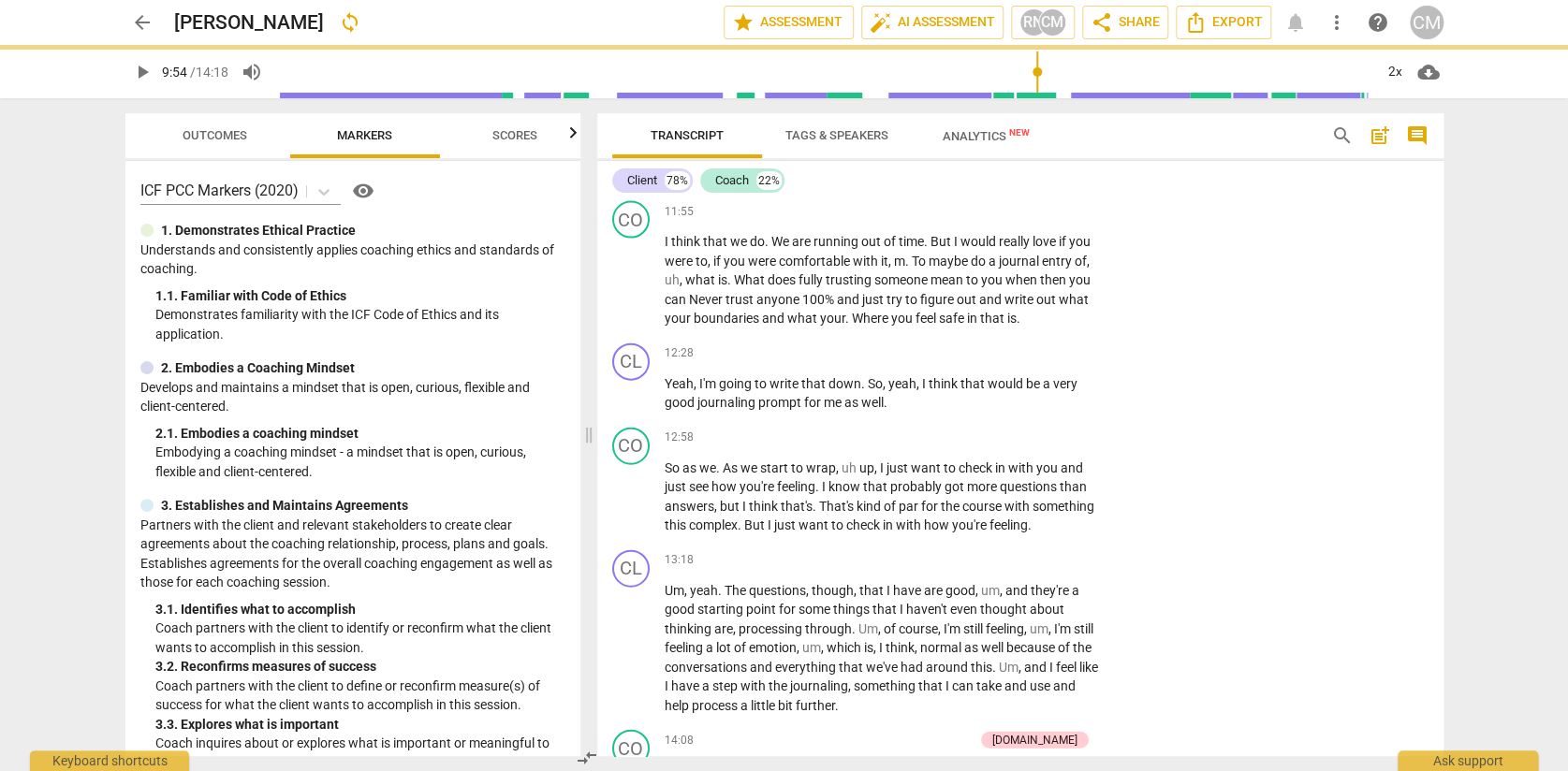 click on "play_arrow" at bounding box center (632, -127) 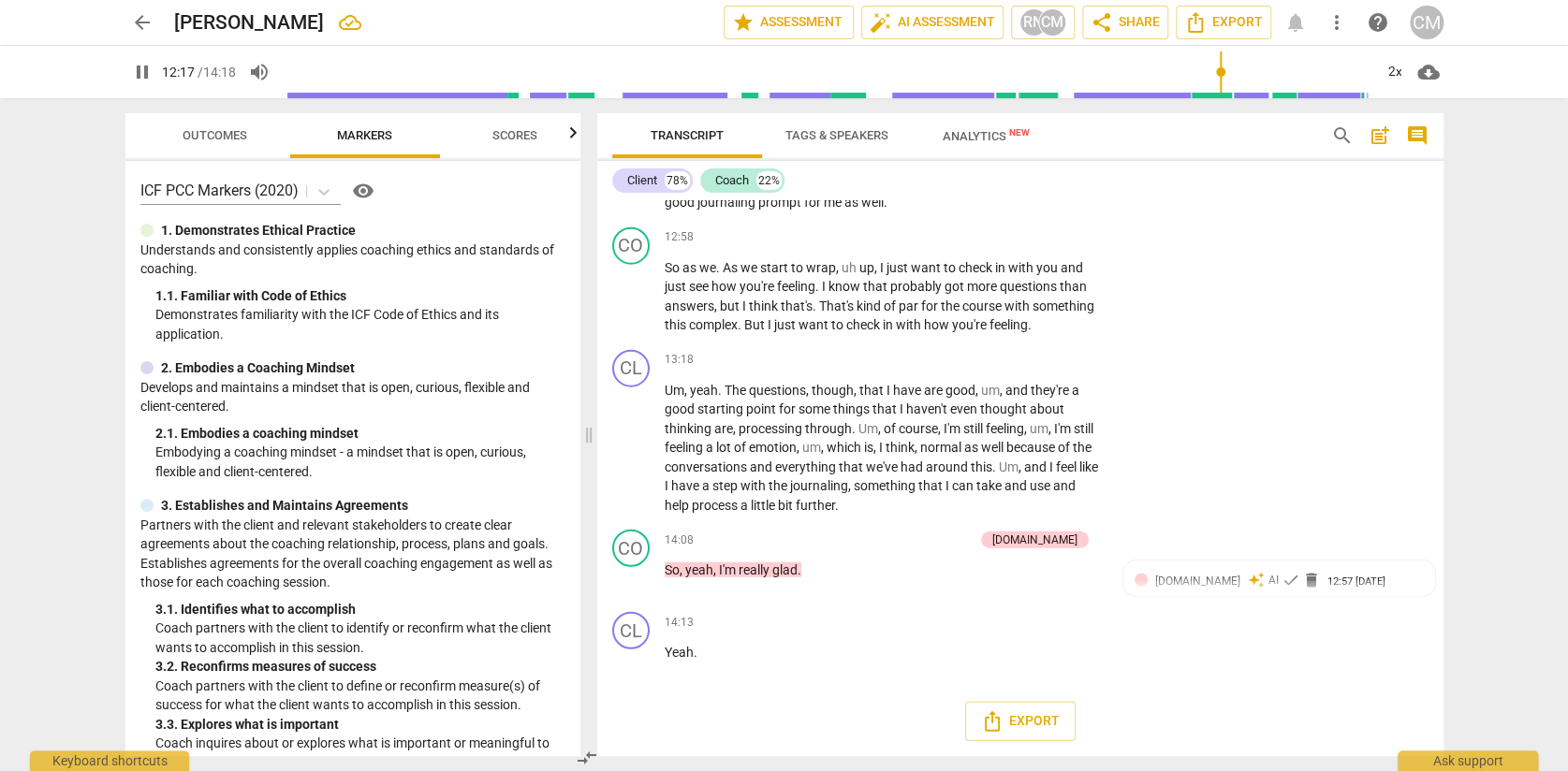 scroll, scrollTop: 2760, scrollLeft: 0, axis: vertical 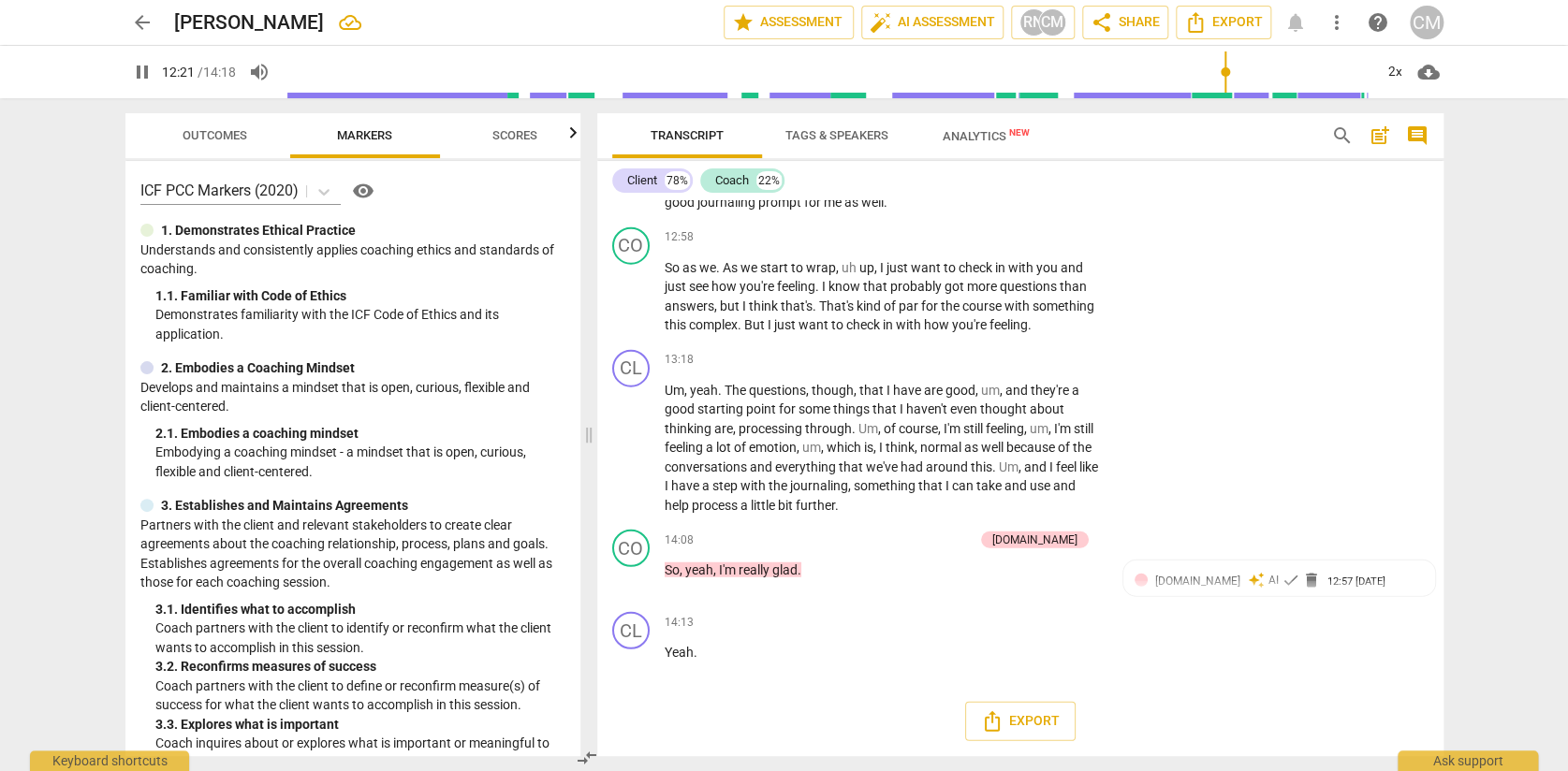 click on "pause" at bounding box center [632, 194] 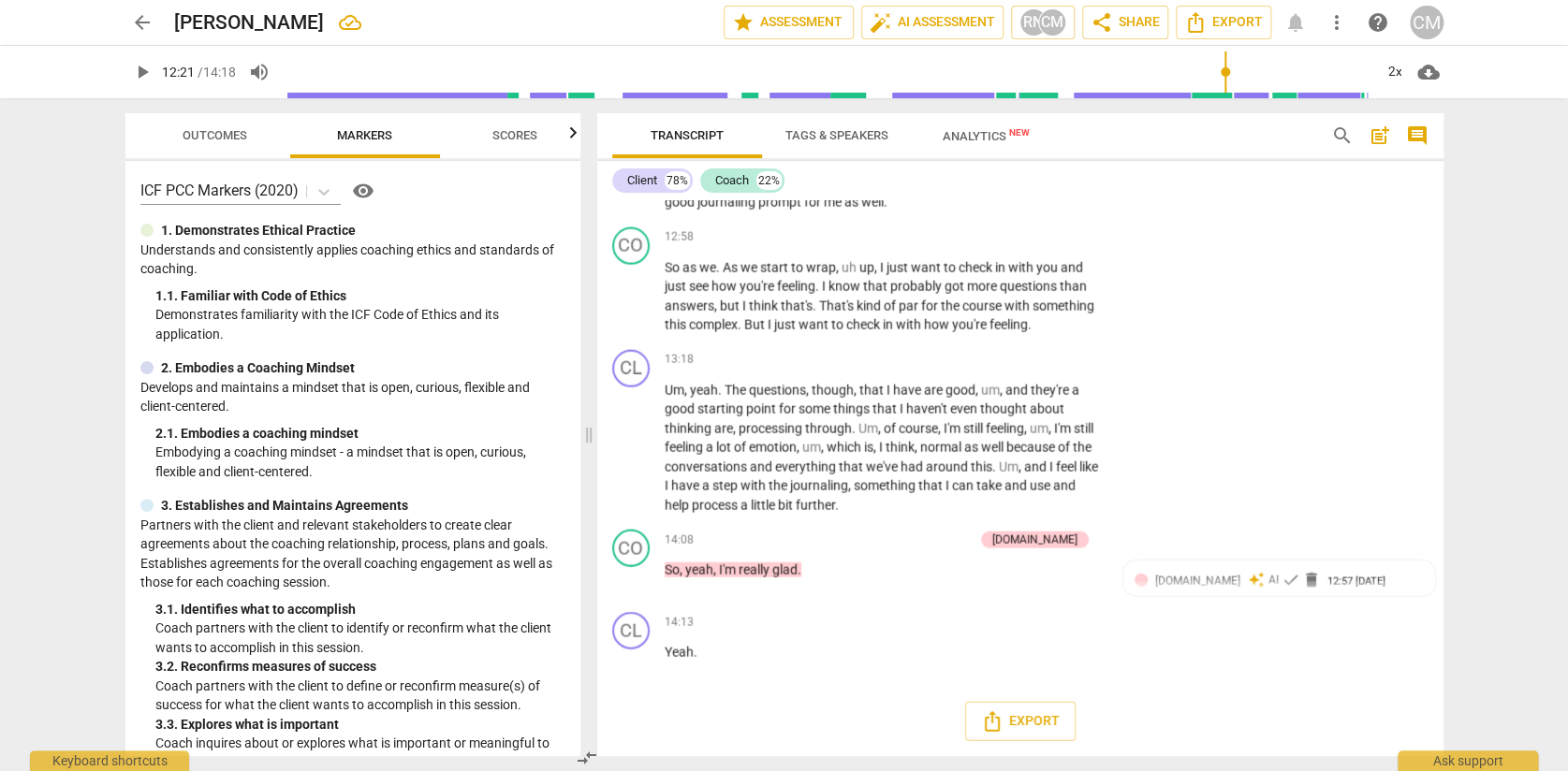 drag, startPoint x: 996, startPoint y: 253, endPoint x: 1096, endPoint y: 398, distance: 176.13915 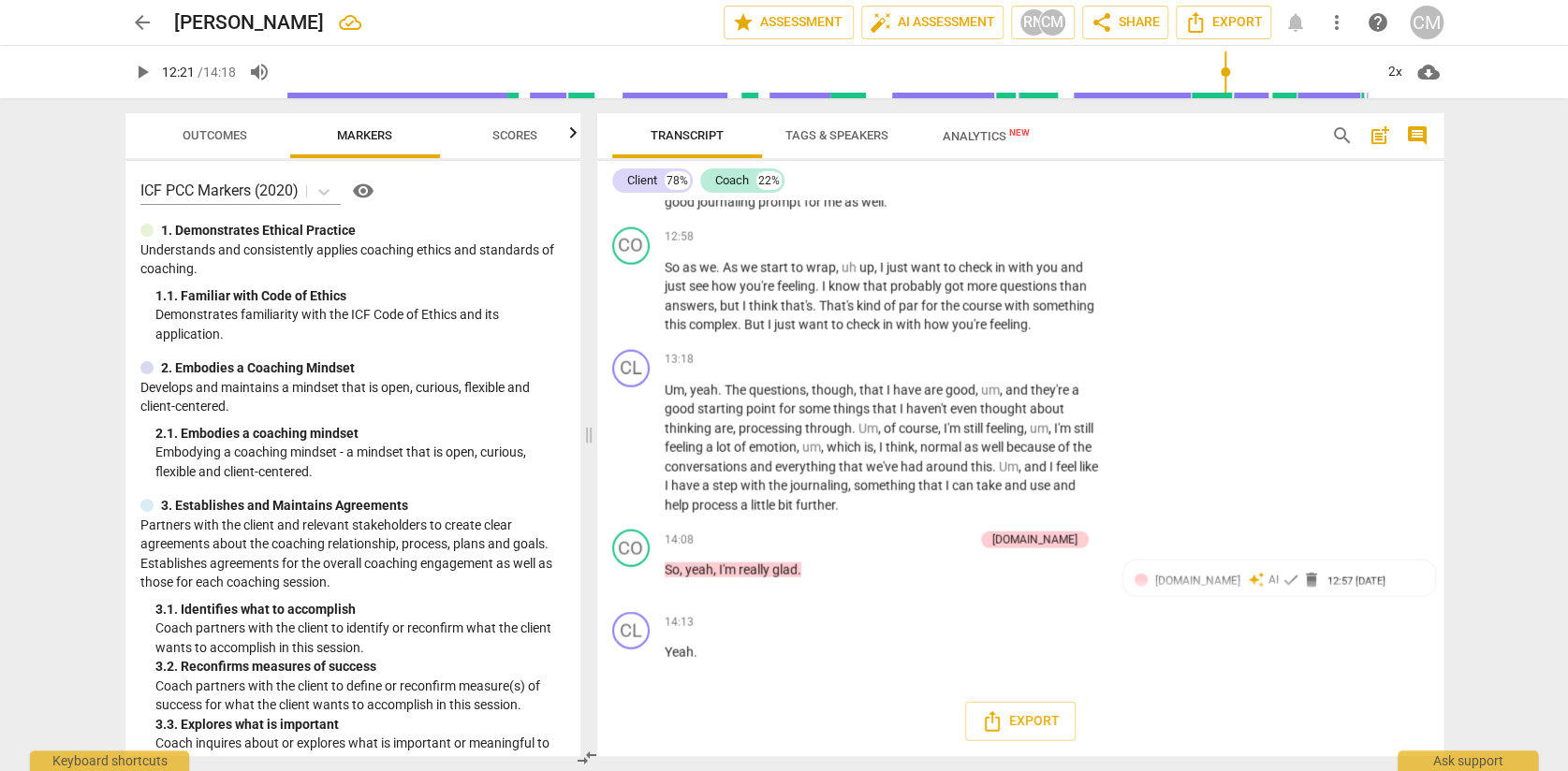 click on "CO play_arrow pause 11:55 + Add competency keyboard_arrow_right I   think   that   we   do .   We   are   running   out   of   time .   But   I   would   really   love   if   you   were   to ,   if   you   were   comfortable   with   it ,   m .   To   maybe   do   a   journal   entry   of ,   uh ,   what   is .   What   does   fully   trusting   someone   mean   to   you   when   then   you   can   Never   trust   anyone   100 %   and   just   try   to   figure   out   and   write   out   what   your   boundaries   and   what   your .   Where   you   feel   safe   in   that   is ." at bounding box center (1020, 65) 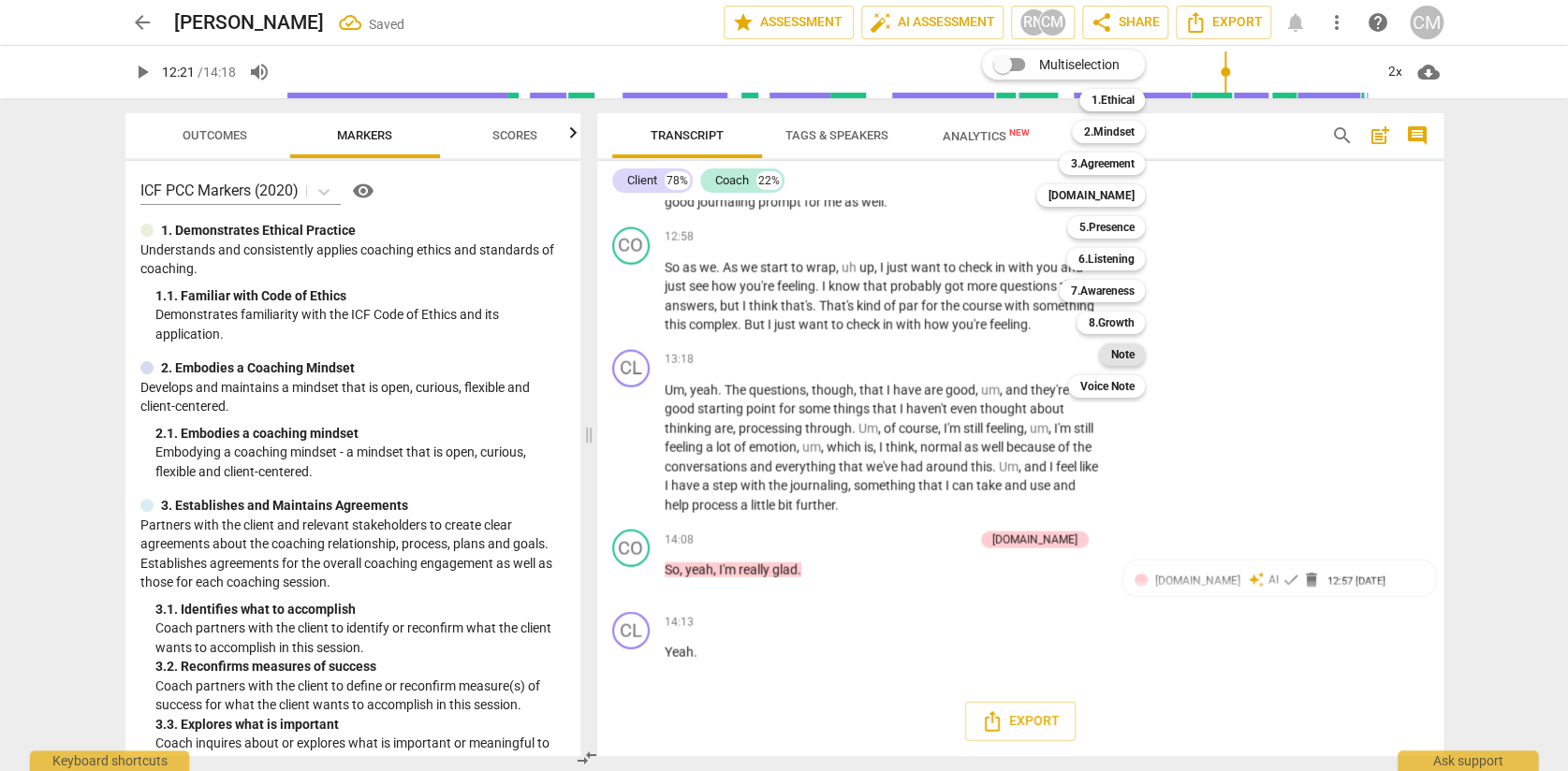 click on "Note" at bounding box center (1121, 355) 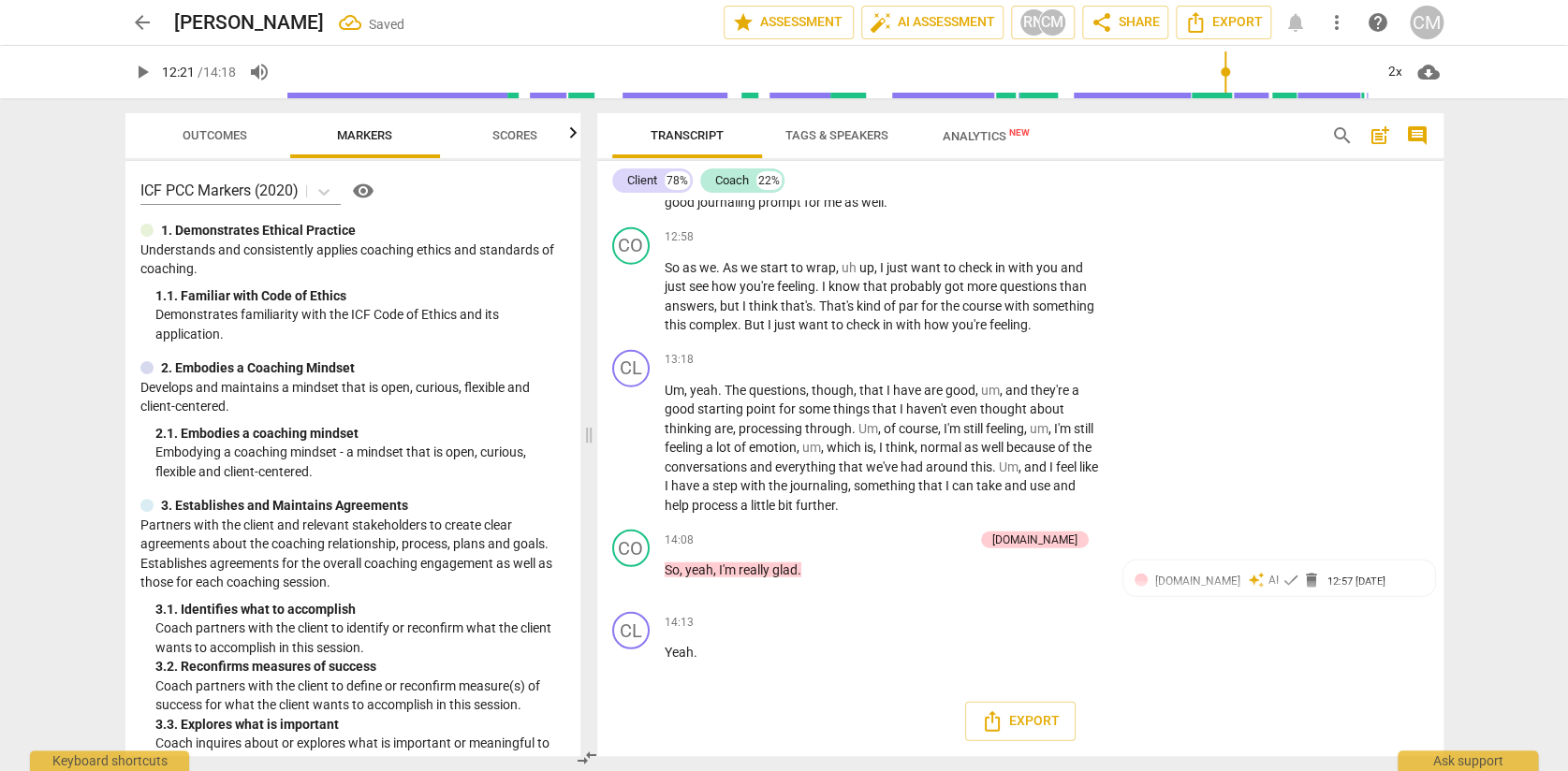 type on "a" 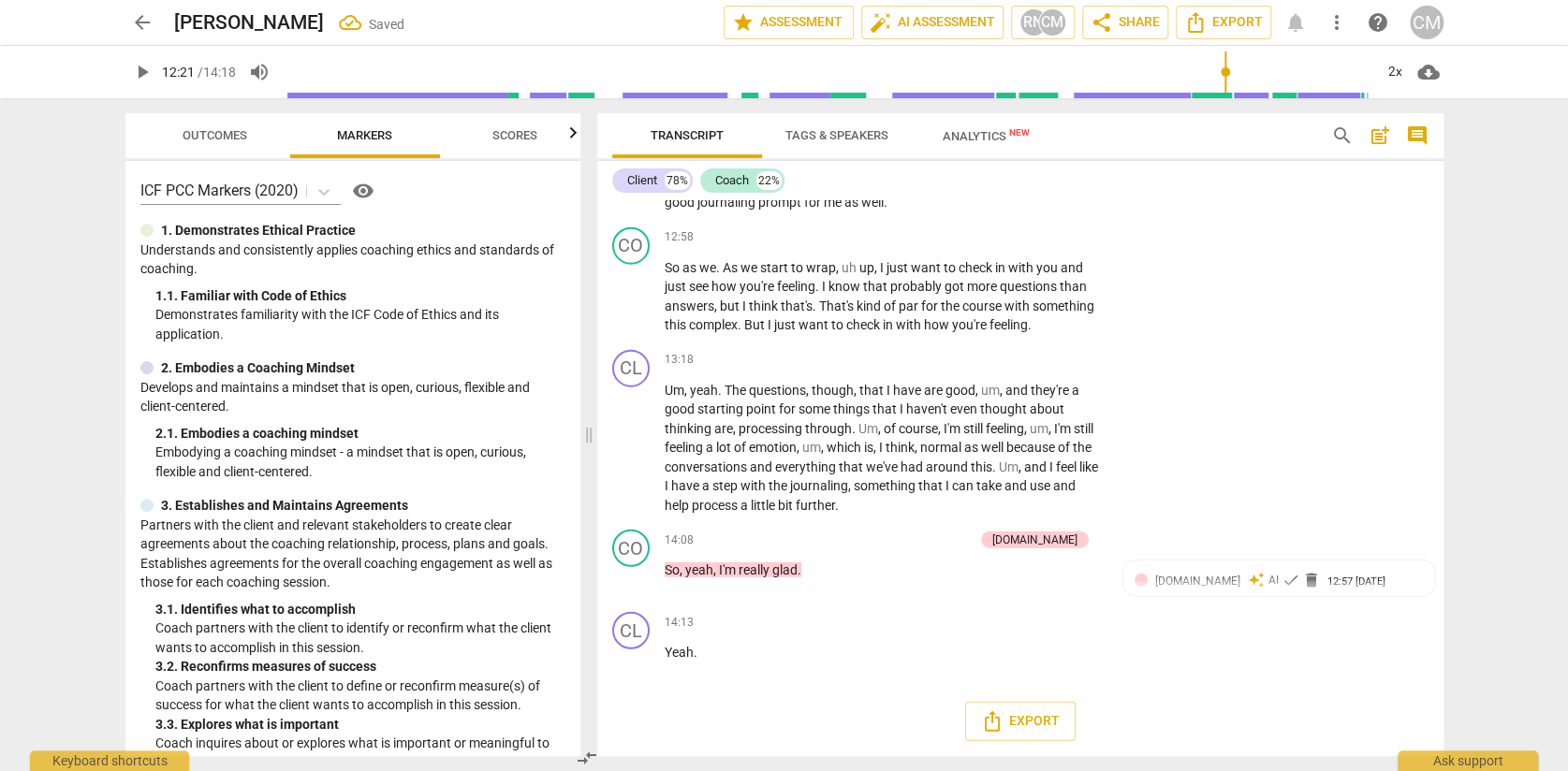 type on "a" 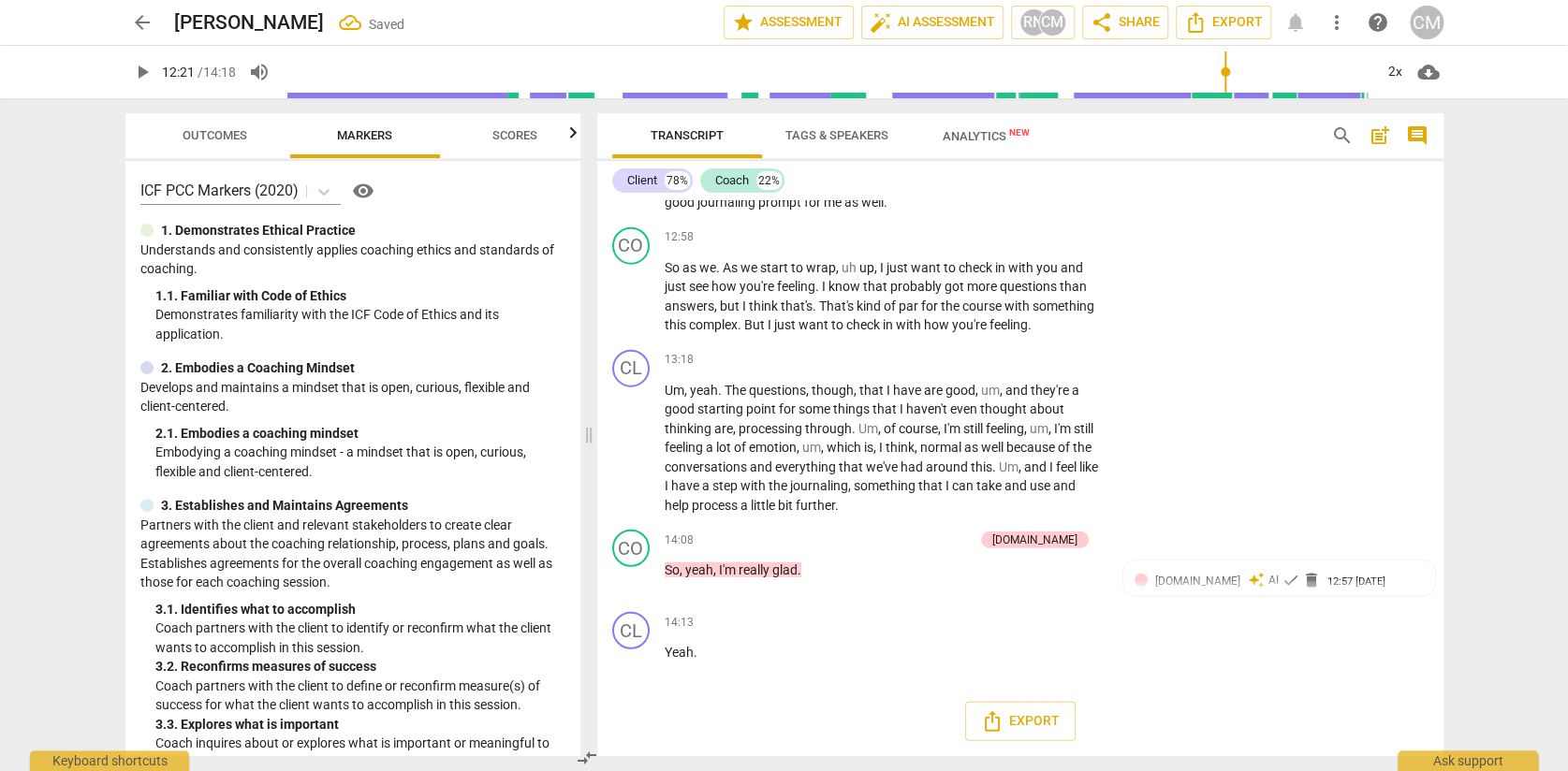 type on "as" 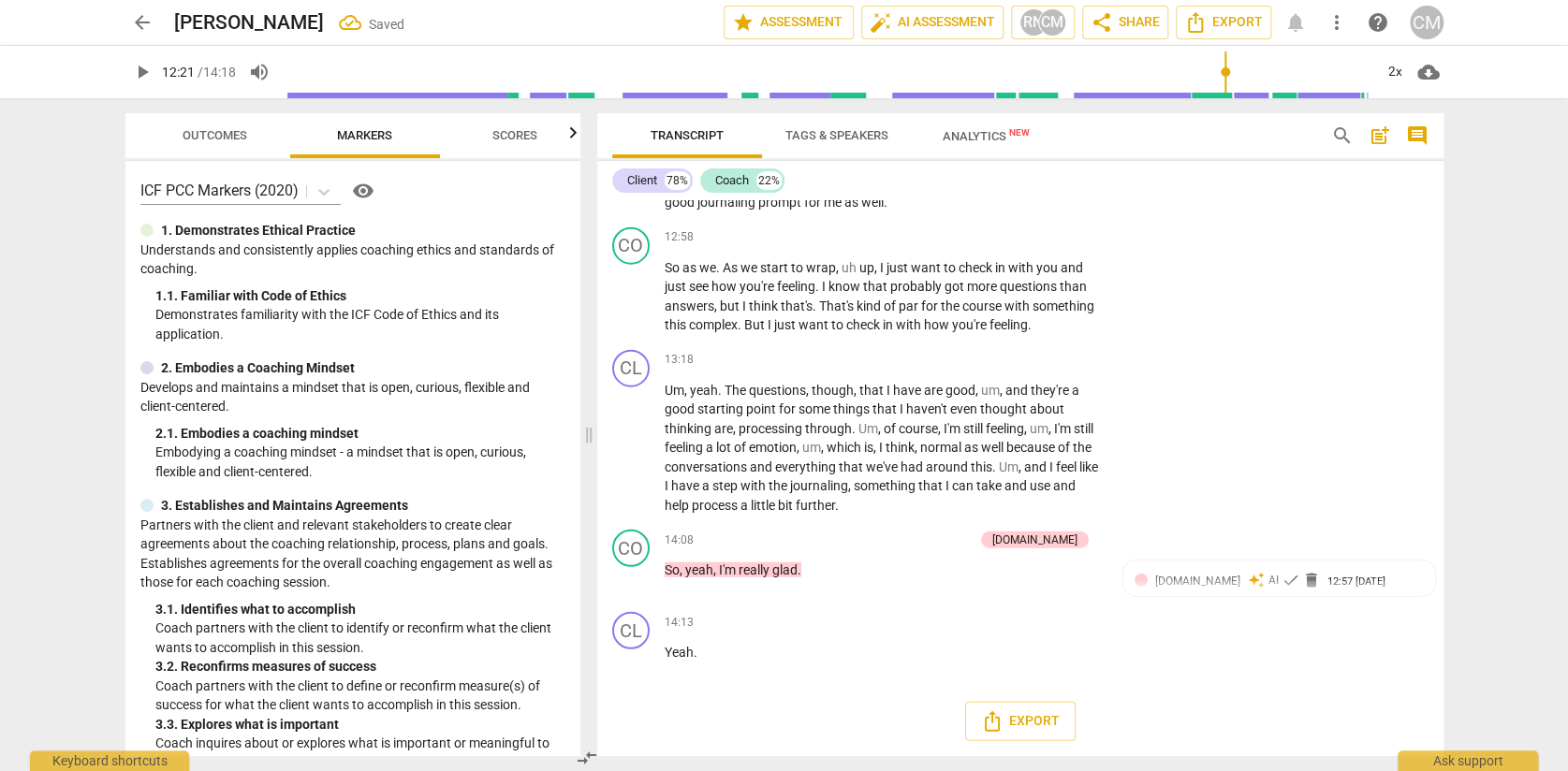 type on "ask" 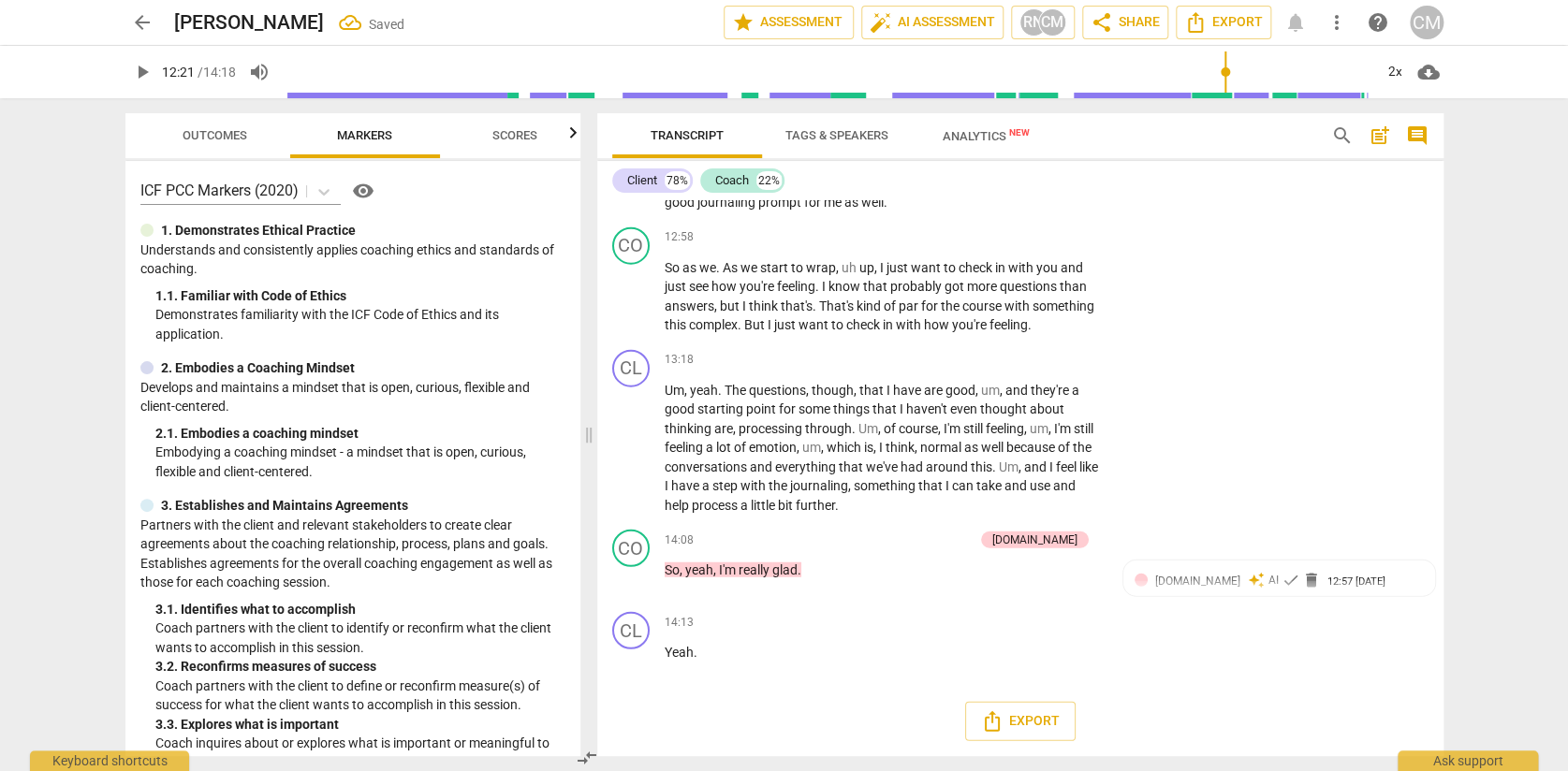 type on "ask" 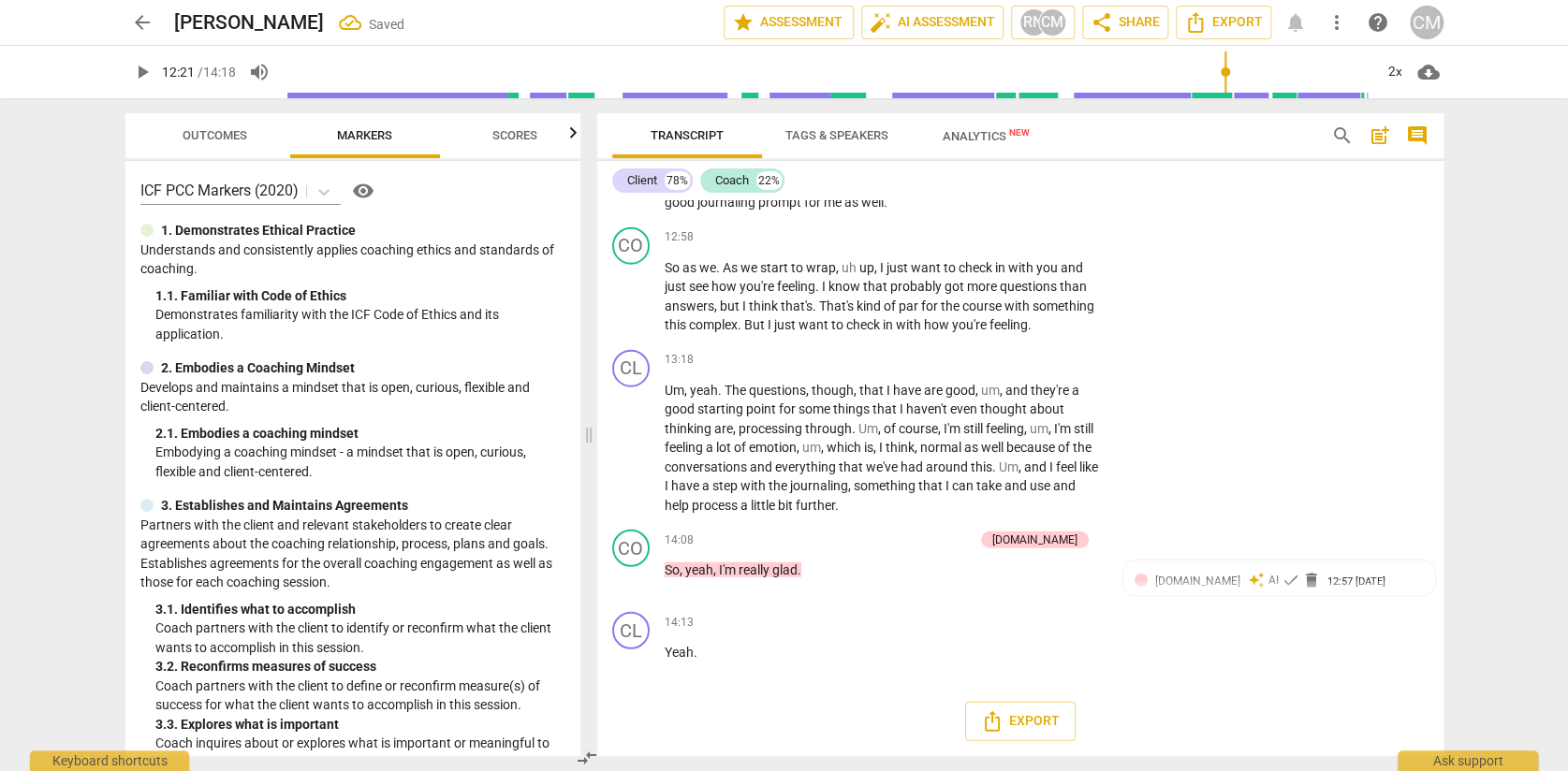 type on "ask th" 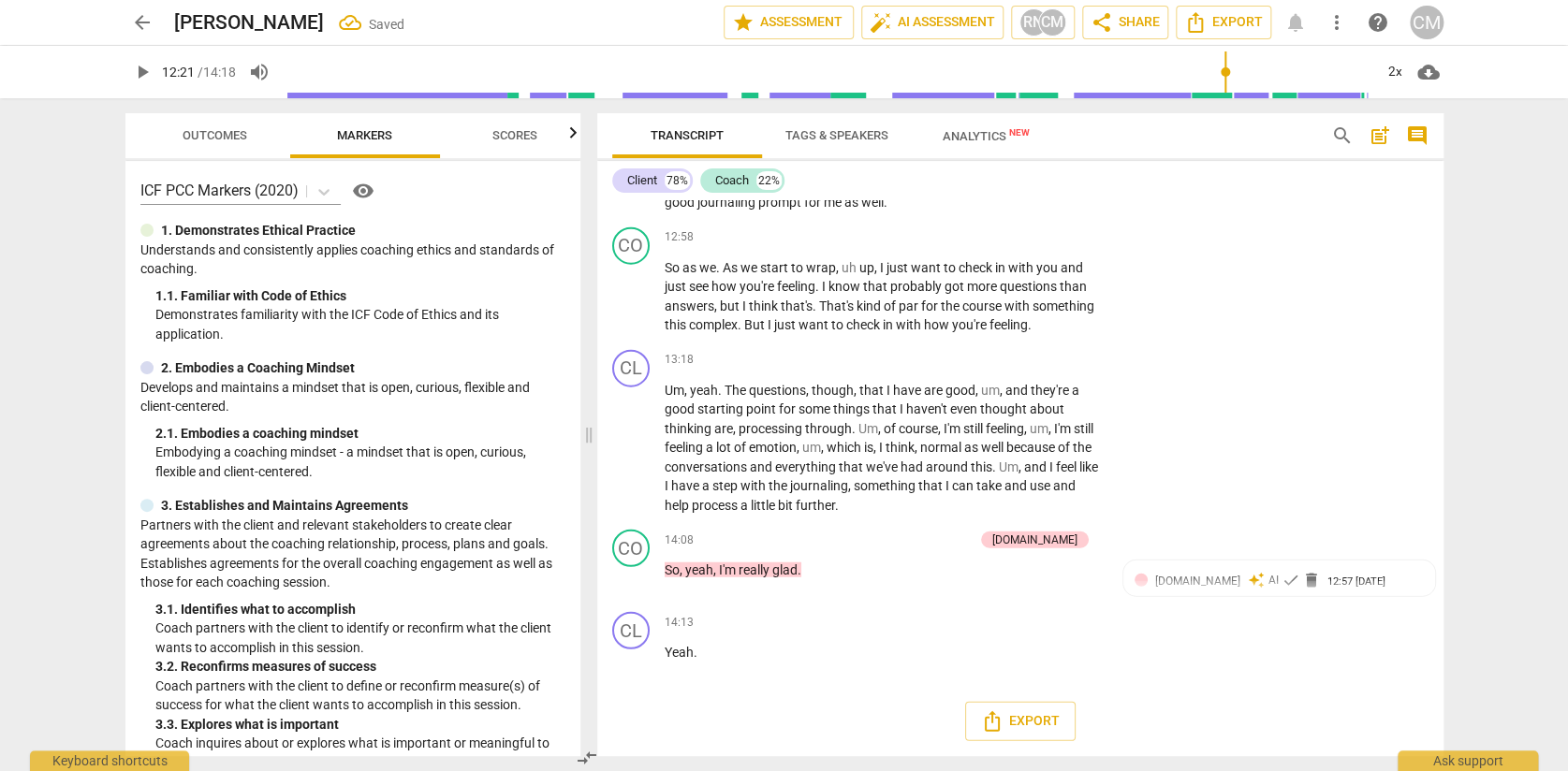 type on "ask the" 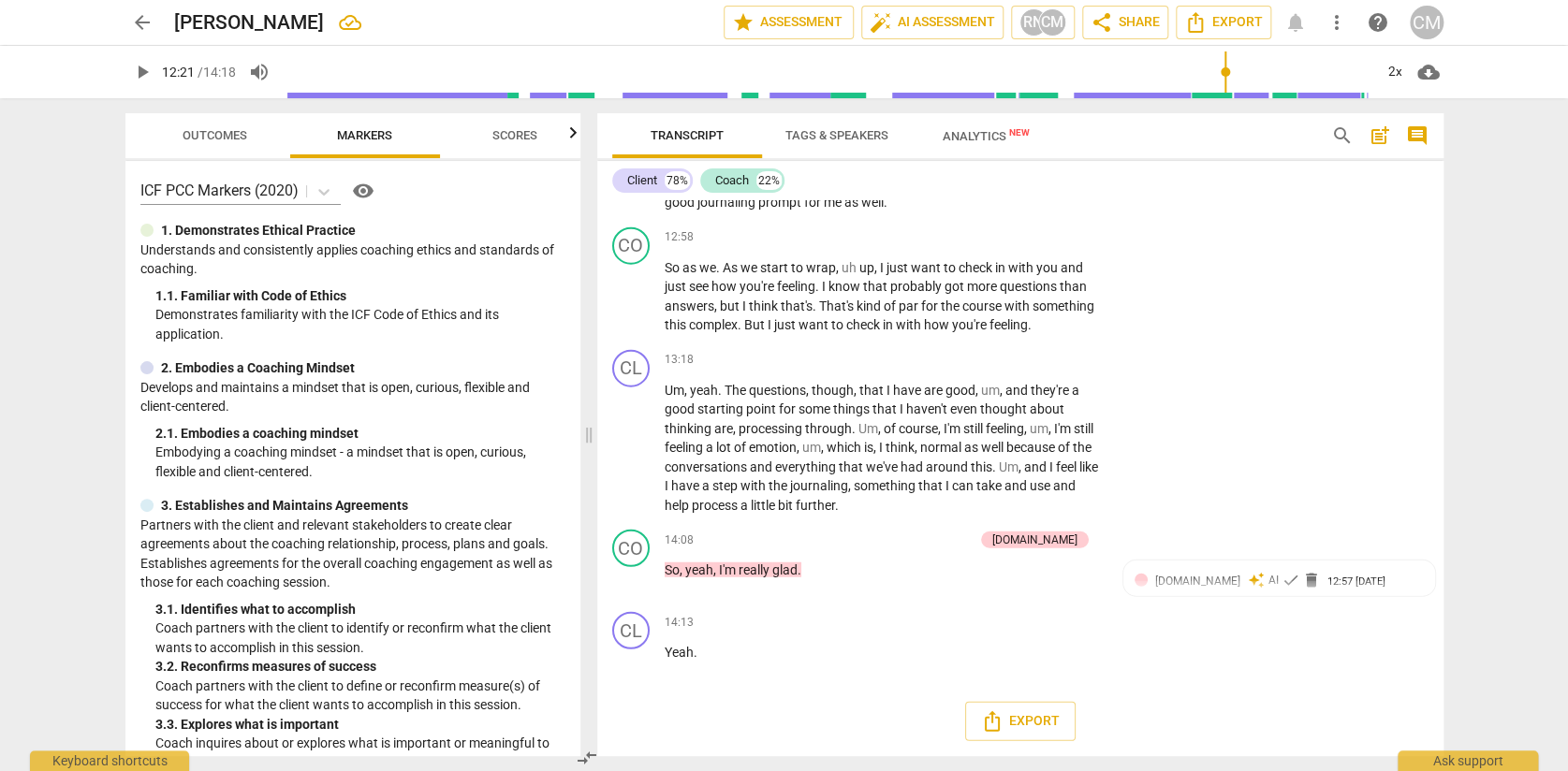 type on "ask the client what ehy w" 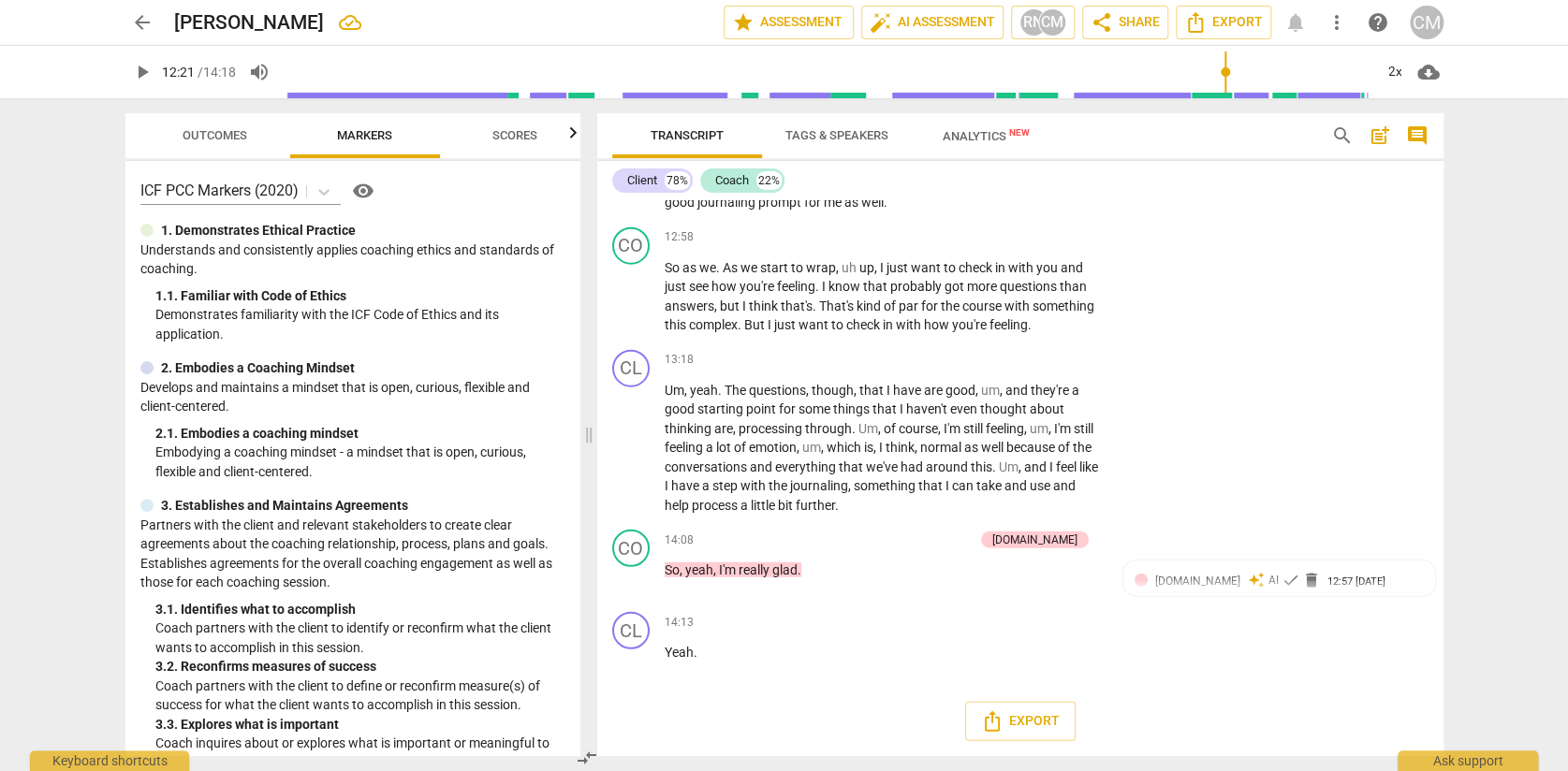 scroll, scrollTop: 0, scrollLeft: 0, axis: both 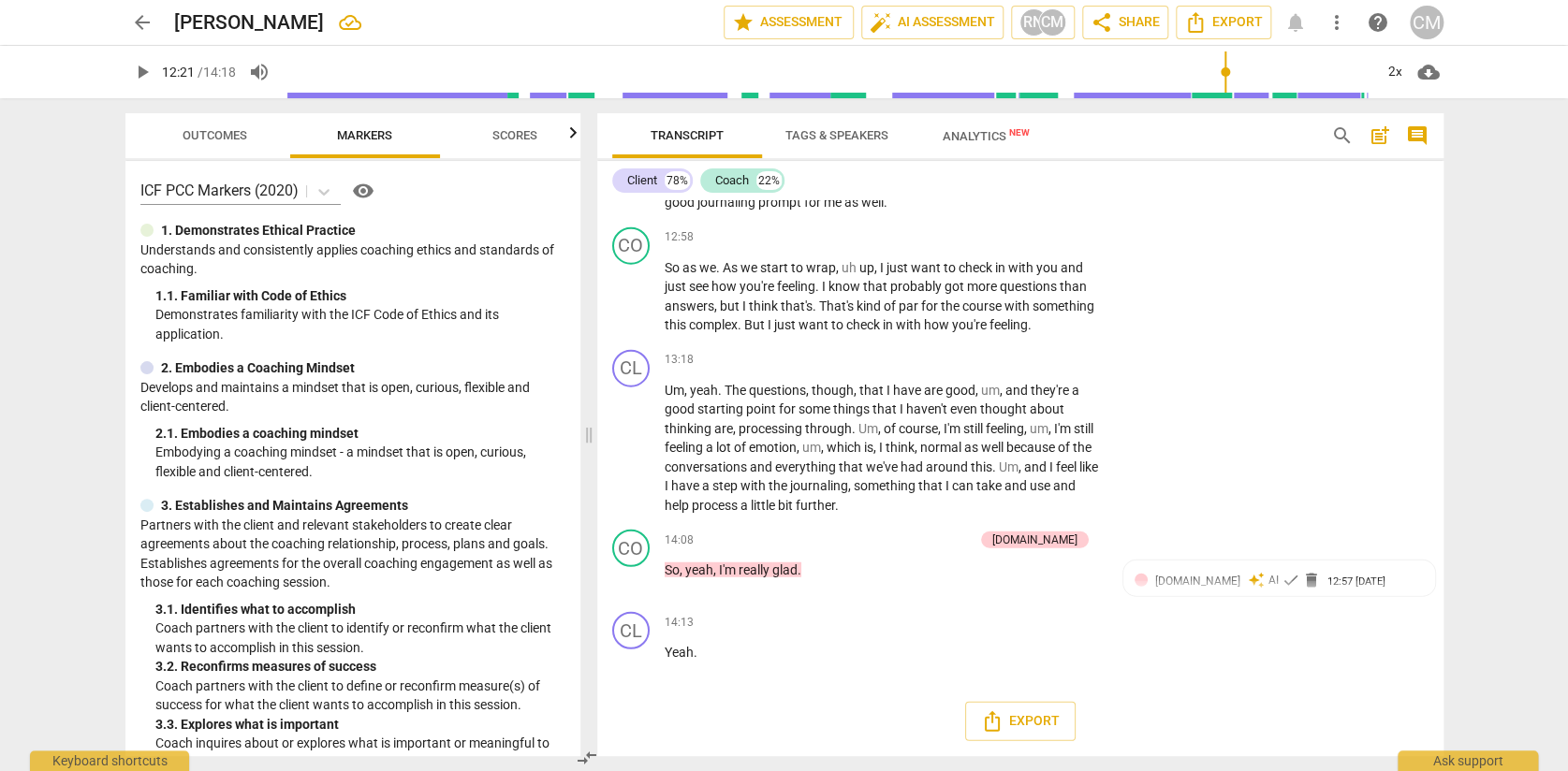 click on "CL play_arrow pause 12:28 + Add competency keyboard_arrow_right Yeah ,   I'm   going   to   write   that   down .   So ,   yeah ,   I   think   that   would   be   a   very   good   journaling   prompt   for   me   as   well ." at bounding box center [1020, 178] 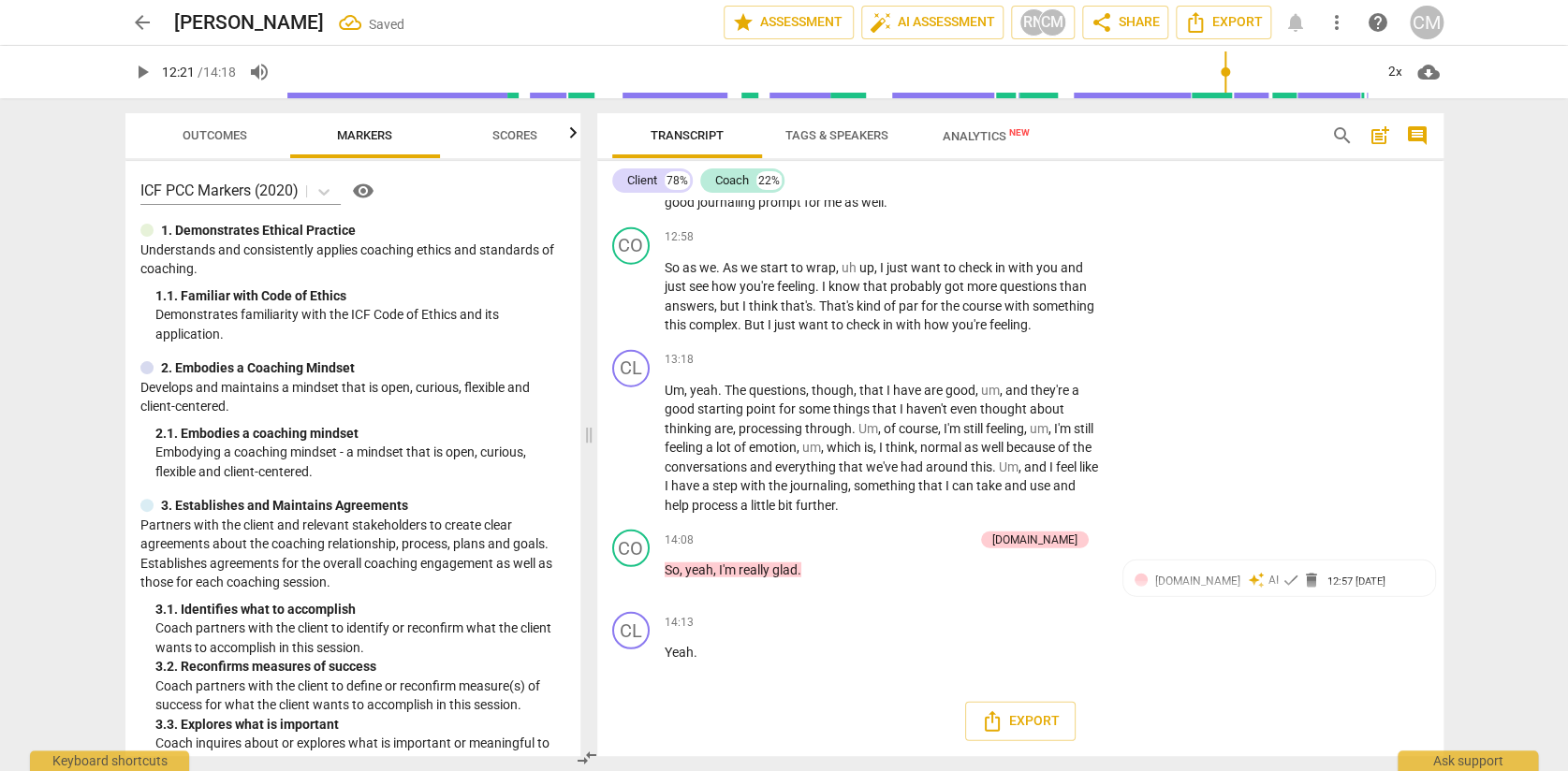 click on "CL play_arrow pause 12:28 + Add competency keyboard_arrow_right Yeah ,   I'm   going   to   write   that   down .   So ,   yeah ,   I   think   that   would   be   a   very   good   journaling   prompt   for   me   as   well ." at bounding box center (1020, 178) 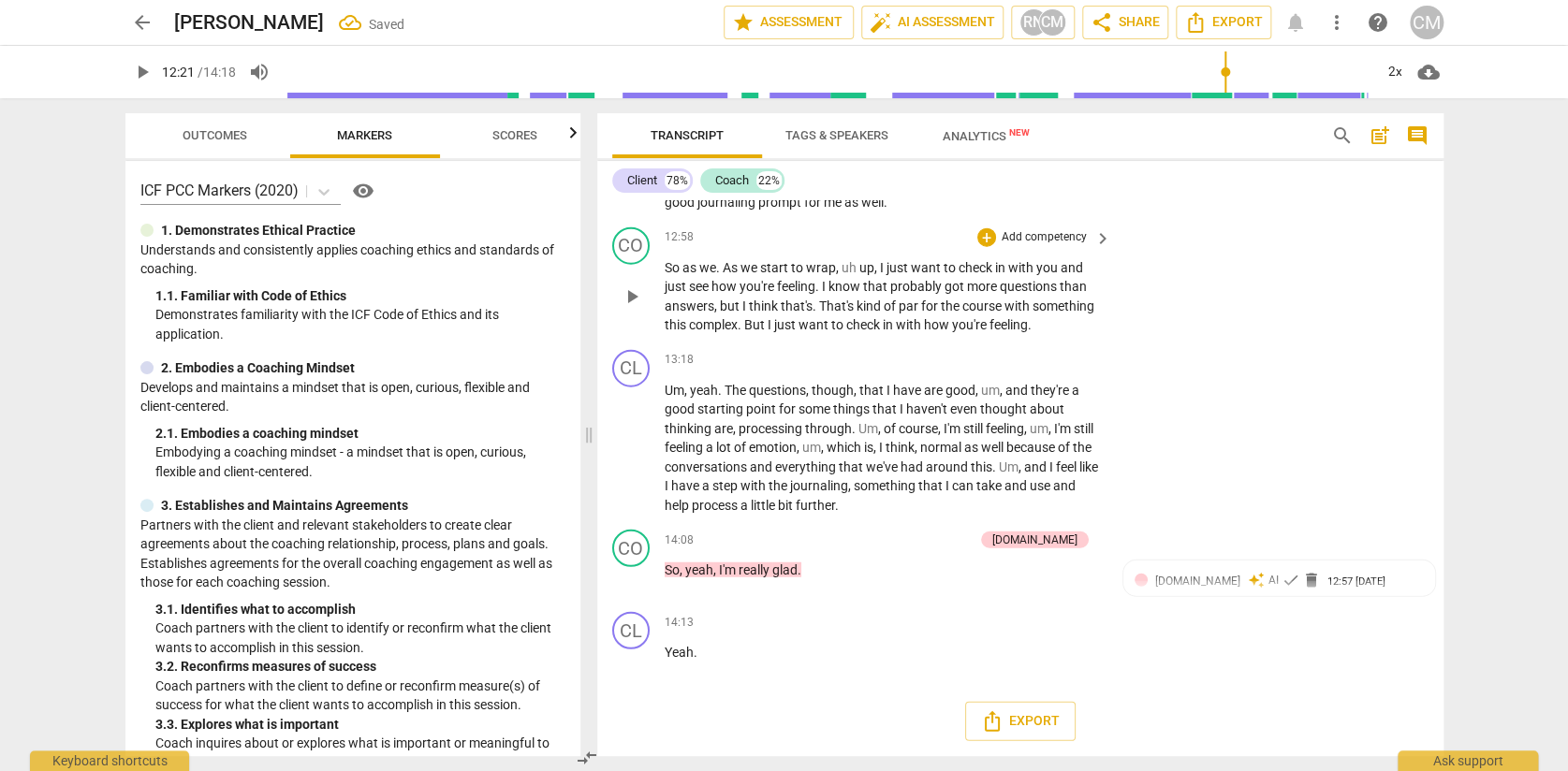 scroll, scrollTop: 2816, scrollLeft: 0, axis: vertical 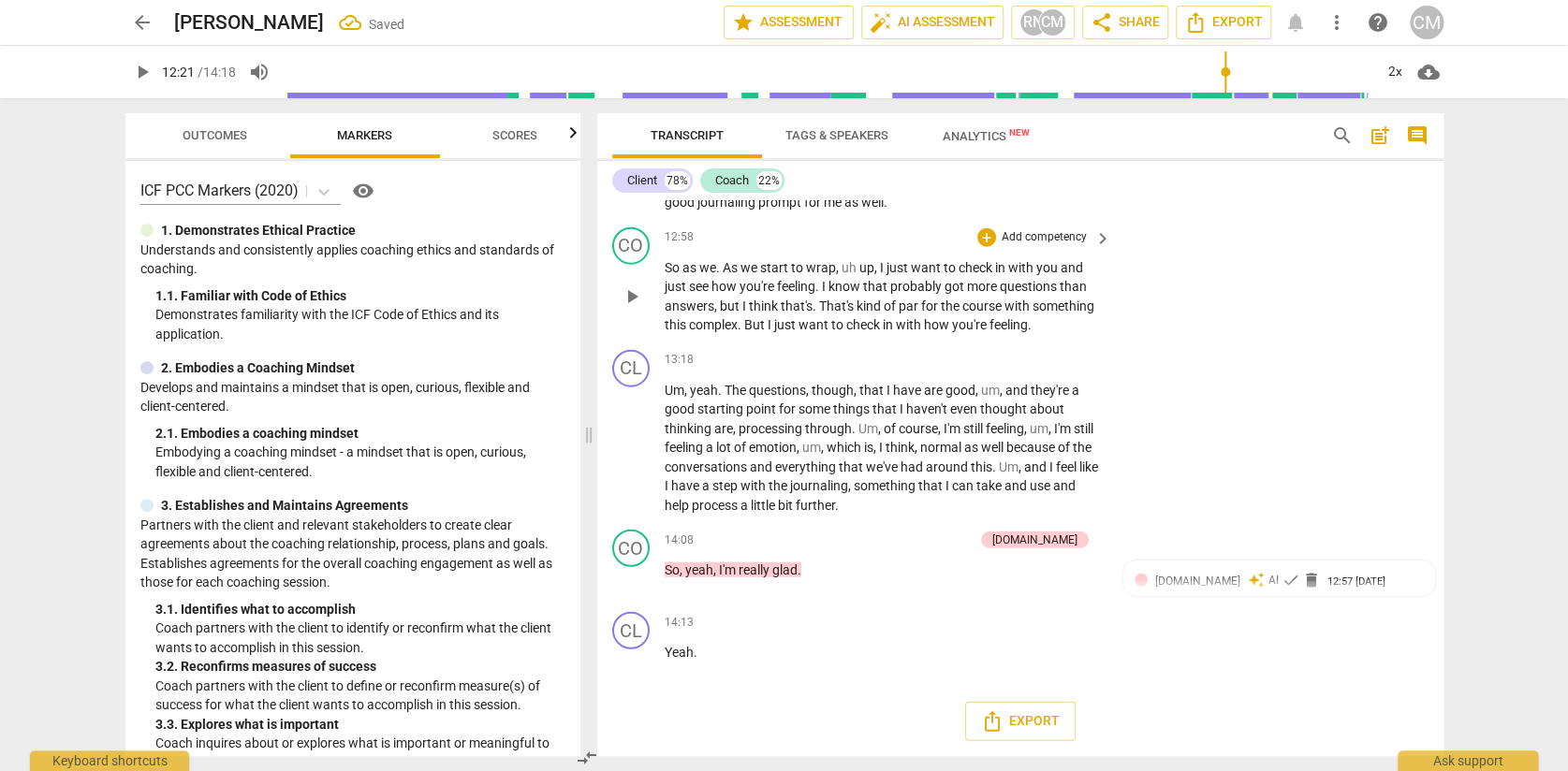 click on "play_arrow pause" at bounding box center [640, 297] 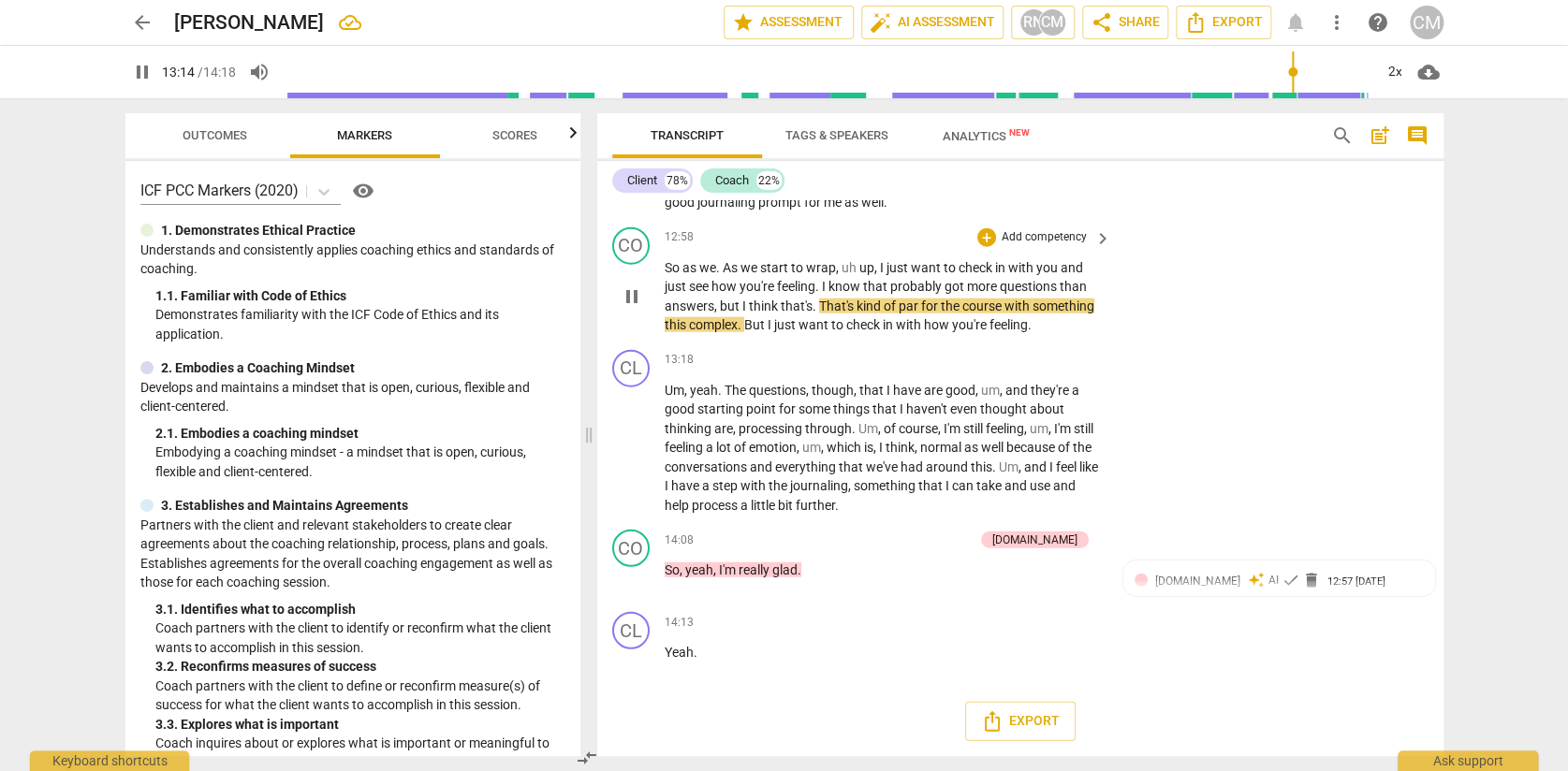 scroll, scrollTop: 2830, scrollLeft: 0, axis: vertical 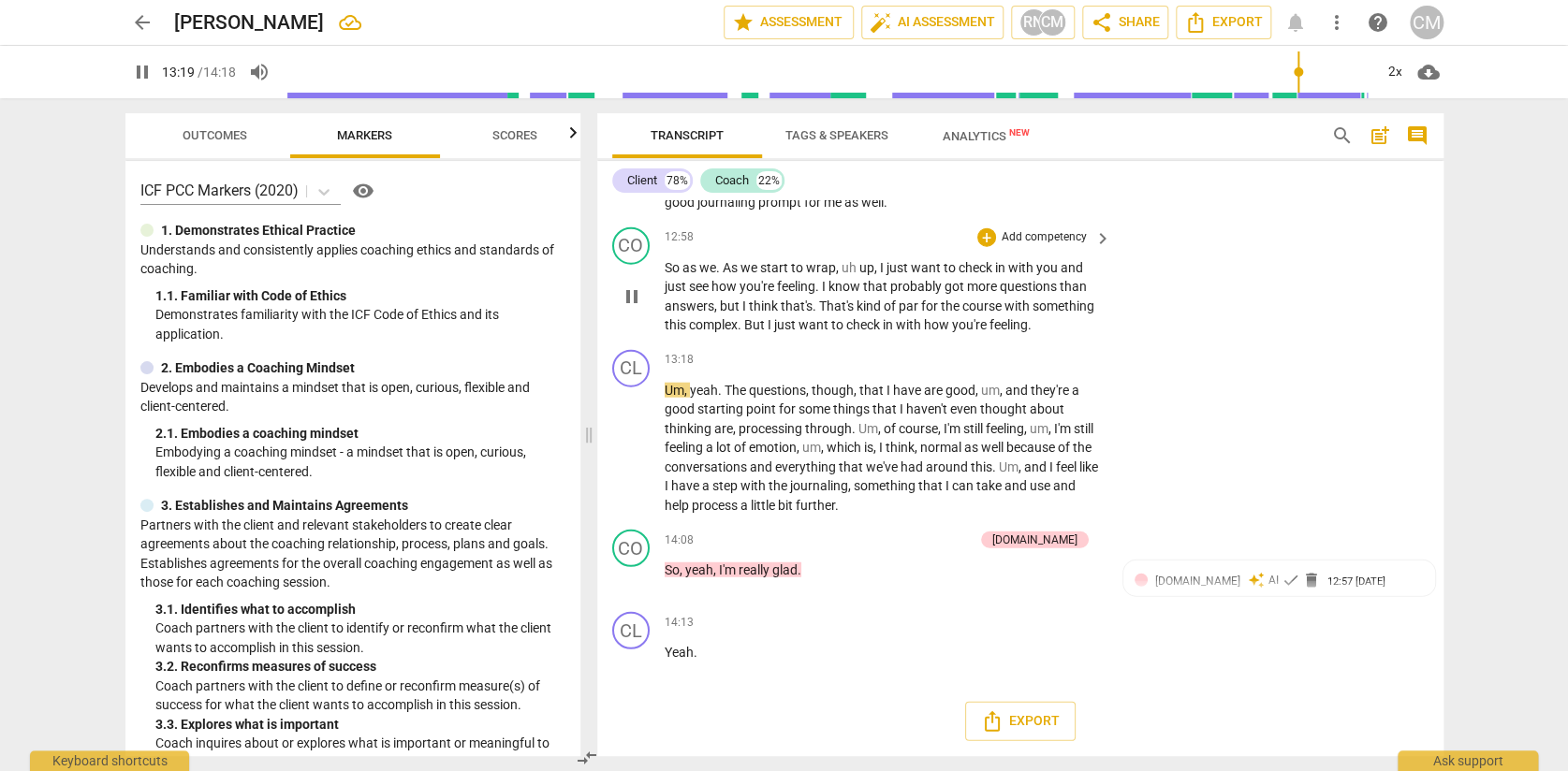 click on "pause" at bounding box center (632, 297) 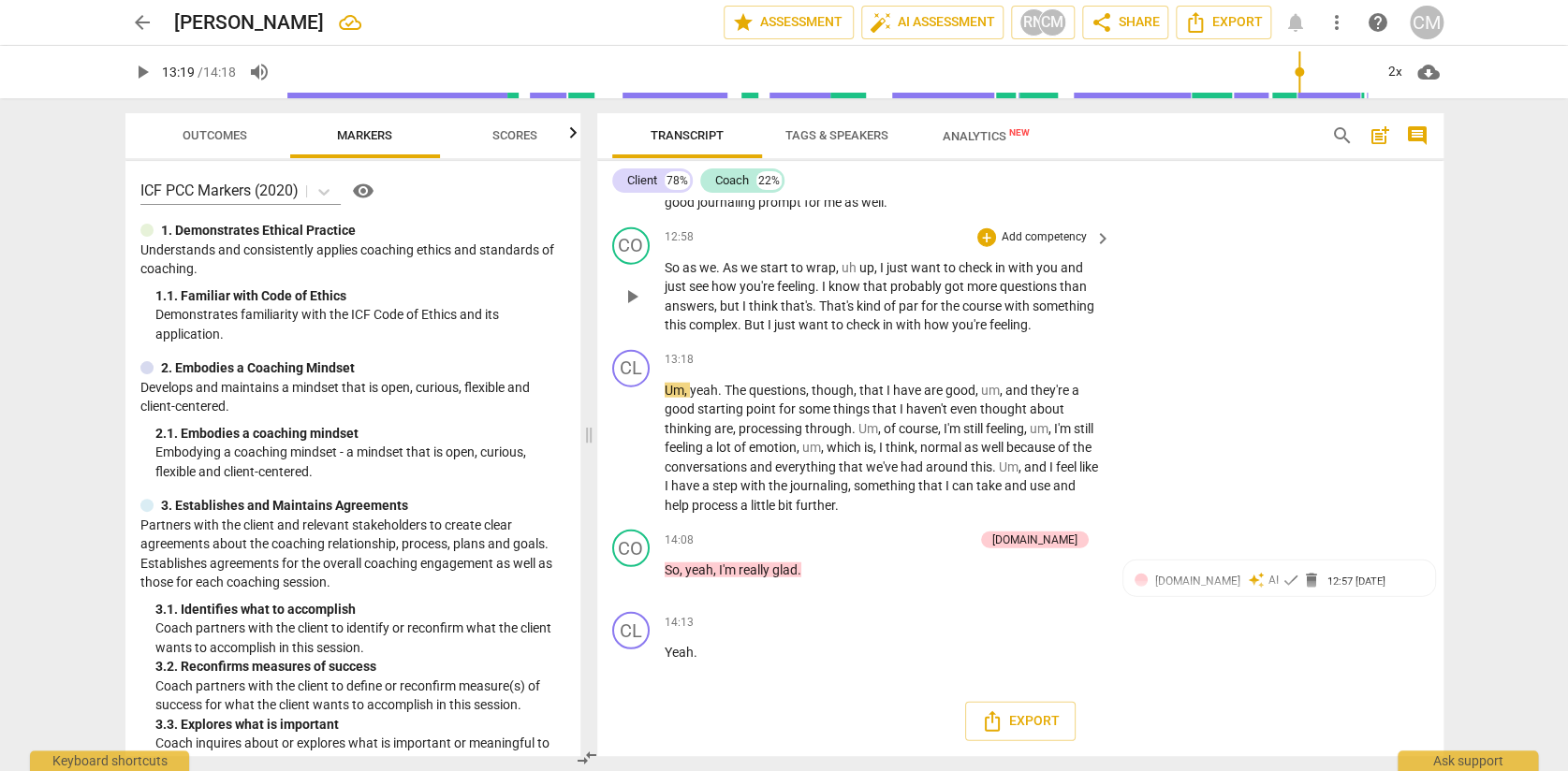 drag, startPoint x: 705, startPoint y: 495, endPoint x: 1070, endPoint y: 544, distance: 368.2744 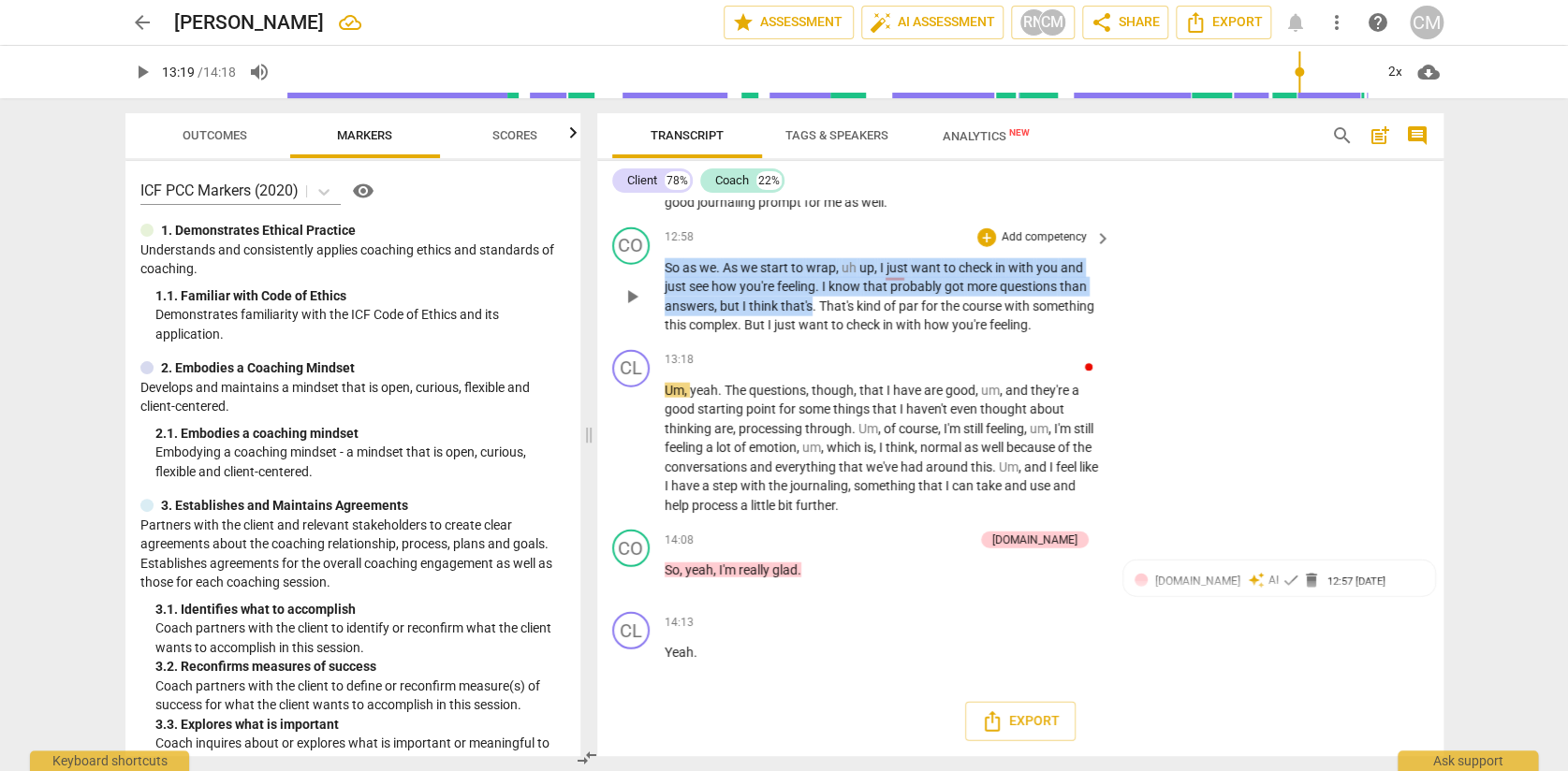 drag, startPoint x: 704, startPoint y: 562, endPoint x: 649, endPoint y: 482, distance: 97.082439 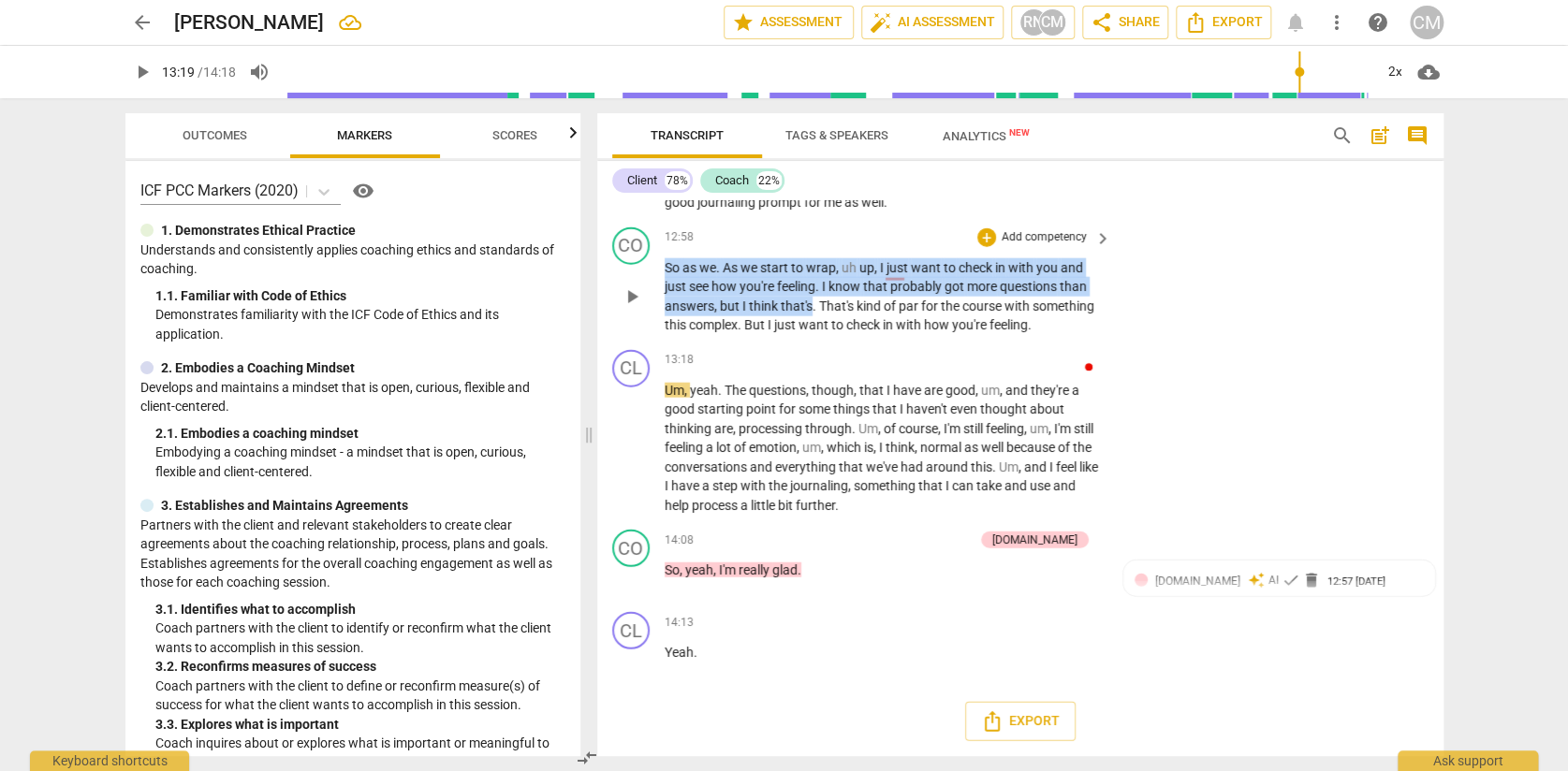 click on "CO play_arrow pause 12:58 + Add competency keyboard_arrow_right So   as   we .   As   we   start   to   wrap ,   uh   up ,   I   just   want   to   check   in   with   you   and   just   see   how   you're   feeling .   I   know   that   probably   got   more   questions   than   answers ,   but   I   think   that's .   That's   kind   of   par   for   the   course   with   something   this   complex .   But   I   just   want   to   check   in   with   how   you're   feeling ." at bounding box center [1020, 281] 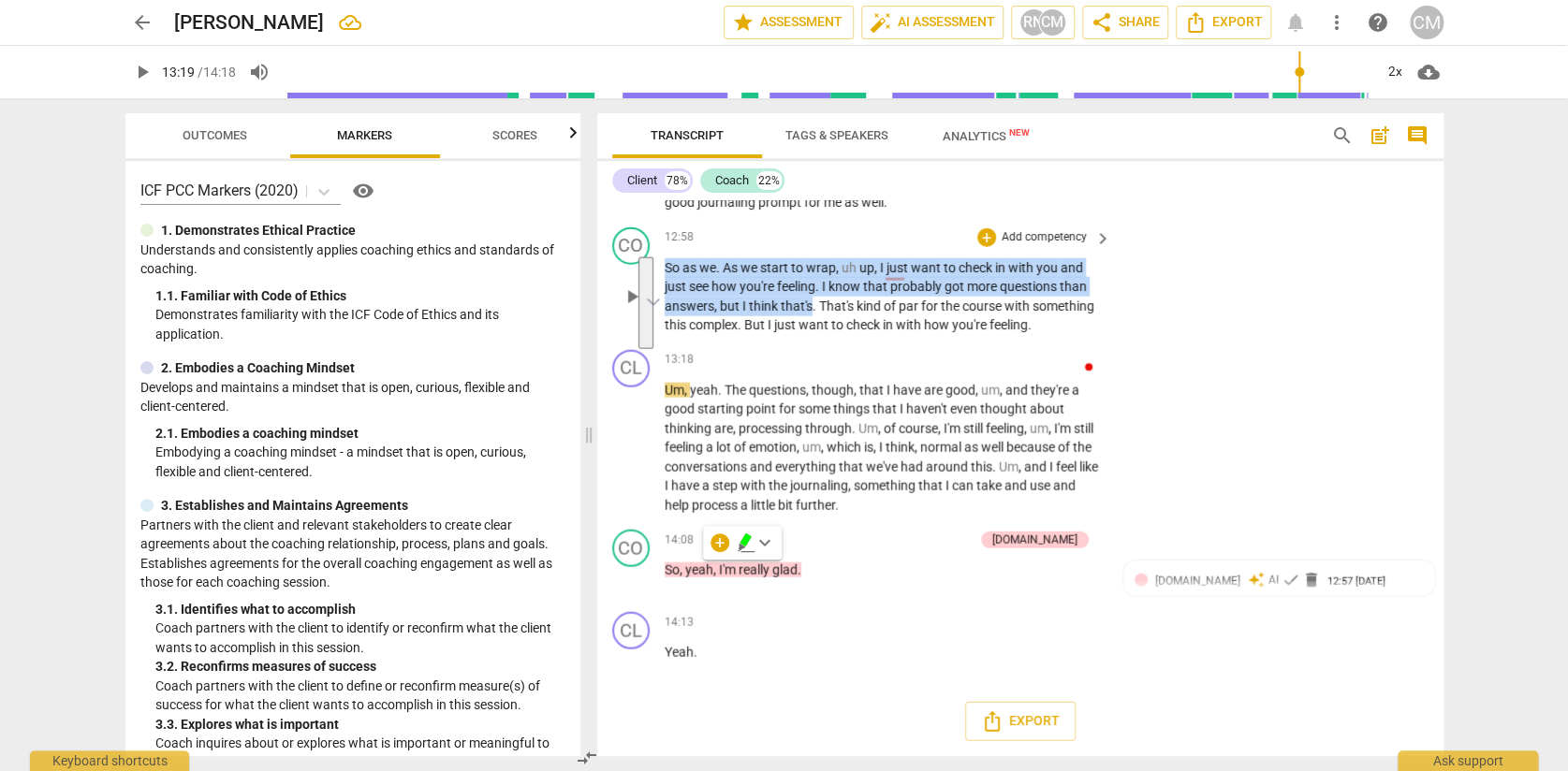 click on "Add competency" at bounding box center (1044, 238) 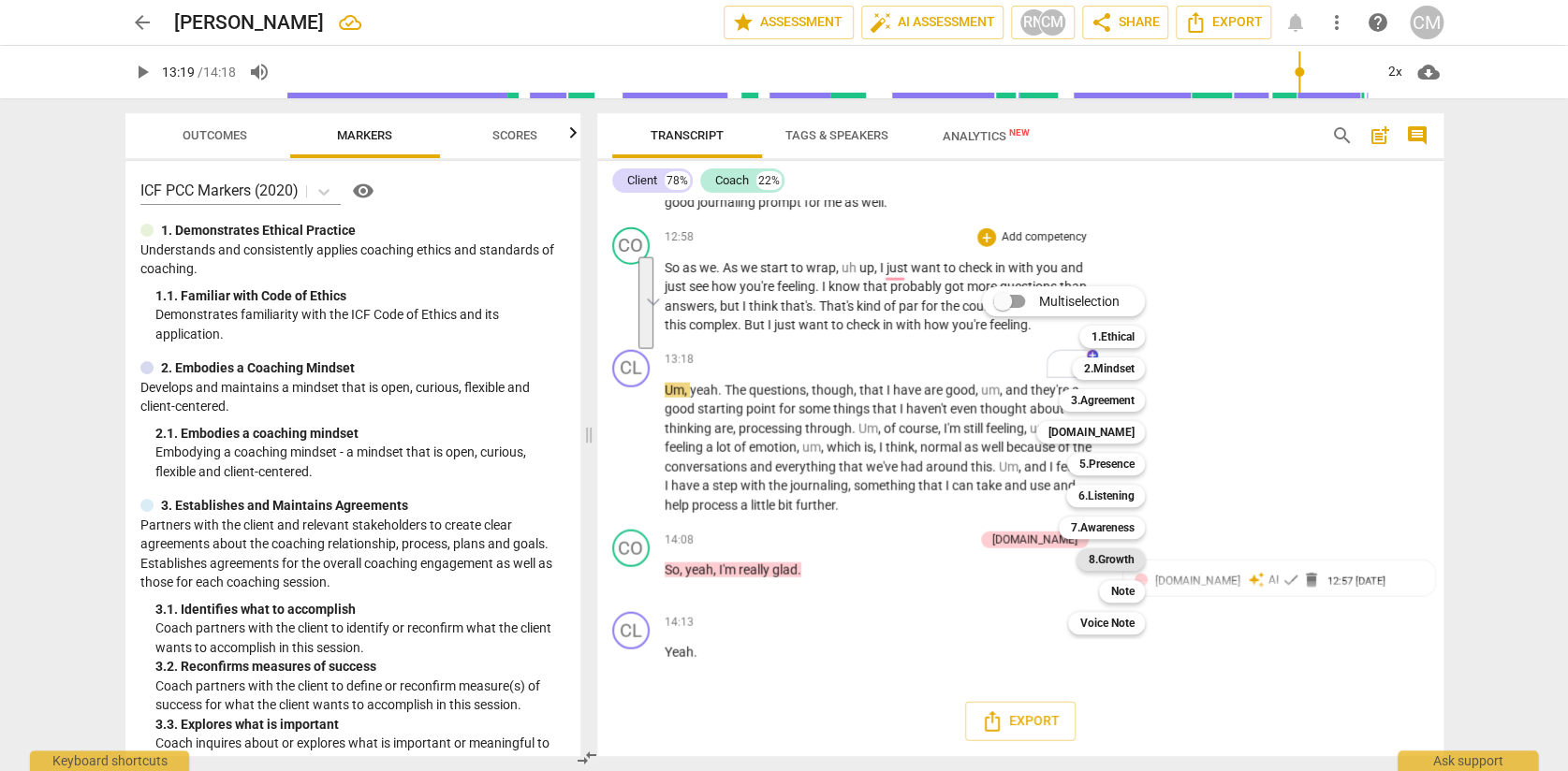 click on "8.Growth" at bounding box center [1110, 560] 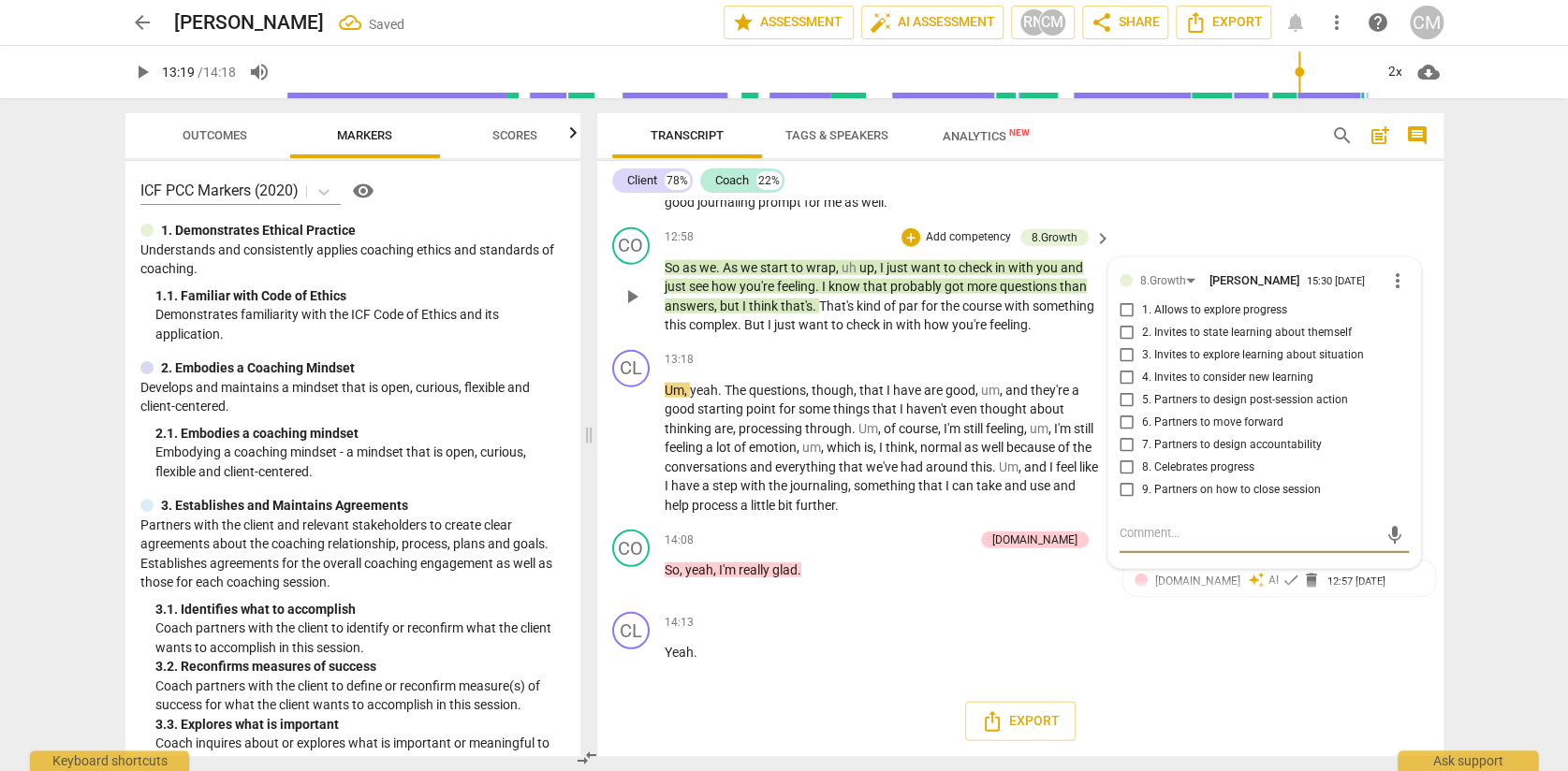 scroll, scrollTop: 2924, scrollLeft: 0, axis: vertical 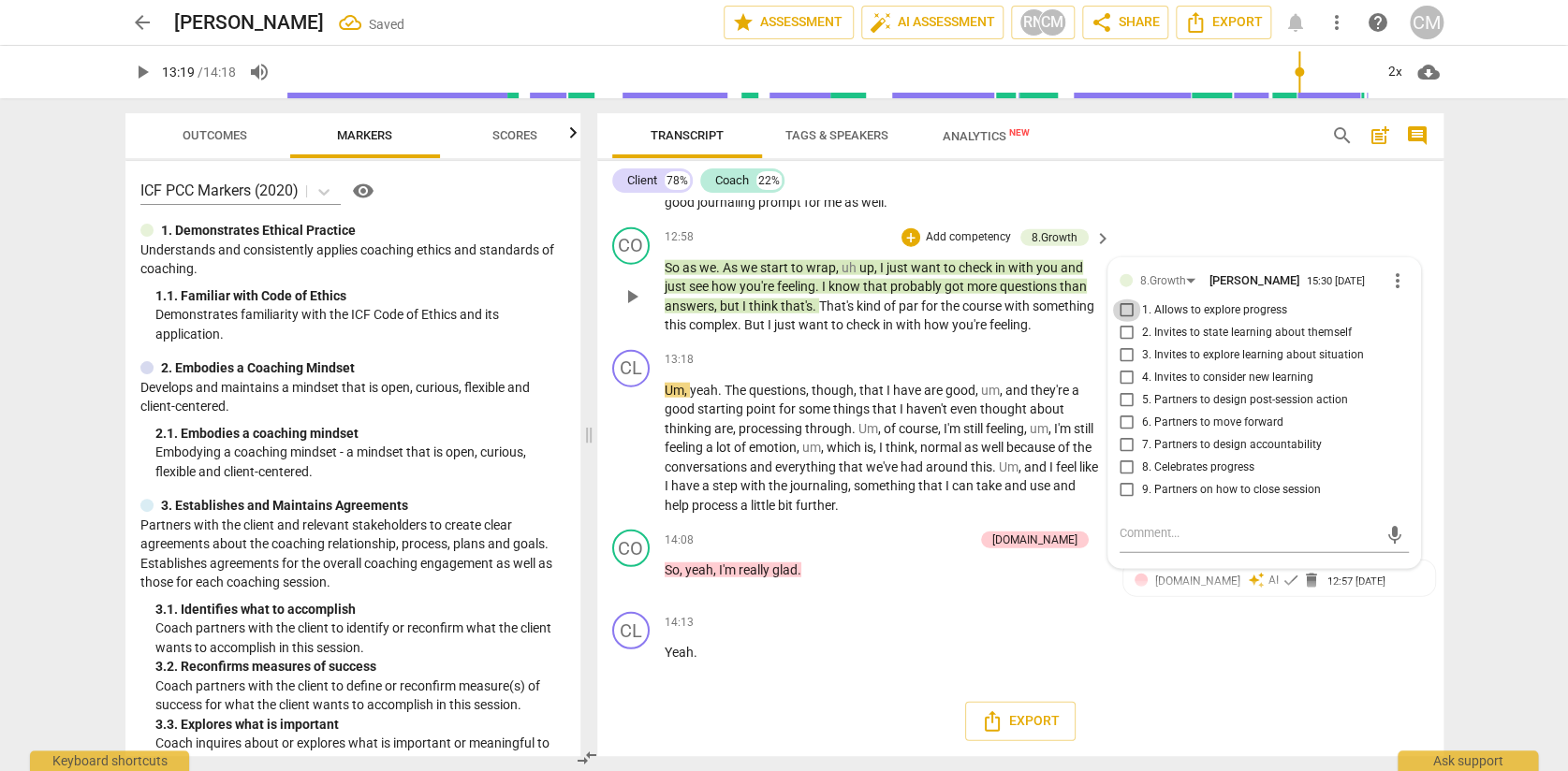 click on "1. Allows to explore progress" at bounding box center [1127, 311] 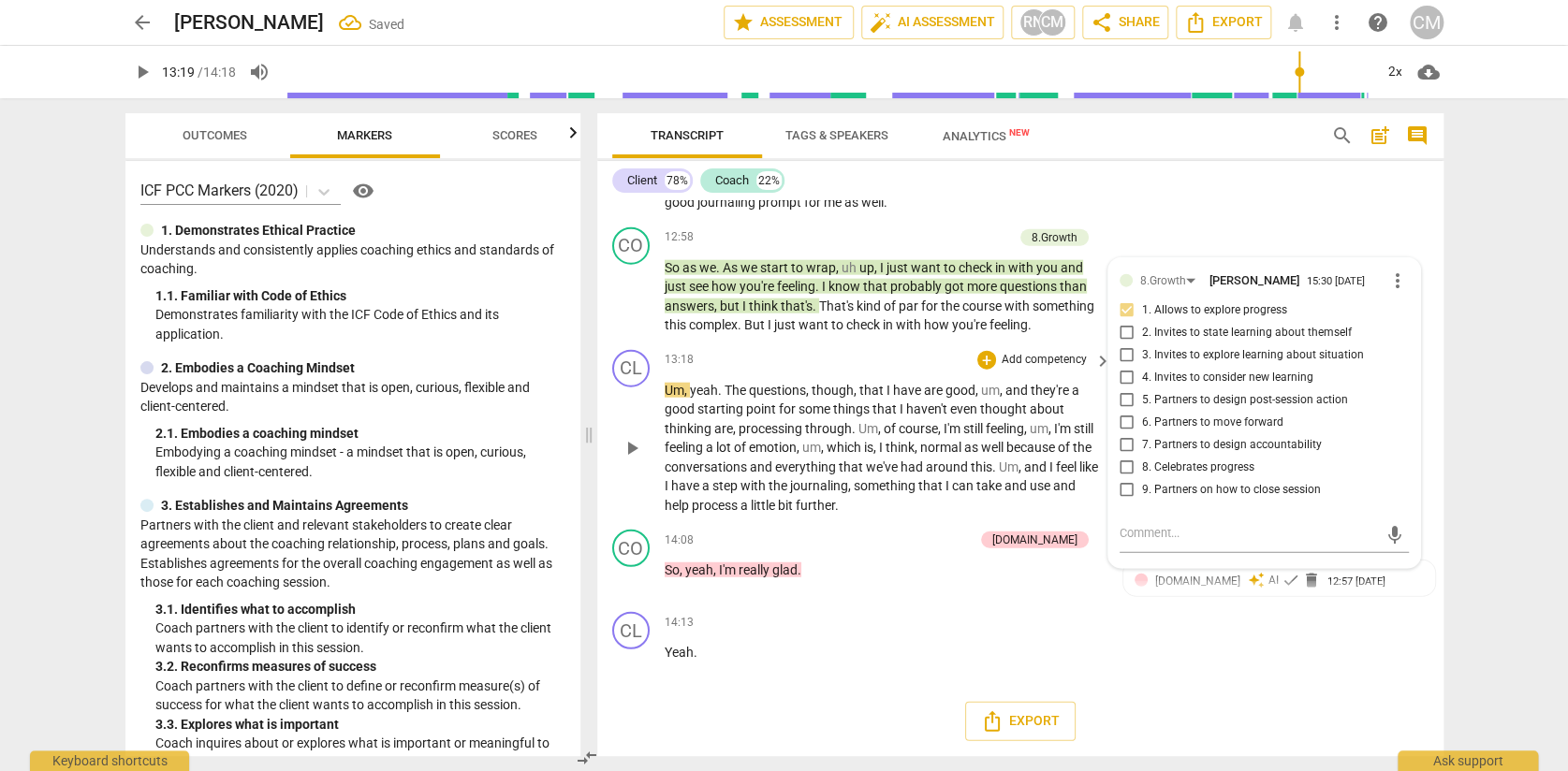 scroll, scrollTop: 3034, scrollLeft: 0, axis: vertical 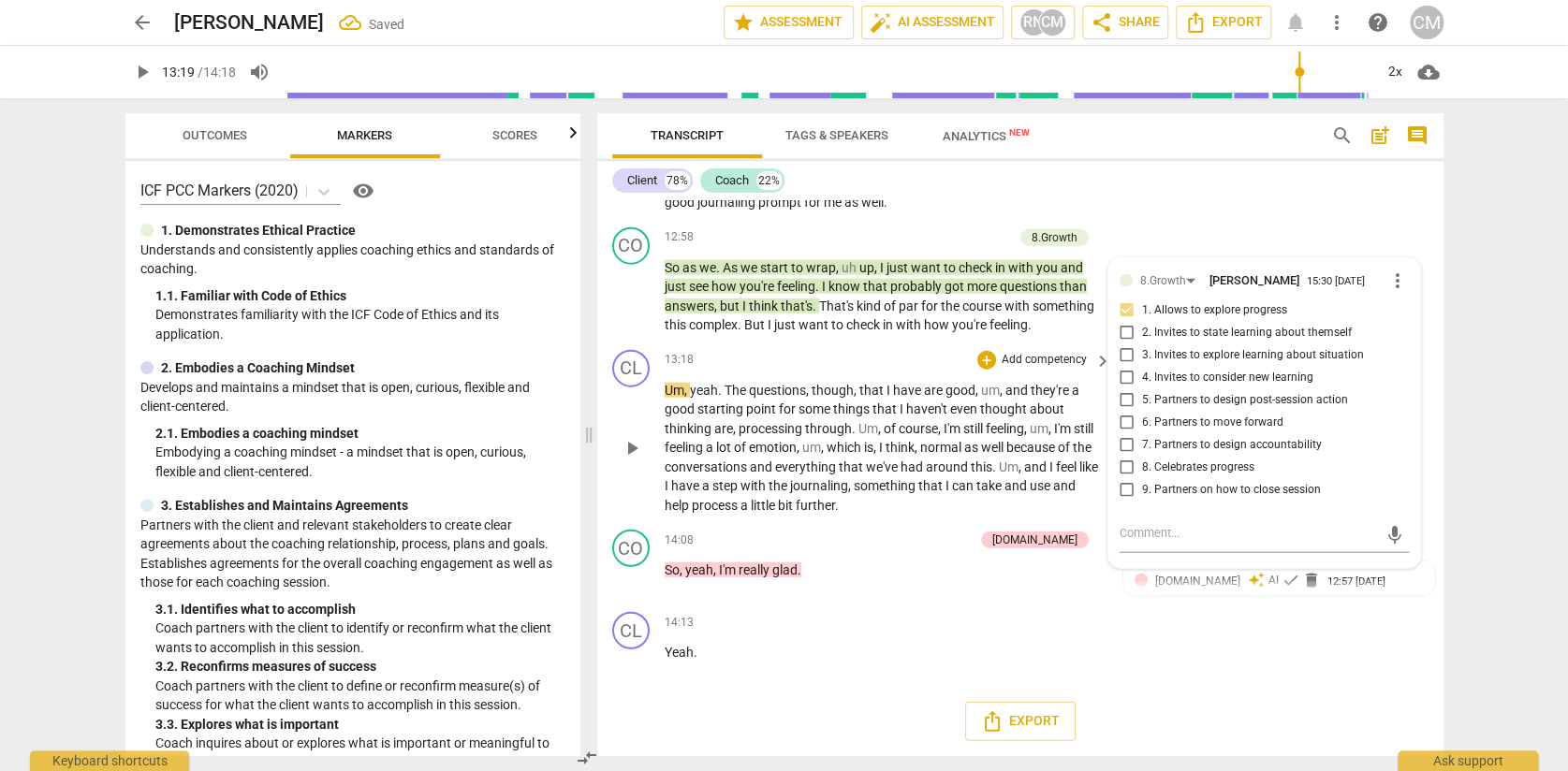 click on "play_arrow pause" at bounding box center (640, 448) 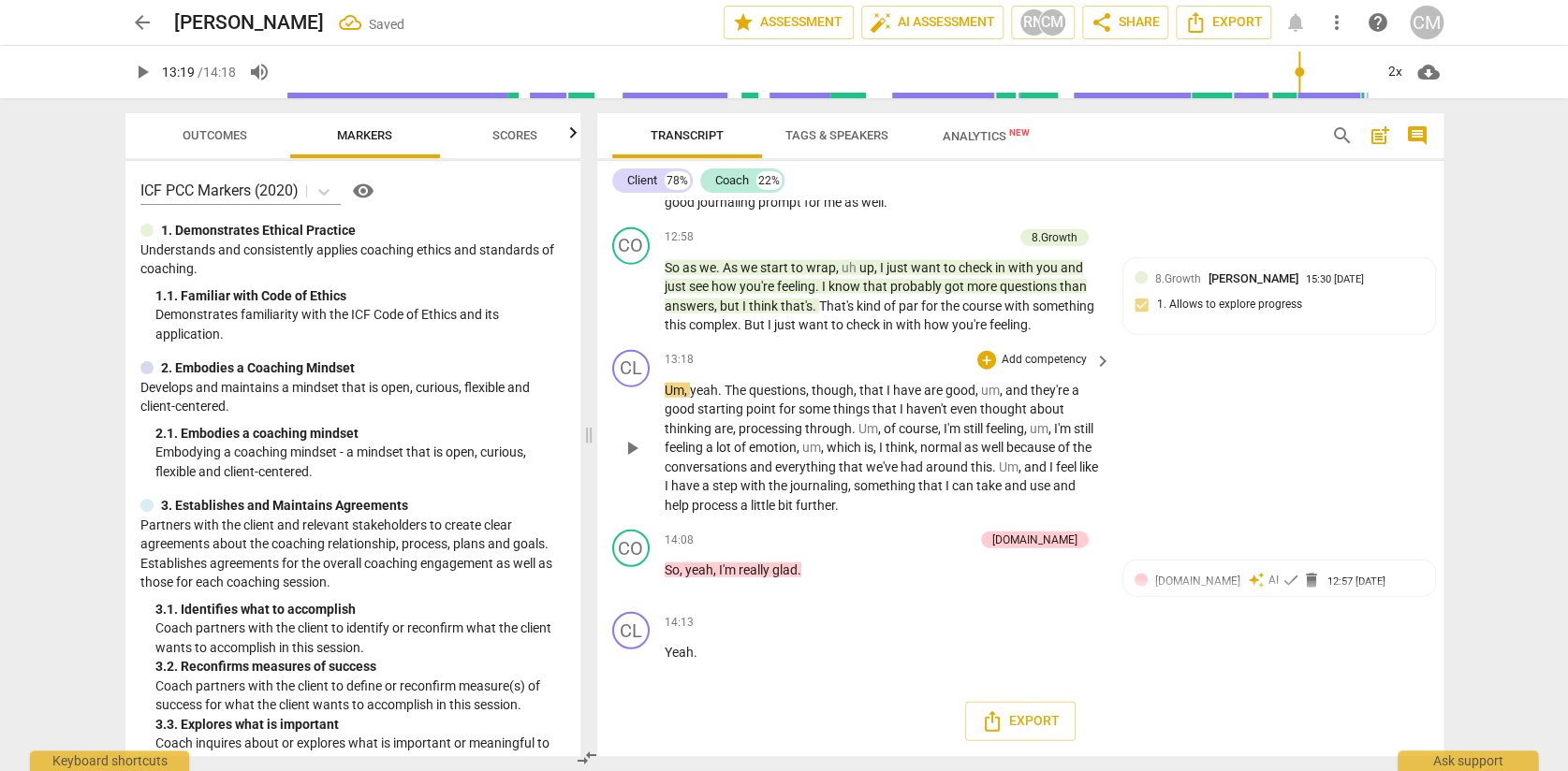 click on "play_arrow" at bounding box center [632, 448] 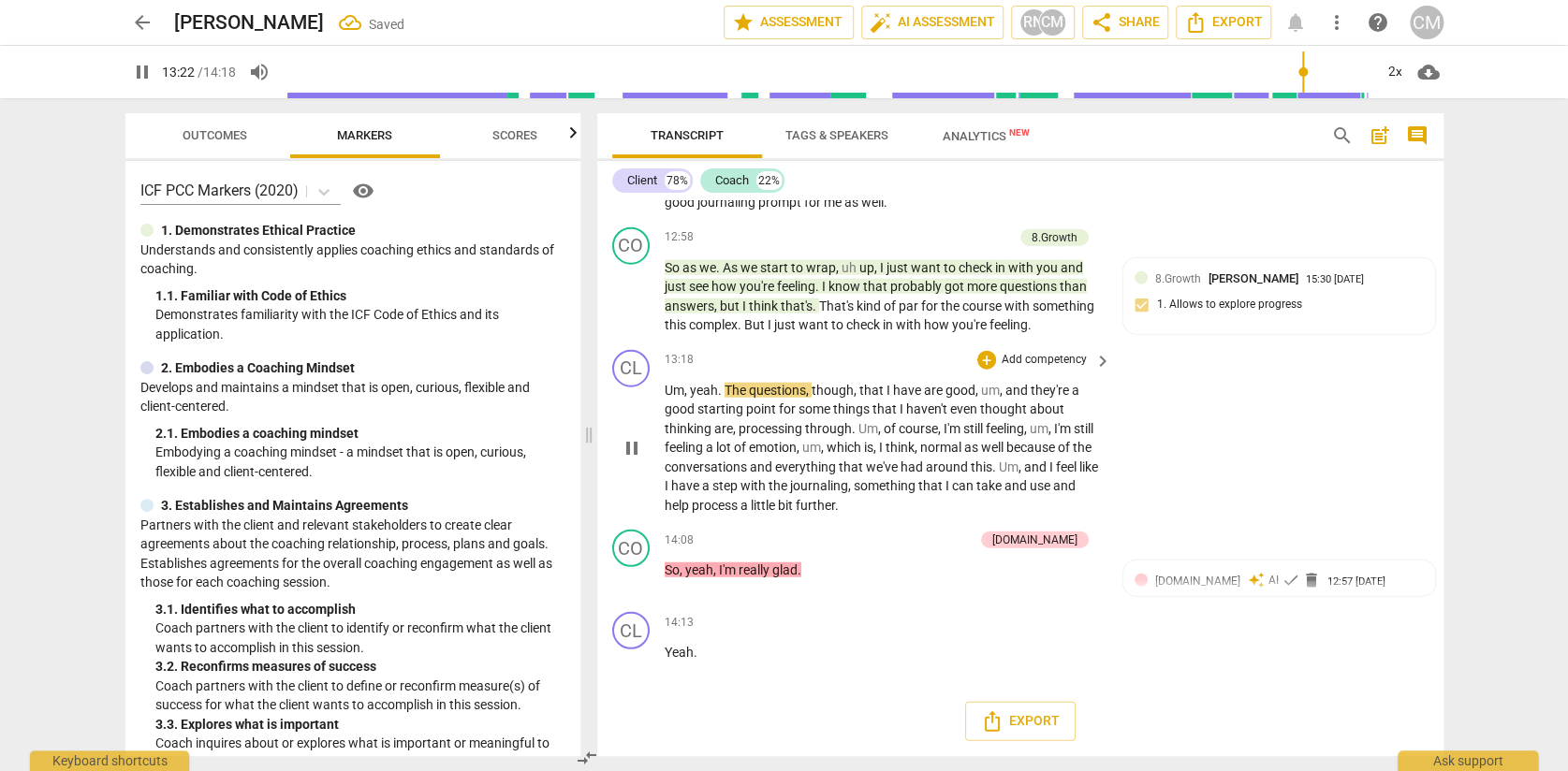 scroll, scrollTop: 3179, scrollLeft: 0, axis: vertical 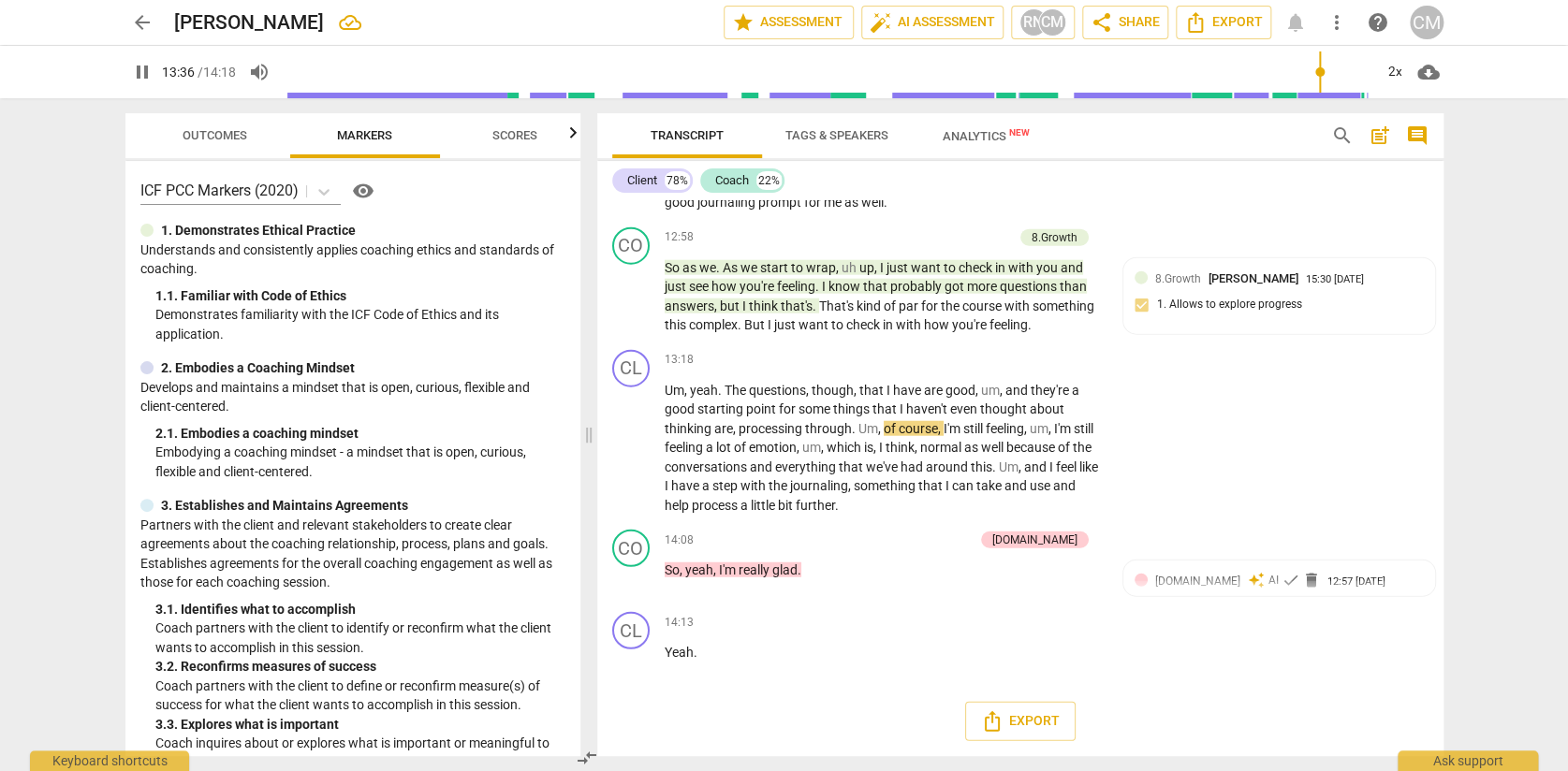 click on "Outcomes" at bounding box center [214, 135] 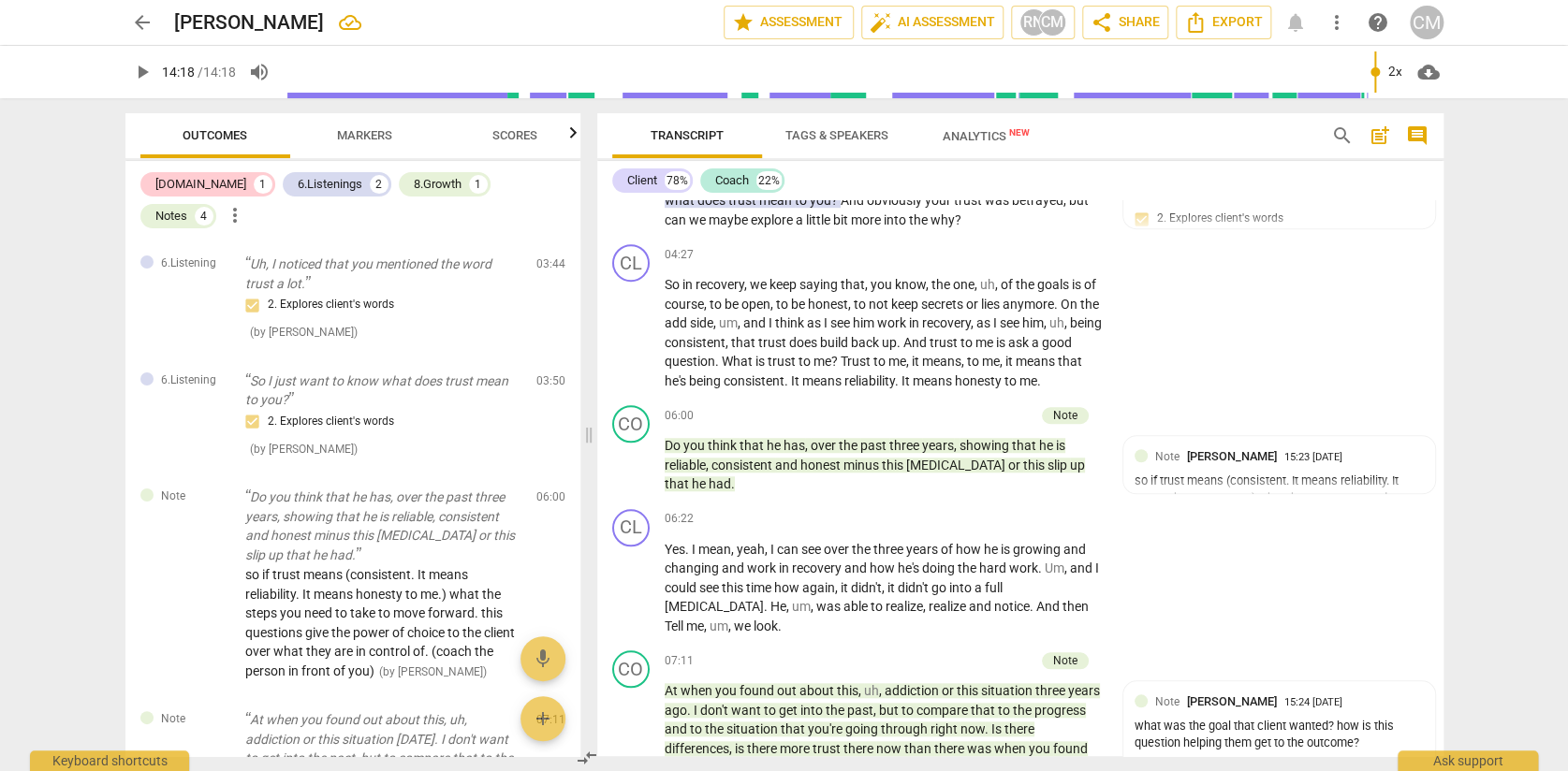 scroll, scrollTop: 0, scrollLeft: 0, axis: both 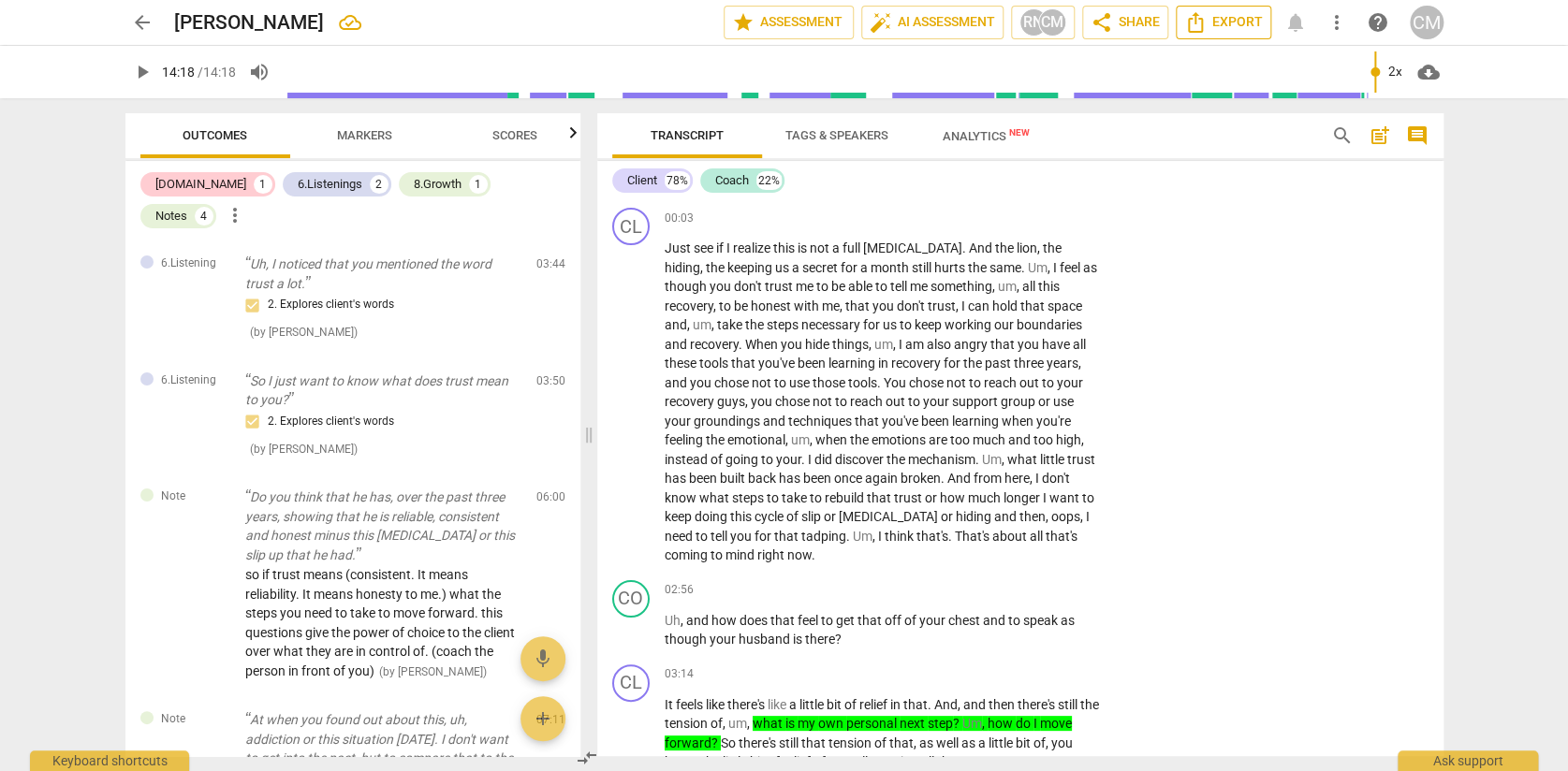 click on "Export" at bounding box center (1224, 22) 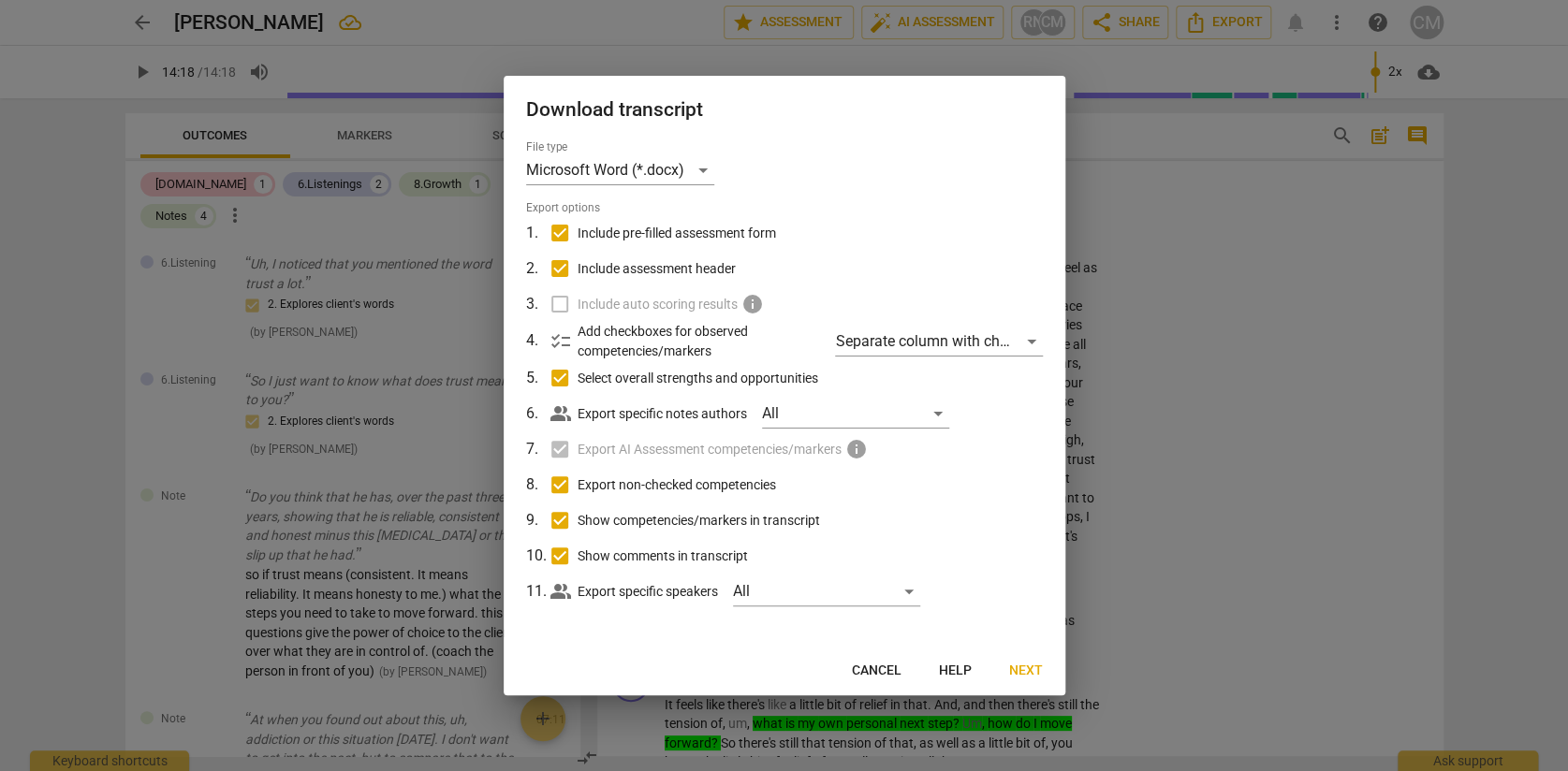 click on "Next" at bounding box center (1026, 671) 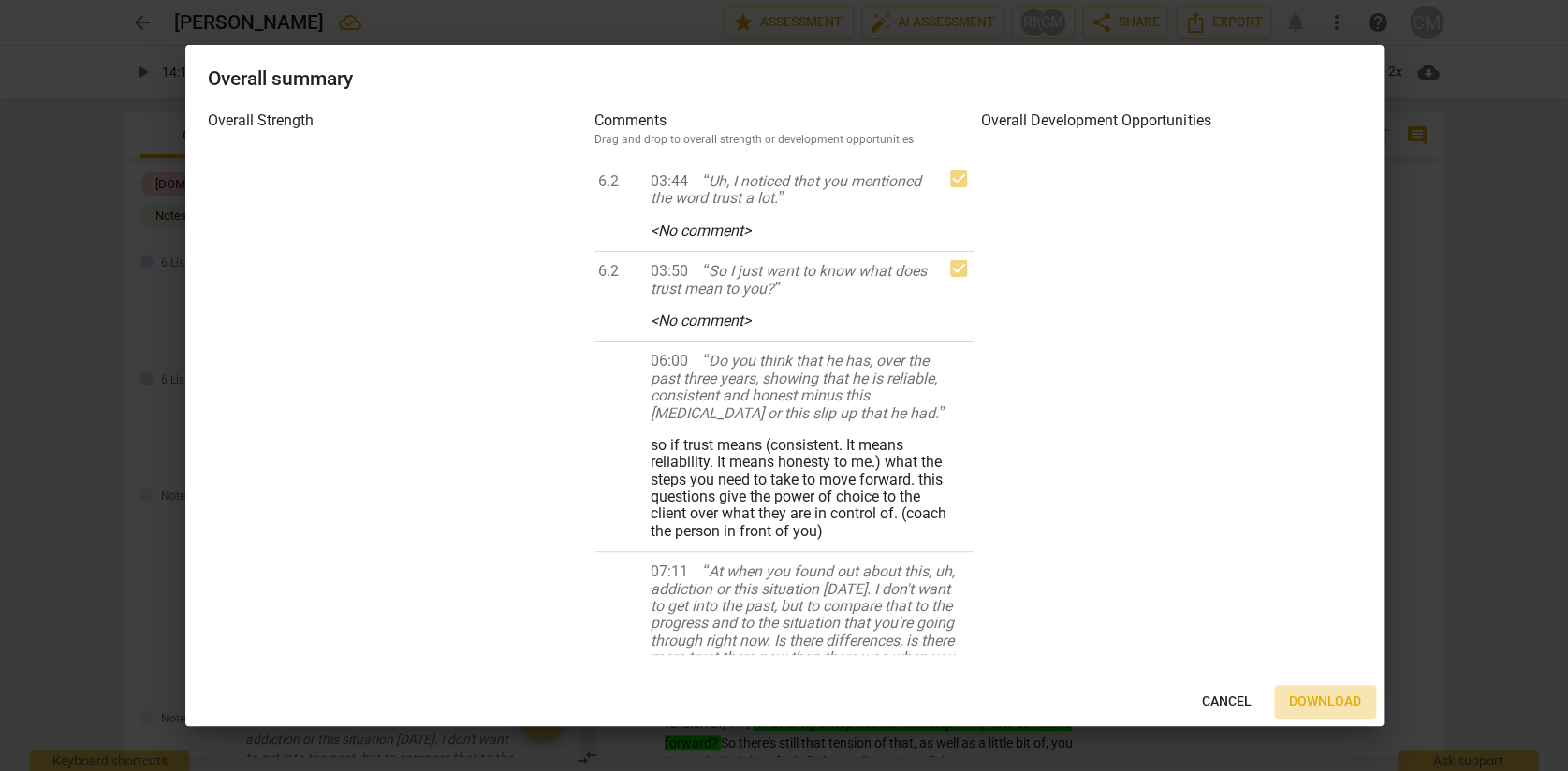 click on "Download" at bounding box center [1325, 702] 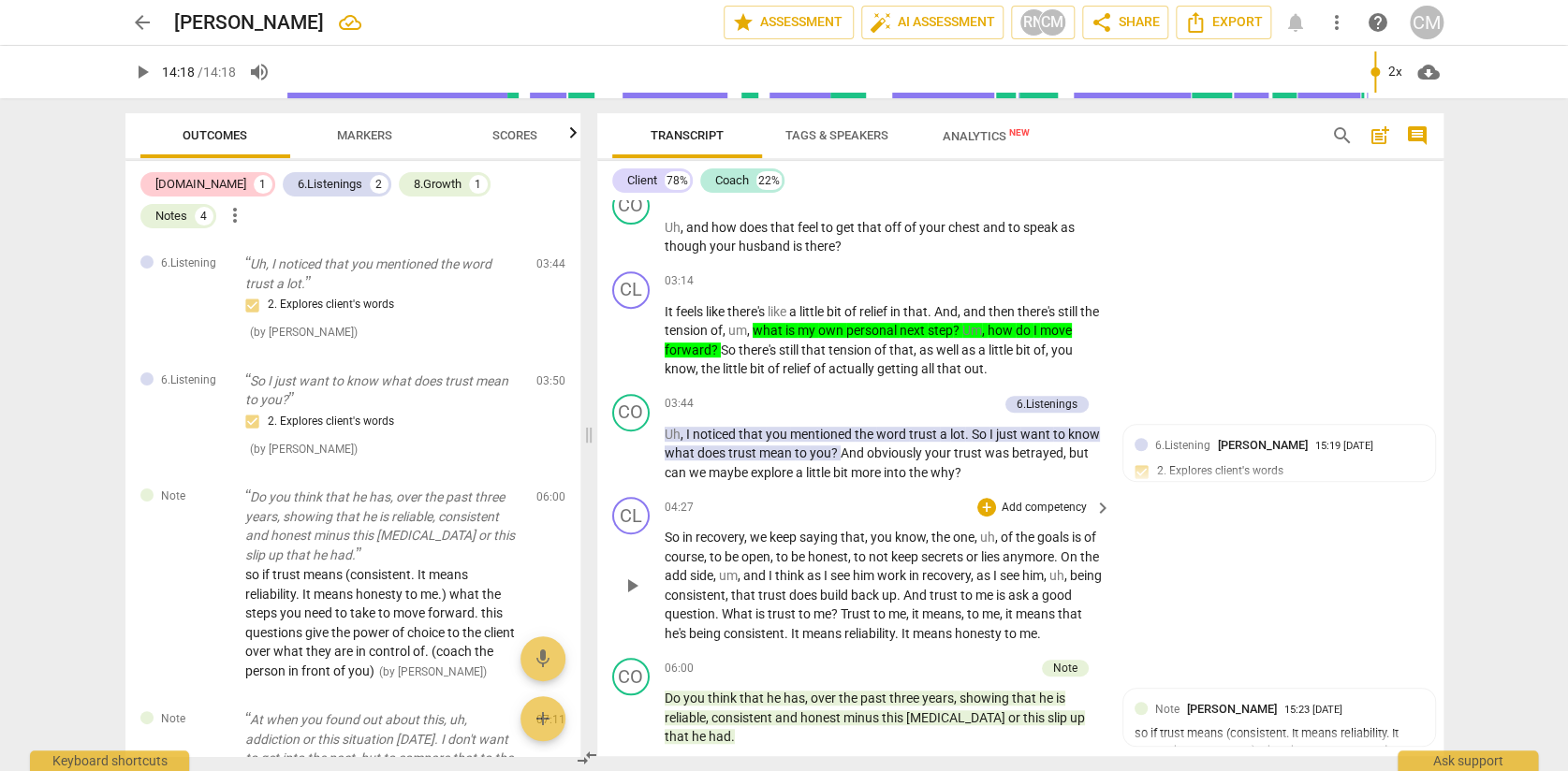 scroll, scrollTop: 396, scrollLeft: 0, axis: vertical 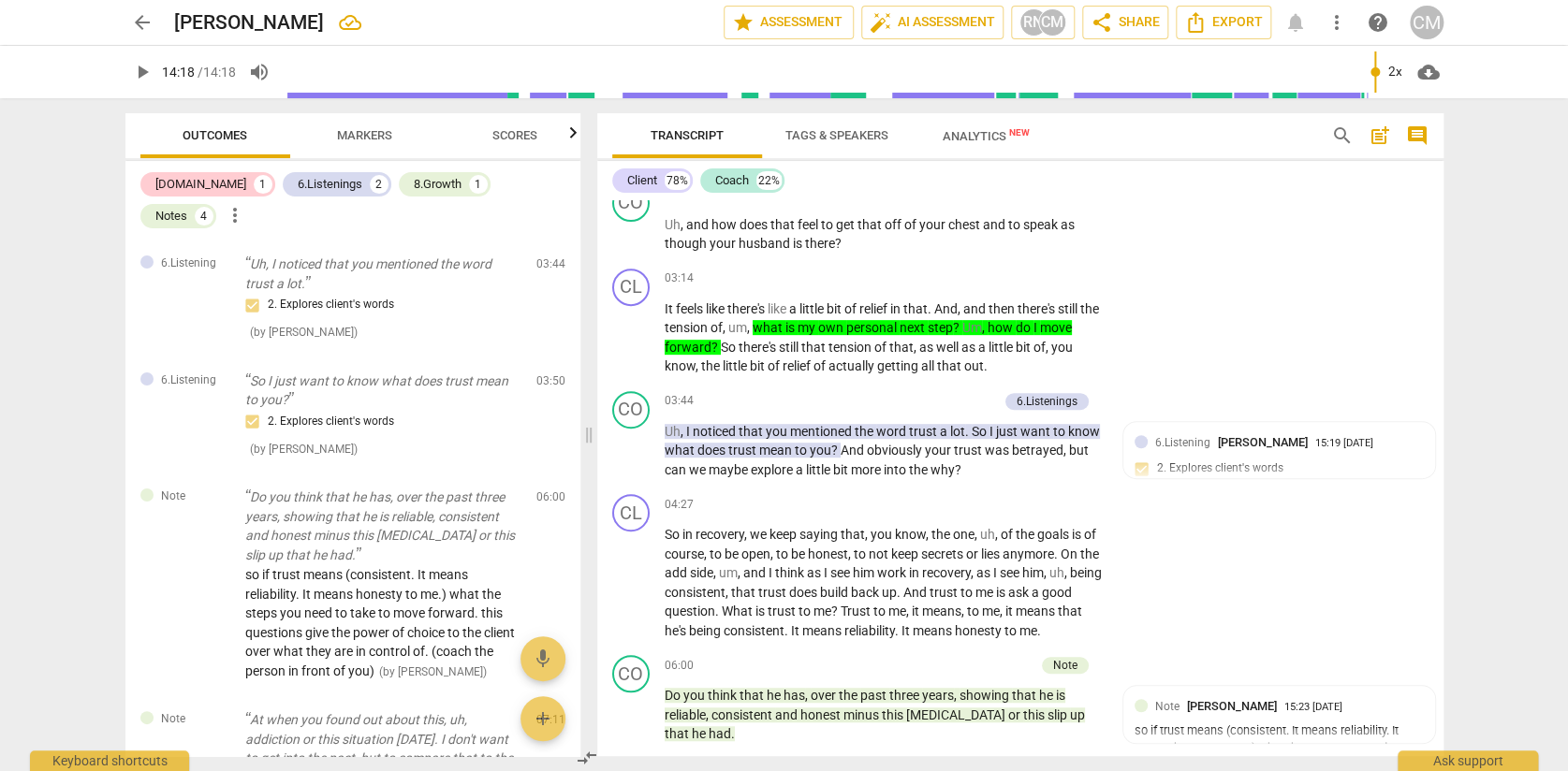 click on "arrow_back" at bounding box center [142, 22] 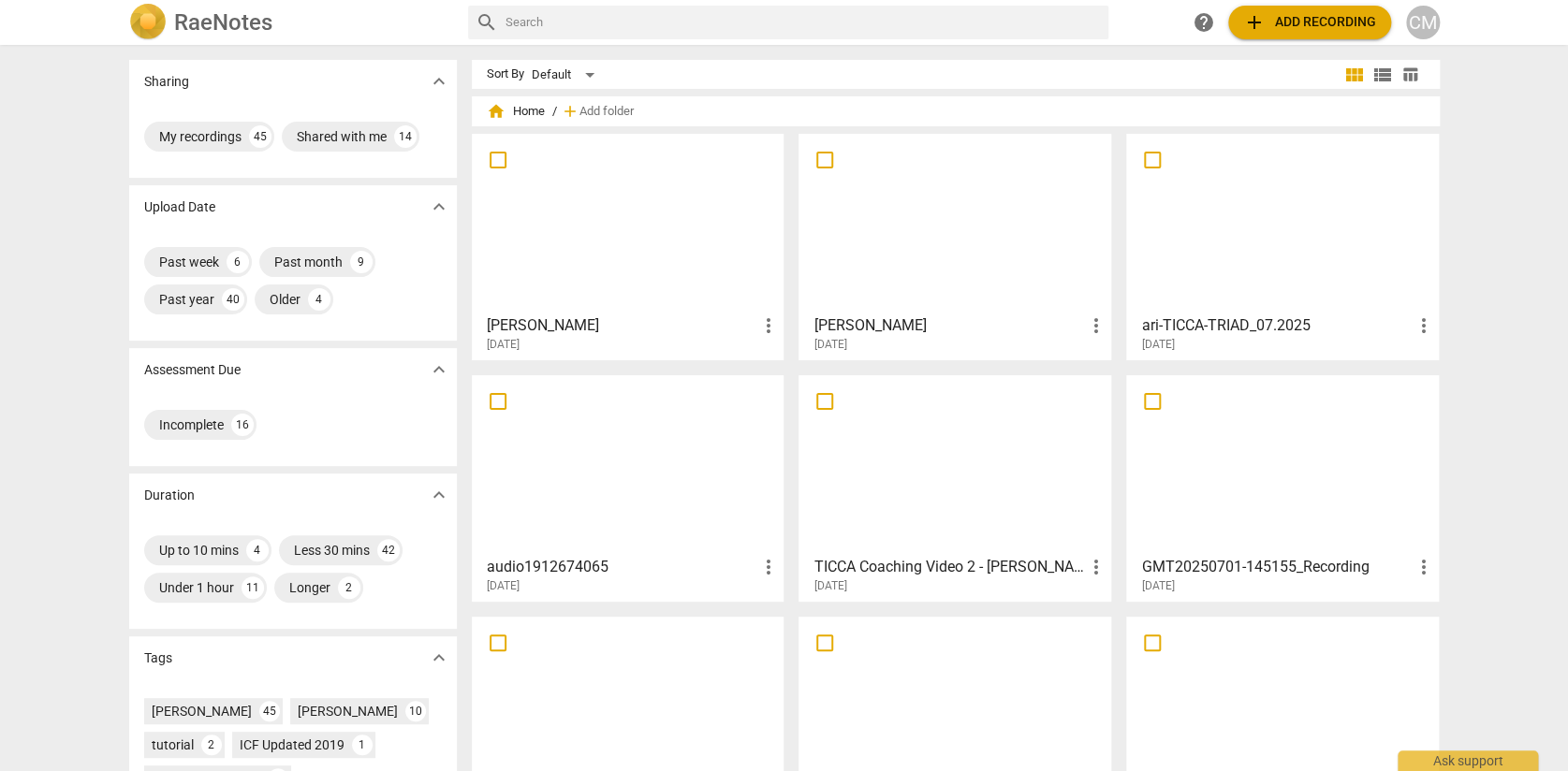 click on "add" at bounding box center (1254, 22) 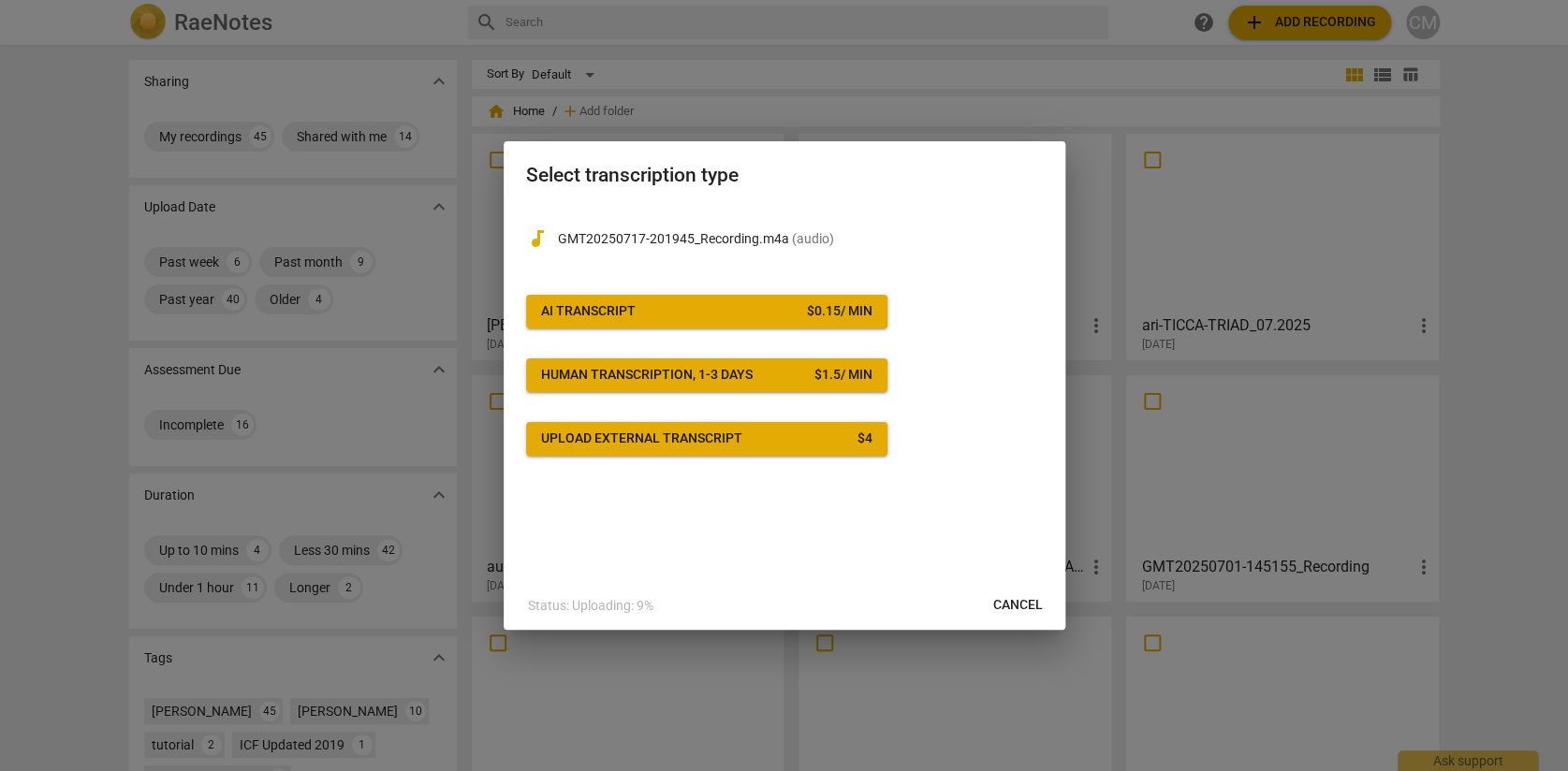 click on "AI Transcript $ 0.15  / min" at bounding box center [707, 312] 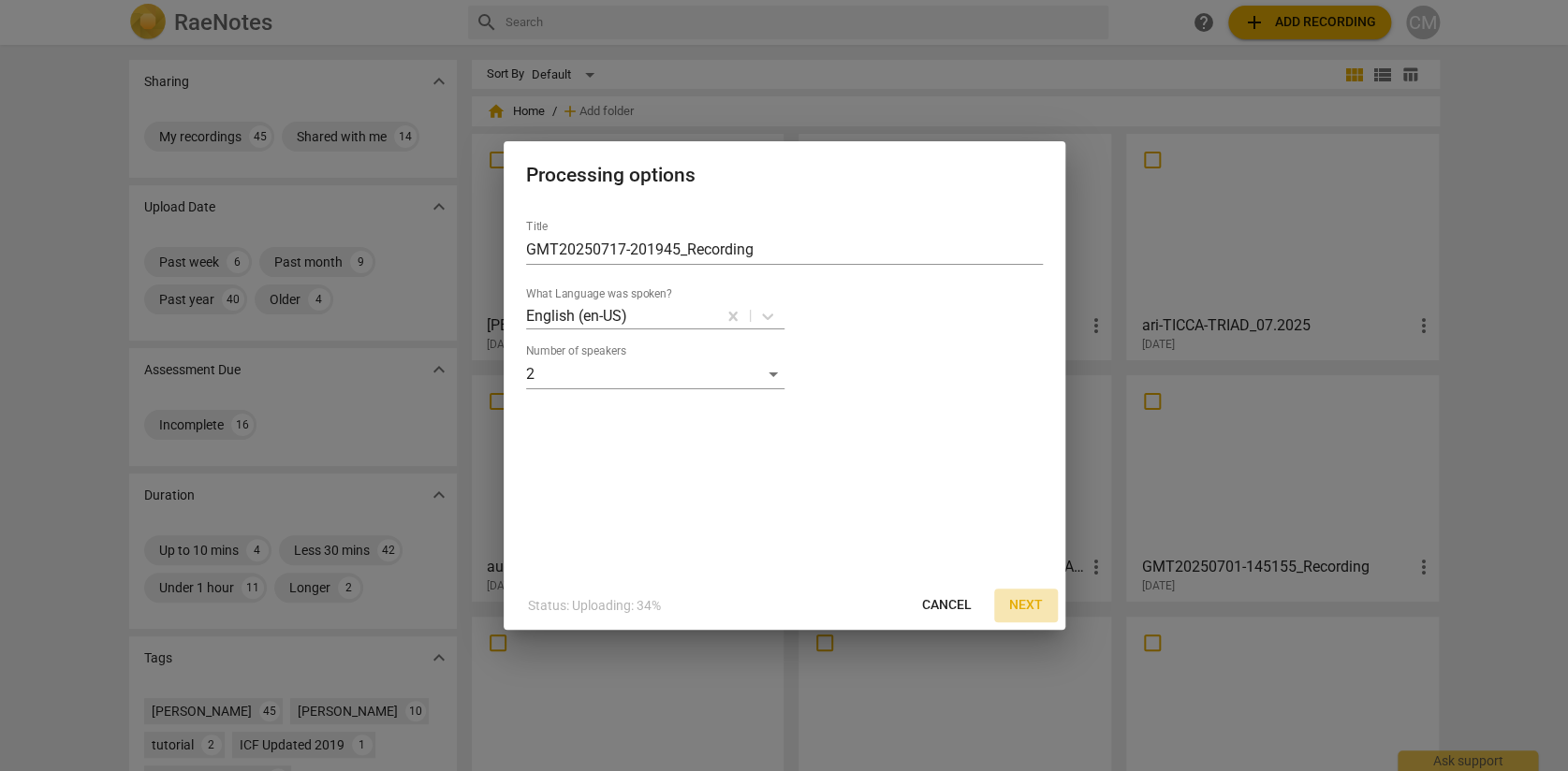 click on "Next" at bounding box center [1026, 605] 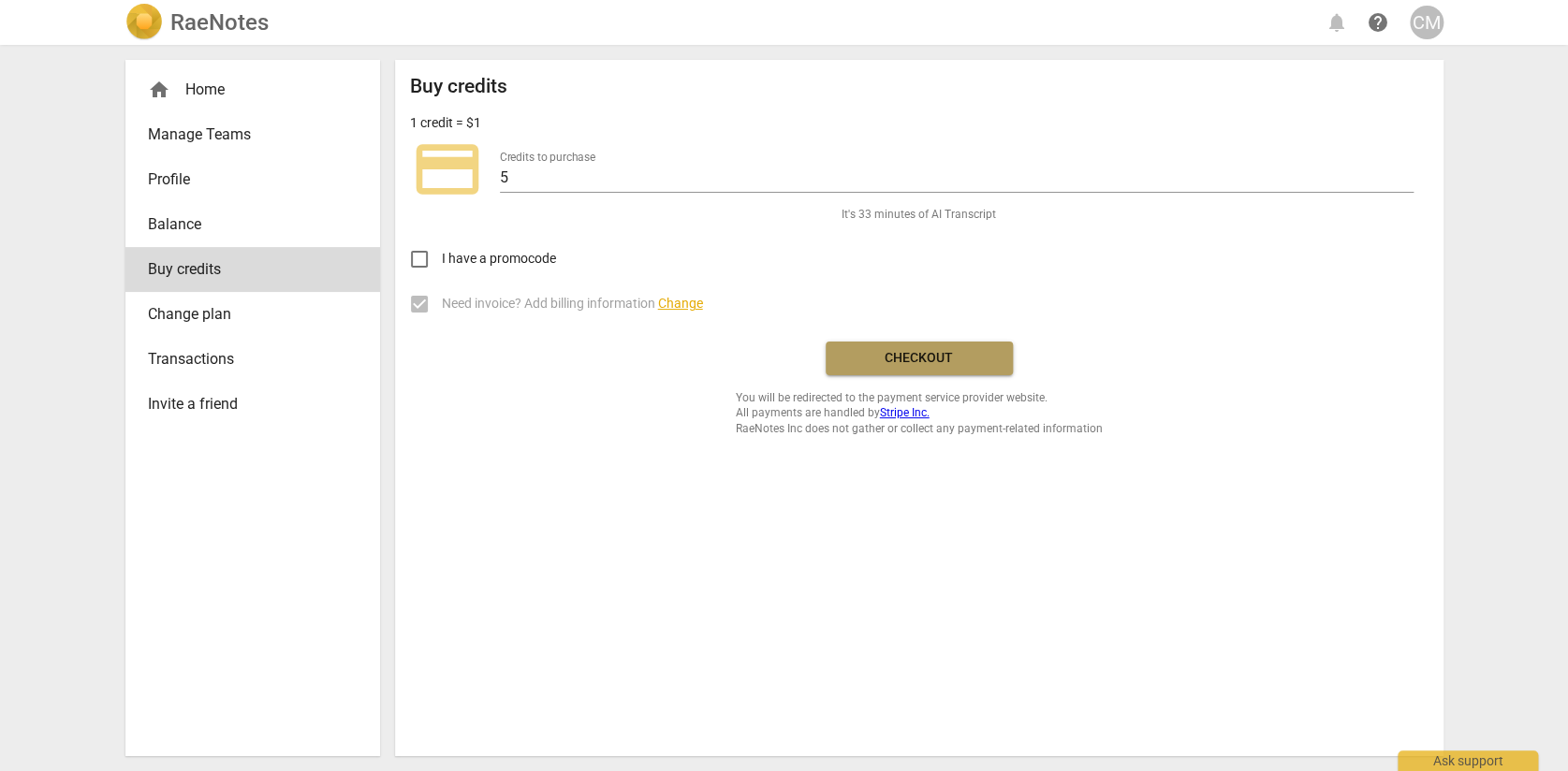 click on "Checkout" at bounding box center [919, 358] 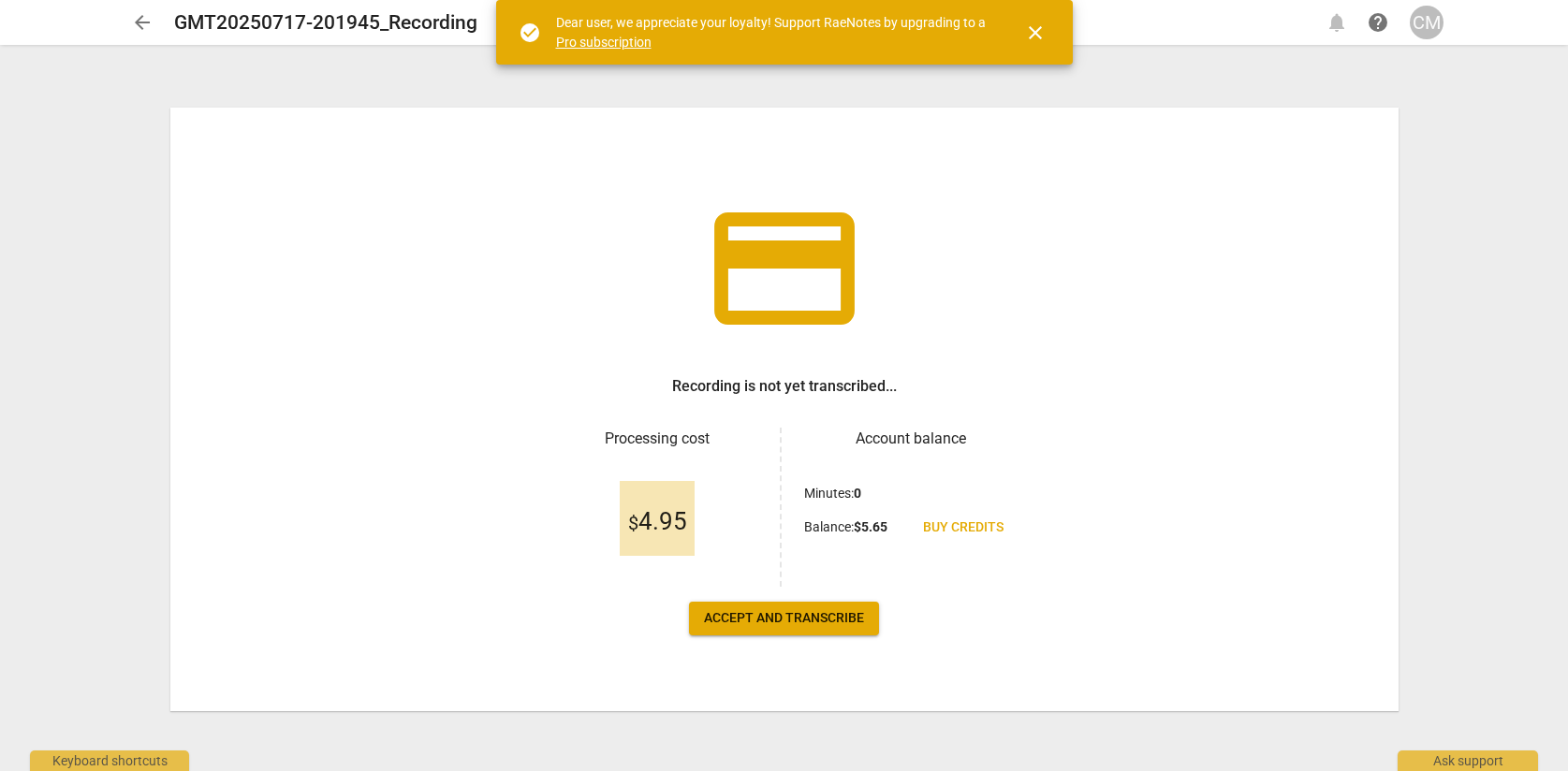 scroll, scrollTop: 0, scrollLeft: 0, axis: both 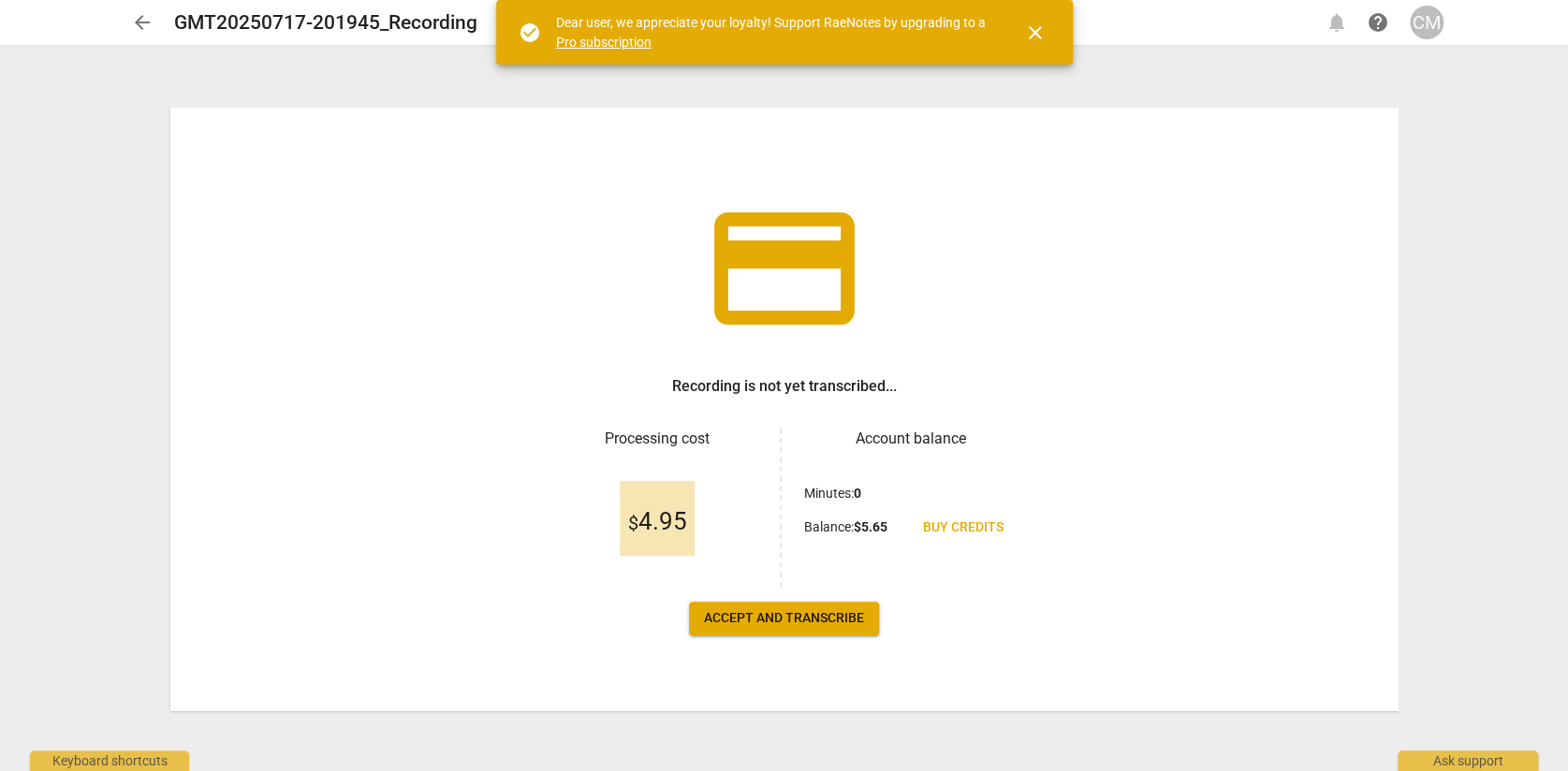 click on "Accept and transcribe" at bounding box center [784, 618] 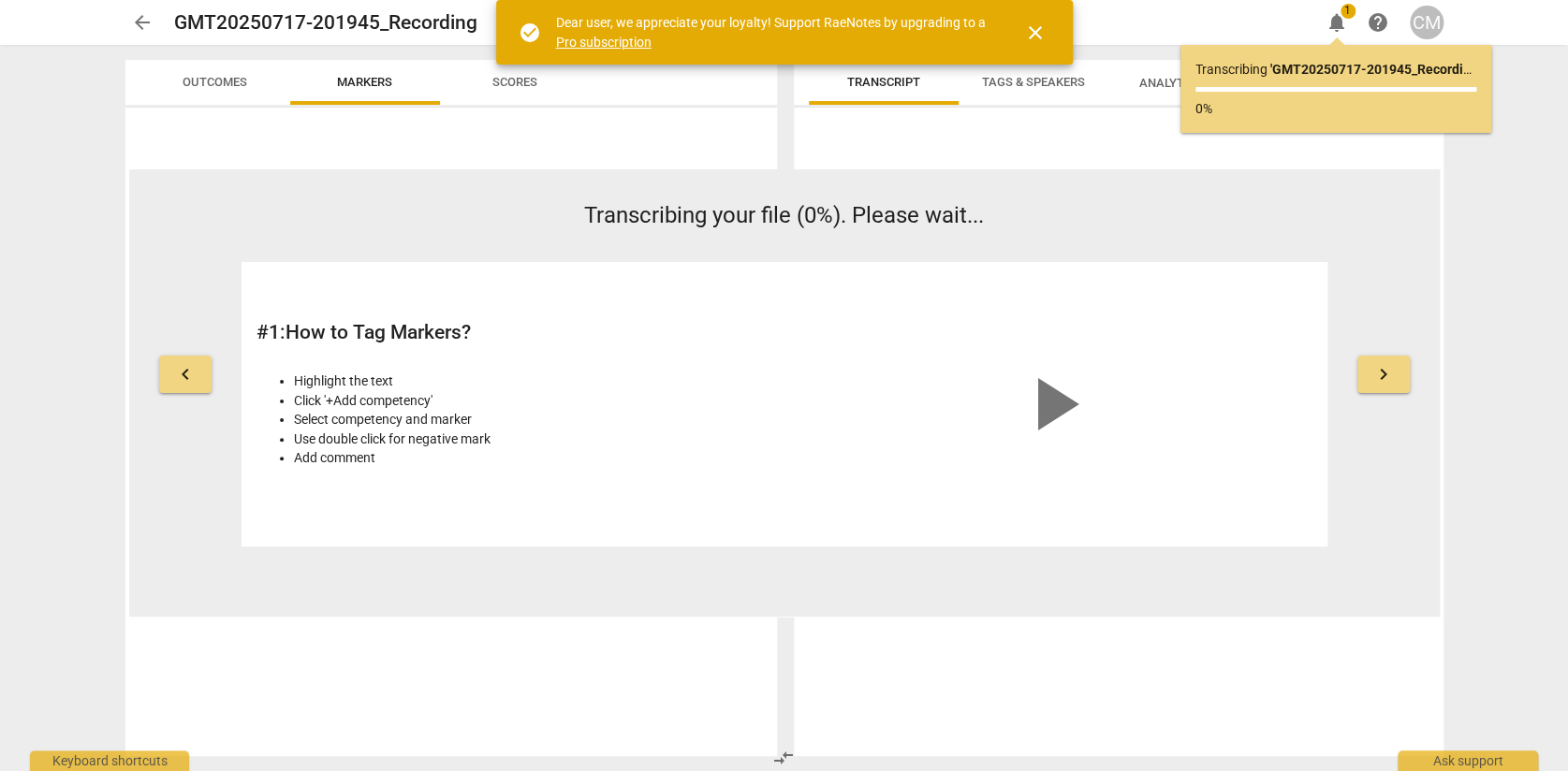 click on "CM" at bounding box center (1427, 22) 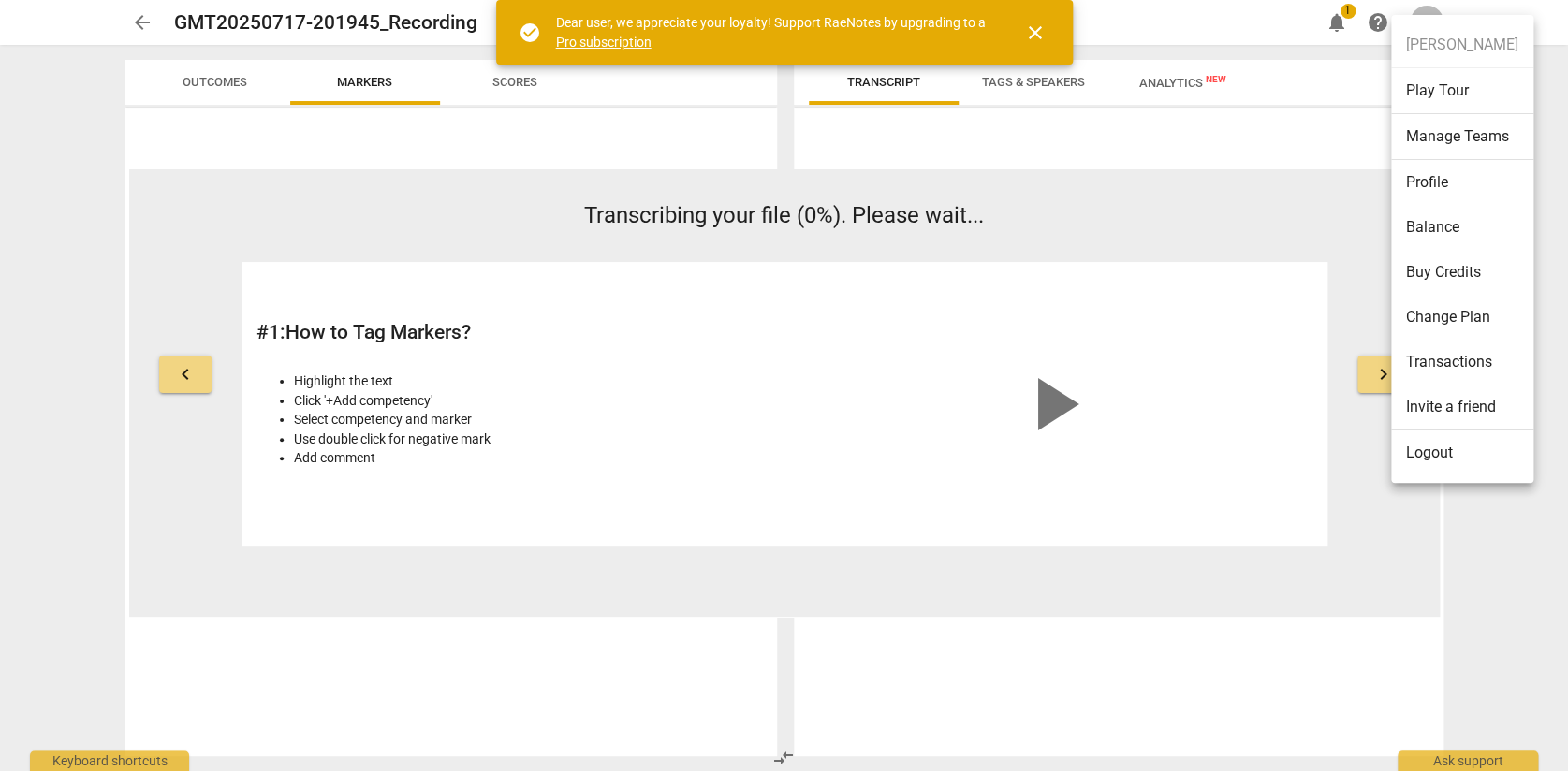click on "Change Plan" at bounding box center (1462, 317) 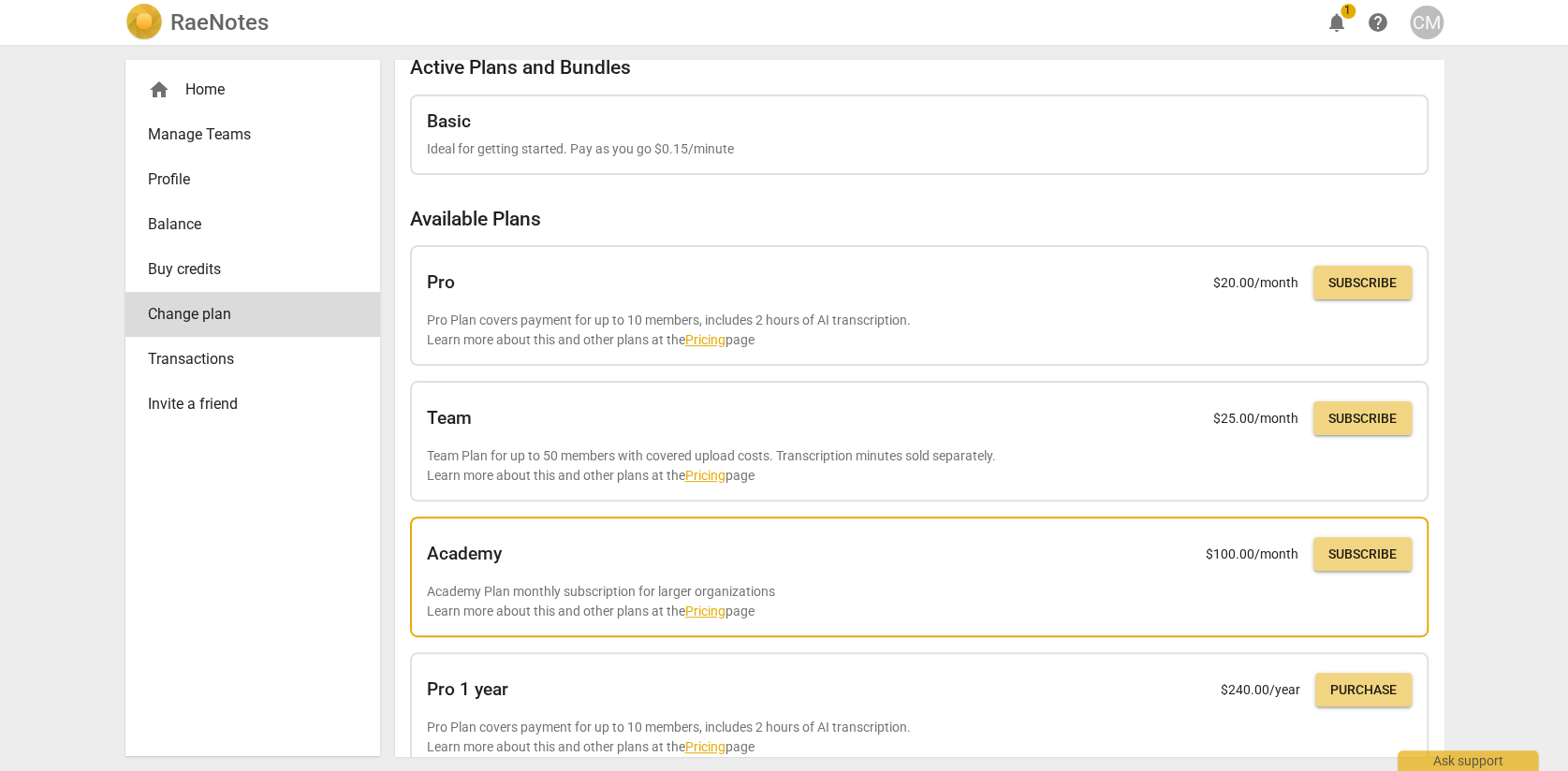 scroll, scrollTop: 0, scrollLeft: 0, axis: both 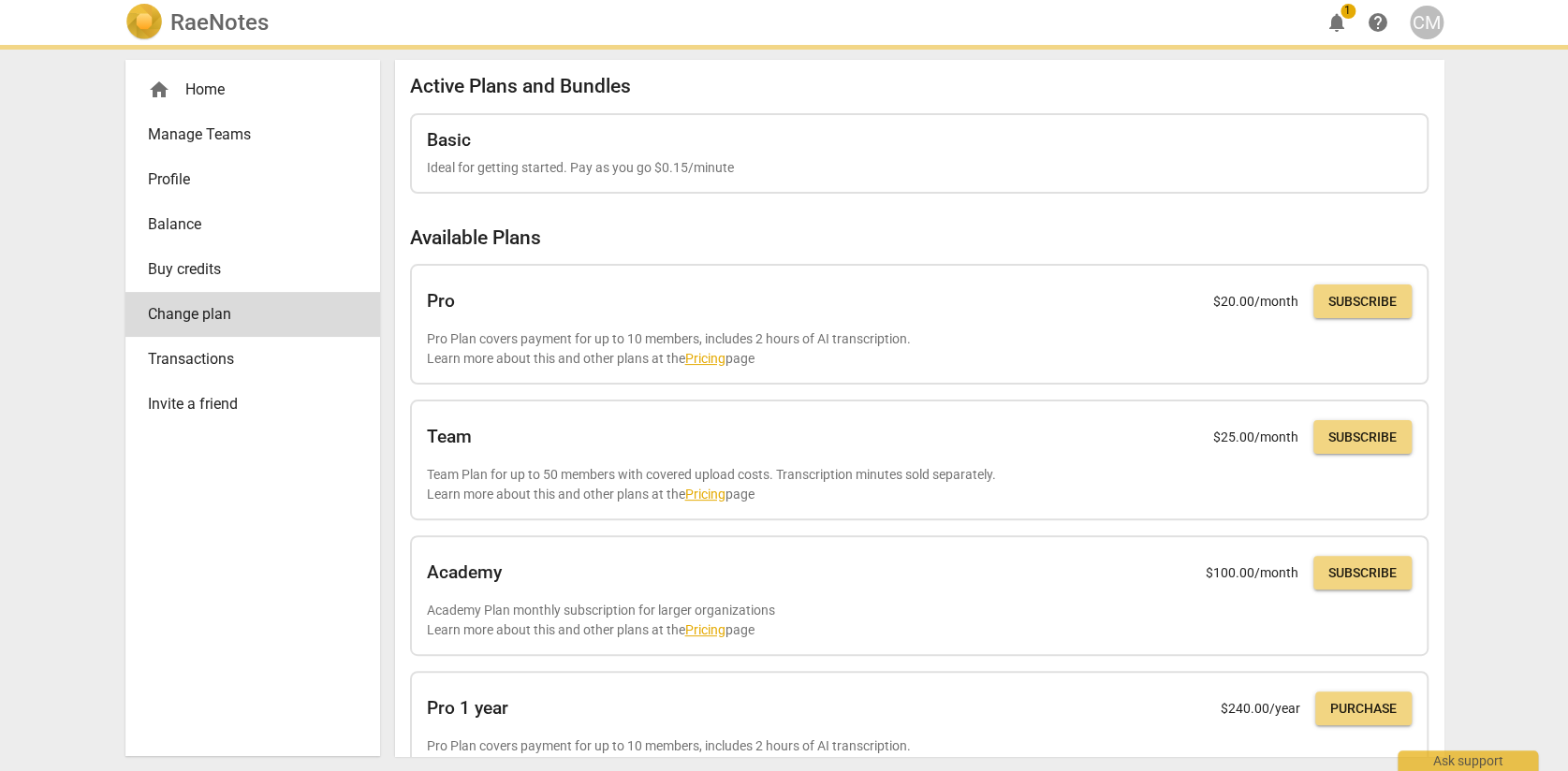 click on "Buy credits" at bounding box center (245, 269) 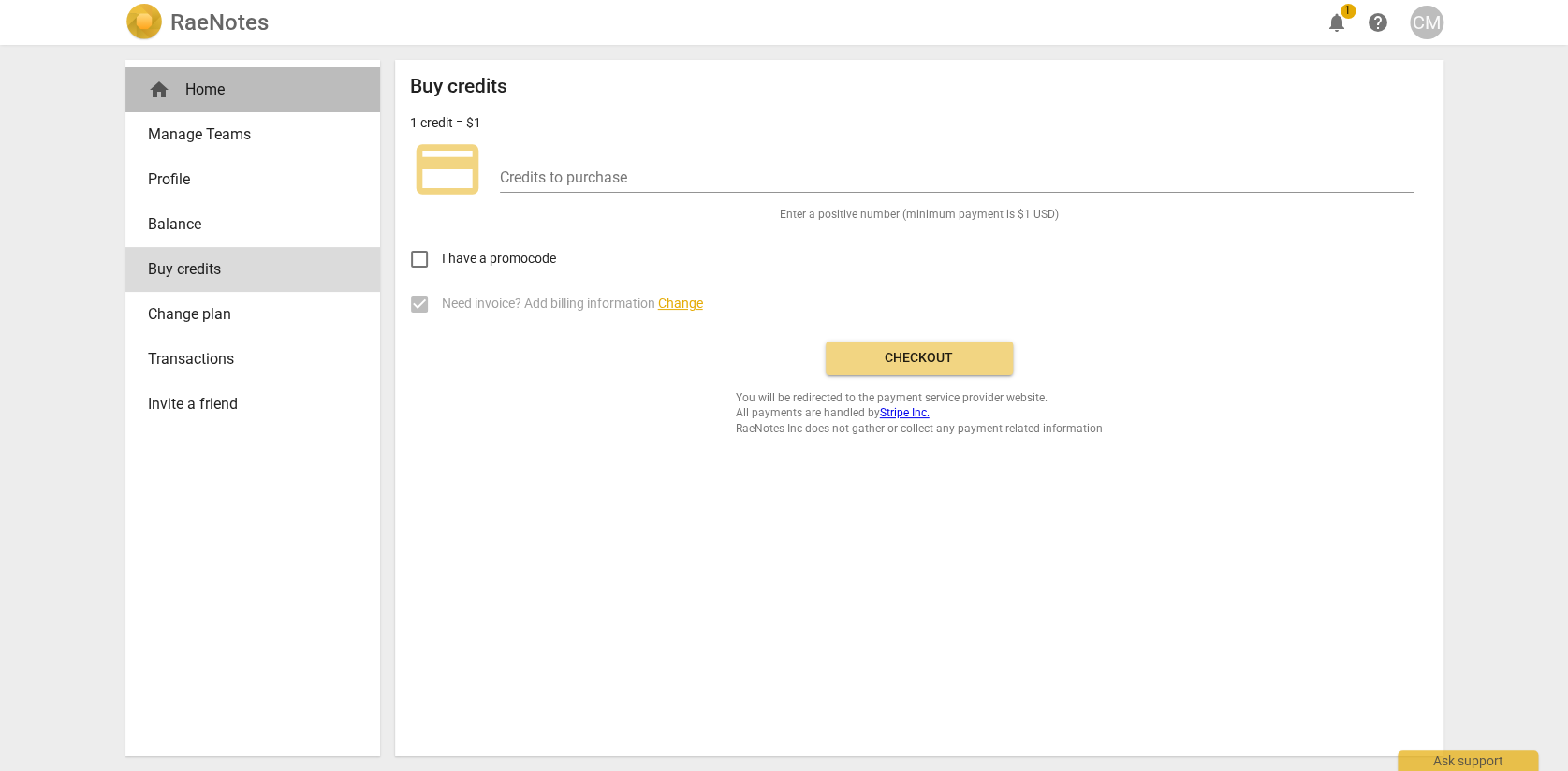 click on "home Home" at bounding box center (245, 90) 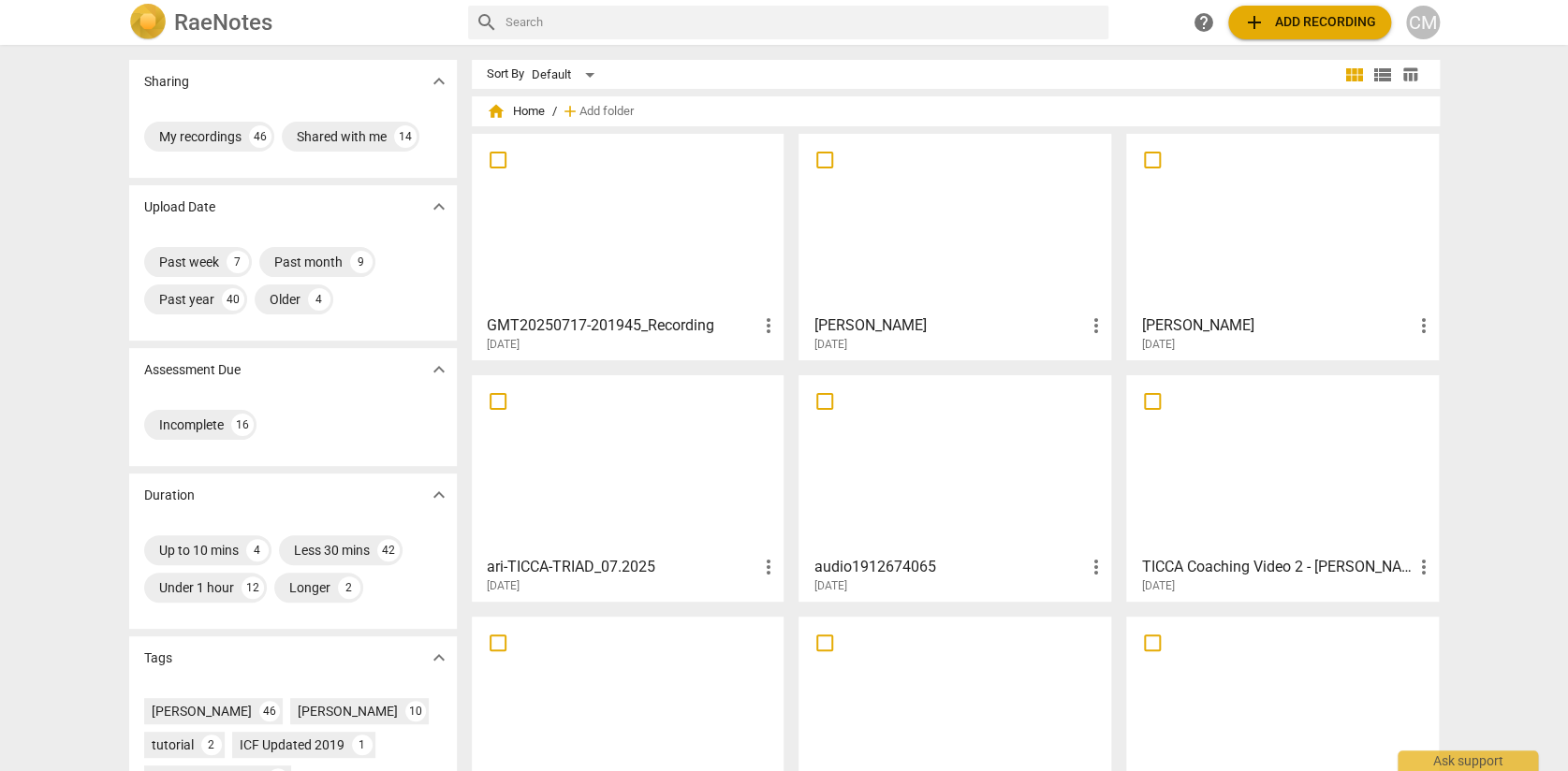 click on "GMT20250717-201945_Recording" at bounding box center [622, 326] 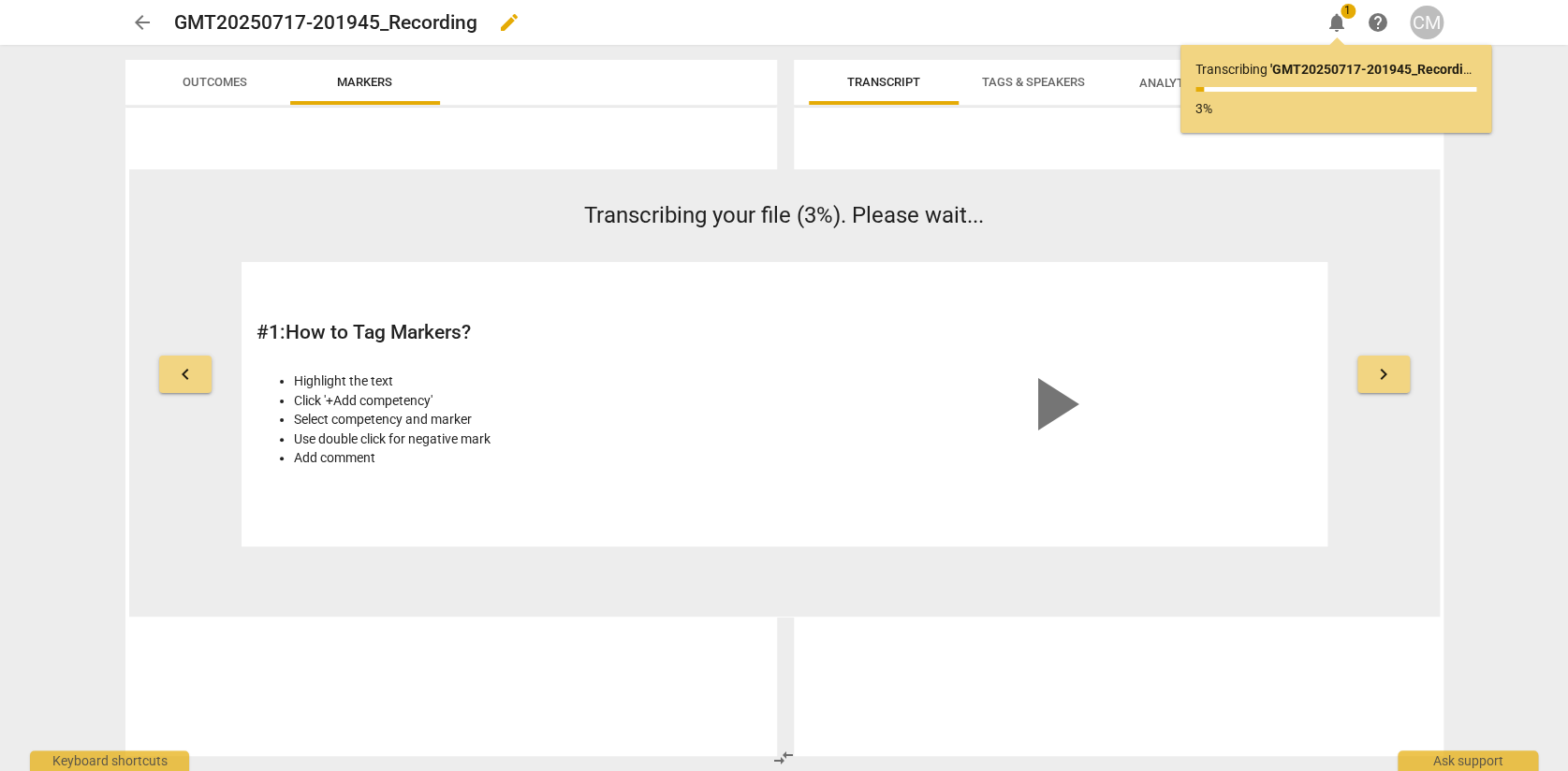 click on "edit" at bounding box center (509, 22) 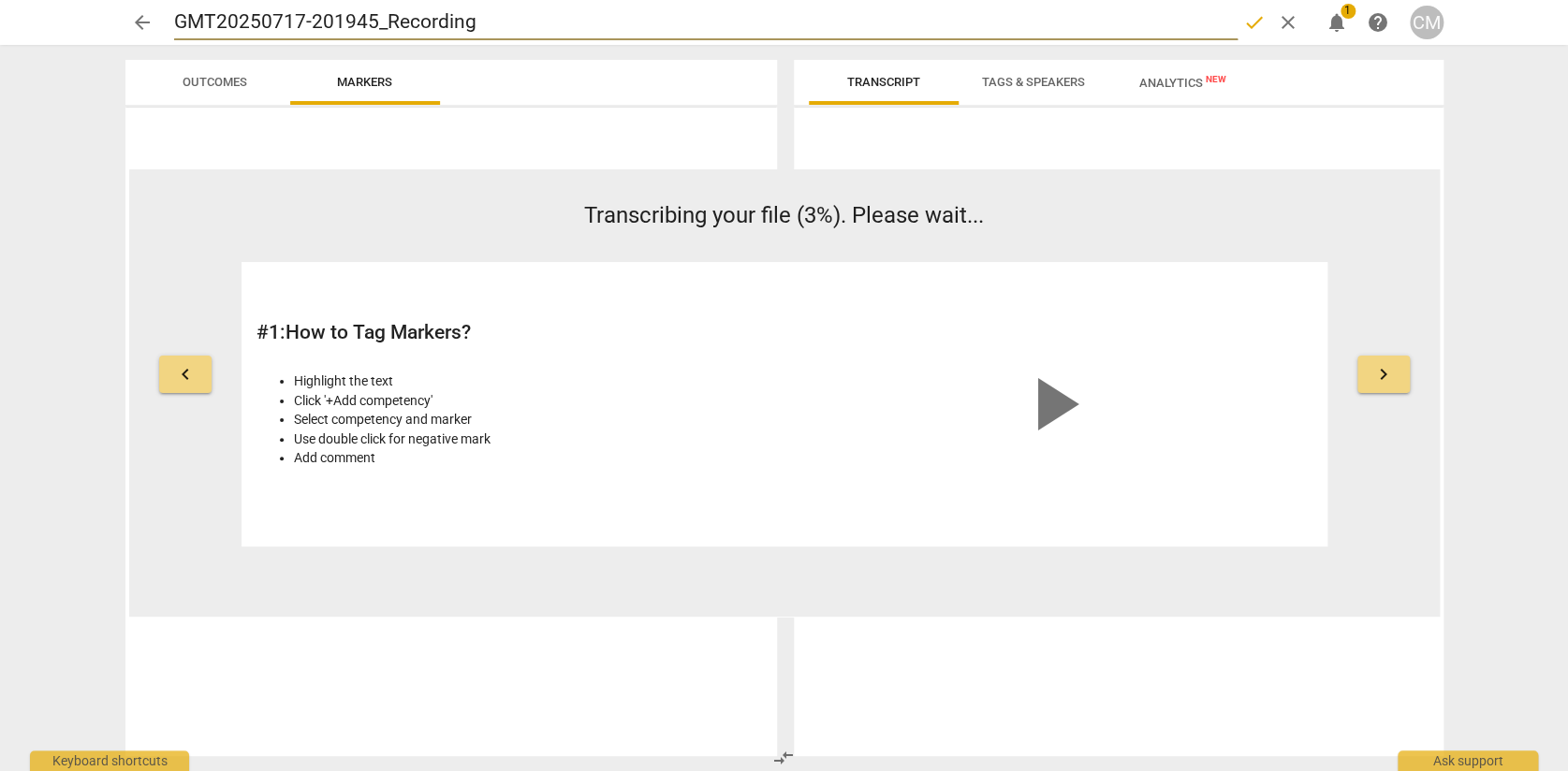 drag, startPoint x: 435, startPoint y: 27, endPoint x: 179, endPoint y: 31, distance: 256.0312 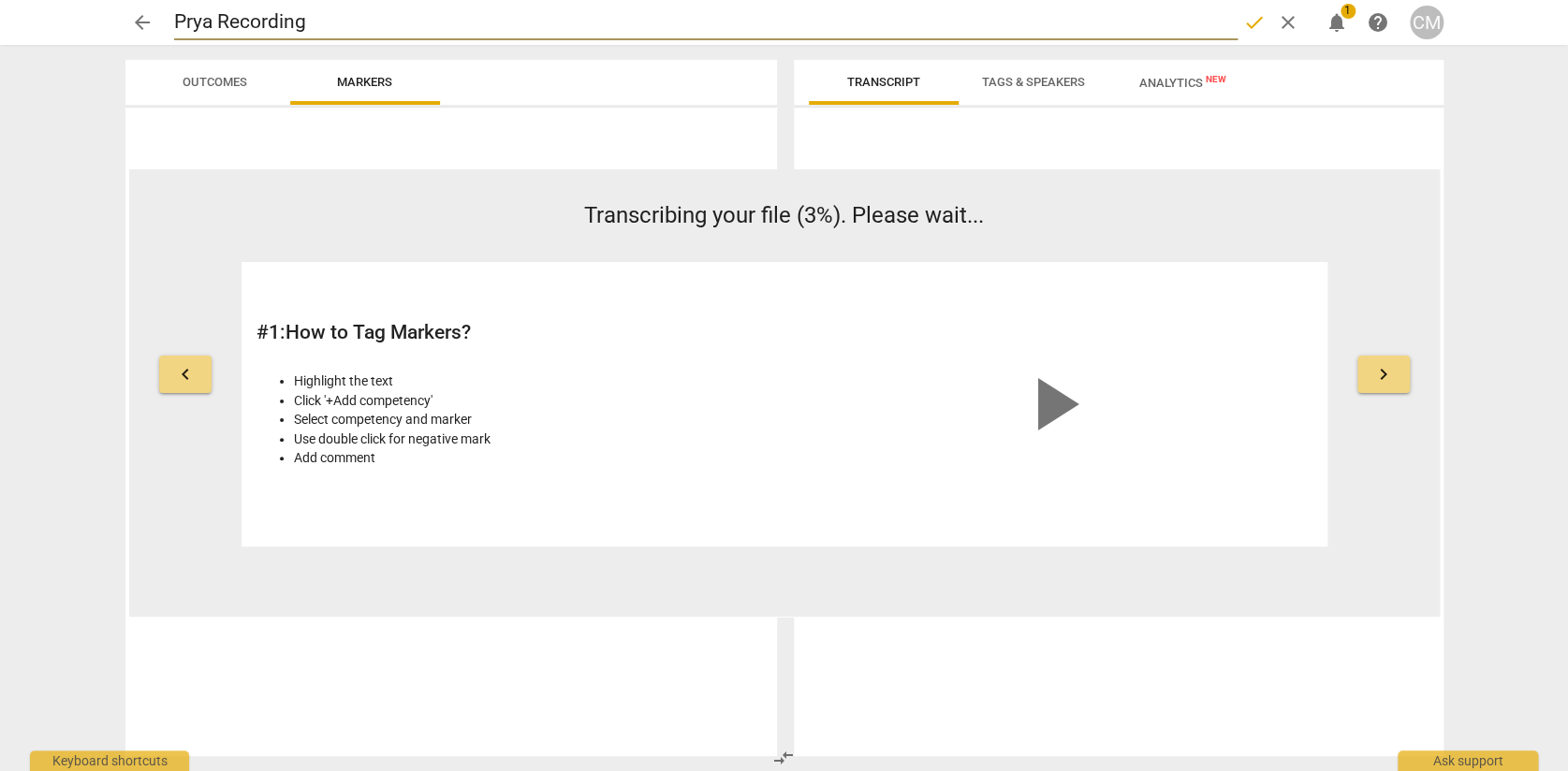type on "Prya Recording" 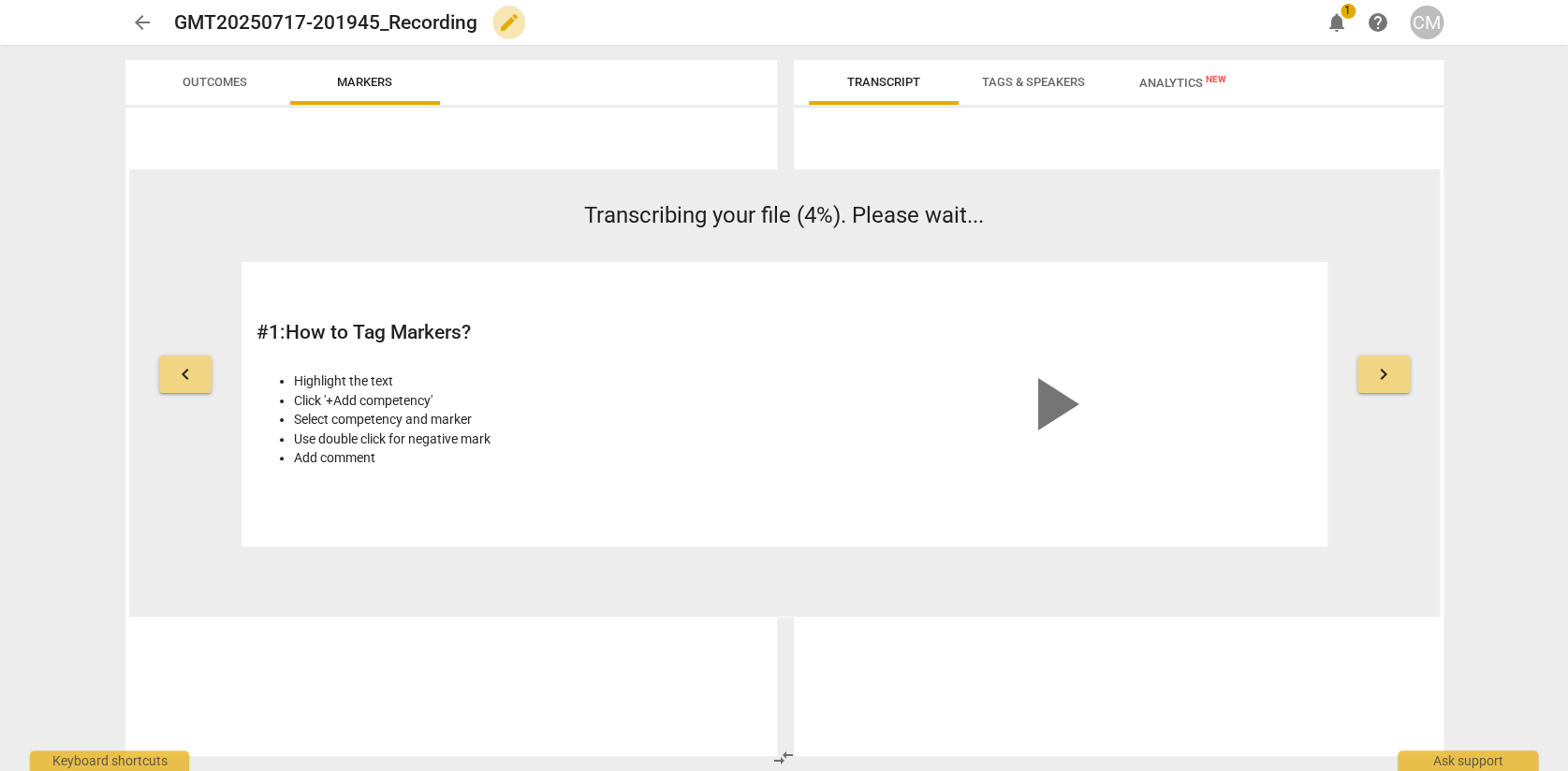 click on "edit" at bounding box center (509, 22) 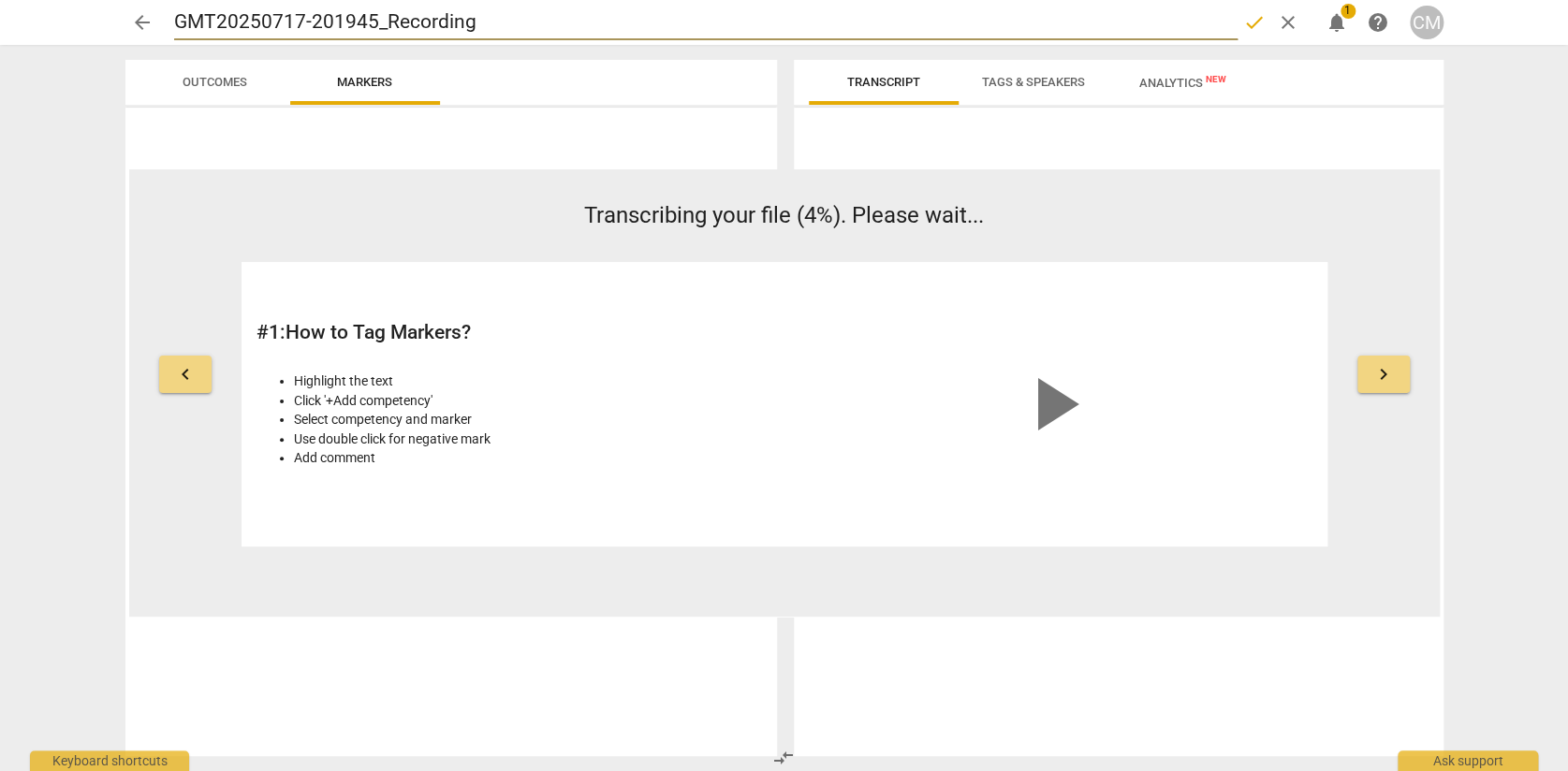 drag, startPoint x: 439, startPoint y: 22, endPoint x: 155, endPoint y: 12, distance: 284.176 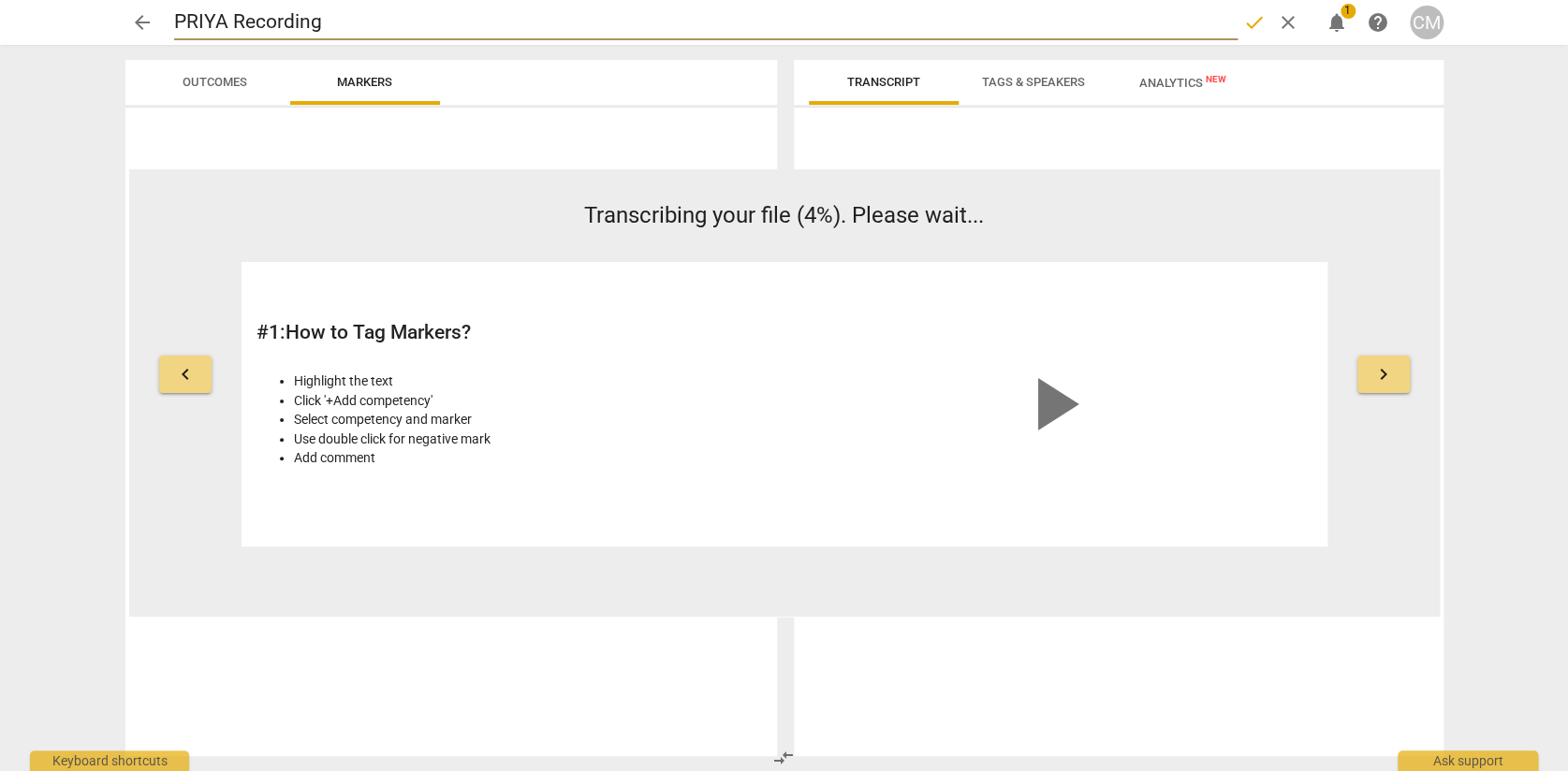 type on "PRIYA Recording" 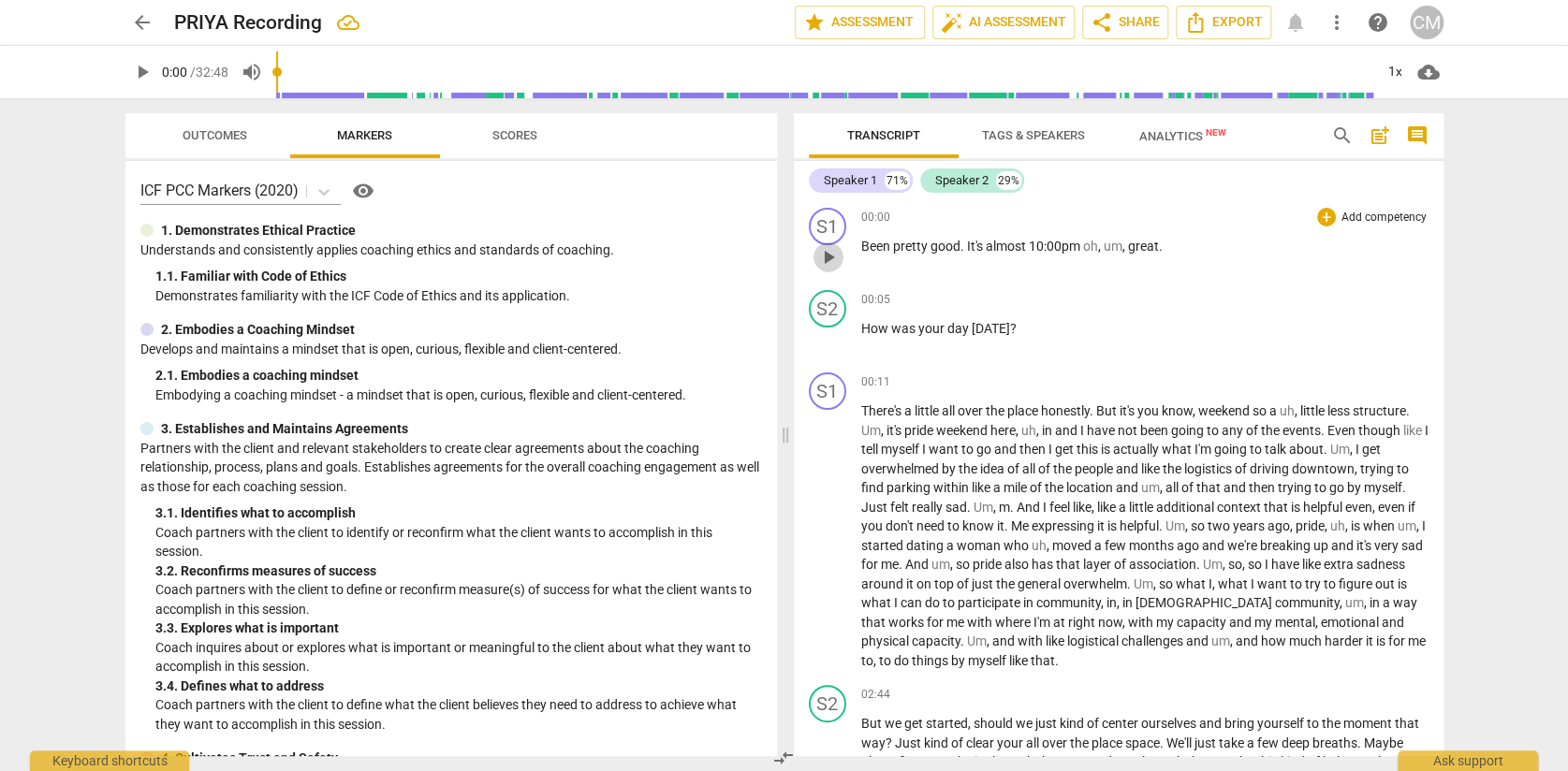 click on "play_arrow" at bounding box center [828, 257] 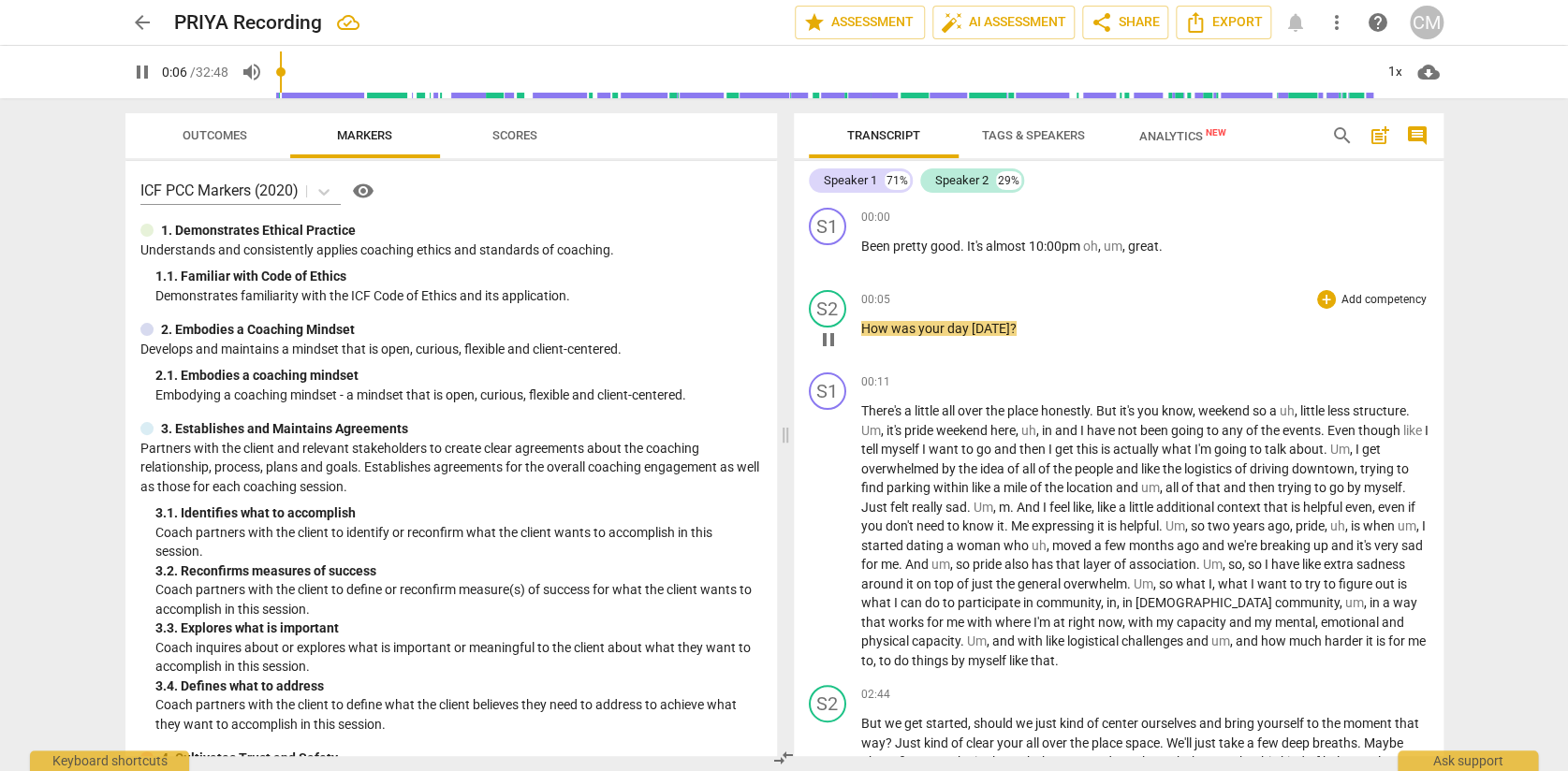 click on "pause" at bounding box center [828, 340] 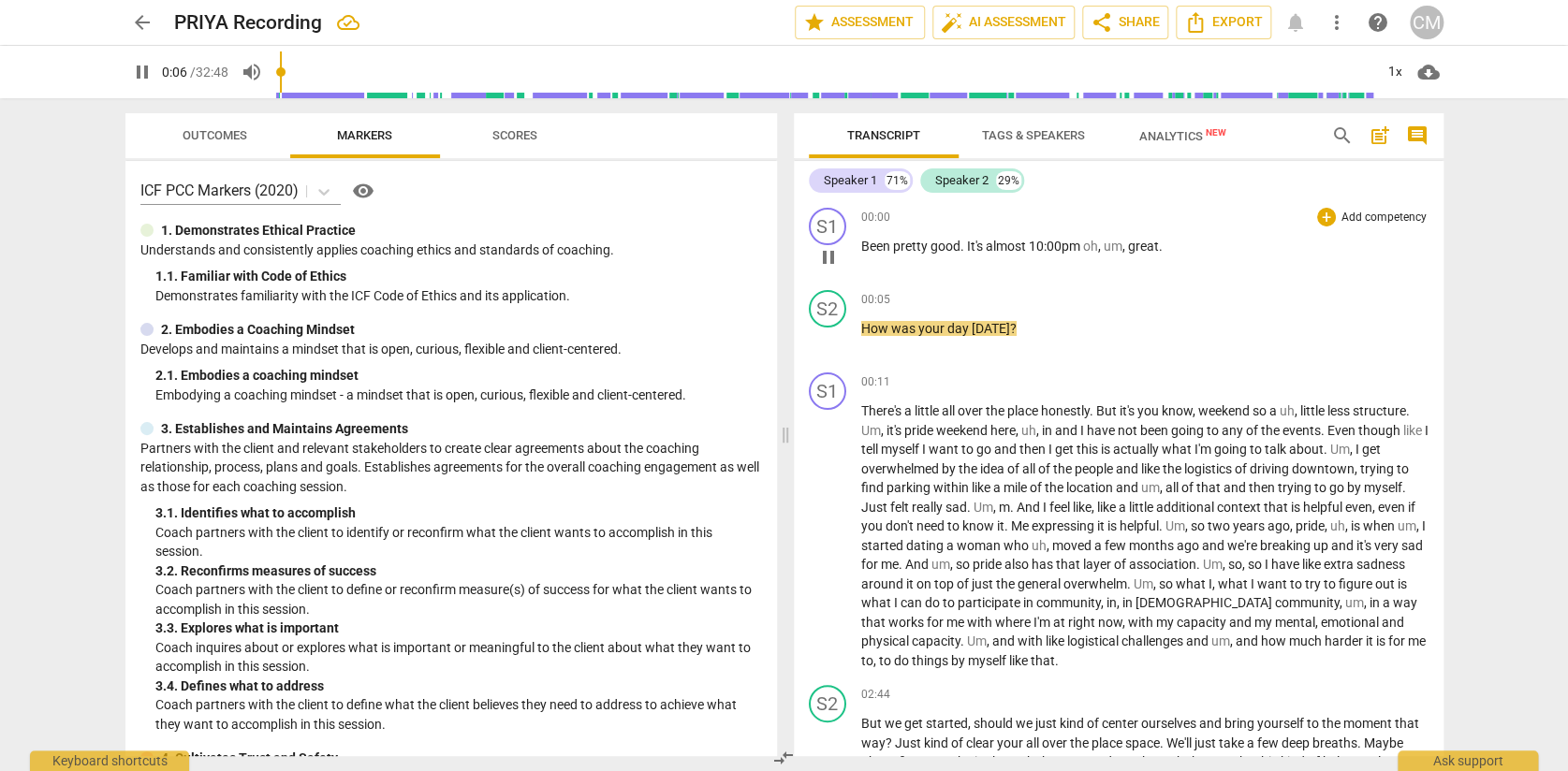 type on "7" 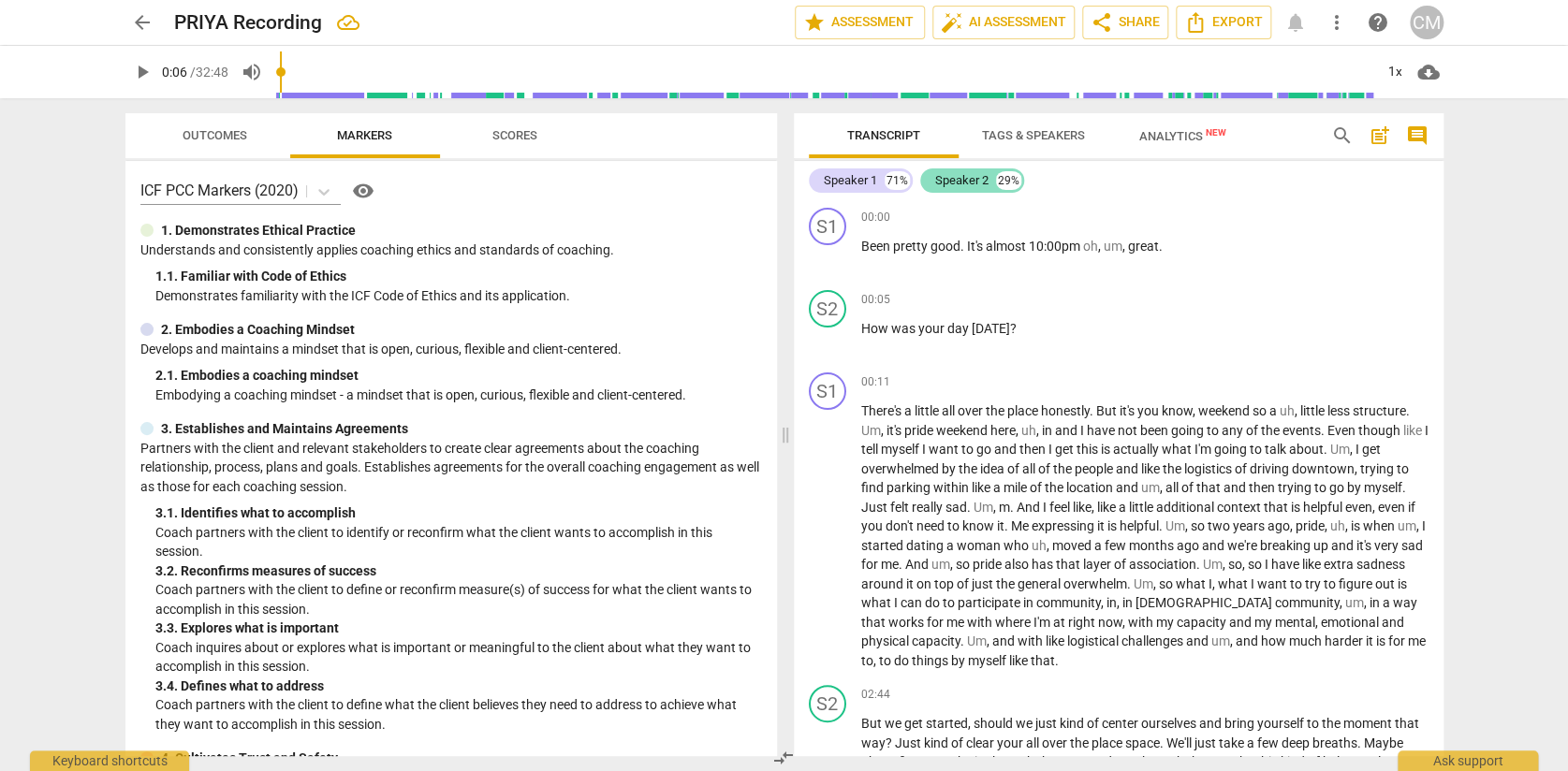 click on "Speaker 2" at bounding box center (961, 181) 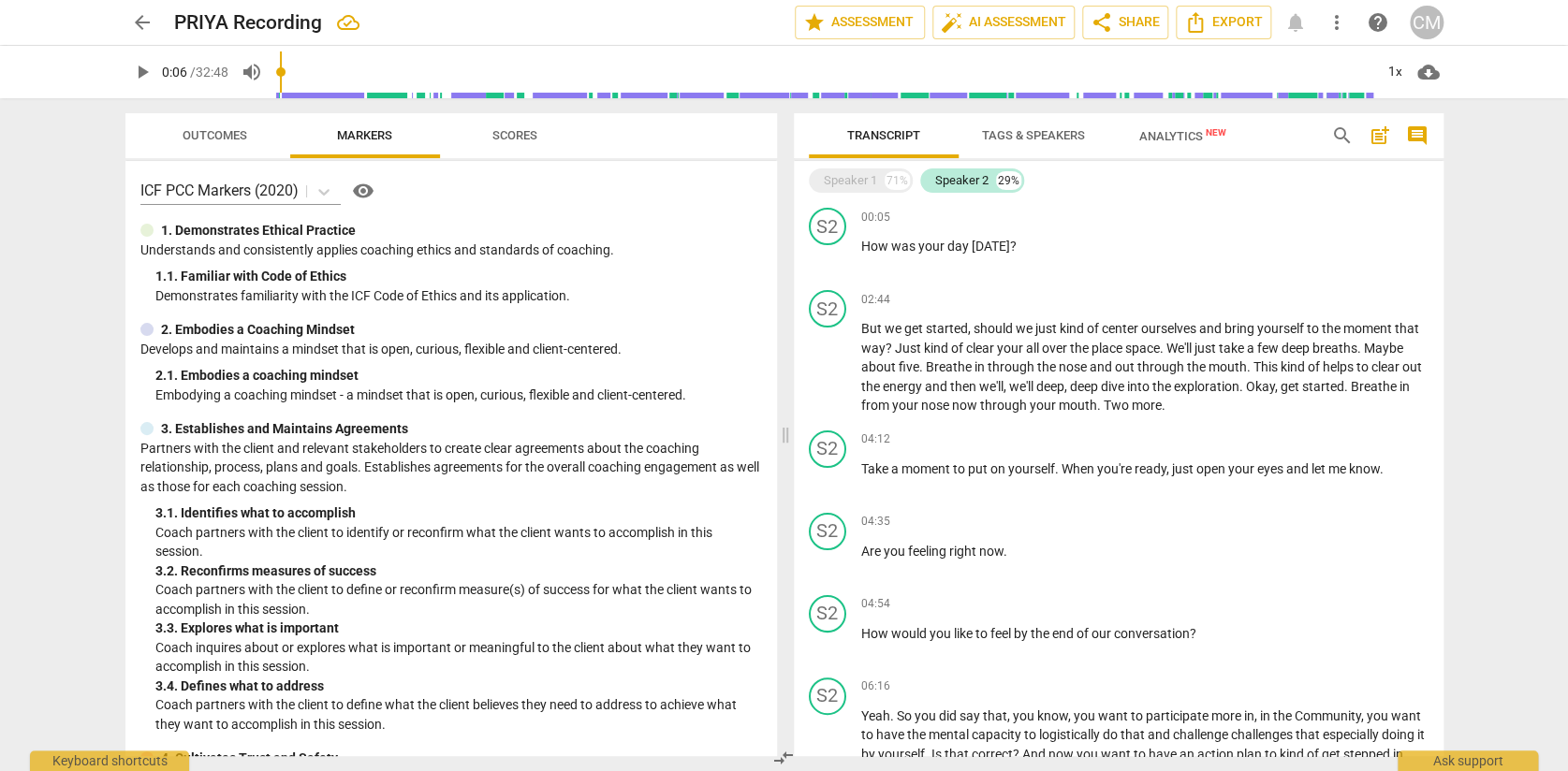 click on "Tags & Speakers" at bounding box center [1033, 135] 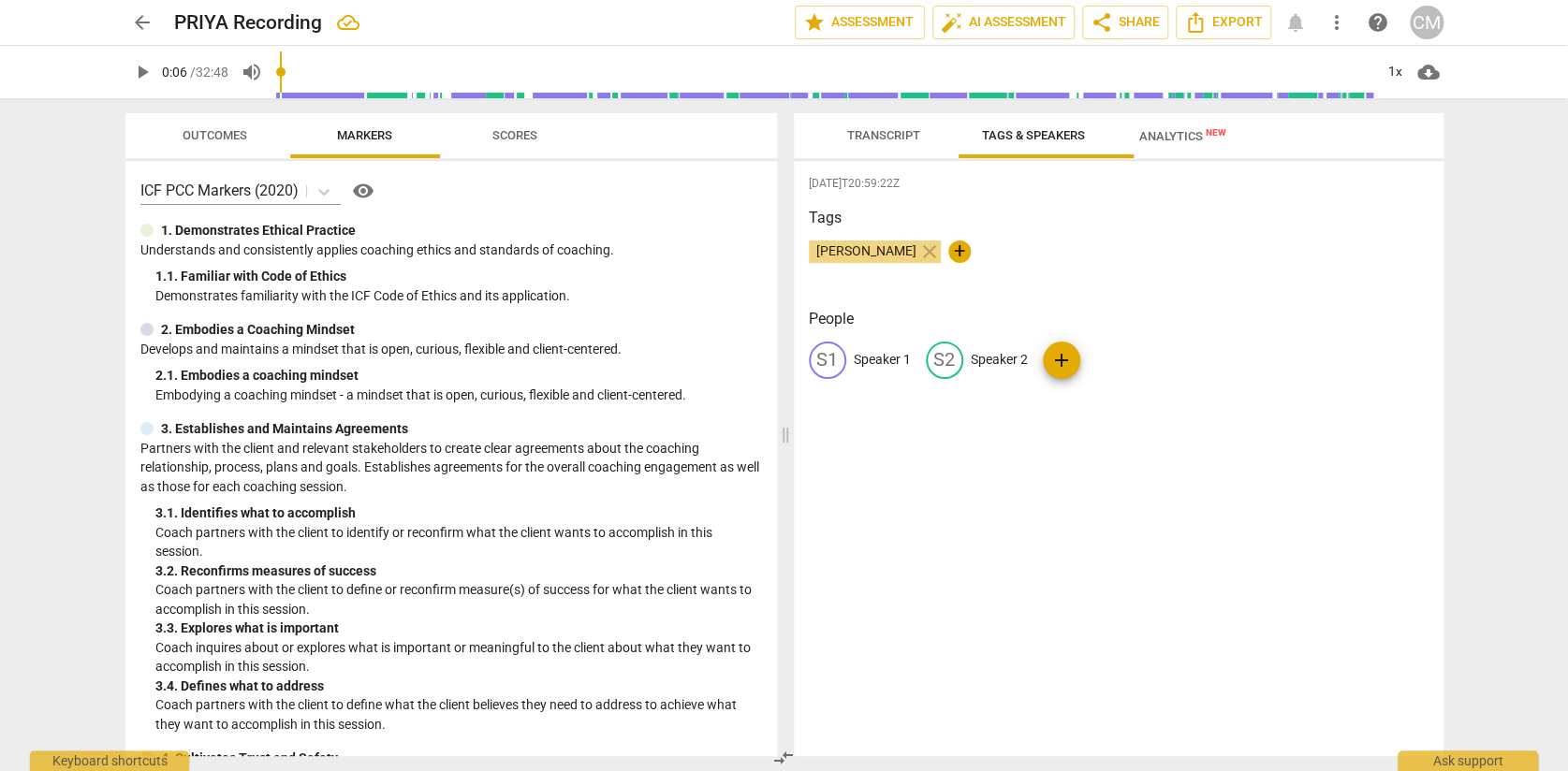 click on "Speaker 2" at bounding box center (999, 359) 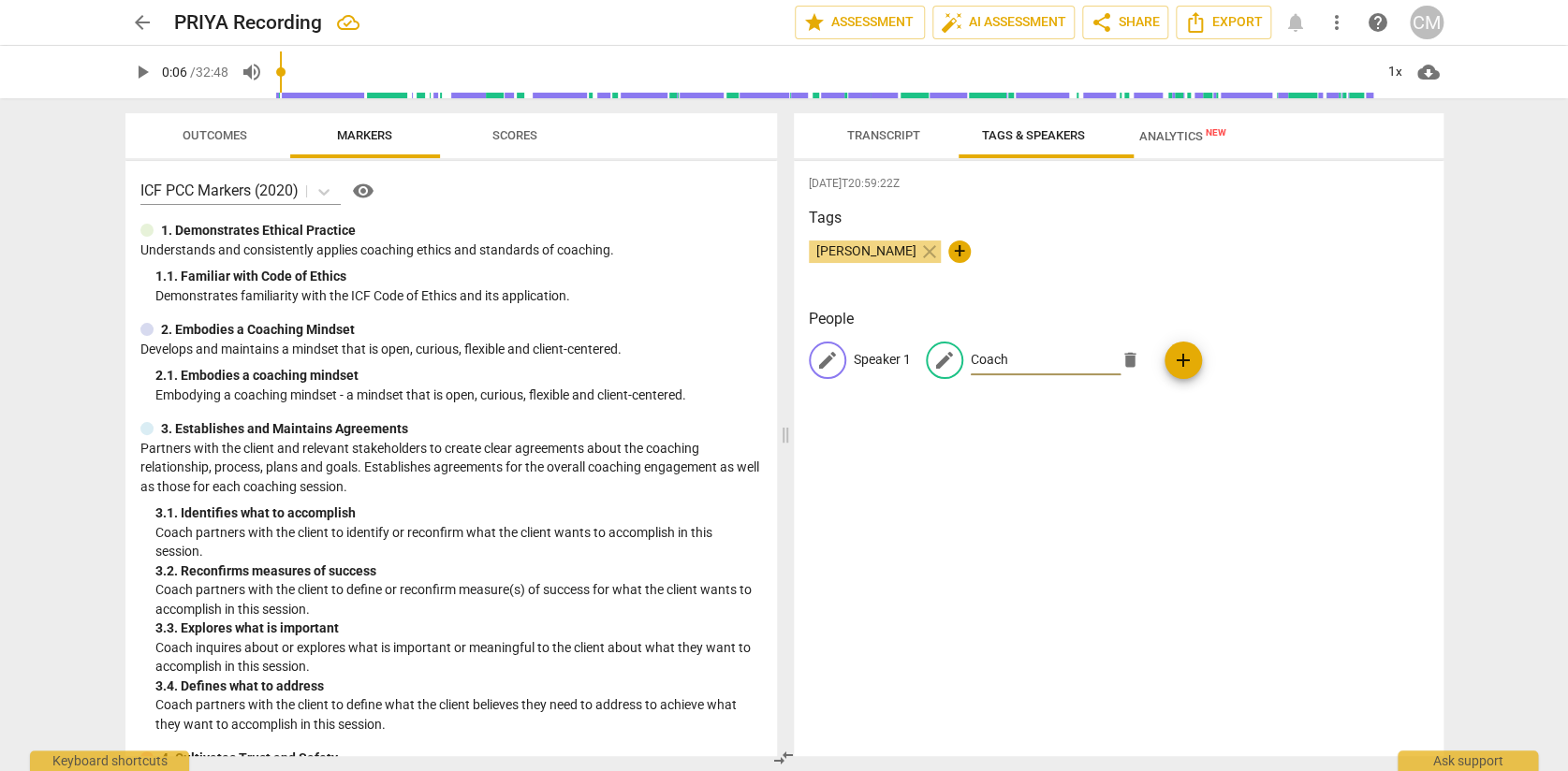 type on "Coach" 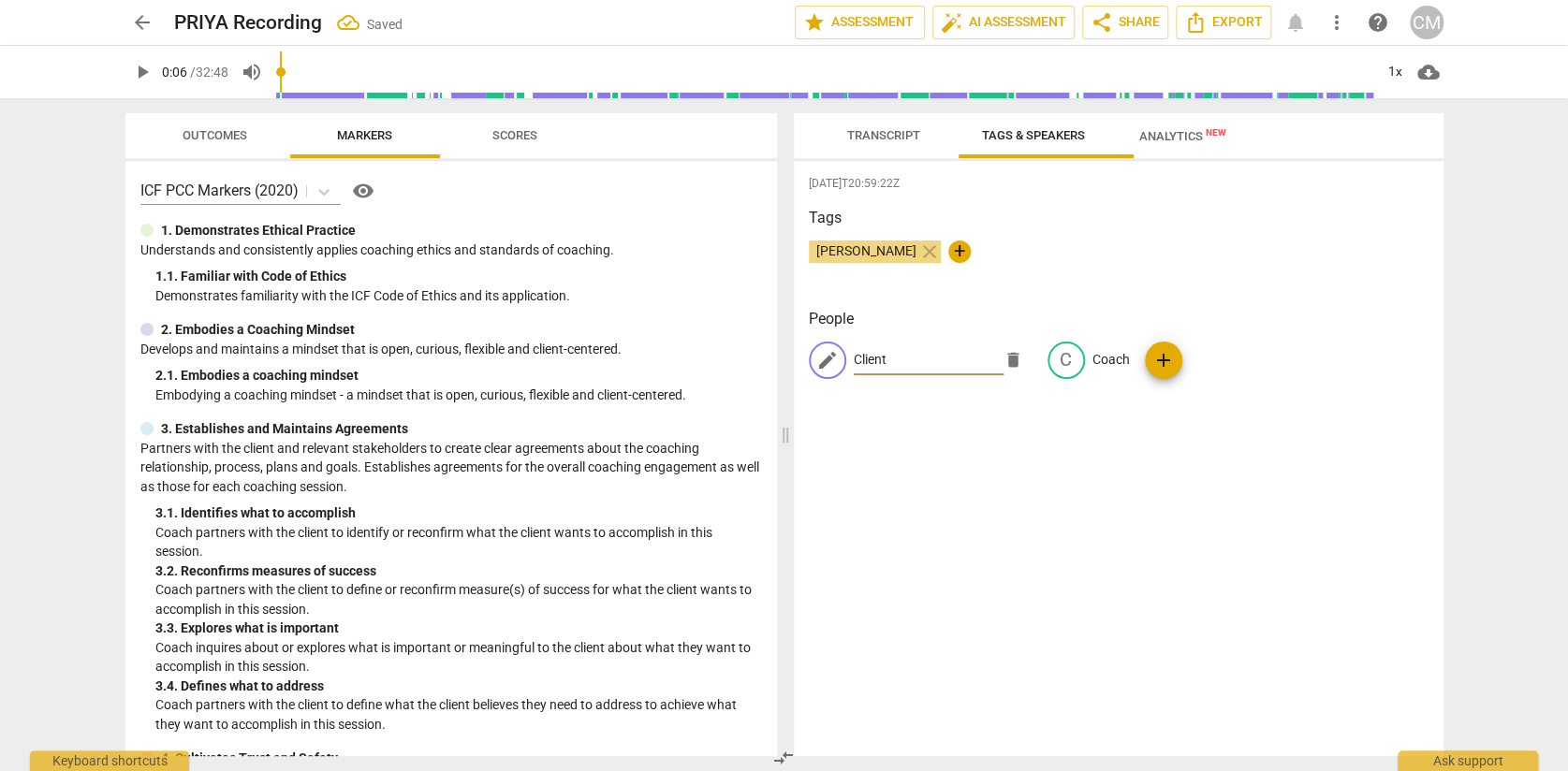 type on "Client" 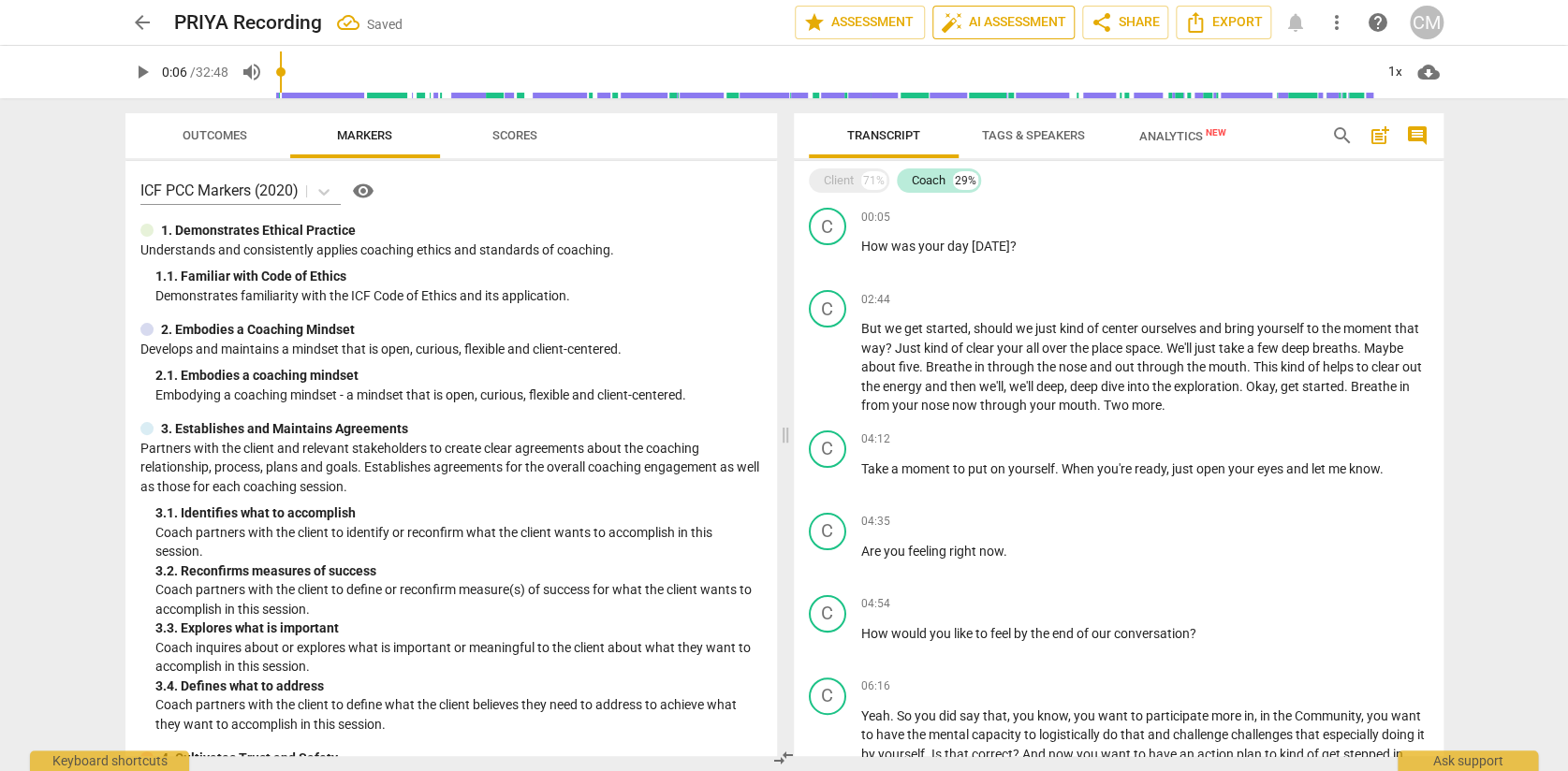 click on "auto_fix_high    AI Assessment" at bounding box center (1004, 22) 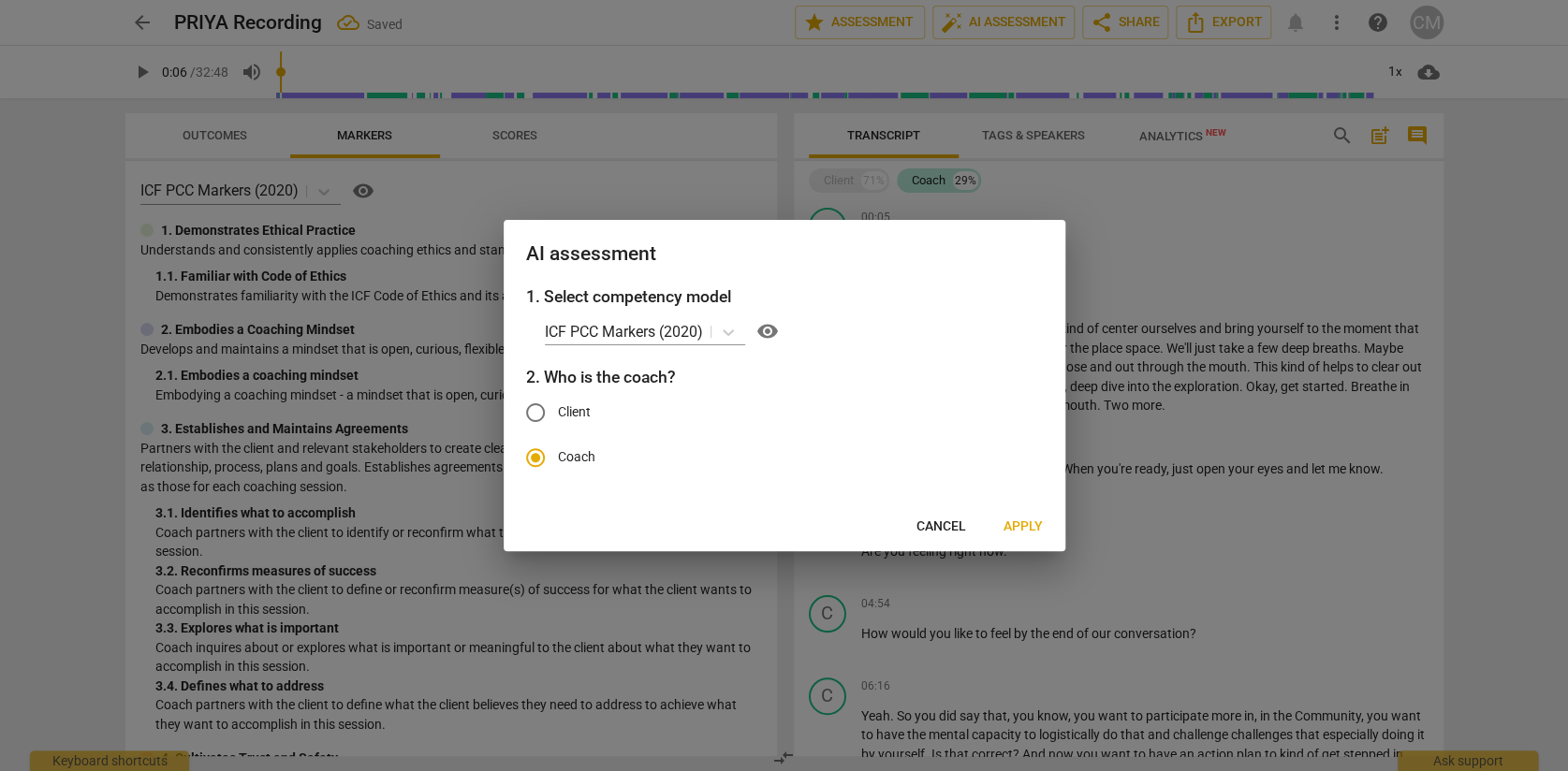click on "Apply" at bounding box center [1023, 527] 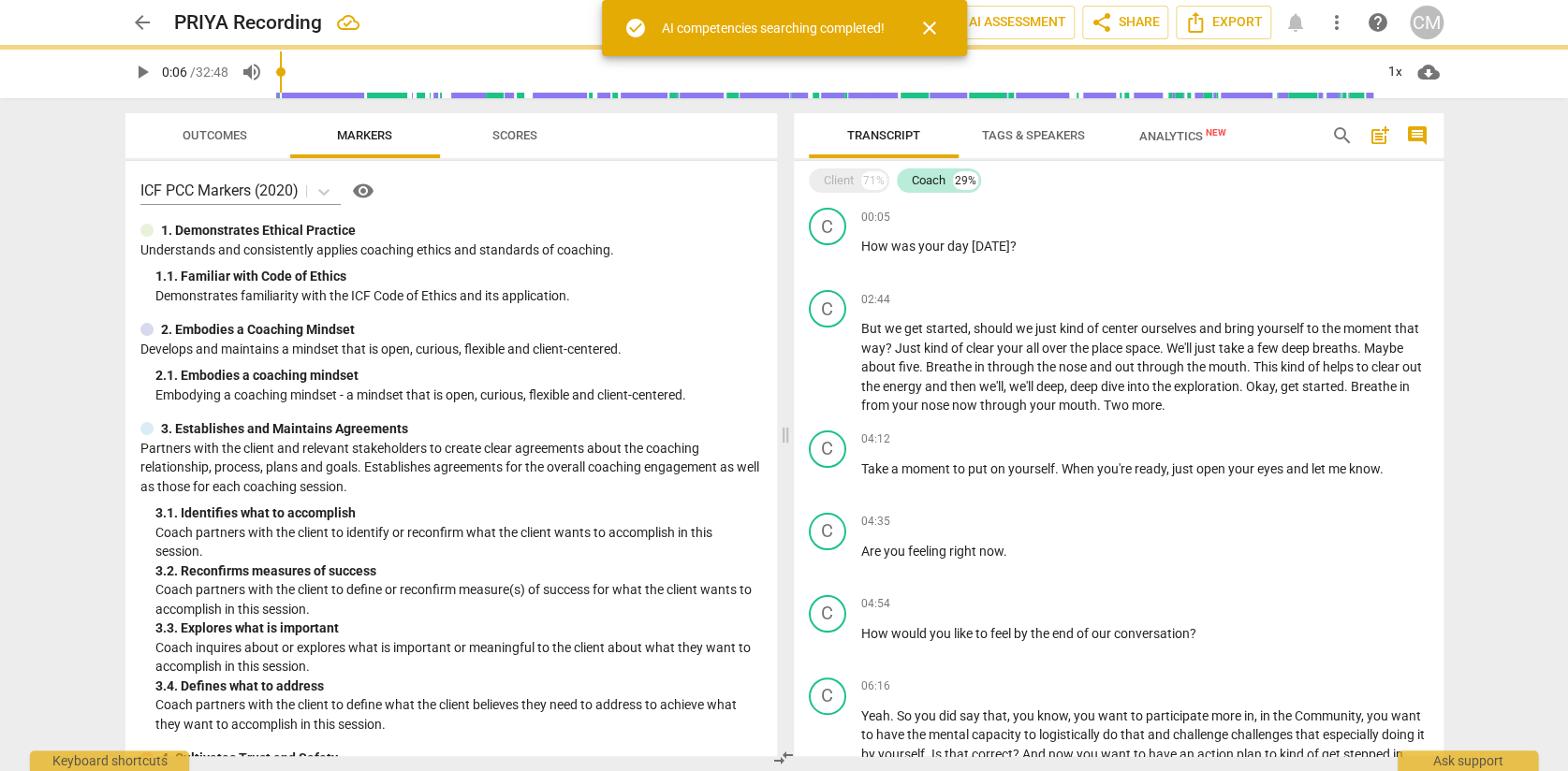 type on "7" 